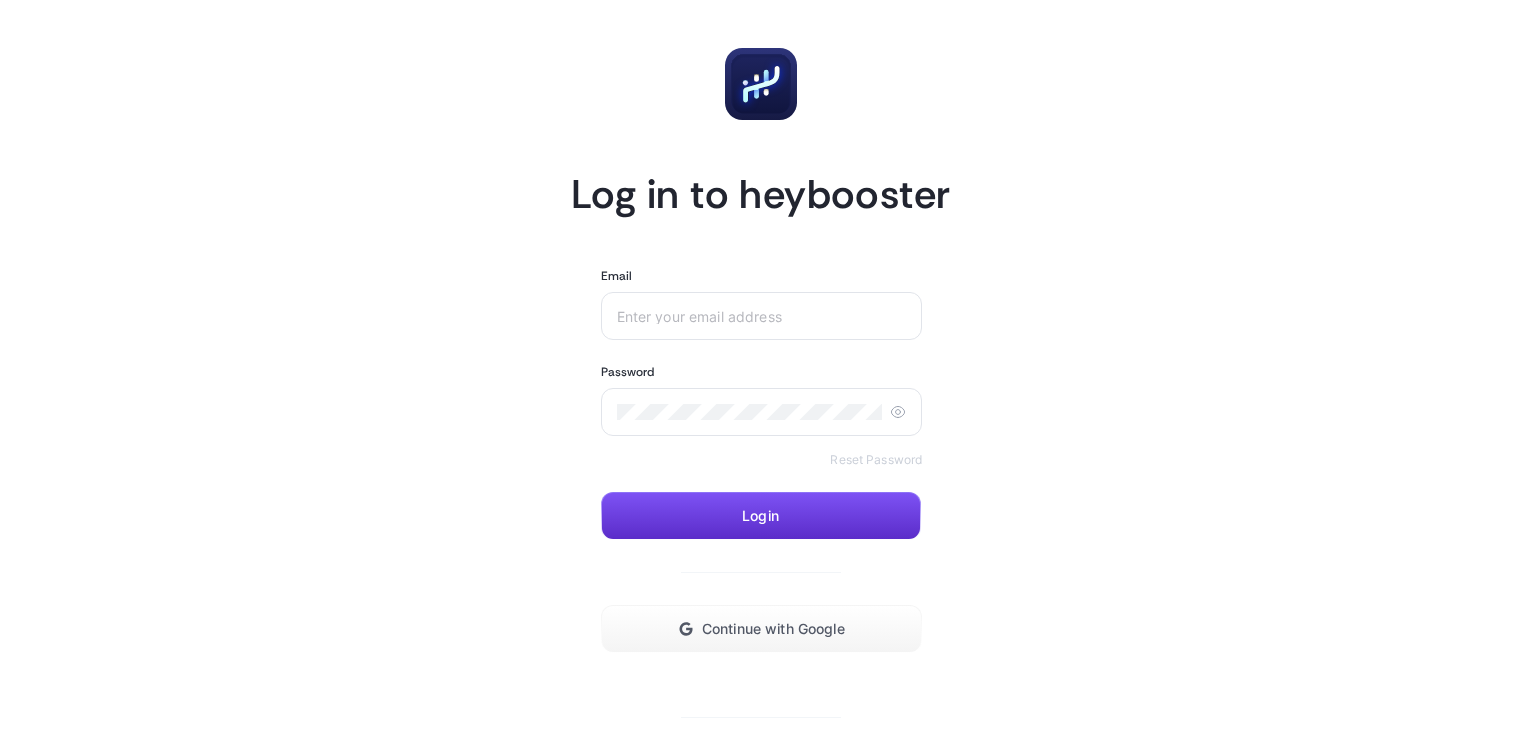 scroll, scrollTop: 0, scrollLeft: 0, axis: both 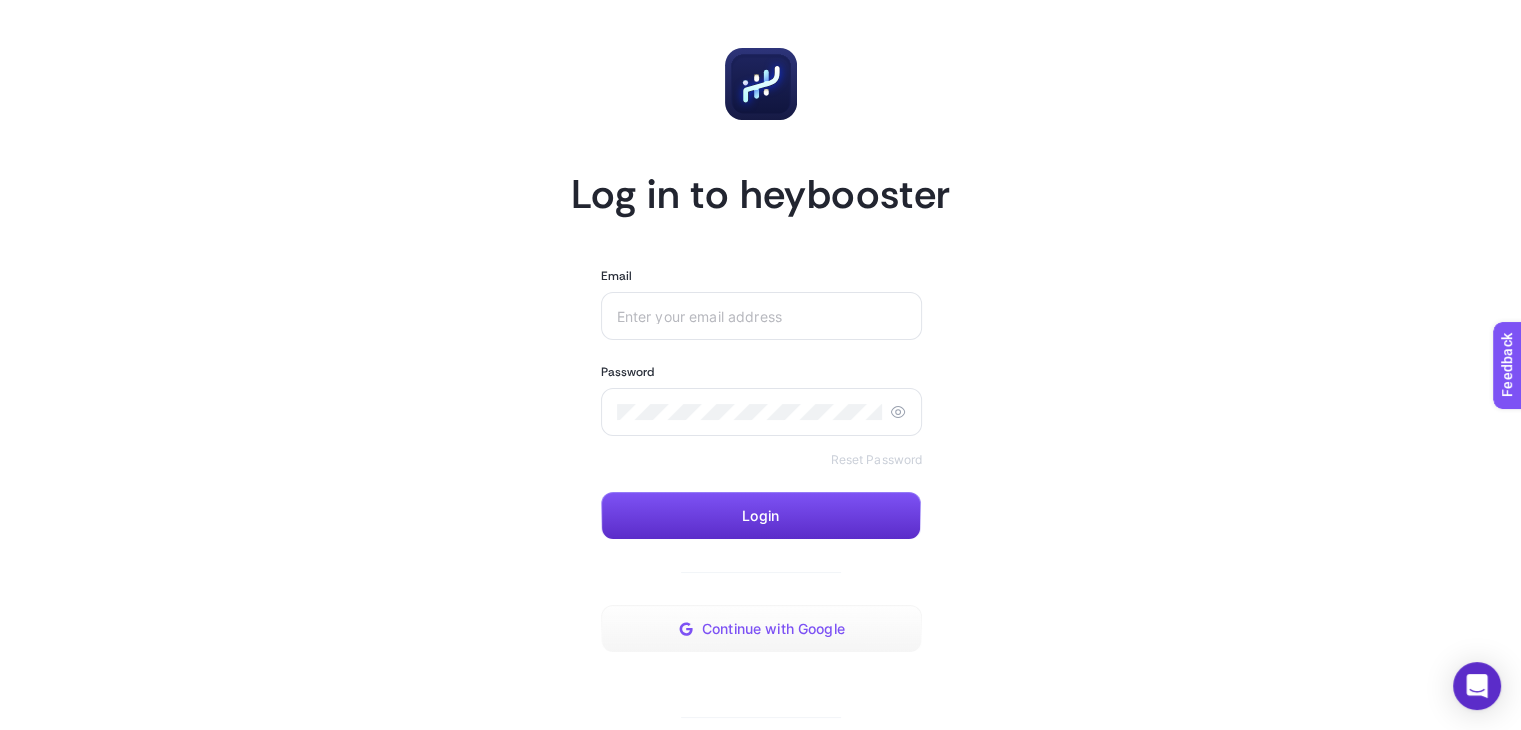 click on "Continue with Google" at bounding box center (762, 629) 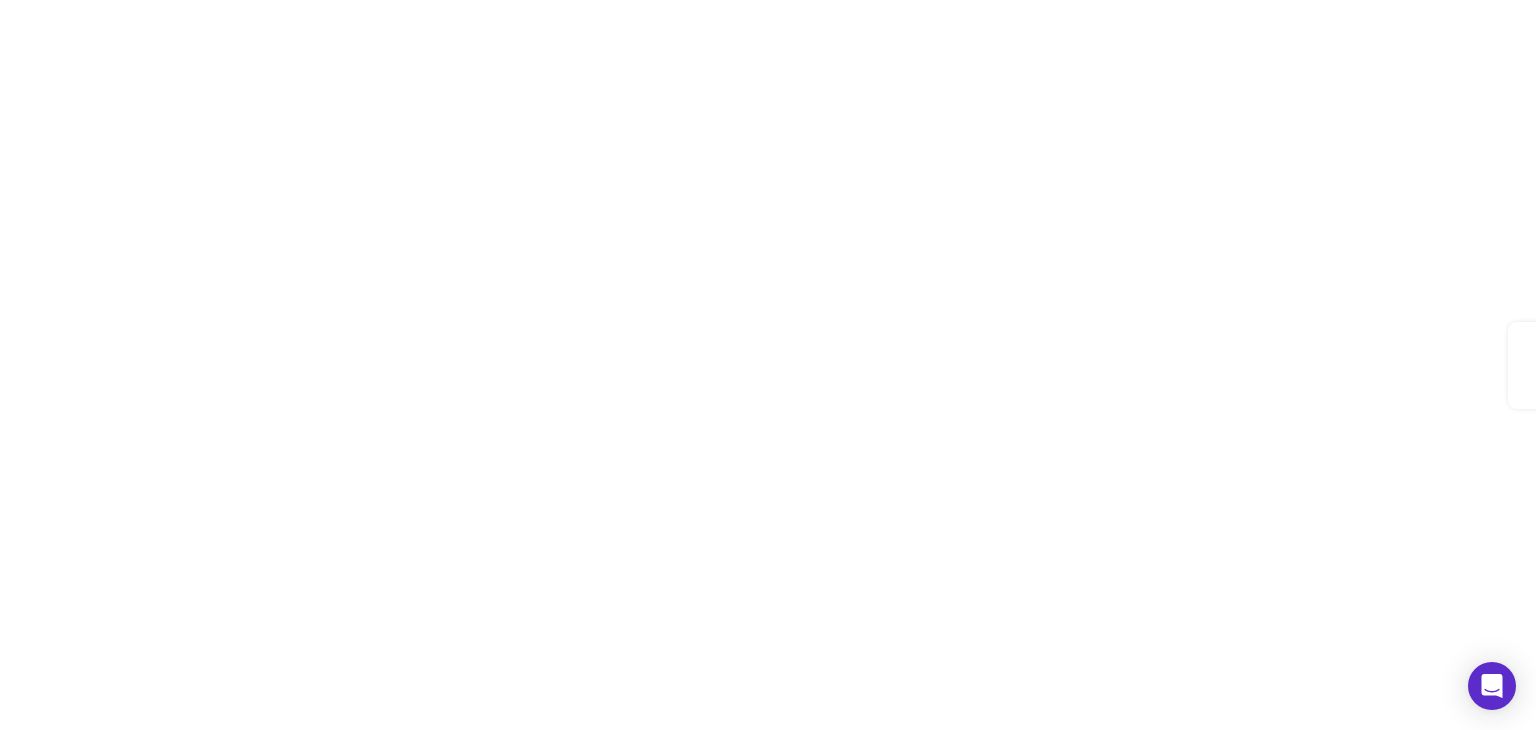 scroll, scrollTop: 0, scrollLeft: 0, axis: both 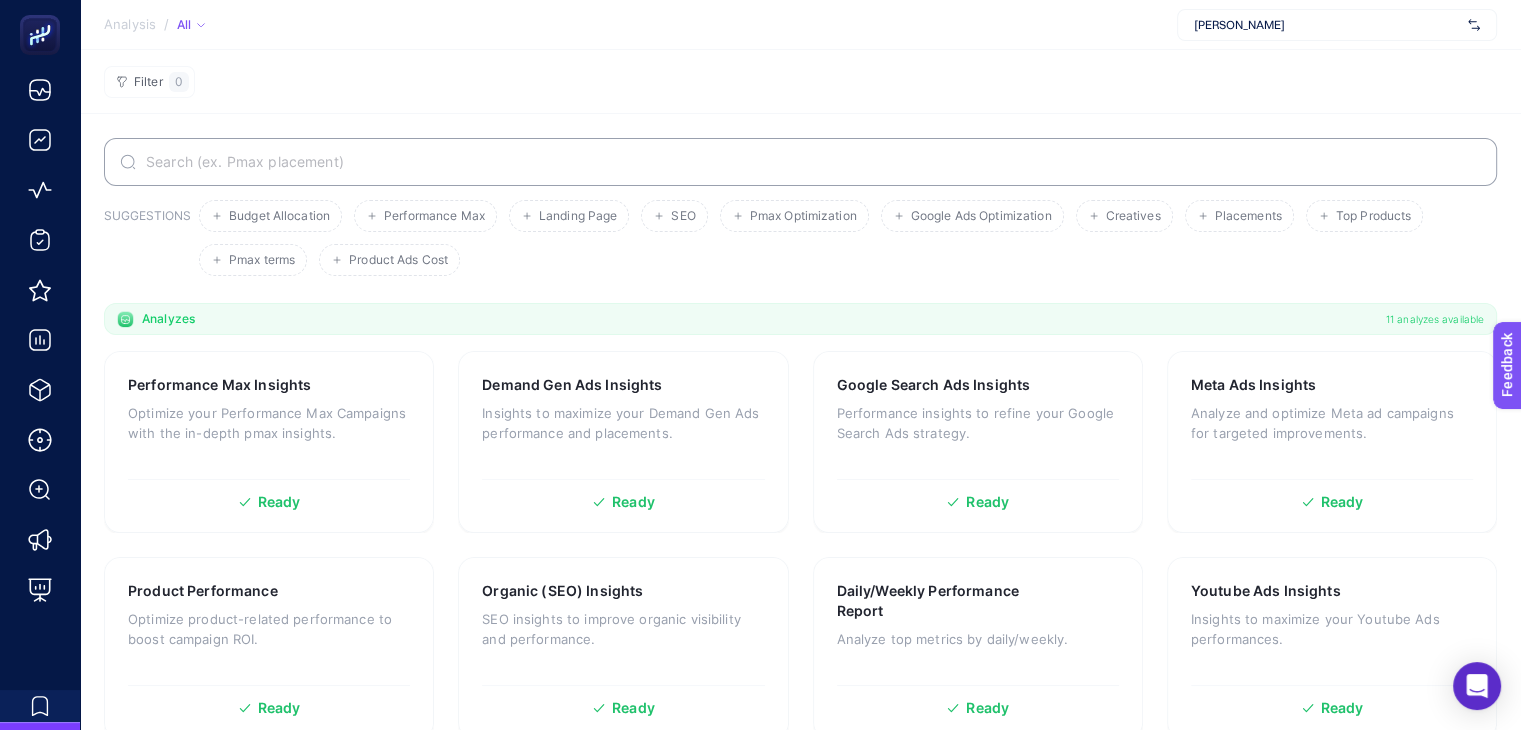 click on "[PERSON_NAME]" at bounding box center [1327, 25] 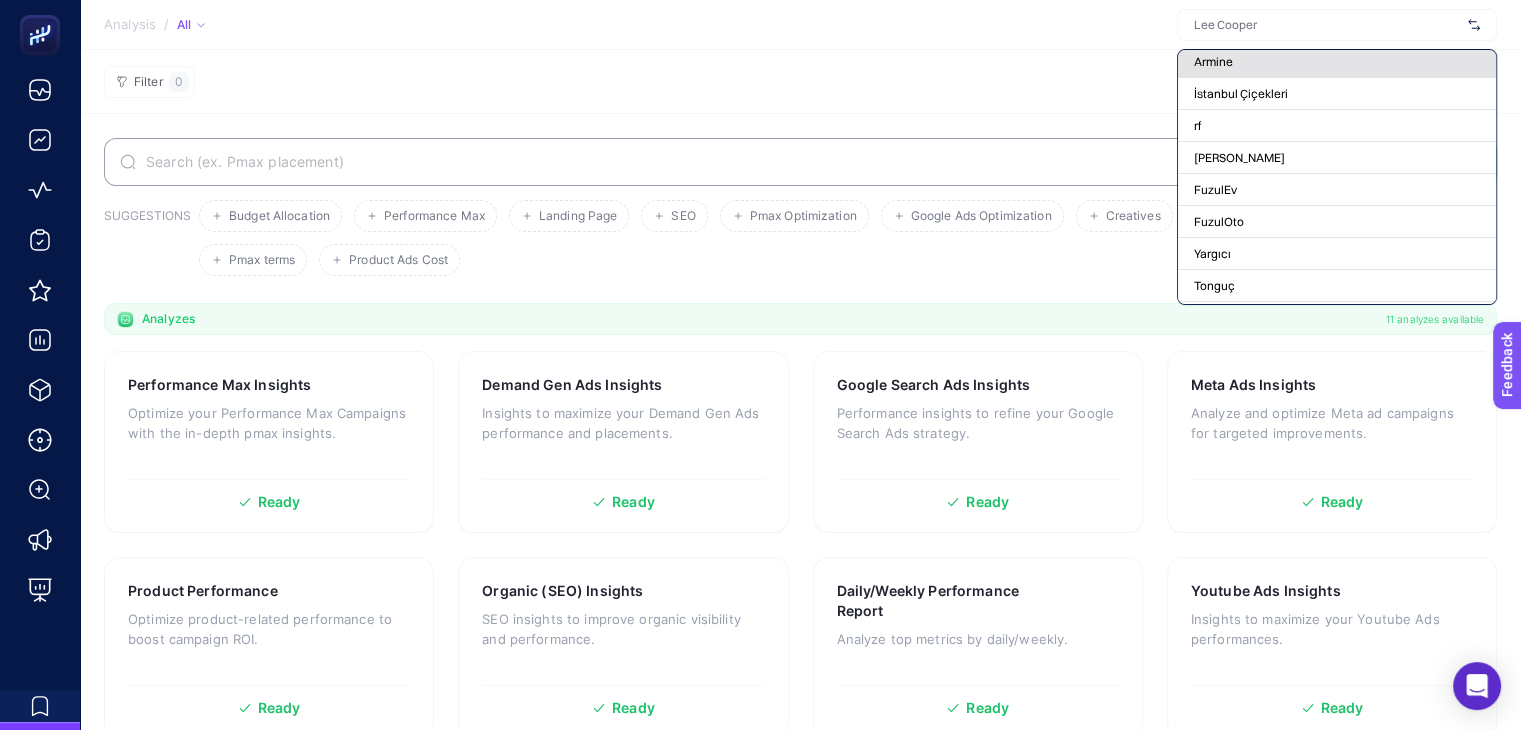 scroll, scrollTop: 137, scrollLeft: 0, axis: vertical 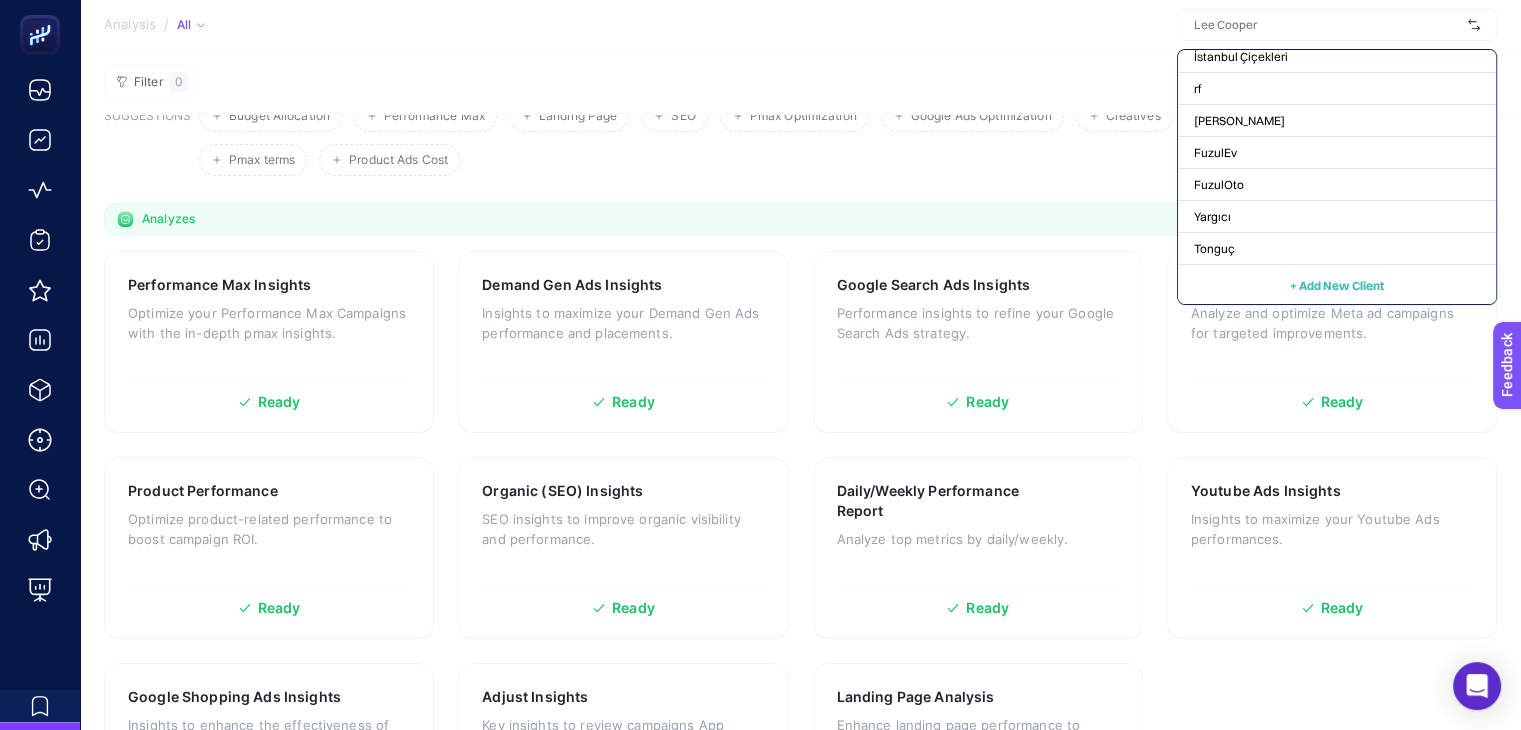 click on "+ Add New Client" at bounding box center (1337, 285) 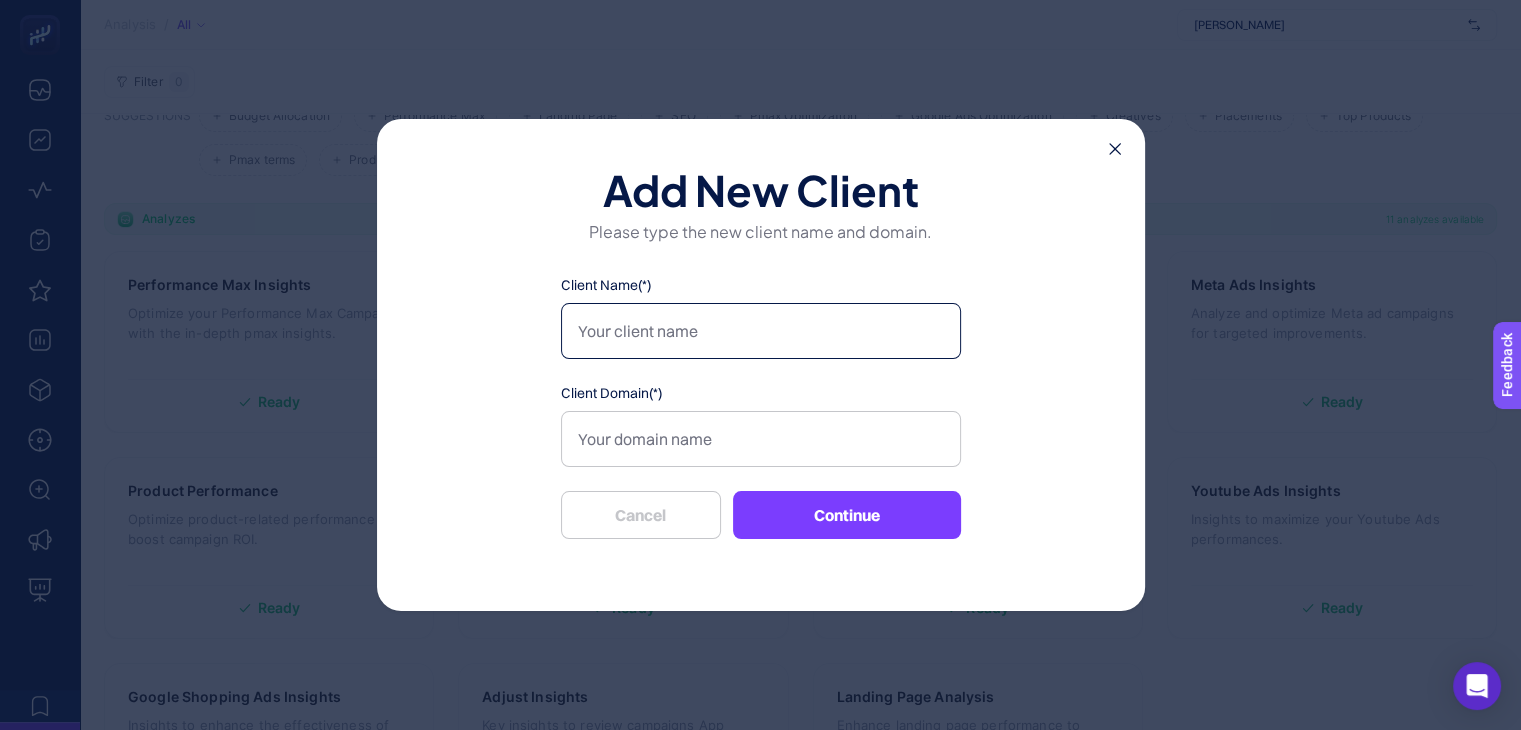 click on "Client Name(*)" at bounding box center [761, 331] 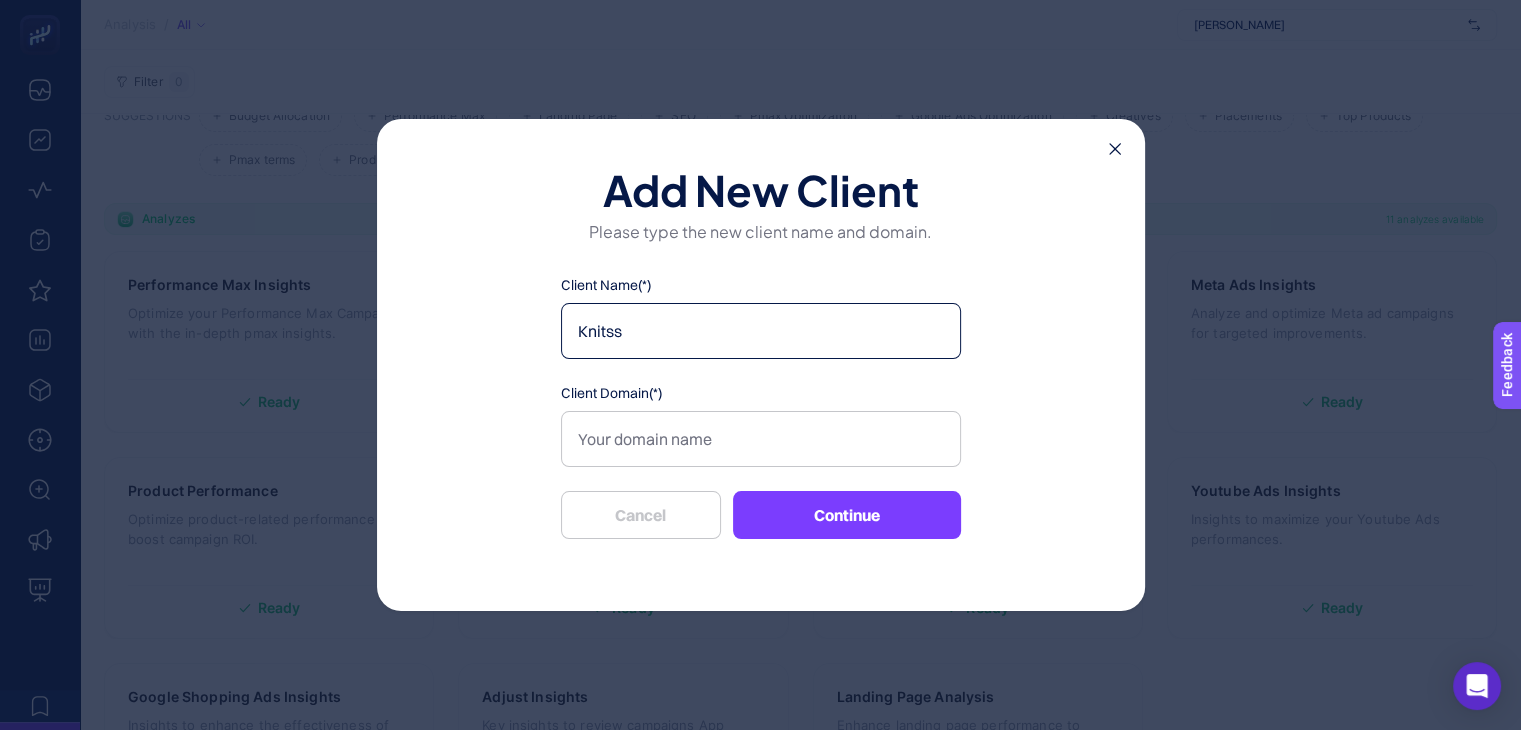 type on "Knitss" 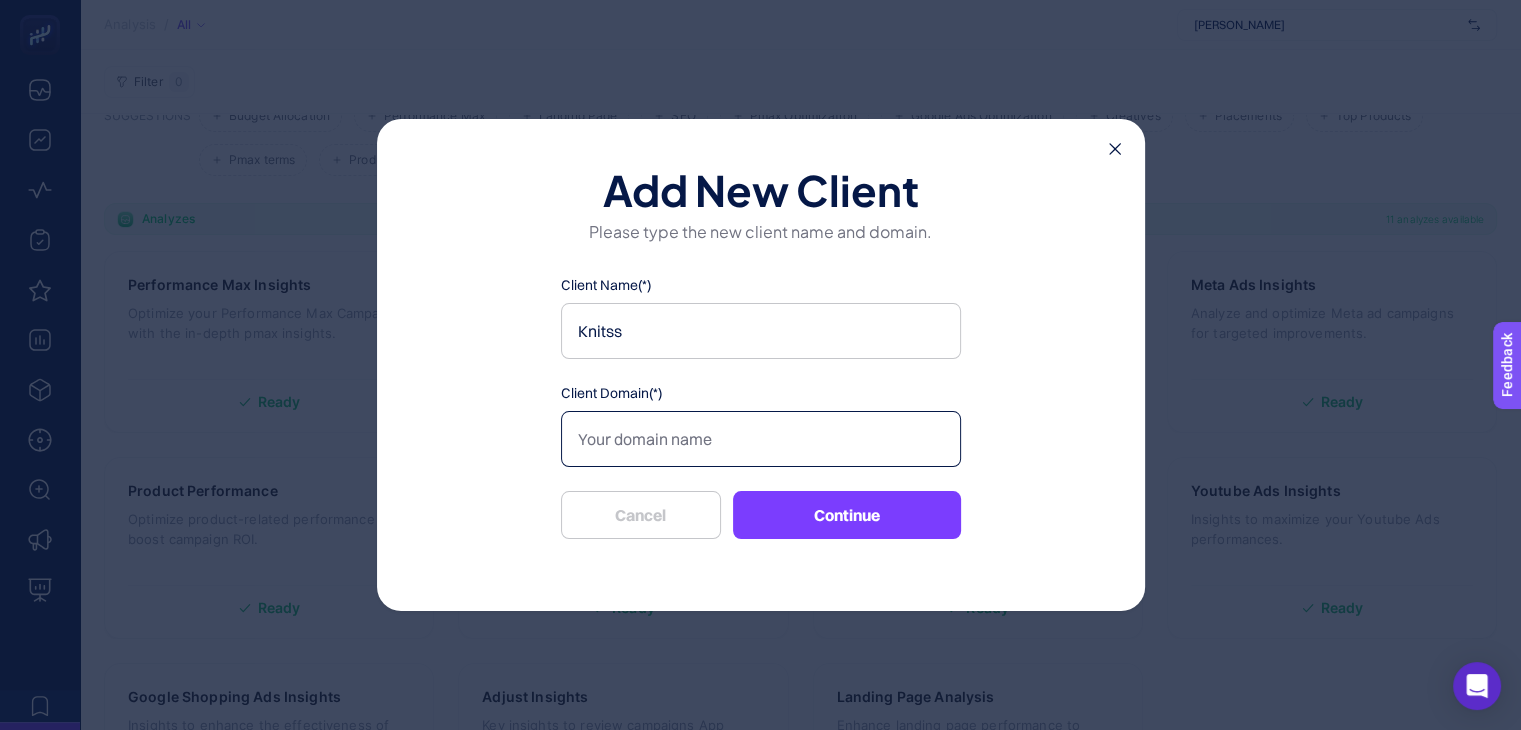 click on "Client Domain(*)" at bounding box center (761, 439) 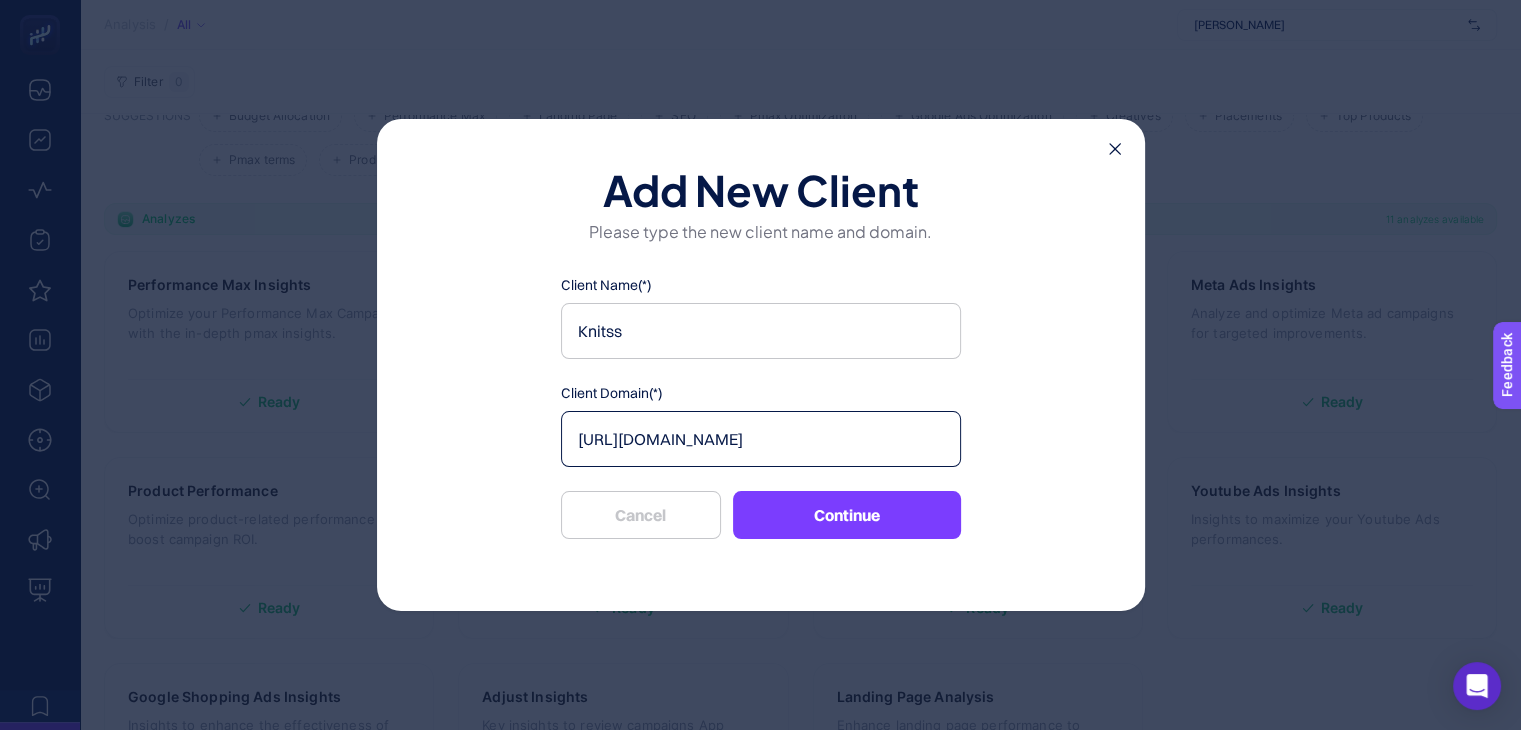 type on "https://www.knitss.com/" 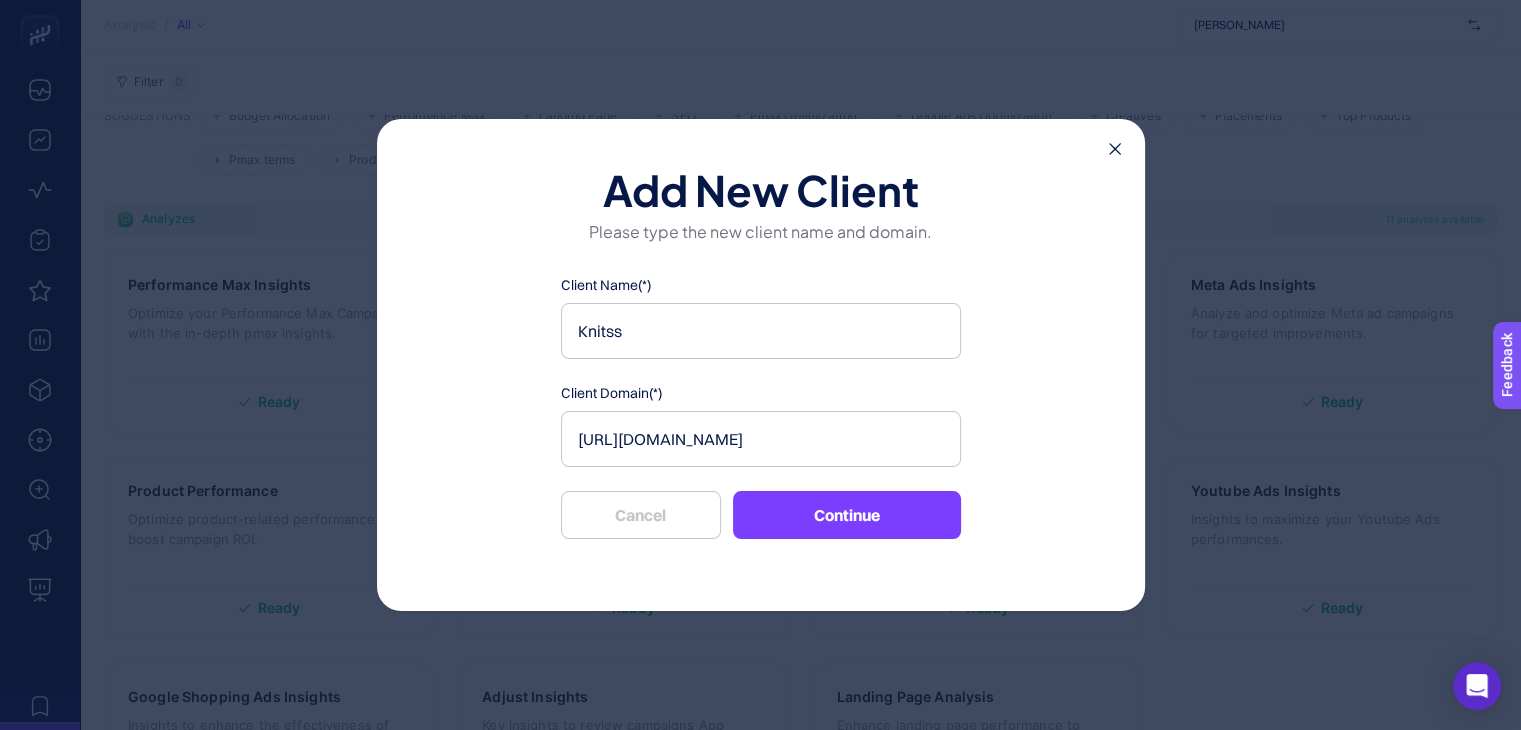 click on "Continue" at bounding box center (847, 515) 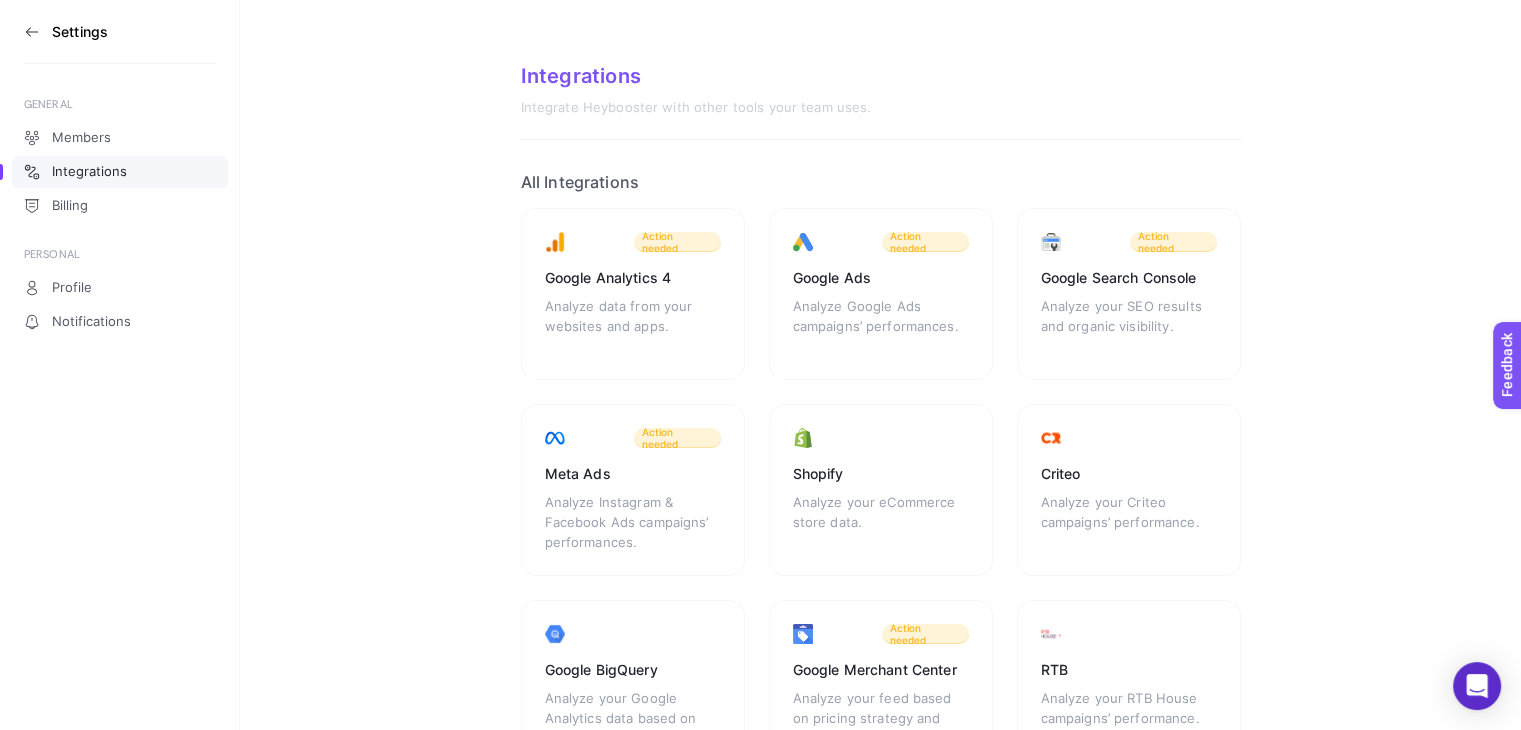 scroll, scrollTop: 0, scrollLeft: 0, axis: both 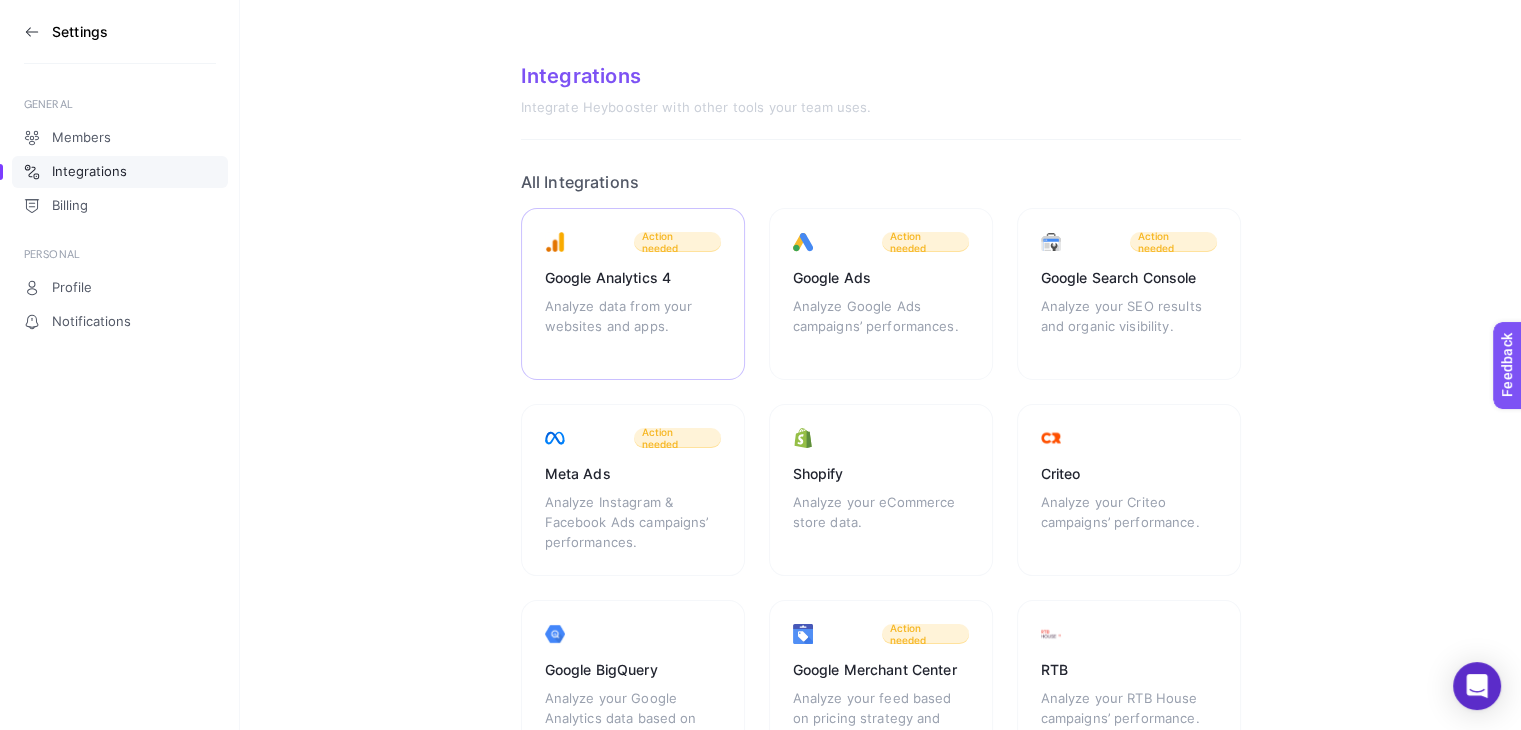 click on "Action needed" at bounding box center [677, 242] 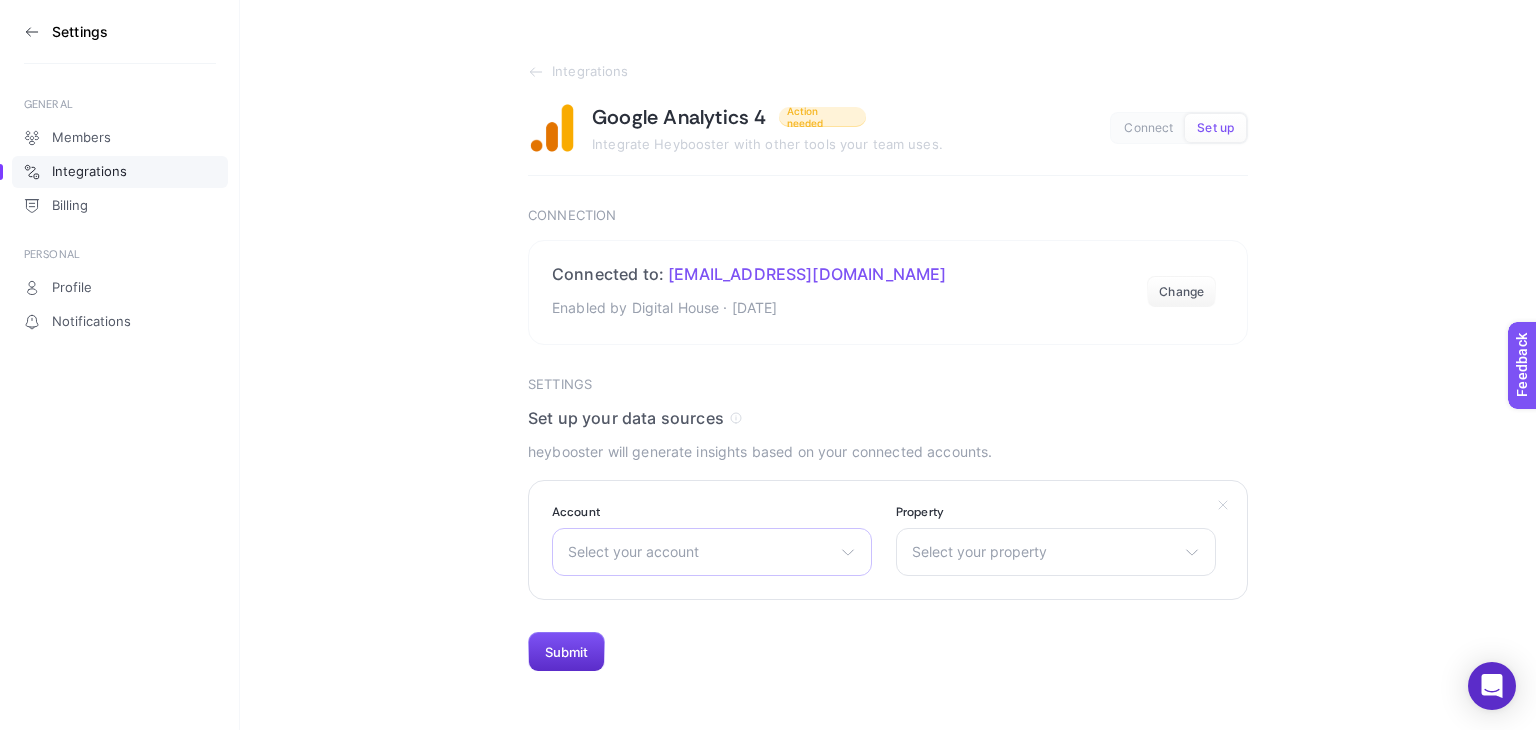 click on "Select your account LTB Jeans Koroplast www.snocmobilya.com Daikin Türkiye Yargıcı Securitas Alarm F-chain (Global) QNB Sigorta NN TR - Emeklilik Kale Çatı Hesap Enplus Kahve Dünyası Demo Account FuzulEV  Tonguc Akademi Yatsan Star Aluminium Enza Home yeni web site Tahincioğlu Pixelart Interactive Vapp Altınkılıçlar yunusmarket2 Fabay Analytics hemington Sodec tongucmagaza.com The Land of Legends Knitss Exxeselection Toyzz Shop Lufian GA4 Ege Yapı  Crocs Distributors madparfum Turyağ Daikin Ayos Group The North Face DivanEv WRX Trade Triko Mısırlı www.levis.com.tr Neva Palas Hotel Crocs.com.tr Vans Ramada Plaza Lee Cooper Dockers Türkiye Kale Sigorta Dap Yapı Ormanköy Ormanköy Çekmeköy Grand Sapphire Turkey Northernland SportStyle radikaWEB Nidapark AŞ Eastpak mopakmarket Tommy Hilfiger iyiuykuiyihayat.com Timberland Ensa Mutfak Ürünleri Fix Gross Market Beyaz Eşya Enplus The Ritz - Carlton Konfor Yatak Karavansaray GA4 Uppower Troy Store Siemens Selectum Blu Cruises Calvin Klein TR" at bounding box center (712, 552) 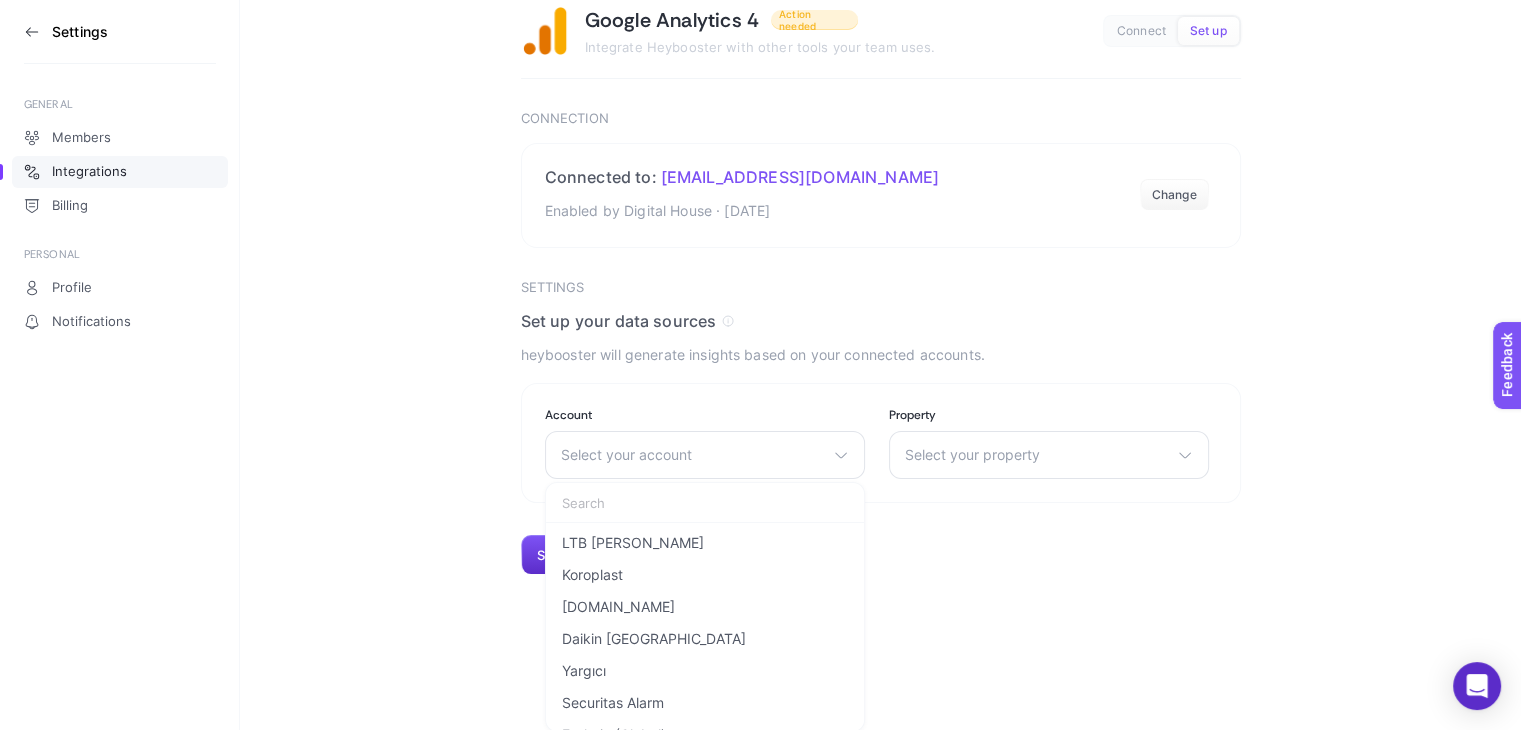 scroll, scrollTop: 99, scrollLeft: 0, axis: vertical 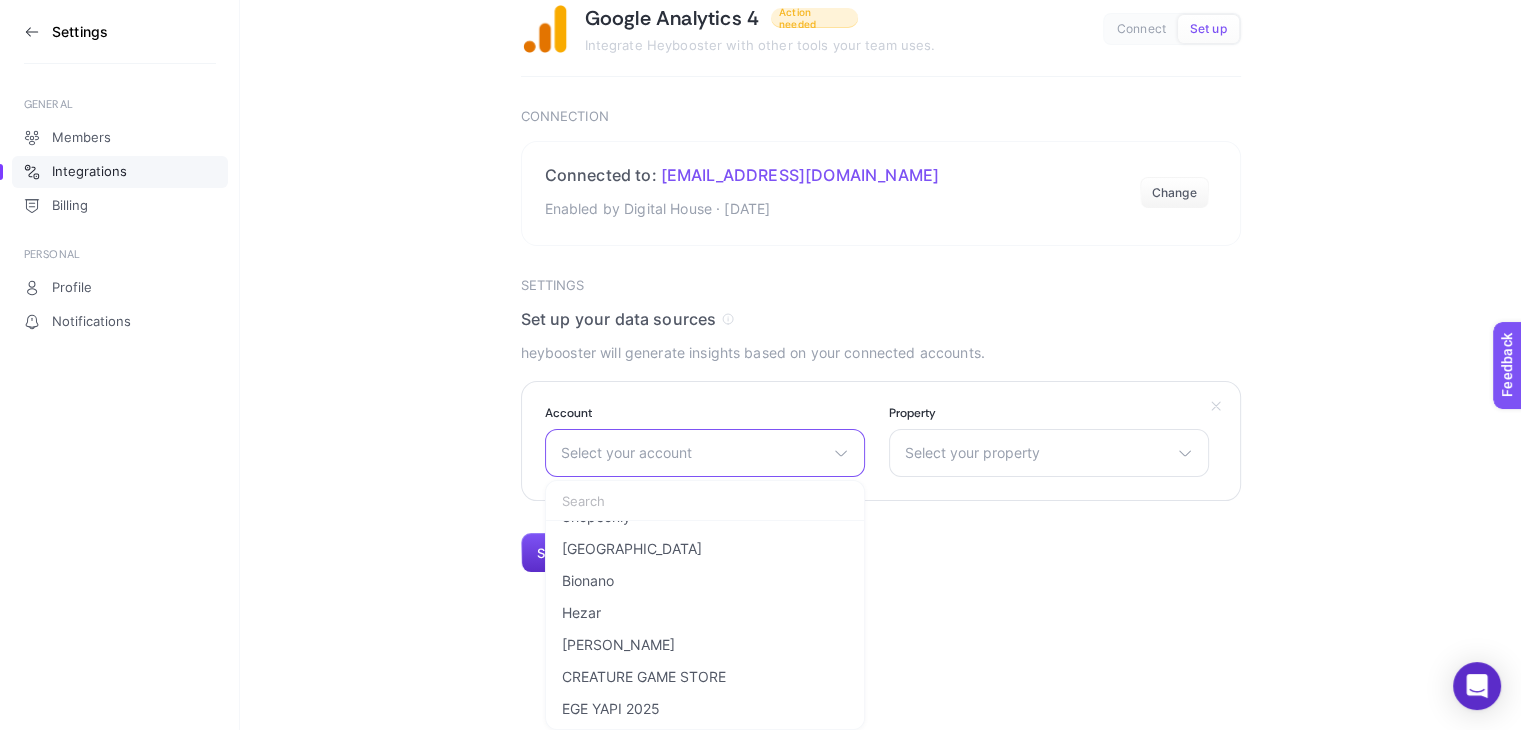 click at bounding box center (705, 501) 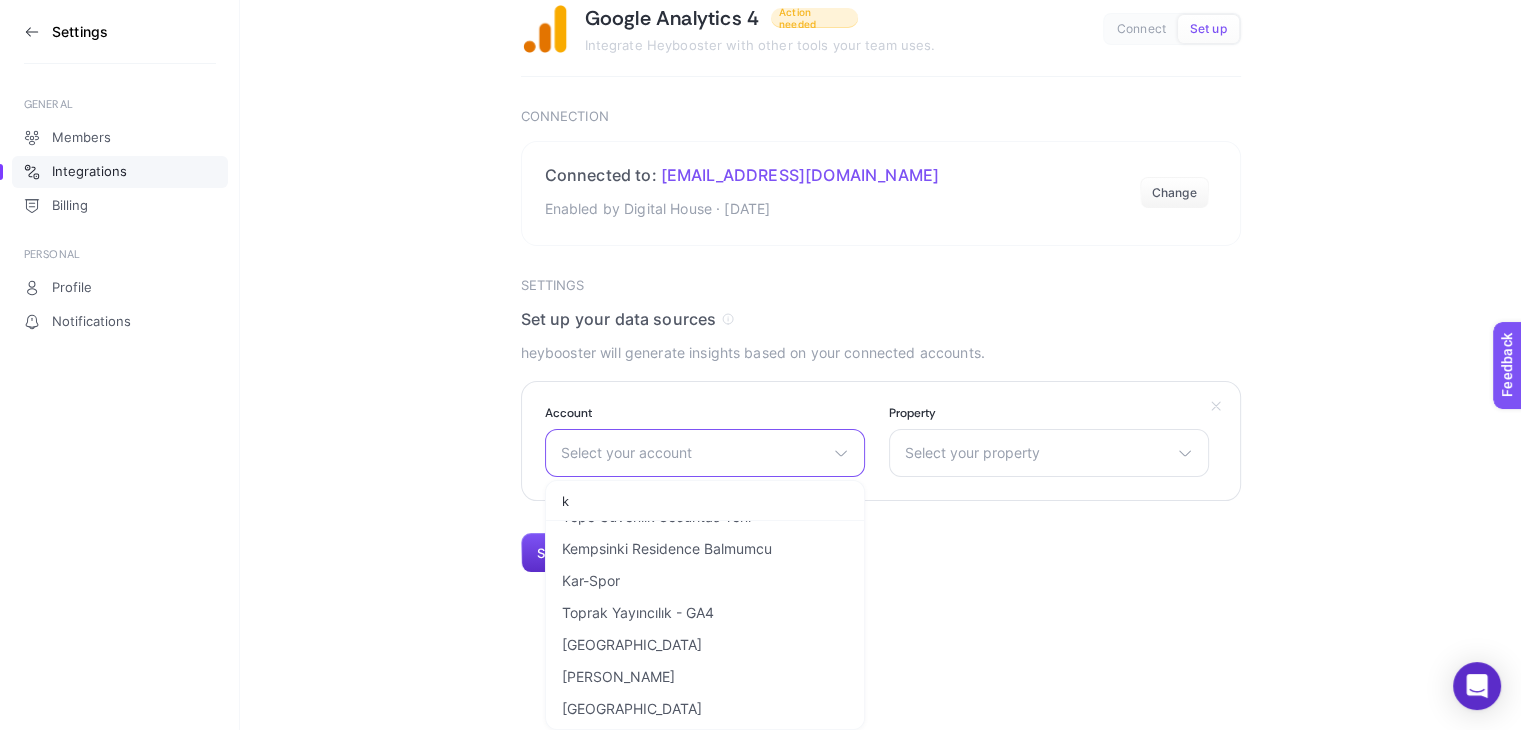 scroll, scrollTop: 888, scrollLeft: 0, axis: vertical 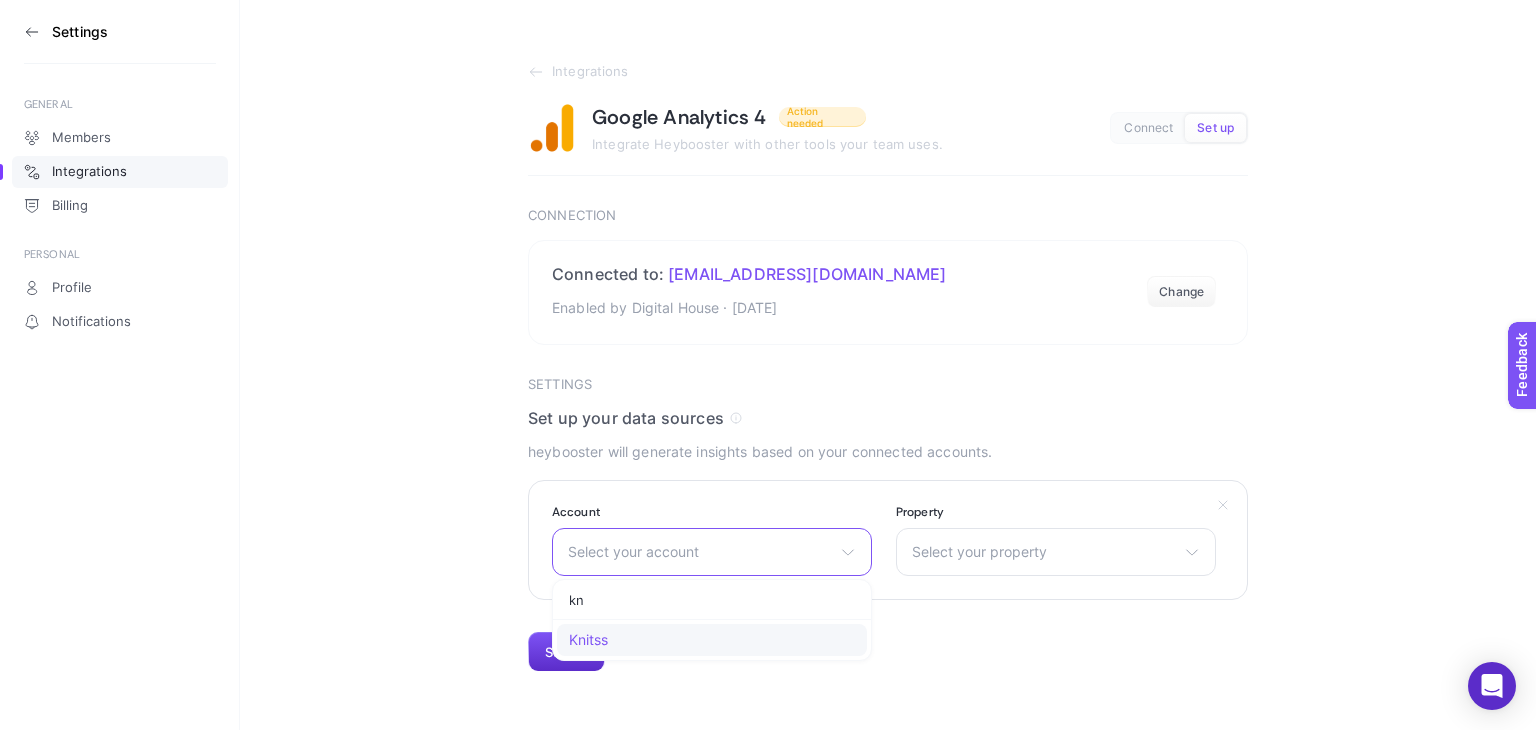 type on "kn" 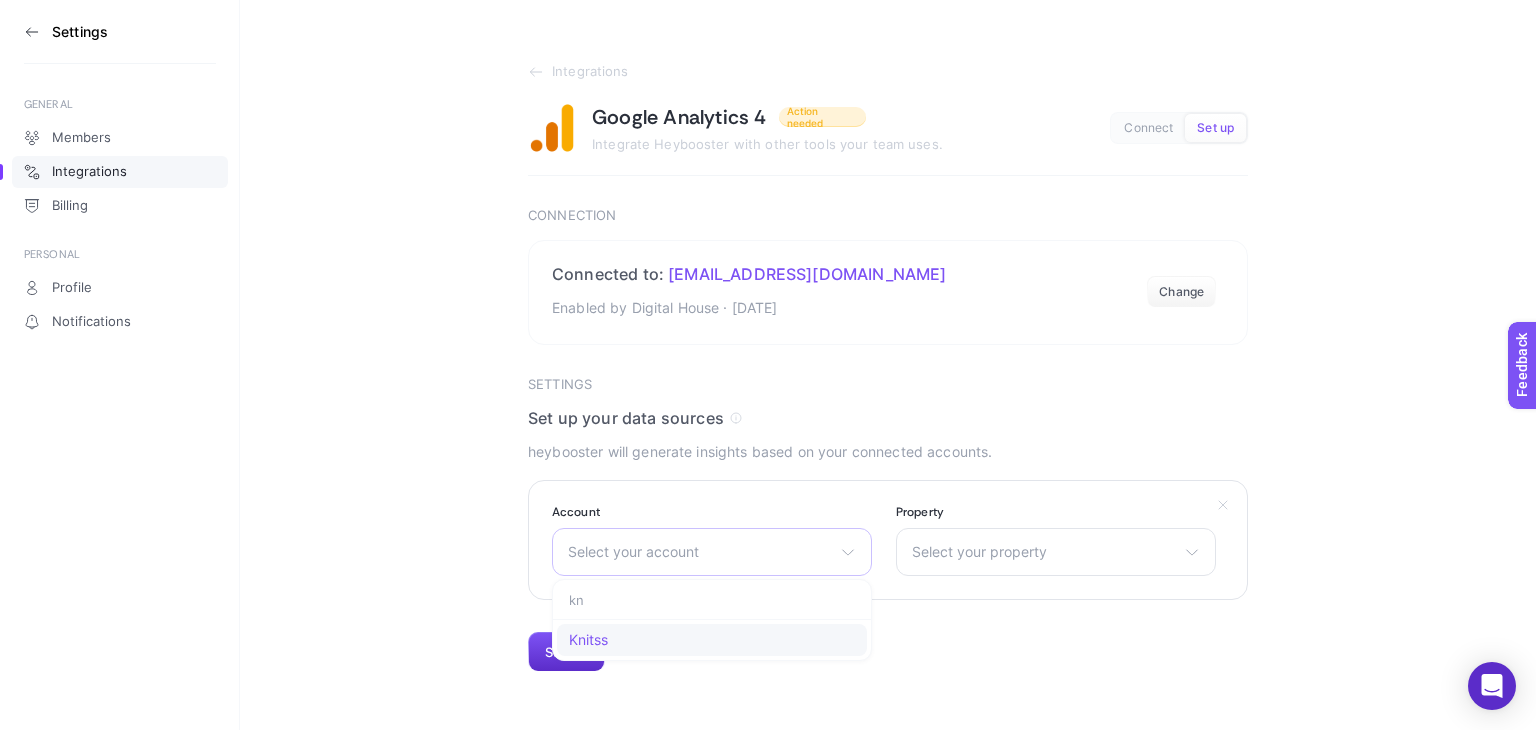 click on "Knitss" 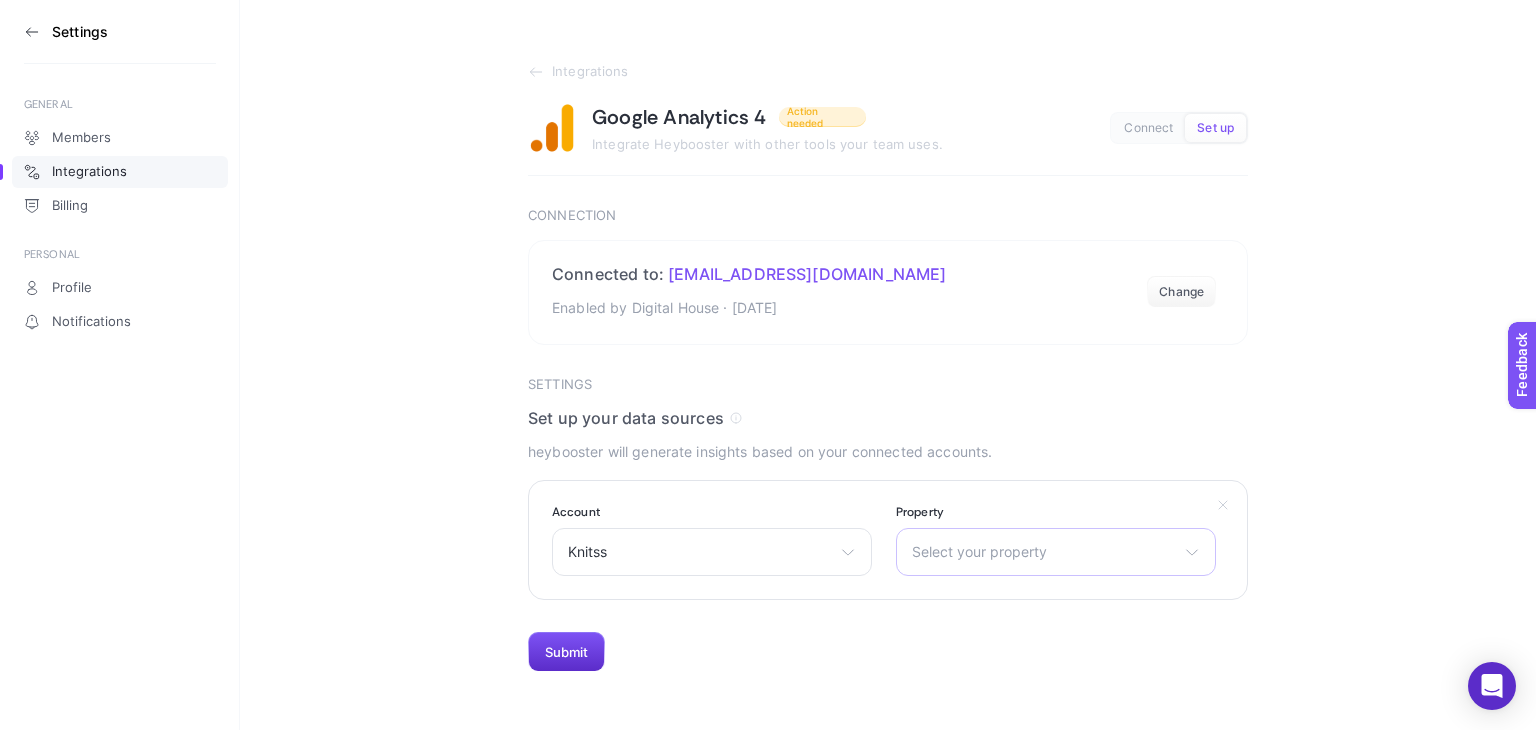 click on "Select your property" at bounding box center (1044, 552) 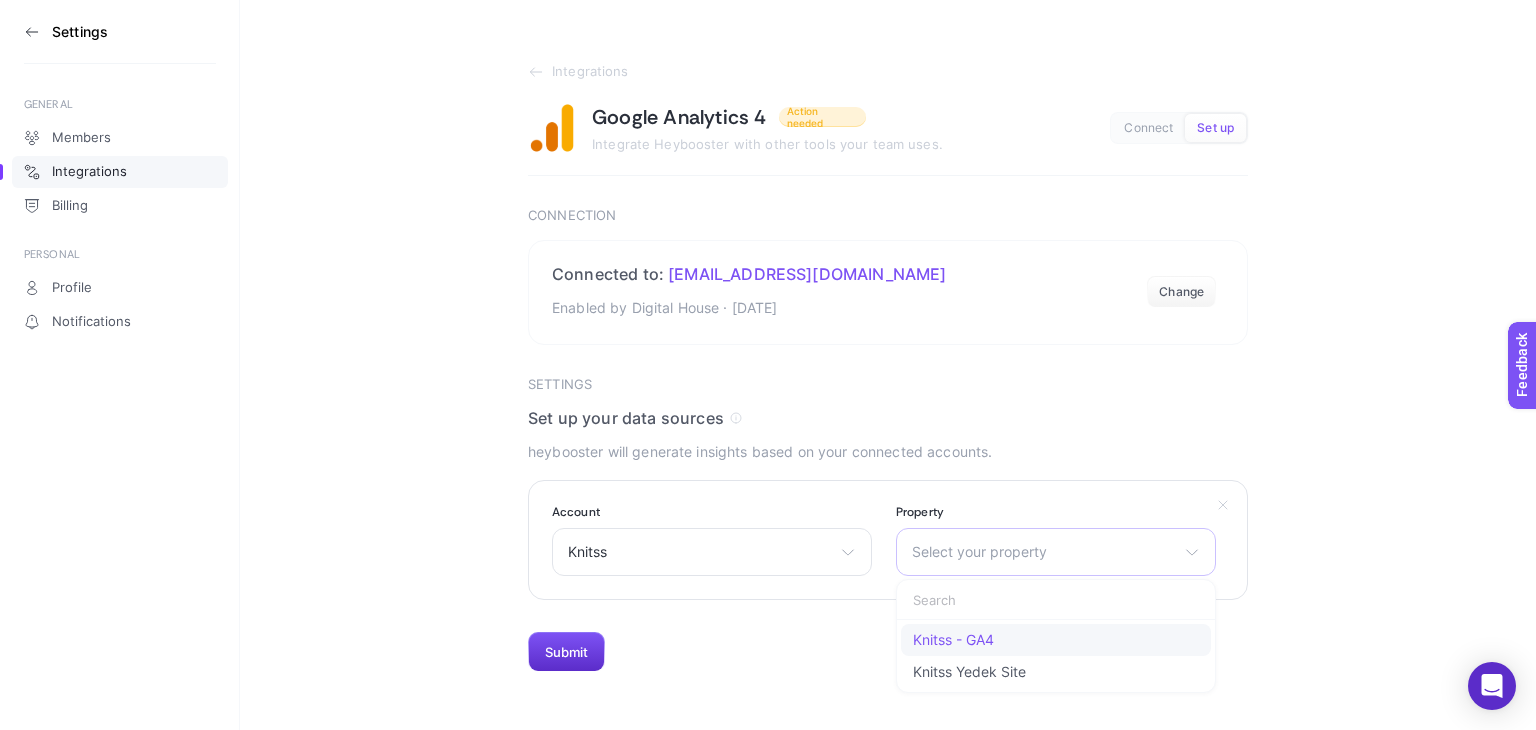 click on "Knitss - GA4" at bounding box center [953, 640] 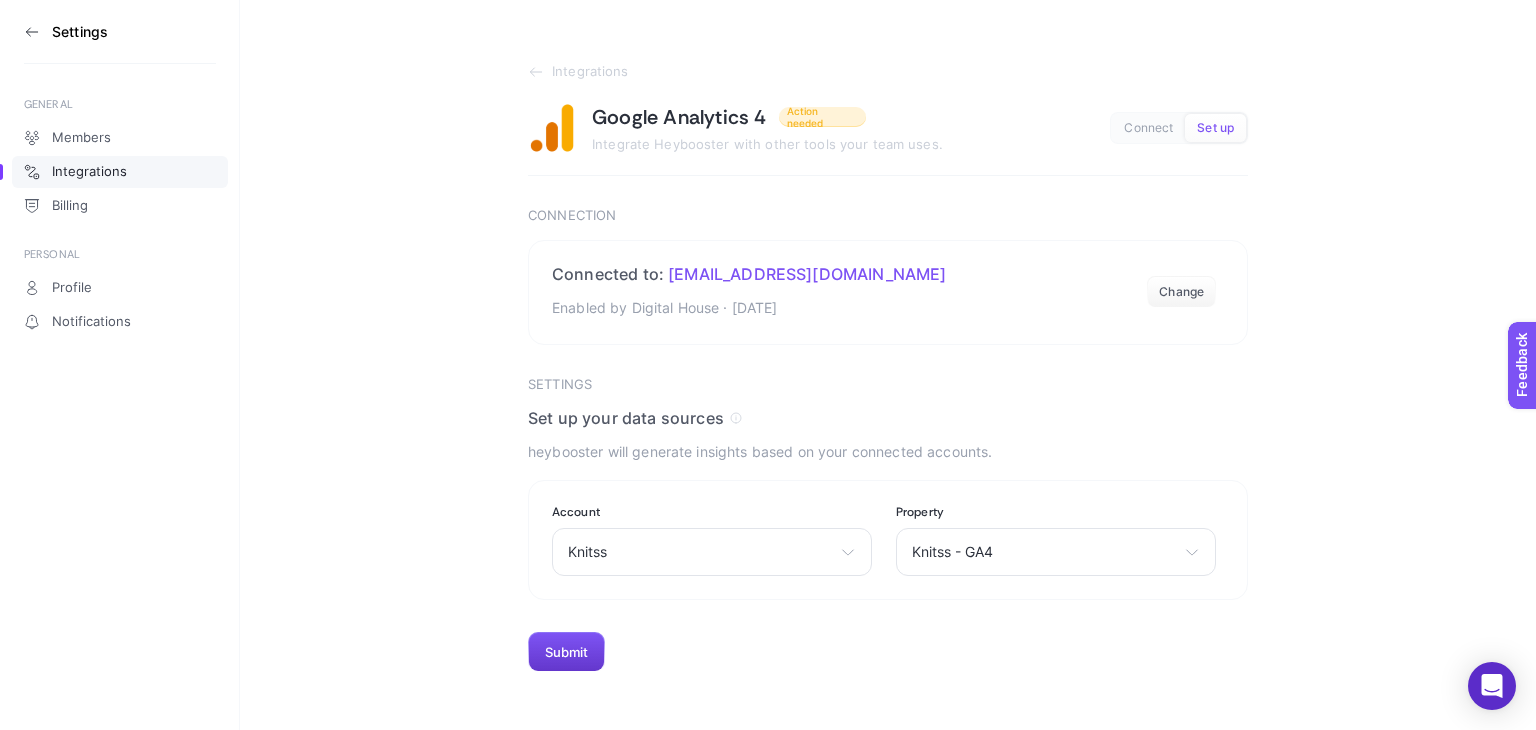 click on "Submit" at bounding box center [566, 652] 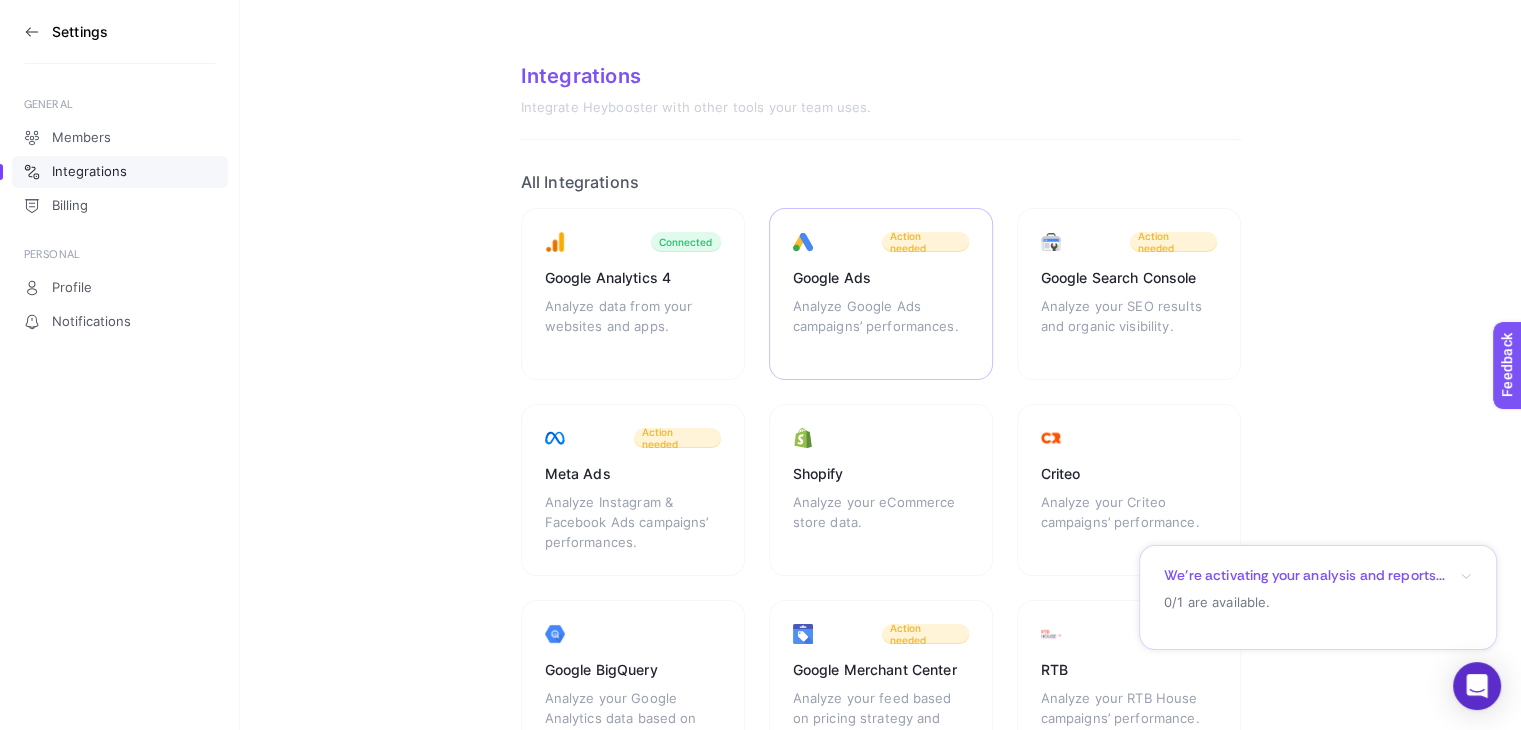 click on "Action needed" at bounding box center (925, 242) 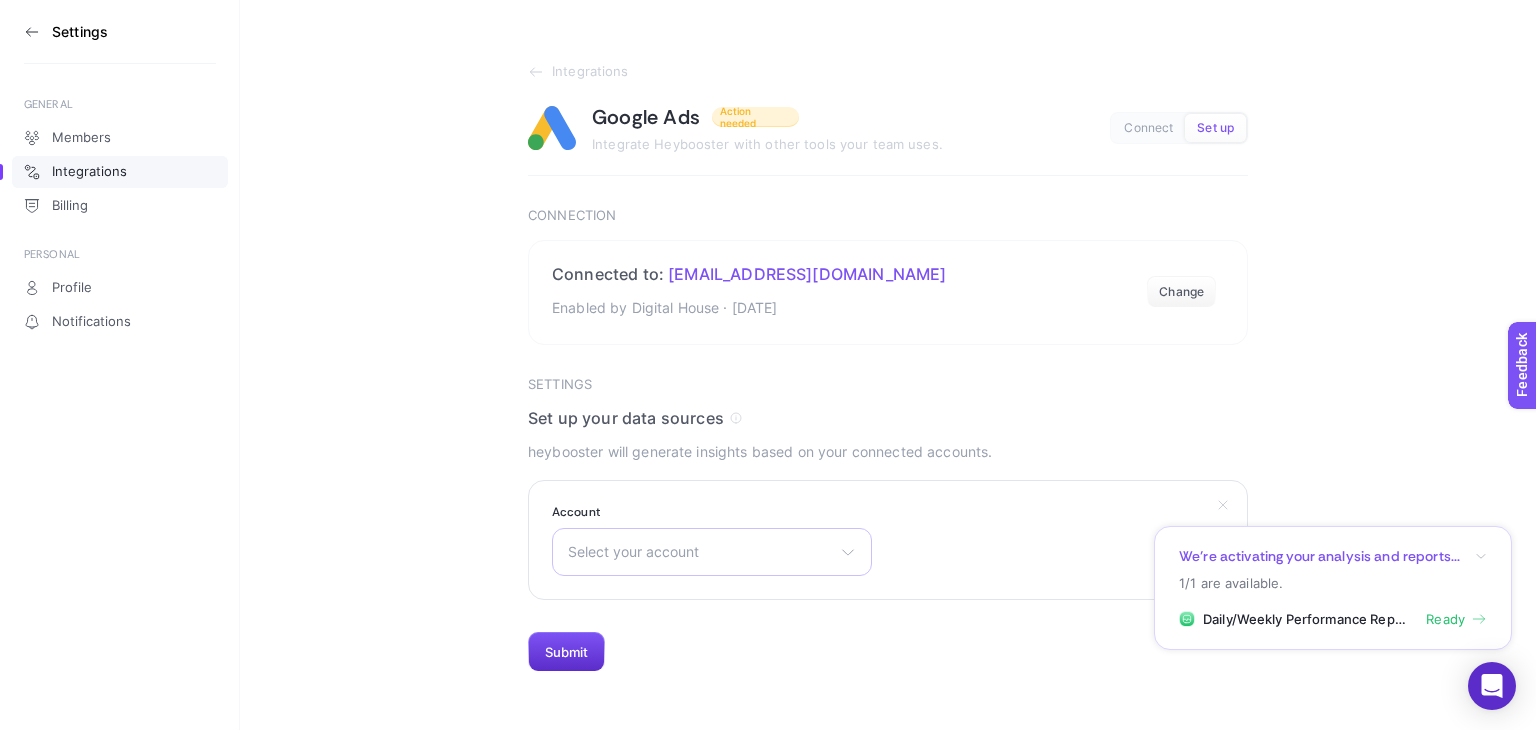 click on "Select your account" at bounding box center (700, 552) 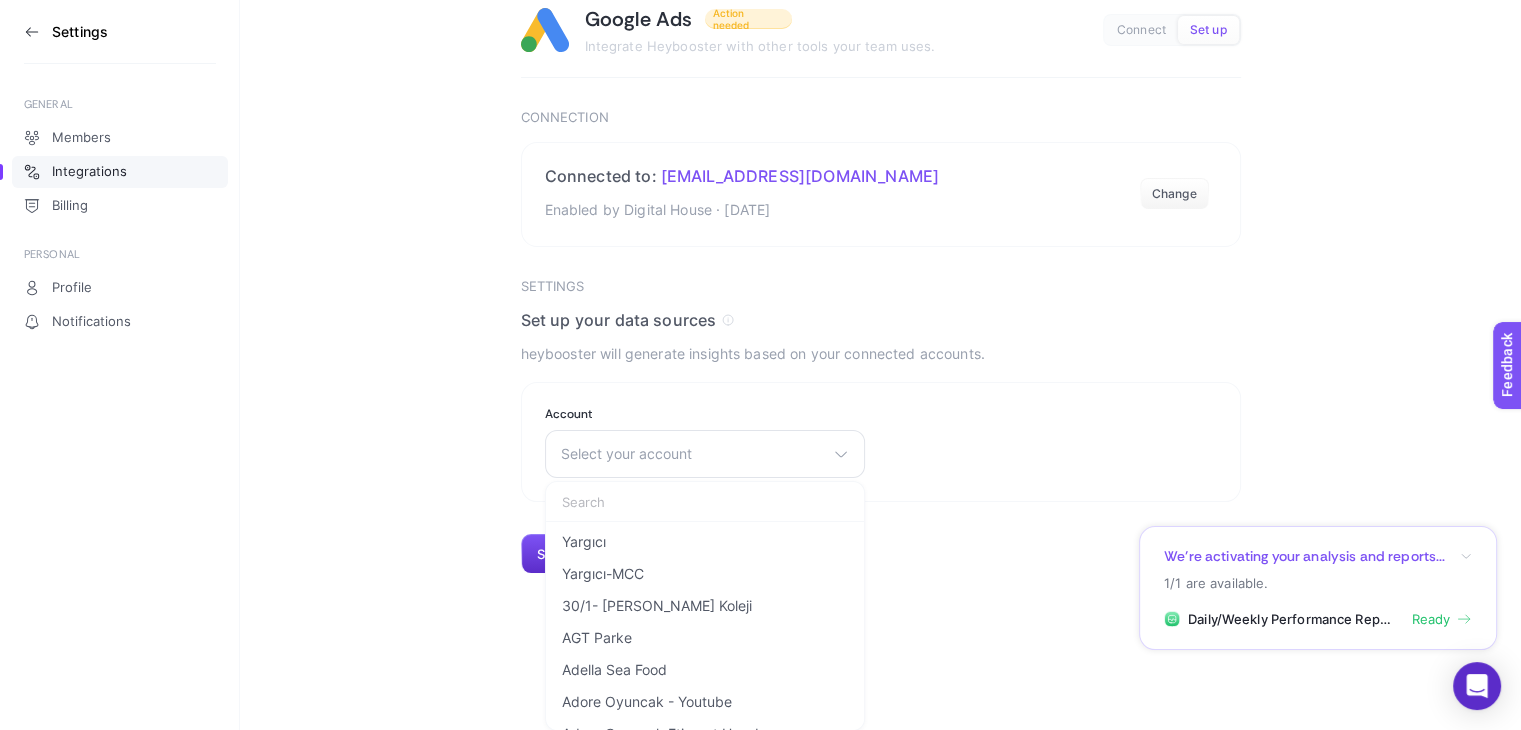 scroll, scrollTop: 99, scrollLeft: 0, axis: vertical 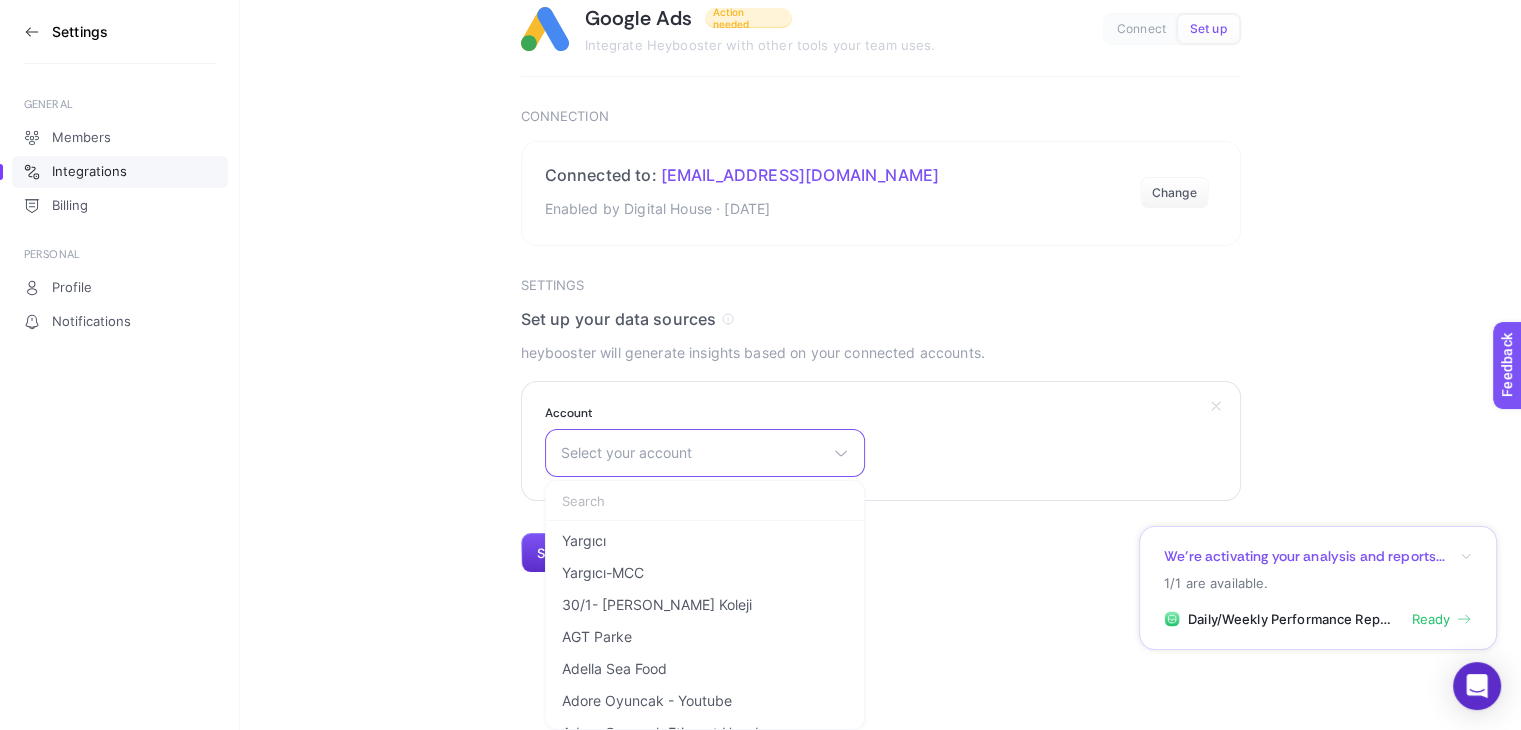 click at bounding box center [705, 501] 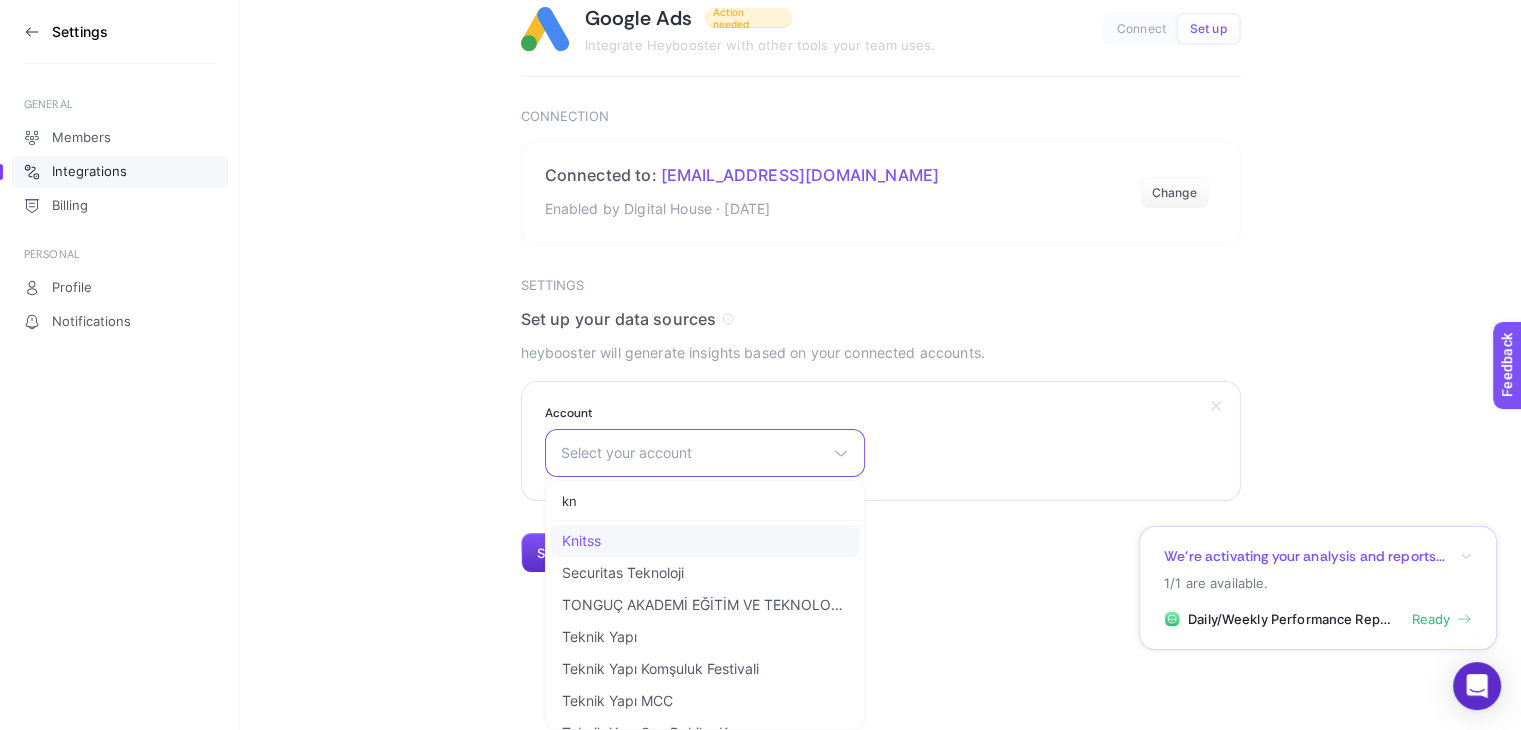 type on "kn" 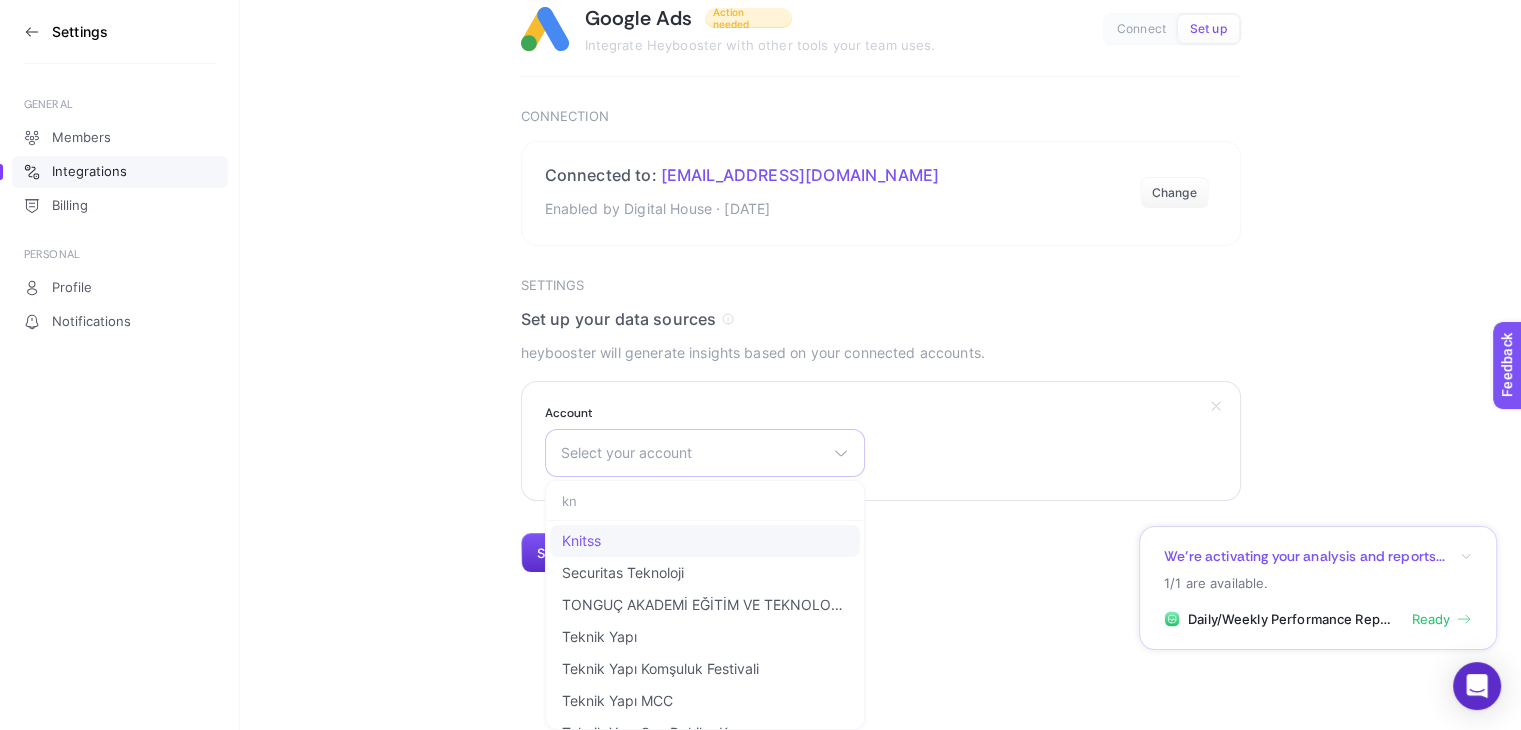 click on "Knitss" 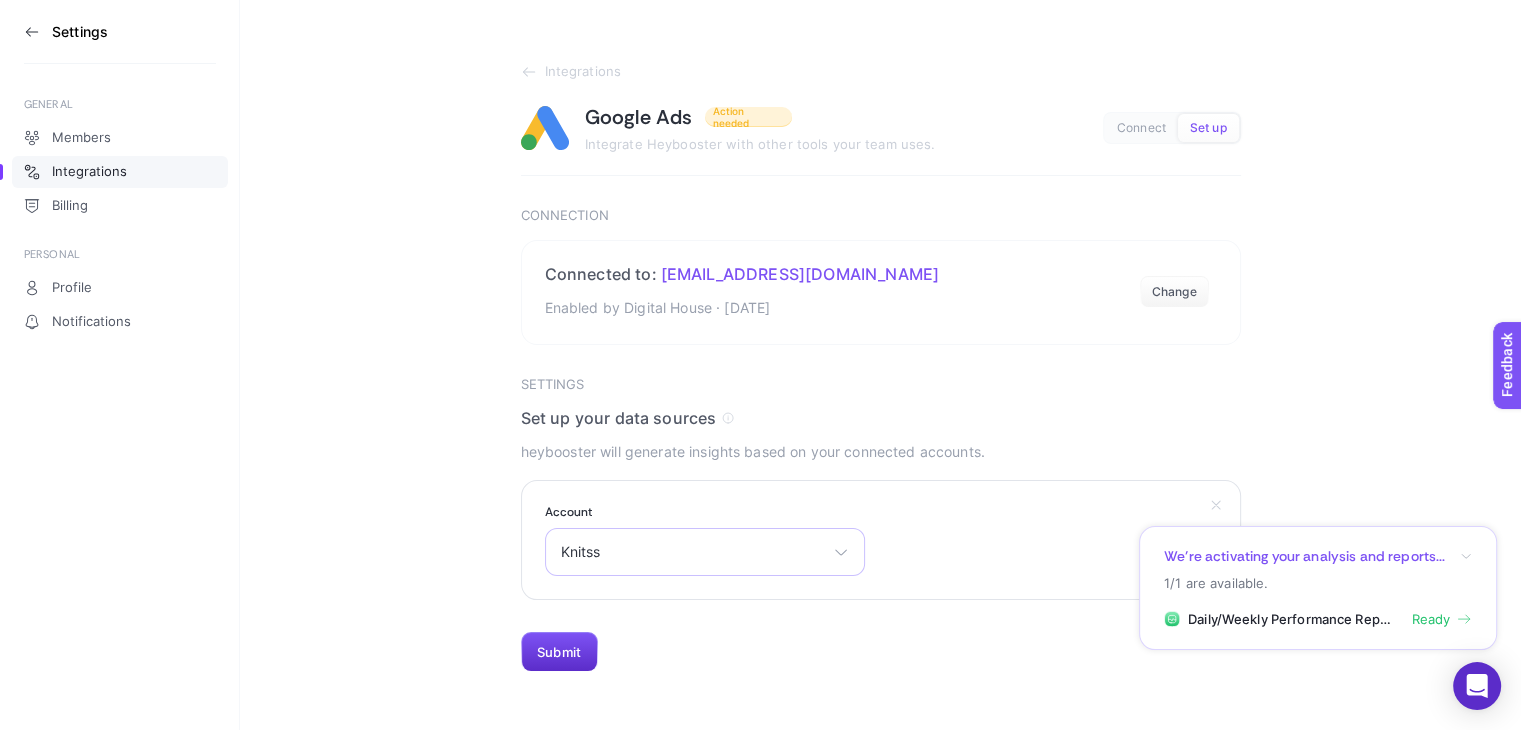 scroll, scrollTop: 0, scrollLeft: 0, axis: both 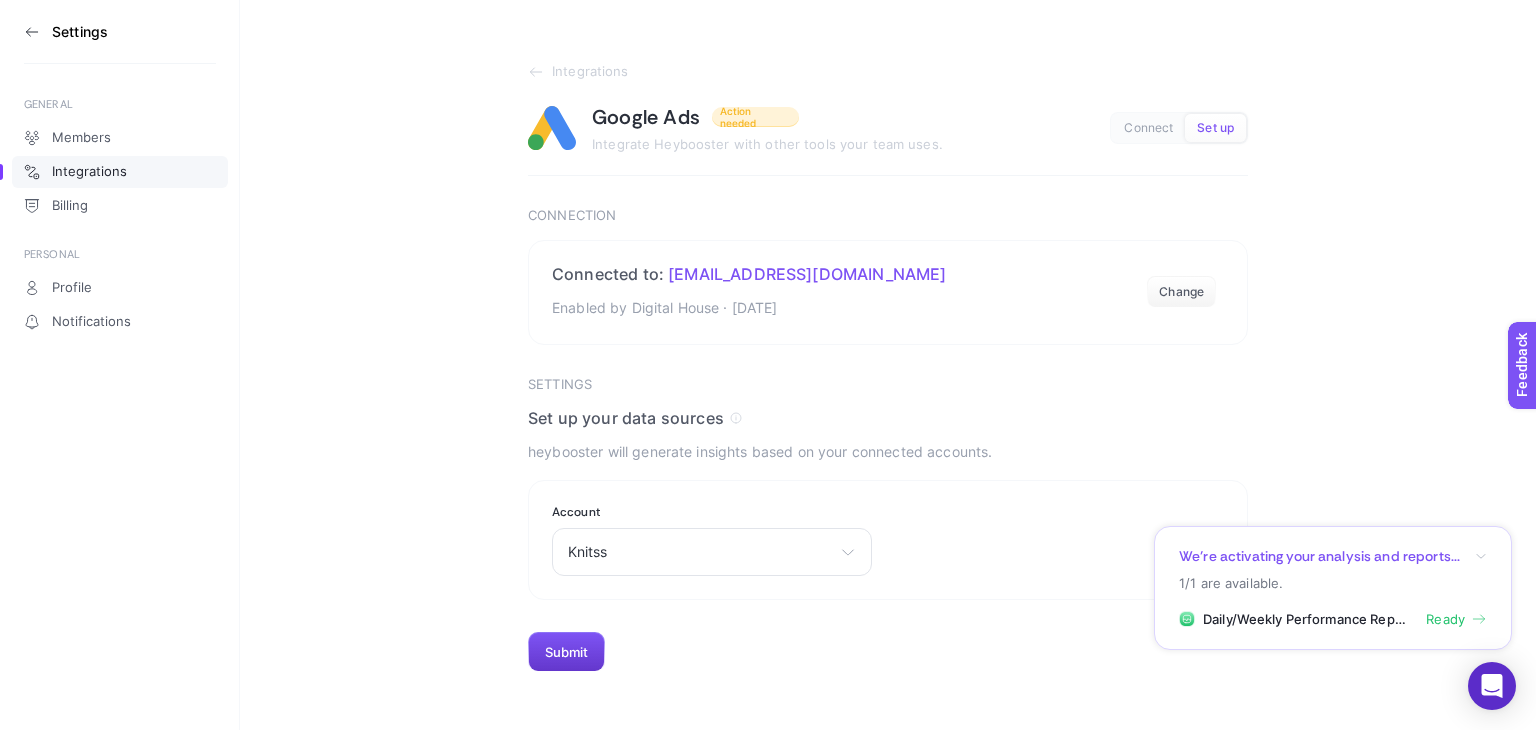click on "Submit" at bounding box center (566, 652) 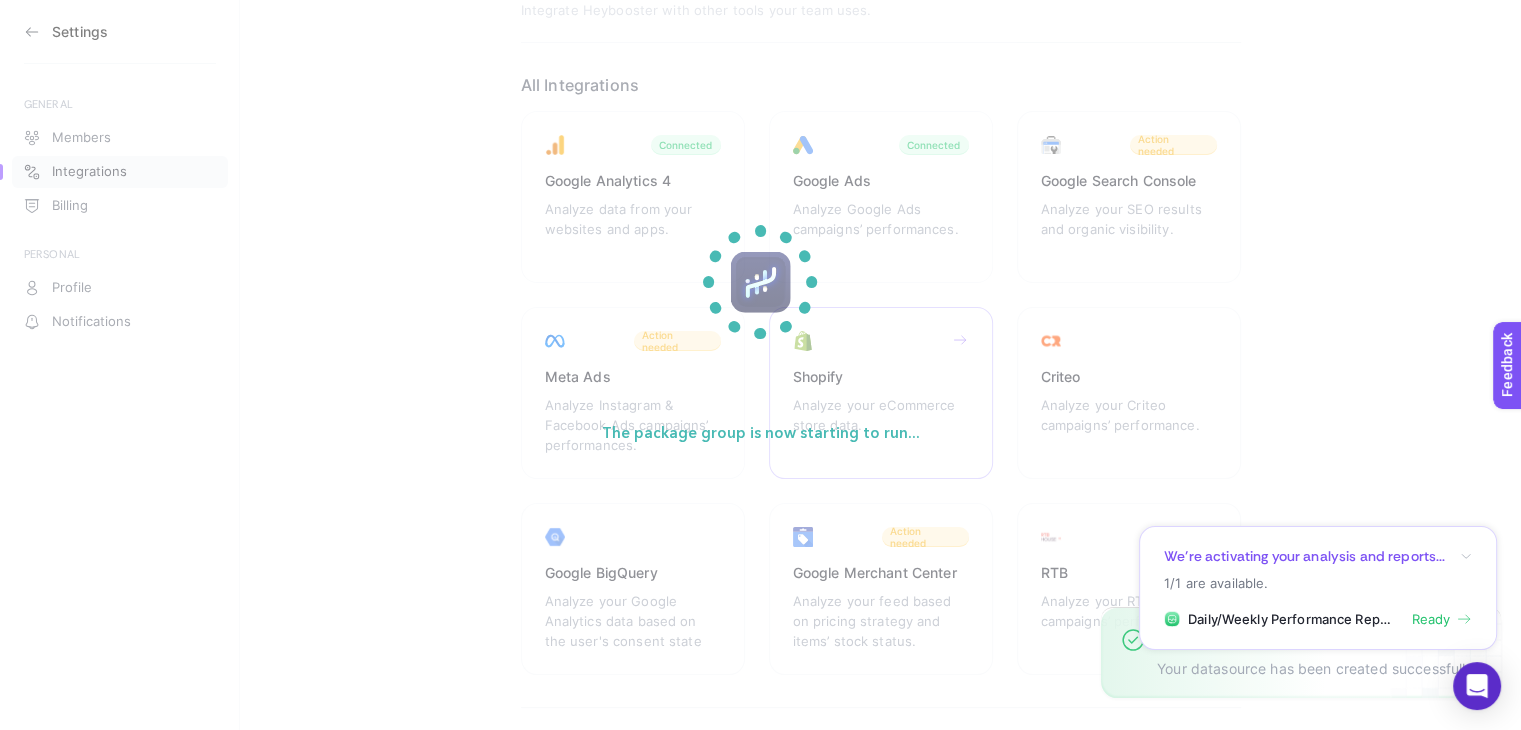 scroll, scrollTop: 100, scrollLeft: 0, axis: vertical 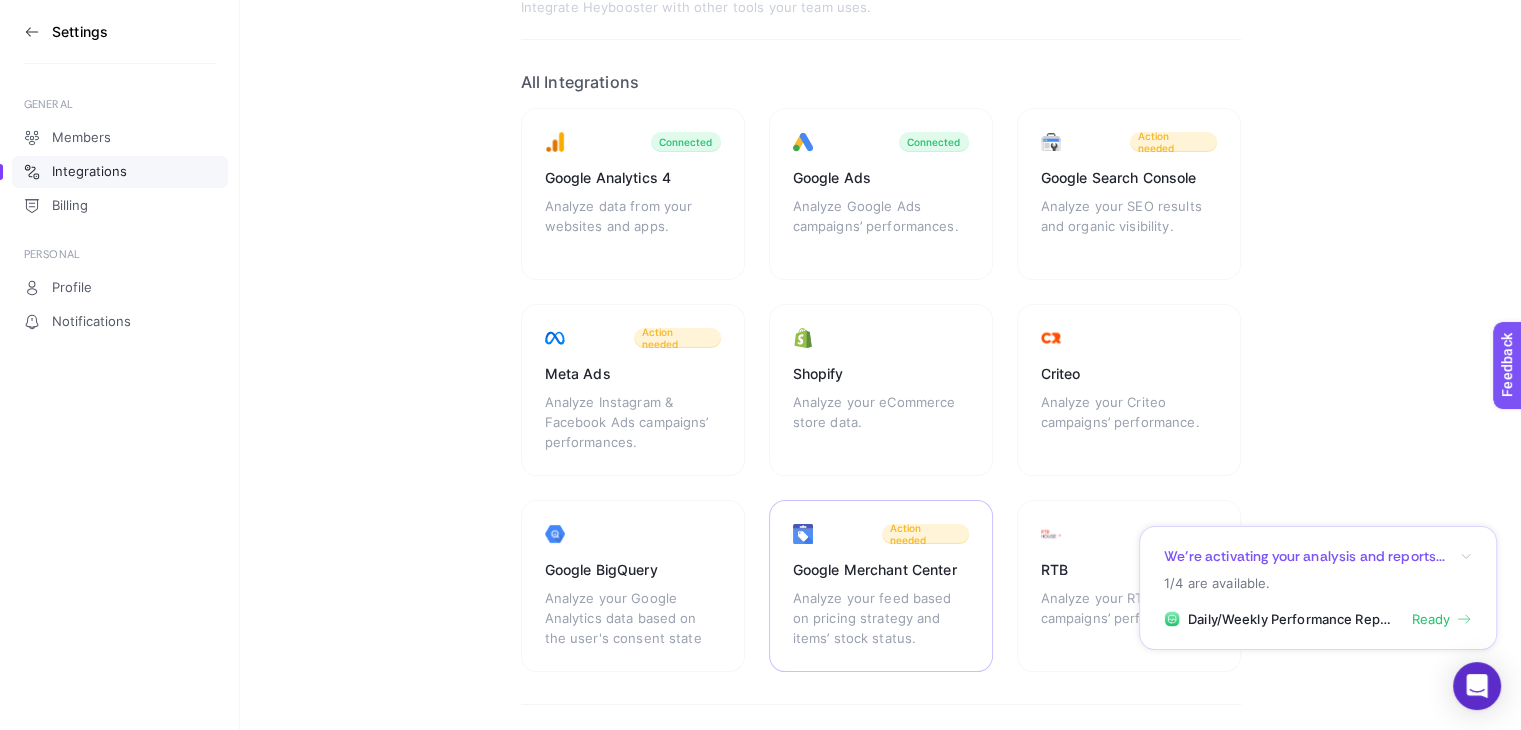 click on "Action needed" at bounding box center [925, 534] 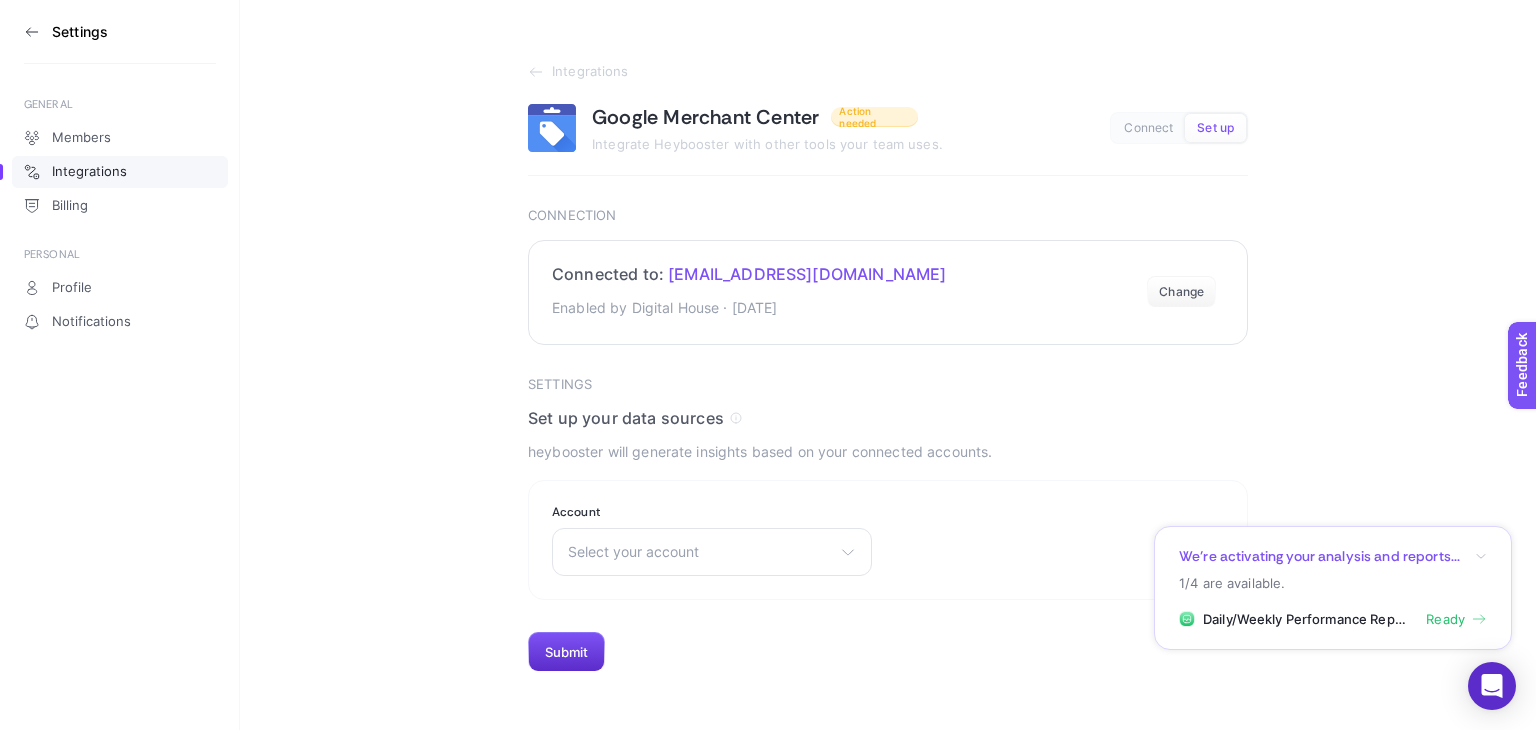 click on "[EMAIL_ADDRESS][DOMAIN_NAME]" at bounding box center [807, 274] 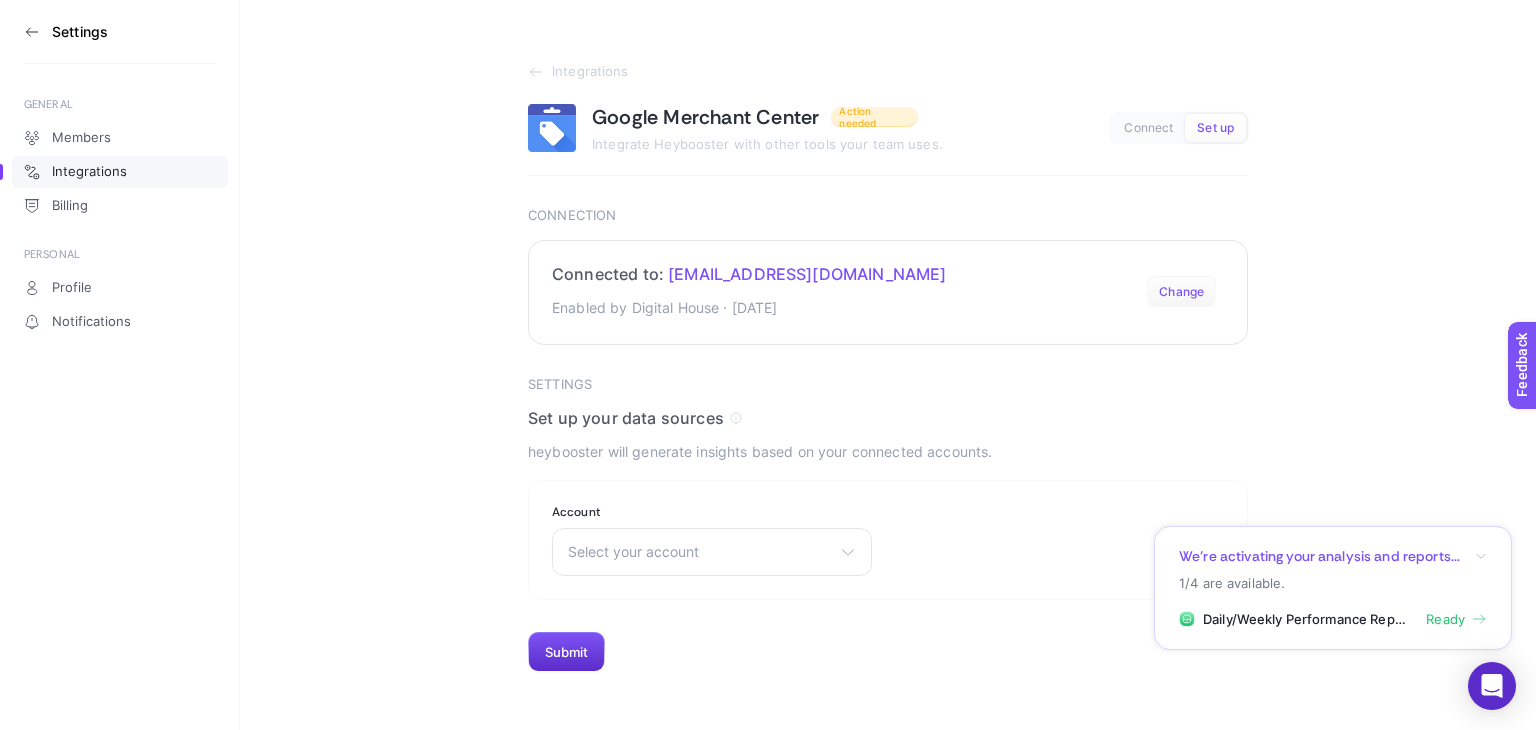 click on "Change" at bounding box center (1181, 292) 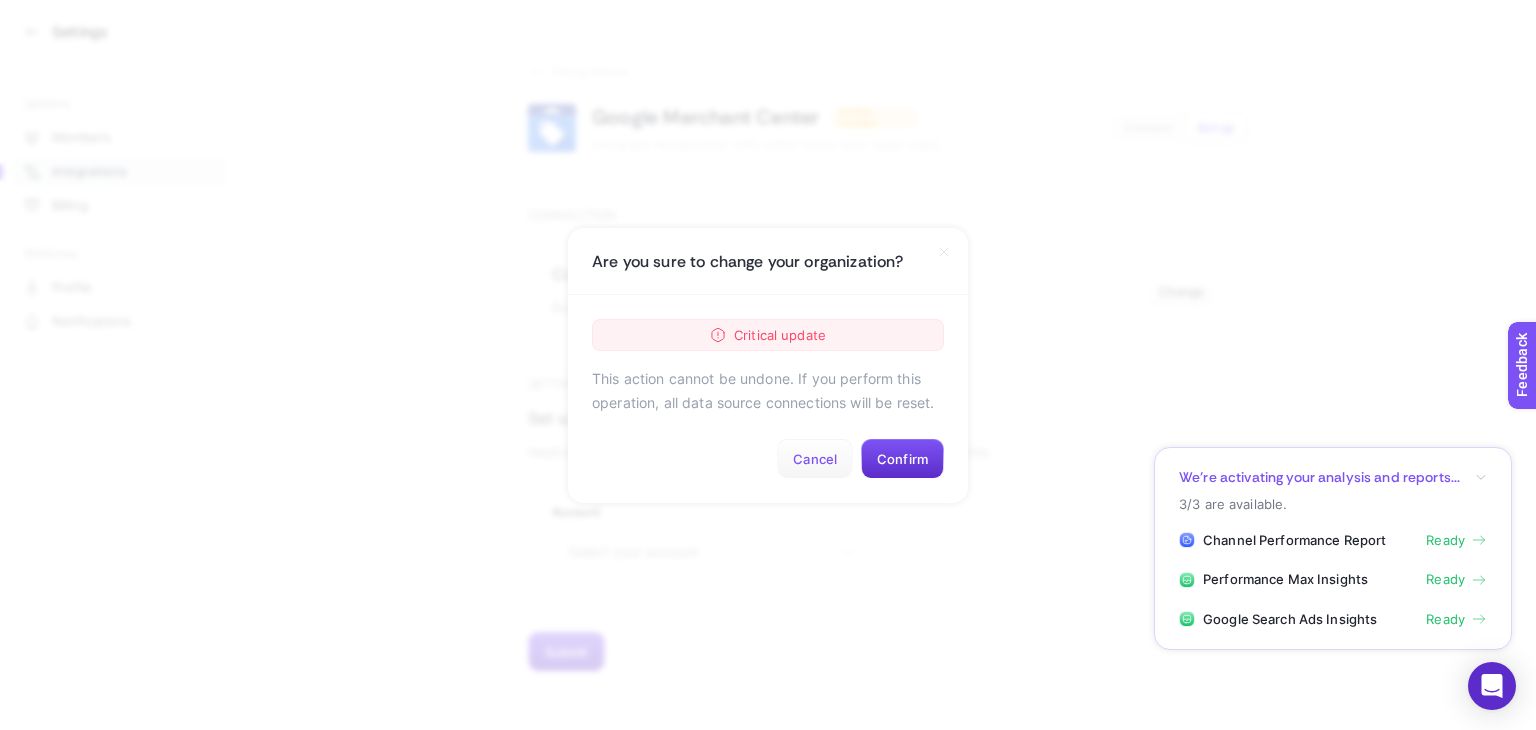 click on "Cancel" at bounding box center (815, 459) 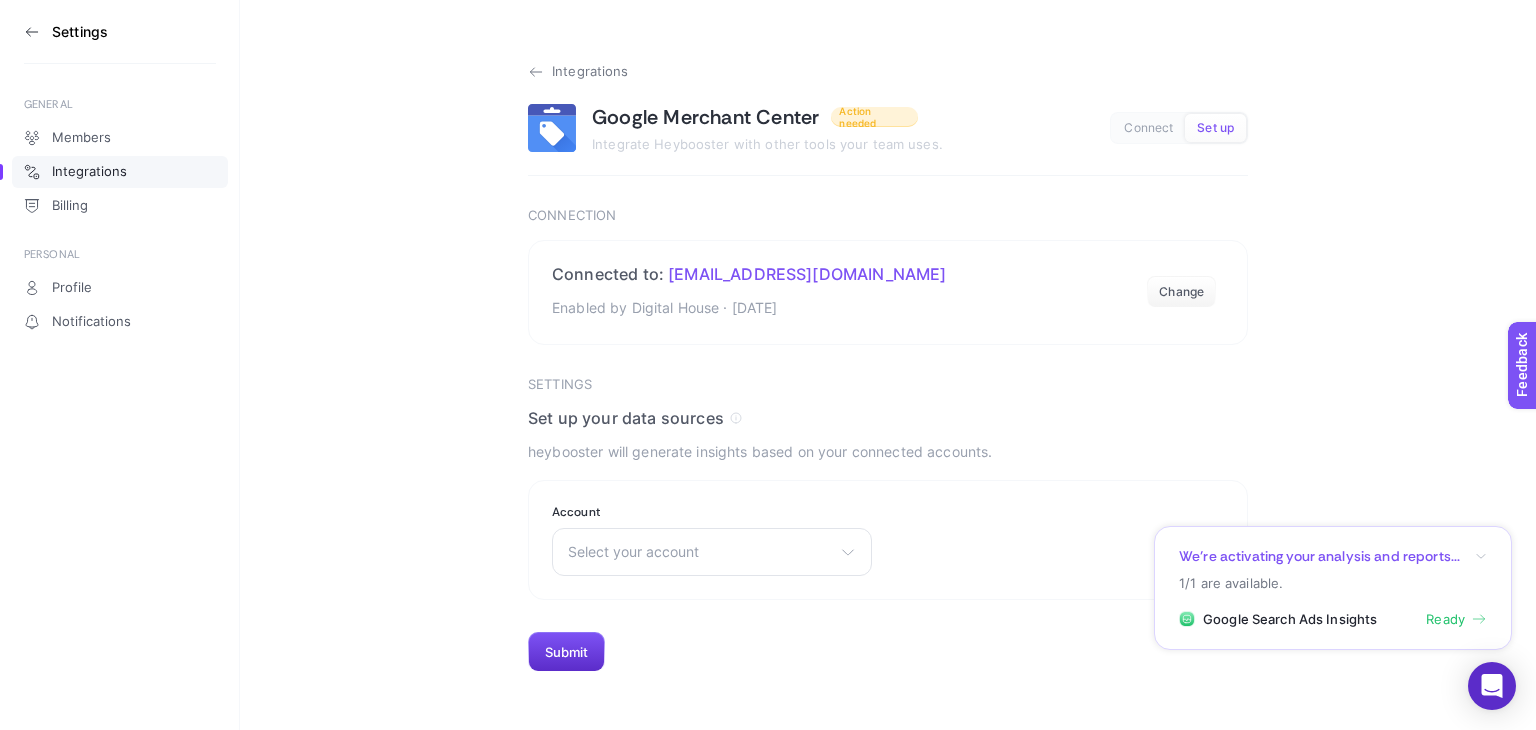 click 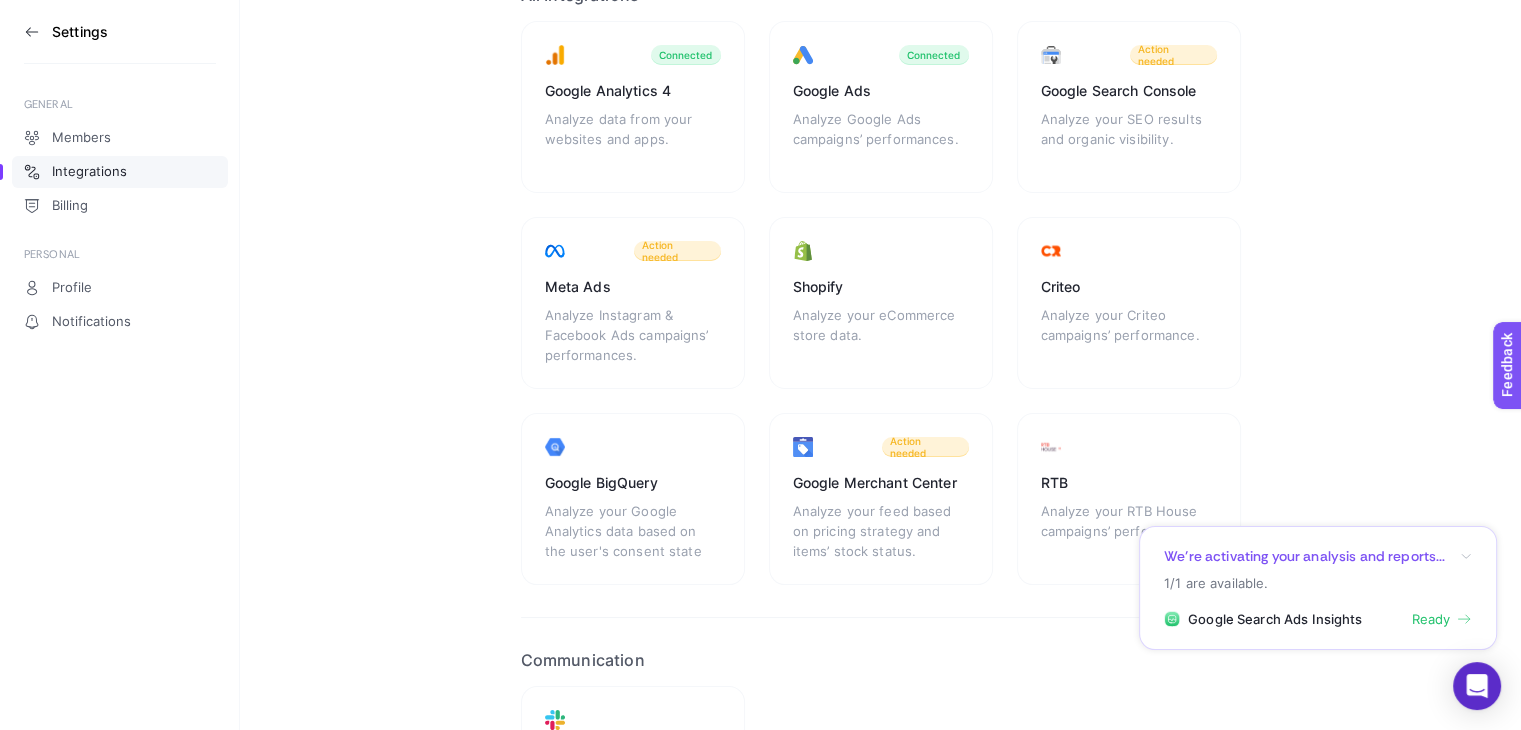scroll, scrollTop: 111, scrollLeft: 0, axis: vertical 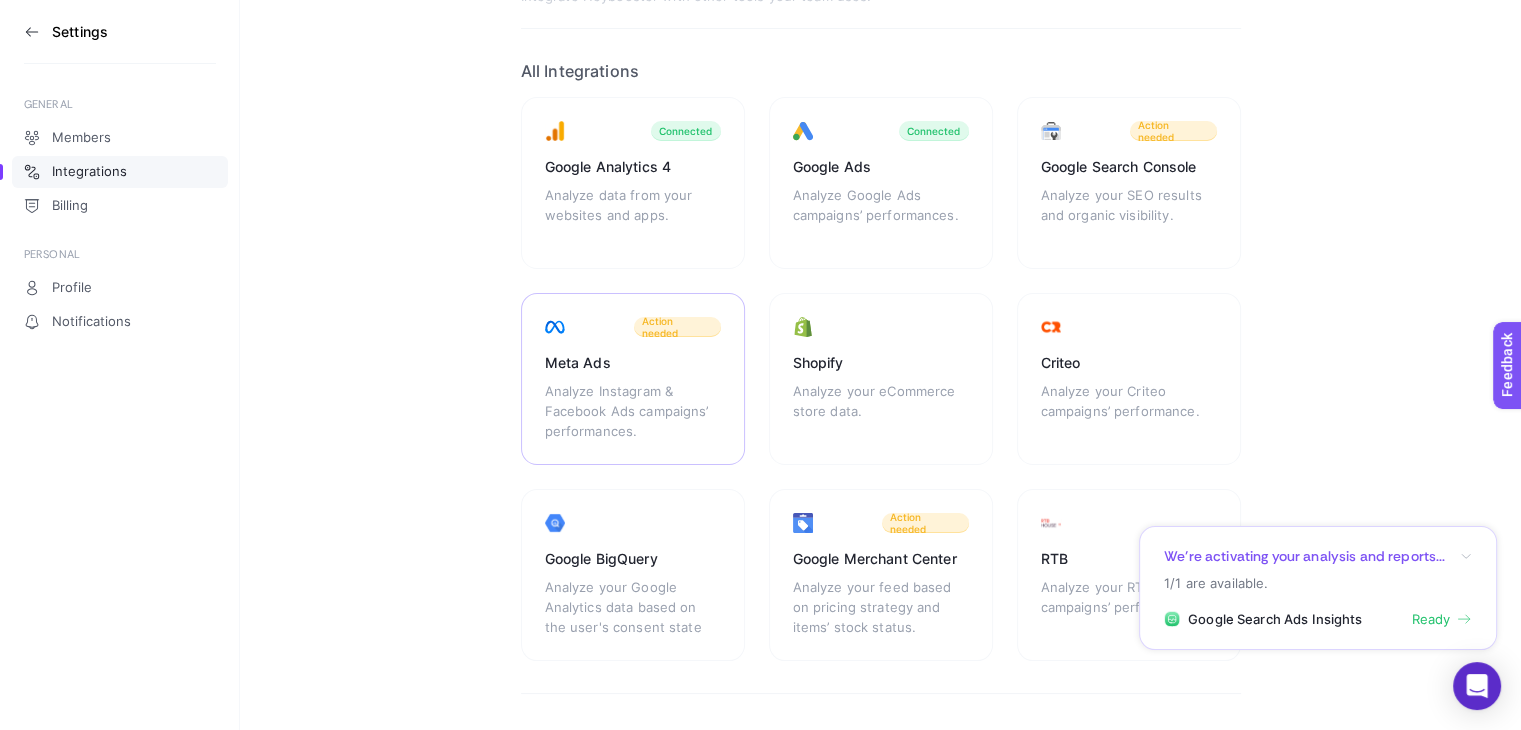 click on "Action needed" at bounding box center [677, 327] 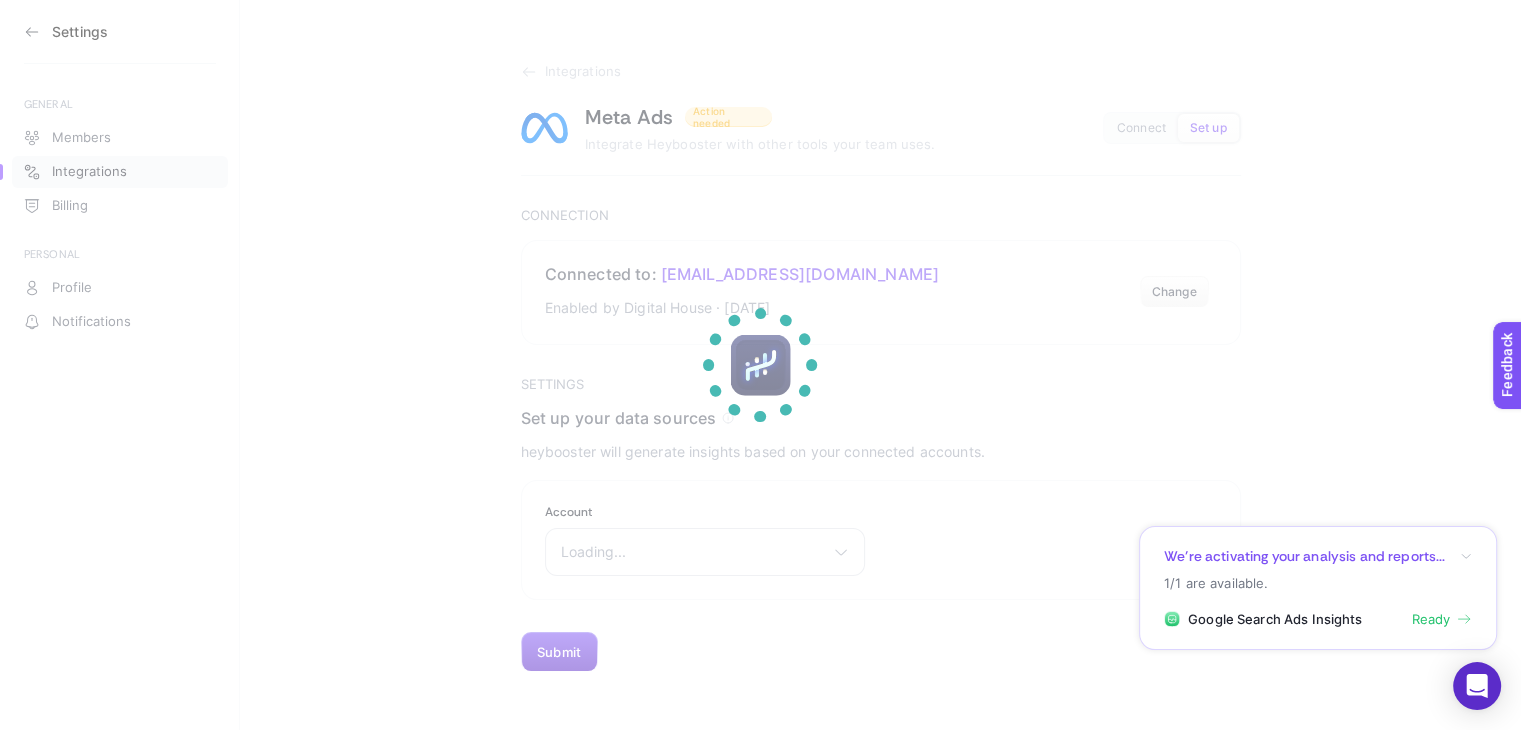 scroll, scrollTop: 0, scrollLeft: 0, axis: both 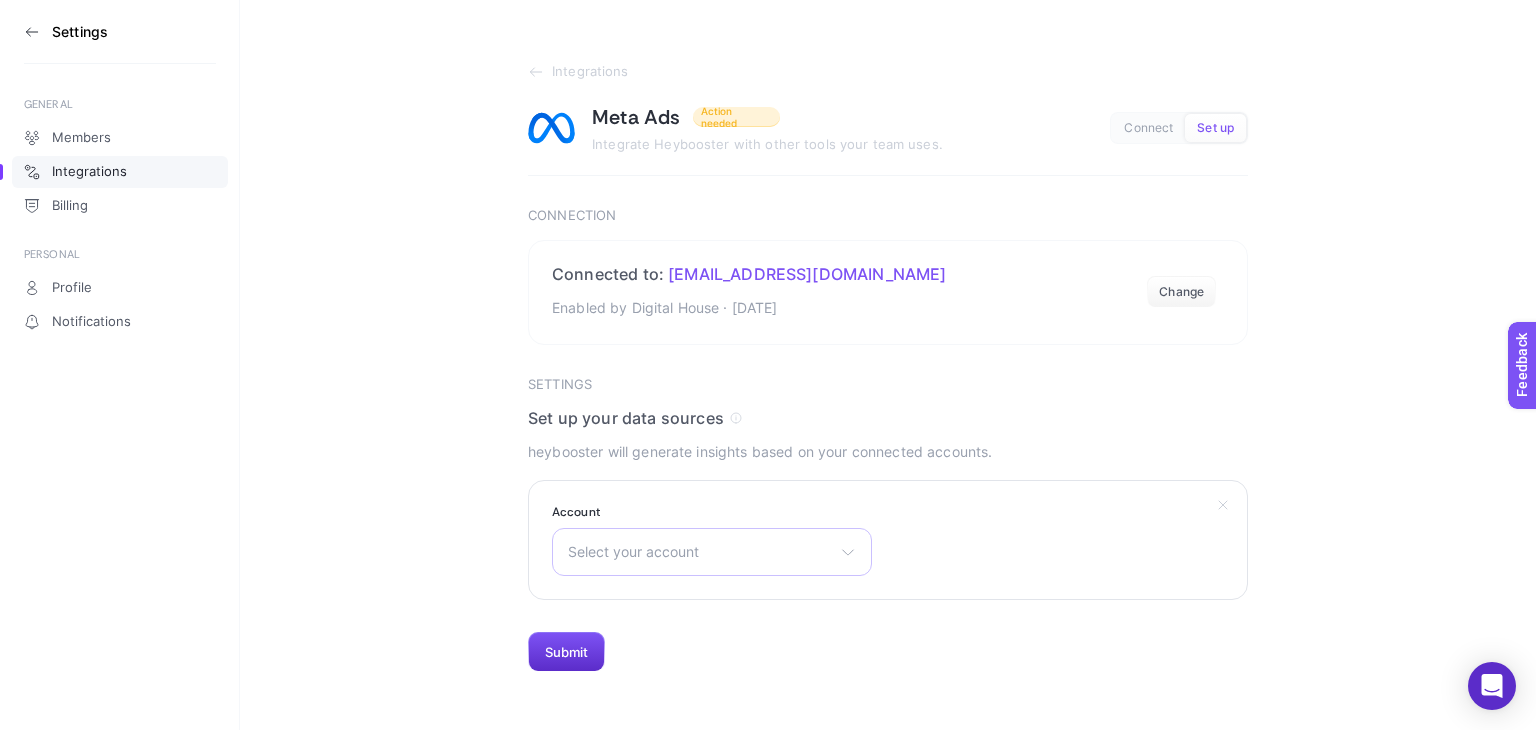 click on "Select your account Kom Reklam Master Aykan Motor Servis A.Ş. Ana Hesap Vorwerk Turkey Ev Aletleri Ltd. Şti. Duygu Koc 254635108 Securitas Technology Begonville.com.tr Bonvagon Meta Ads Mısırlı 1951 Tezmaksan -  YENİ RAMSEY E-ticaret Yargıcı Facebook 2015 İsotlar Motor Markaları Gökdeniz Kartal Yenitepe Kadıköy Performans deneme Balance Güneşli TED Rönesans Koleji Rönesans Eğitim Vakfı Taksim 360 Parima Merter Fer Yapı Nuhoğlu İnşaat Digitalhouse ERA Türkiye Fer Yapı Premier Kampüs Ofis Madame Coco Gülsa İnşaat Kale Tam Kapsam Güvenlik Sportsart Gül Proje - Vira İstanbul Gül Proje - Basın Express E-Commerce Silverline Global Nar Life iTower Makyol Yaşam GIZIA MODA YURTİÇİ (TRY) Siverline Georgia - Eski Blue Lake Silverline Gürcistan - Azerbaycan Evla Seyir Evleri Mon Reve Eyüp Emaar Square Exxeselection Westside İstanbul Digital Planet Özak - Büyükyalı Quasar İstanbul Mahall Bomonti İzmir İstanbul Tower 205 Nuvo Dragos Greenox Ary Efedra Nuvo Dragos ViroStop YHT" at bounding box center [712, 552] 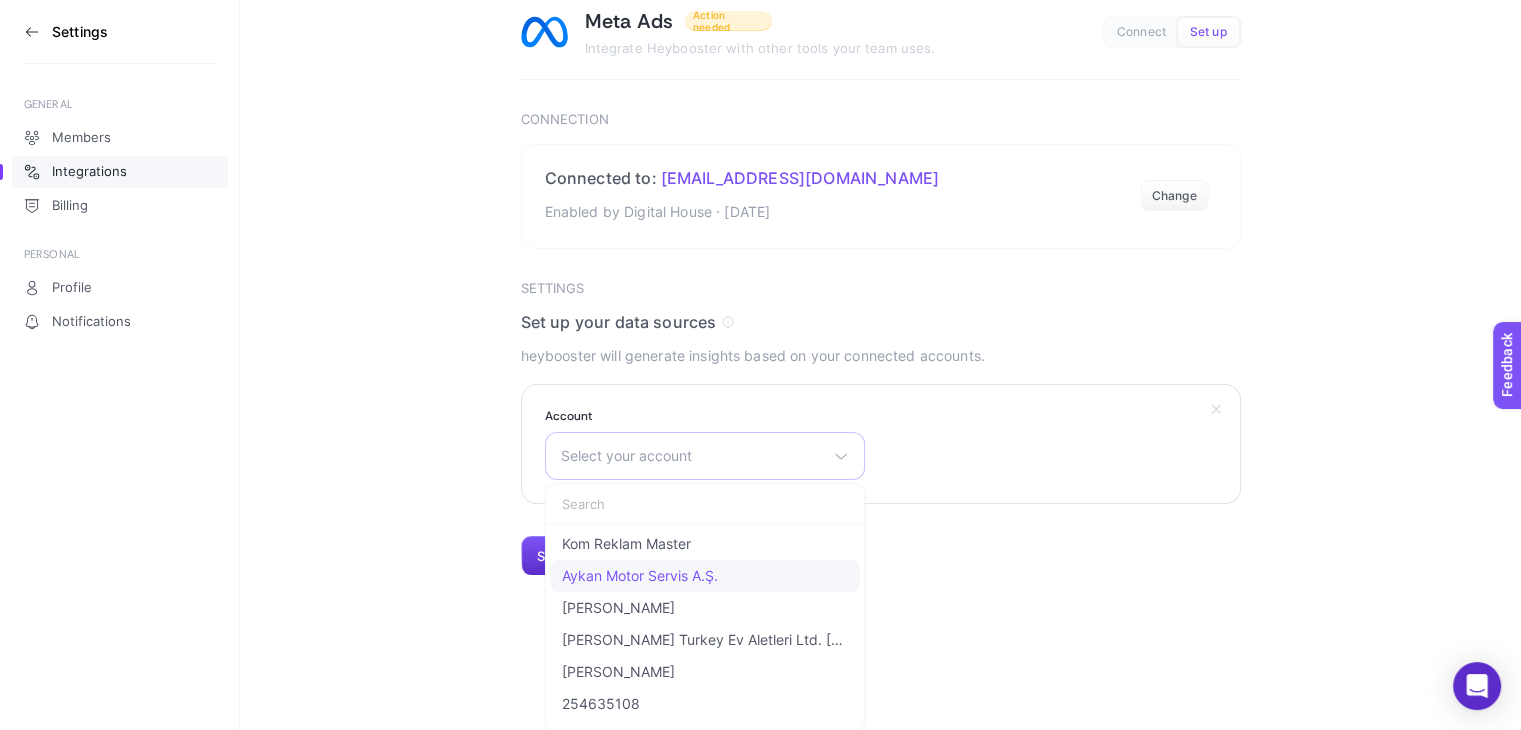 scroll, scrollTop: 99, scrollLeft: 0, axis: vertical 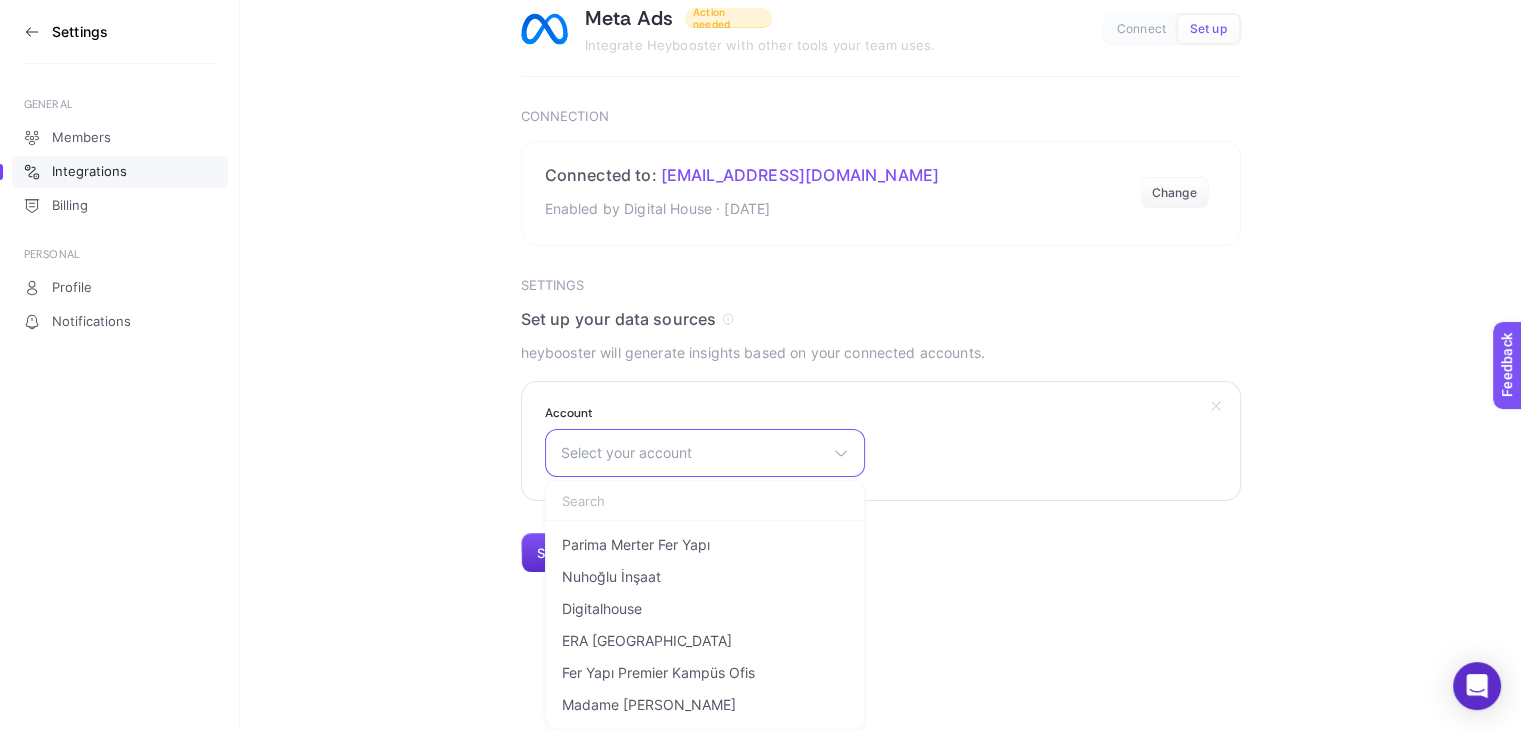 click at bounding box center (705, 501) 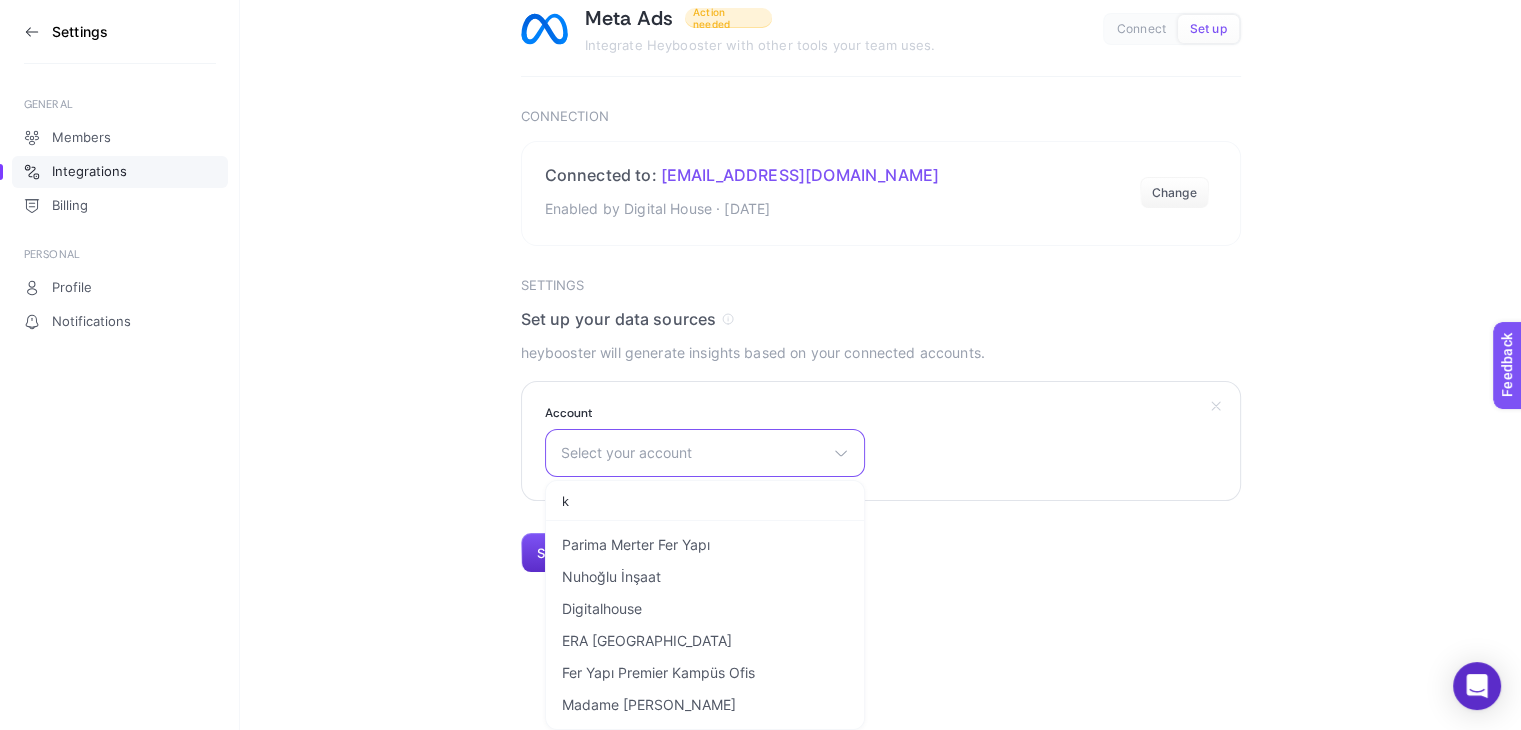 scroll, scrollTop: 380, scrollLeft: 0, axis: vertical 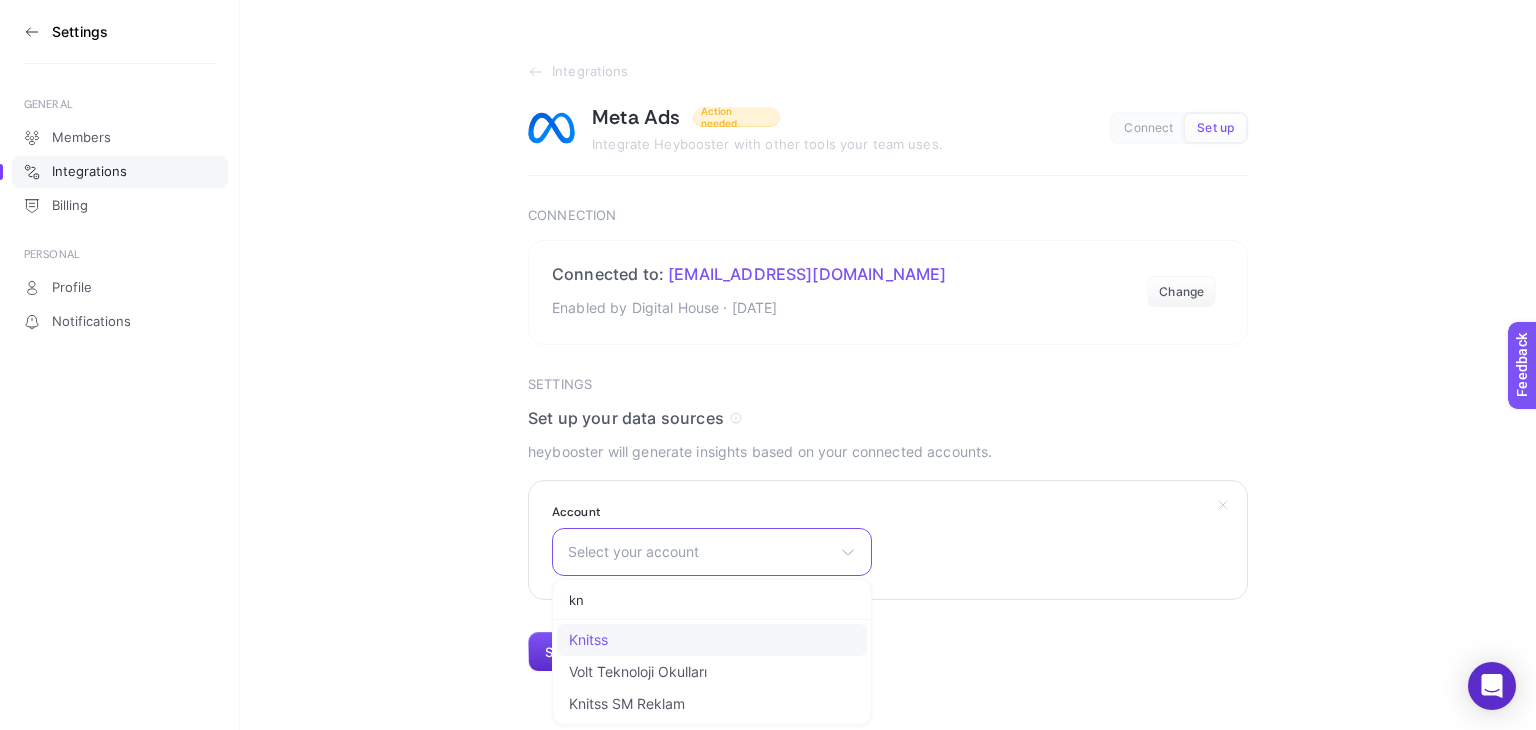 type on "kn" 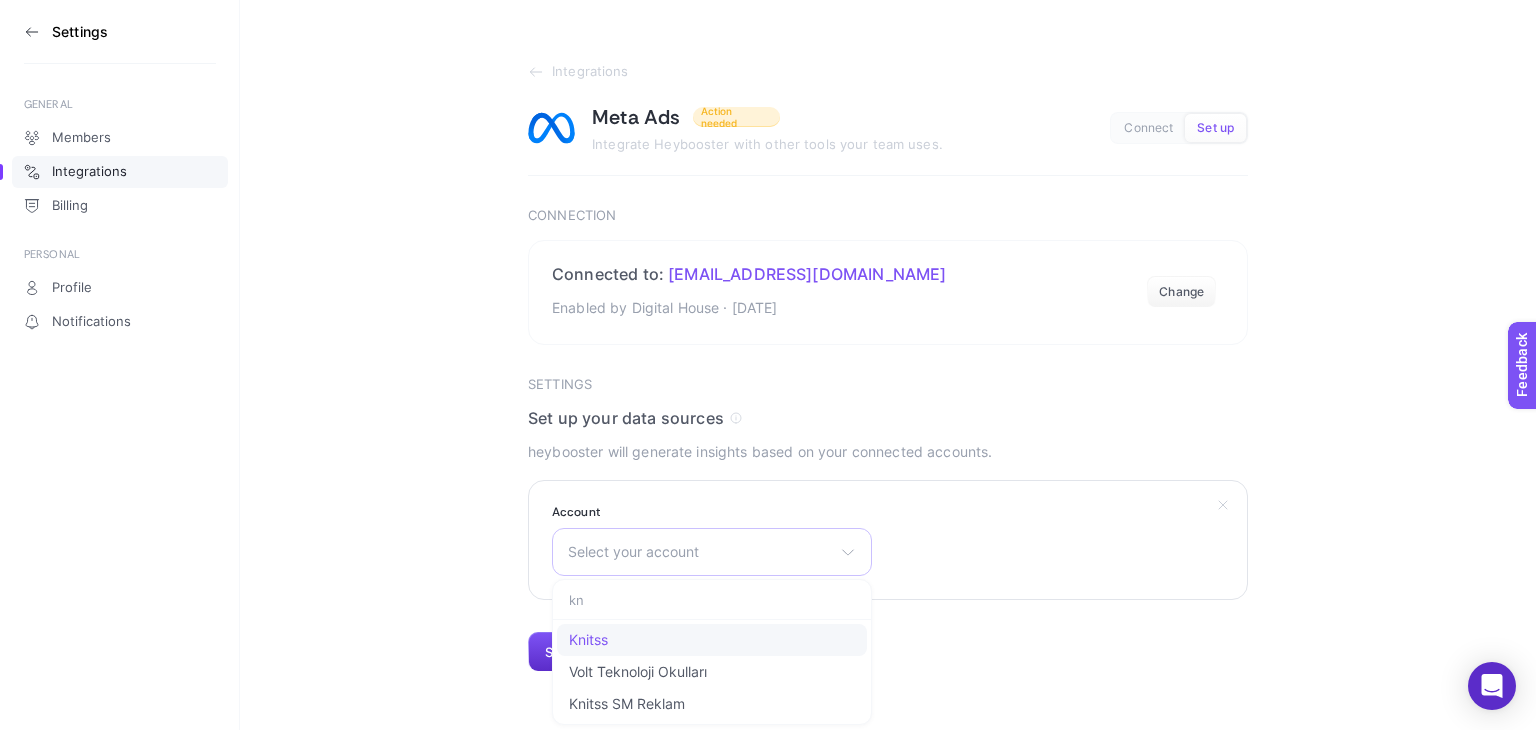 click on "Knitss" 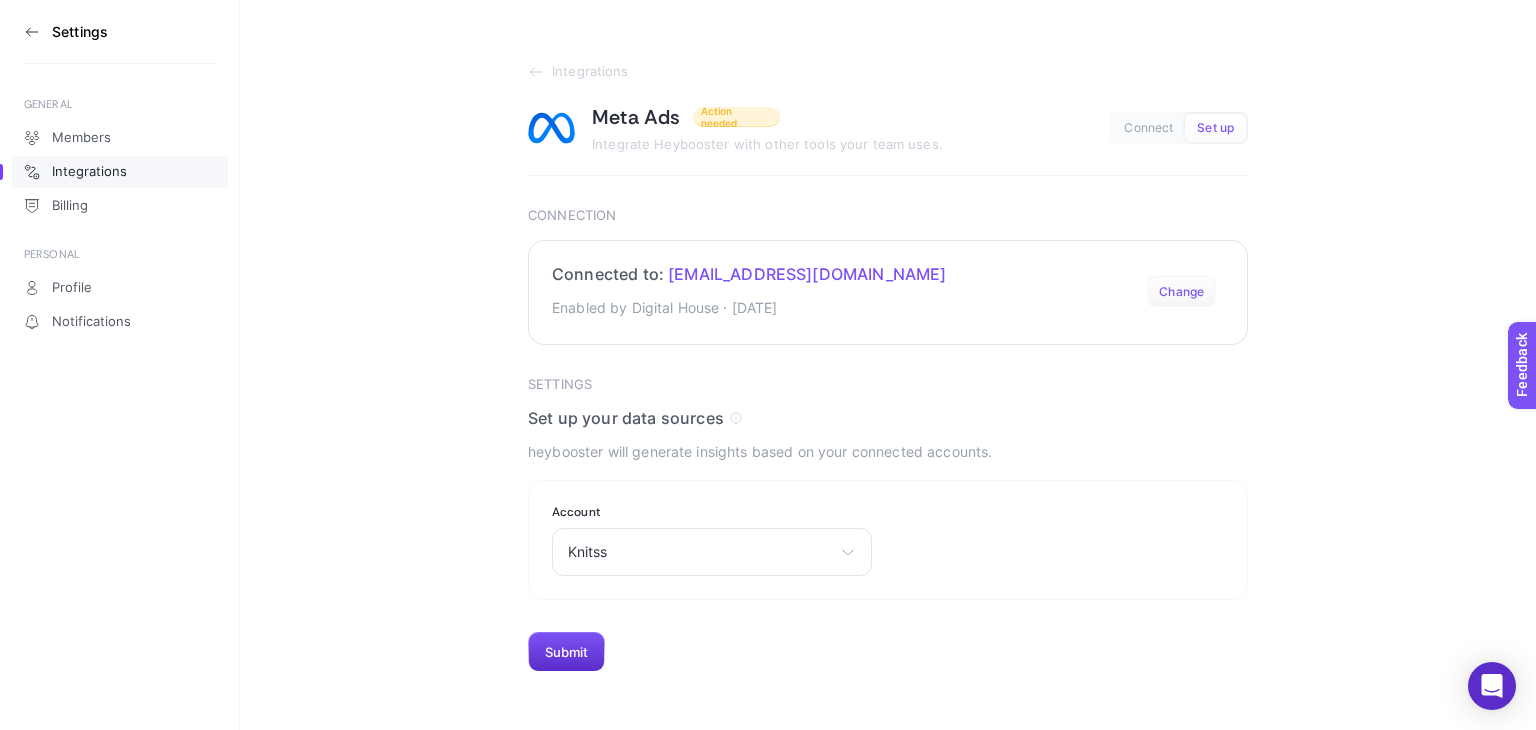 click on "Change" at bounding box center (1181, 292) 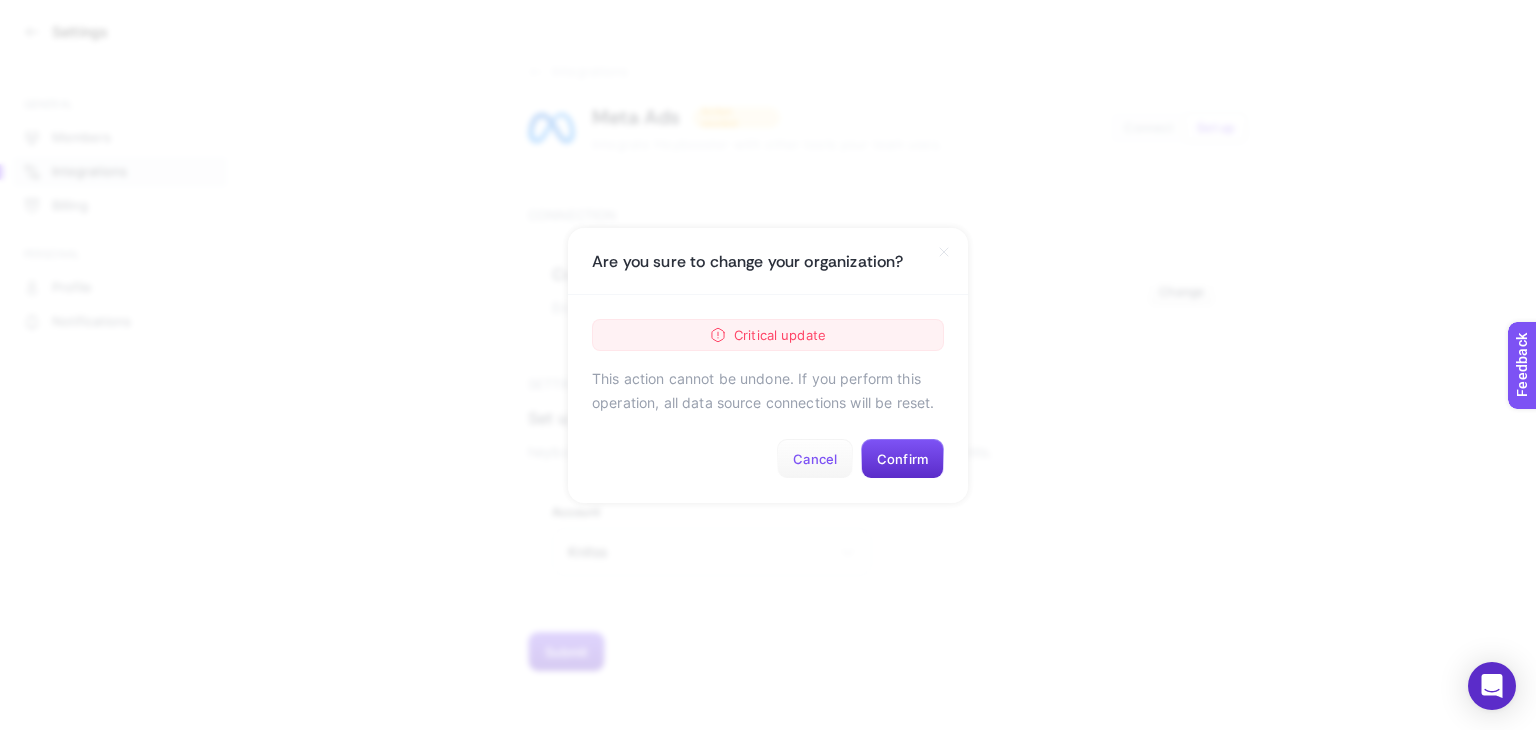click on "Cancel" at bounding box center [815, 459] 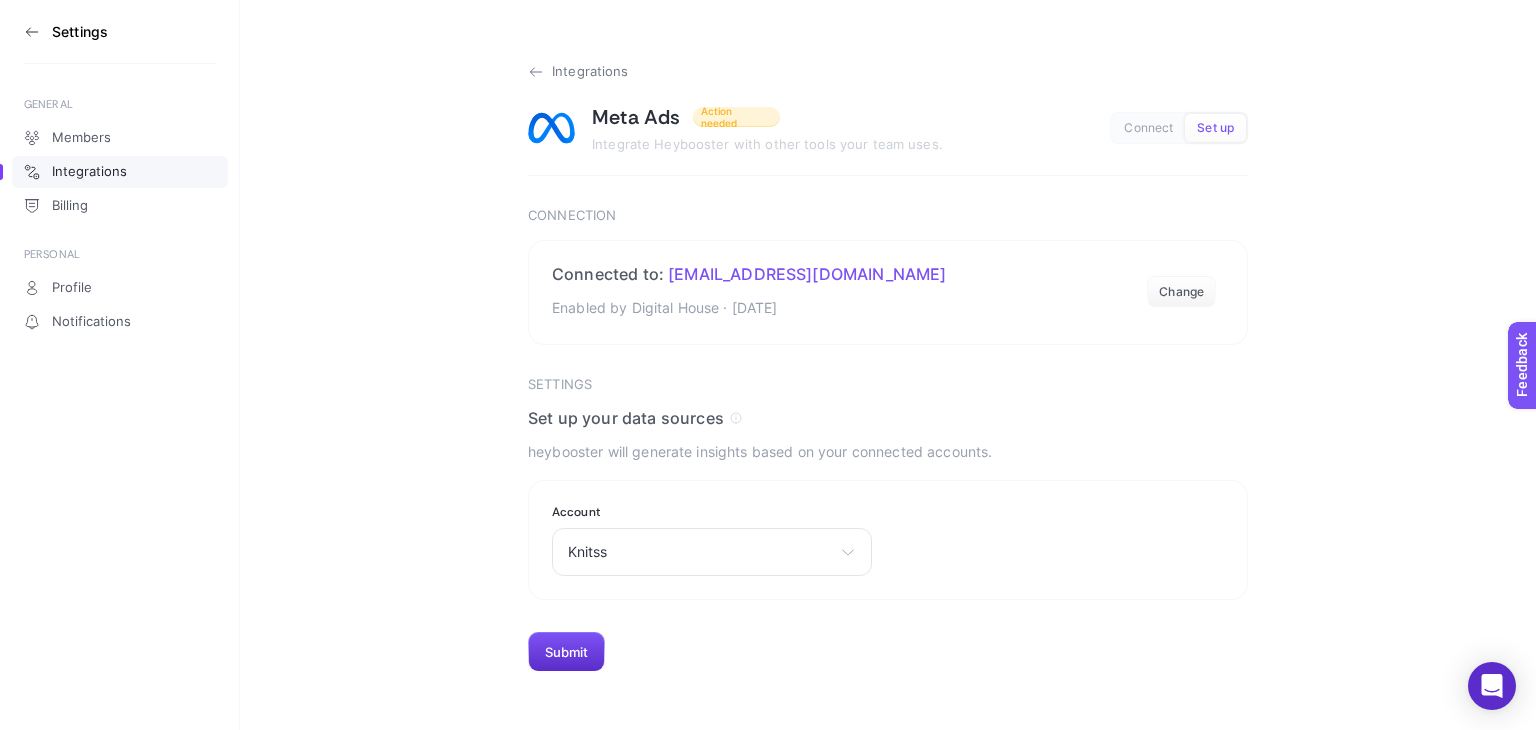 click 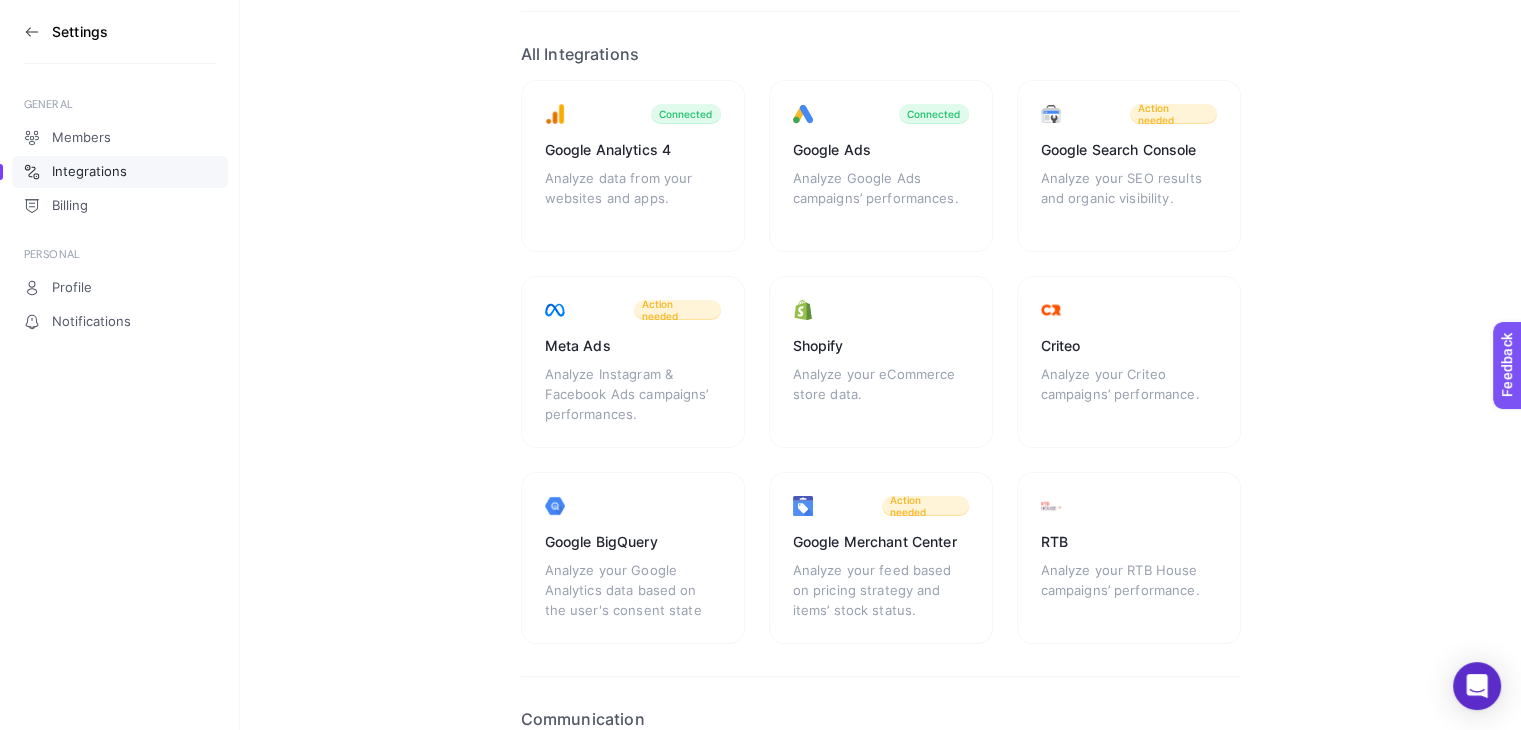 scroll, scrollTop: 0, scrollLeft: 0, axis: both 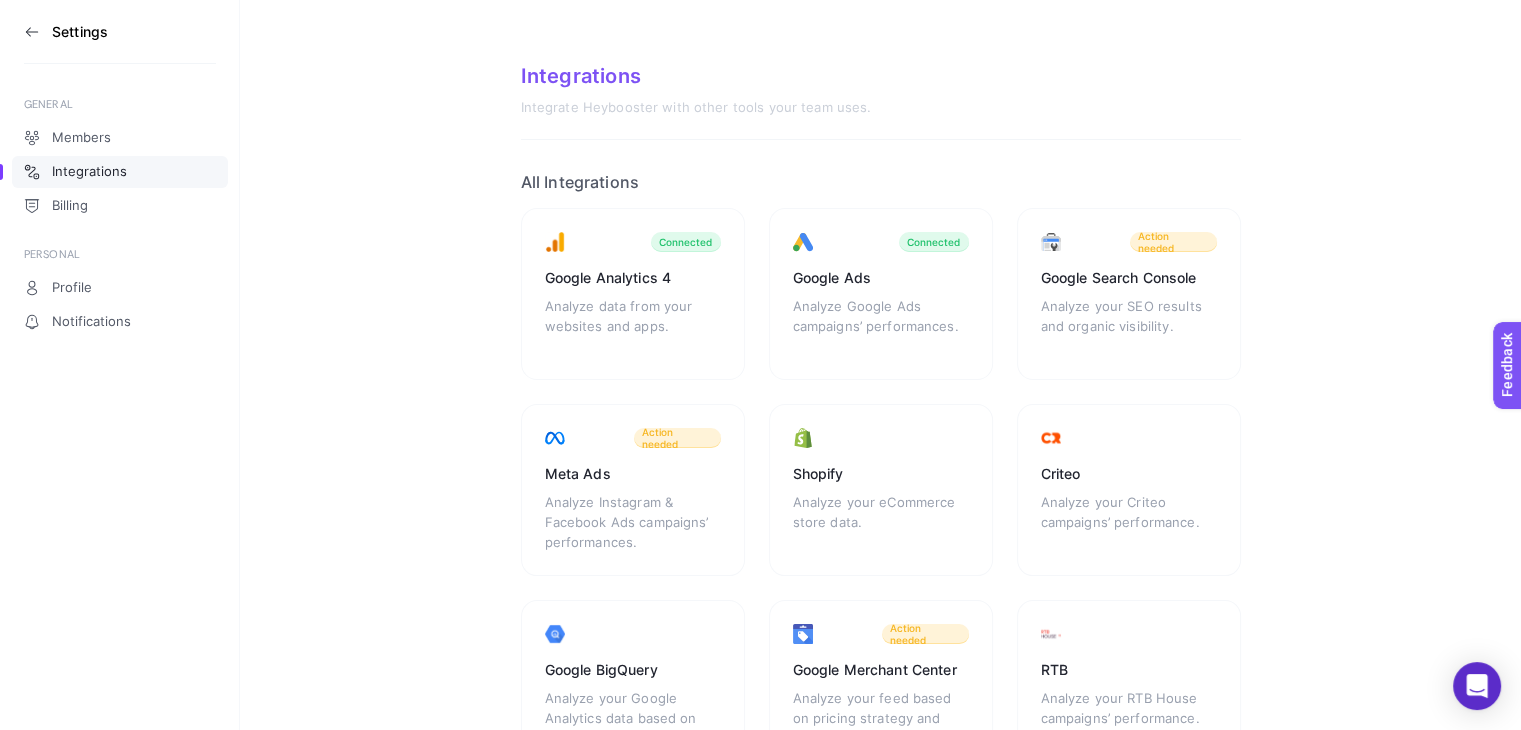 click 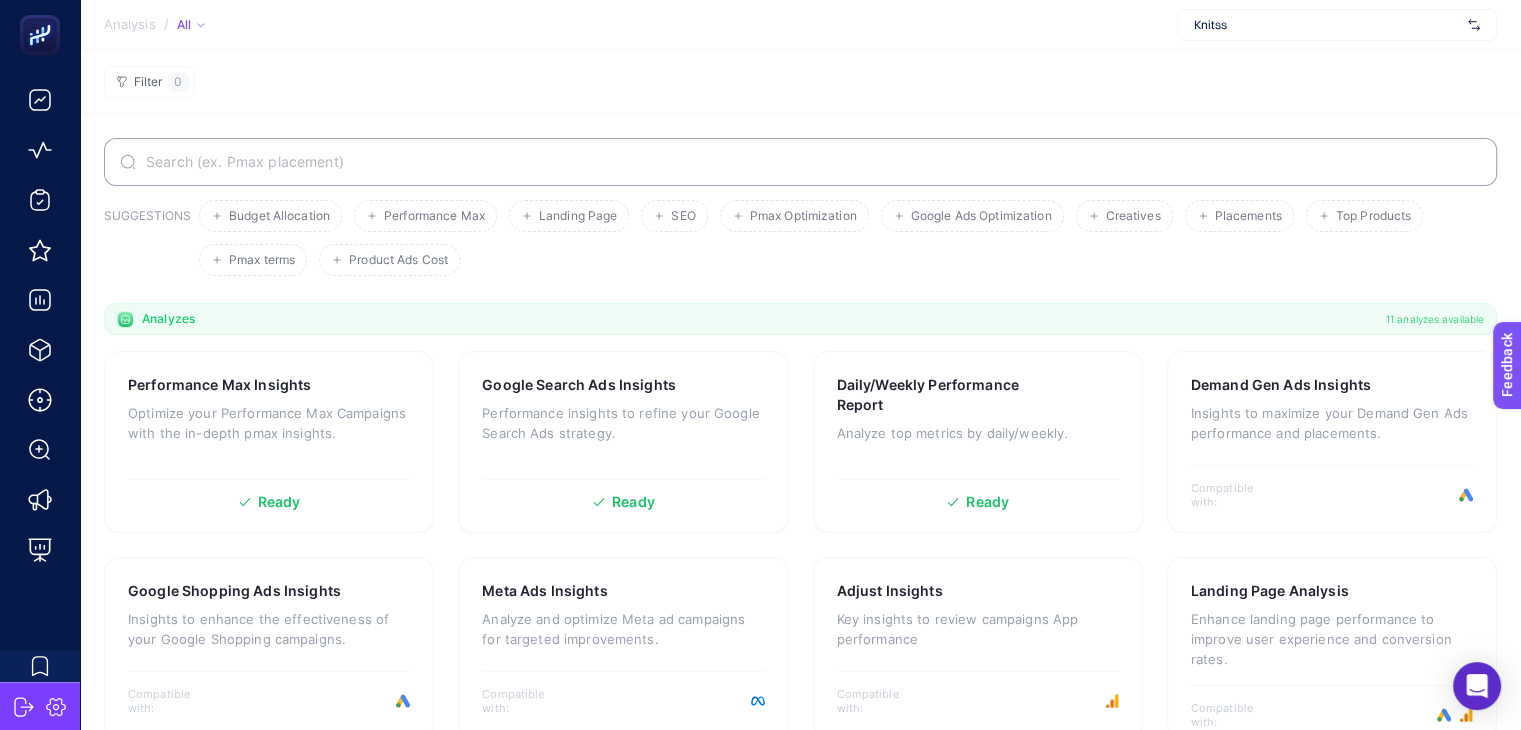 scroll, scrollTop: 40, scrollLeft: 0, axis: vertical 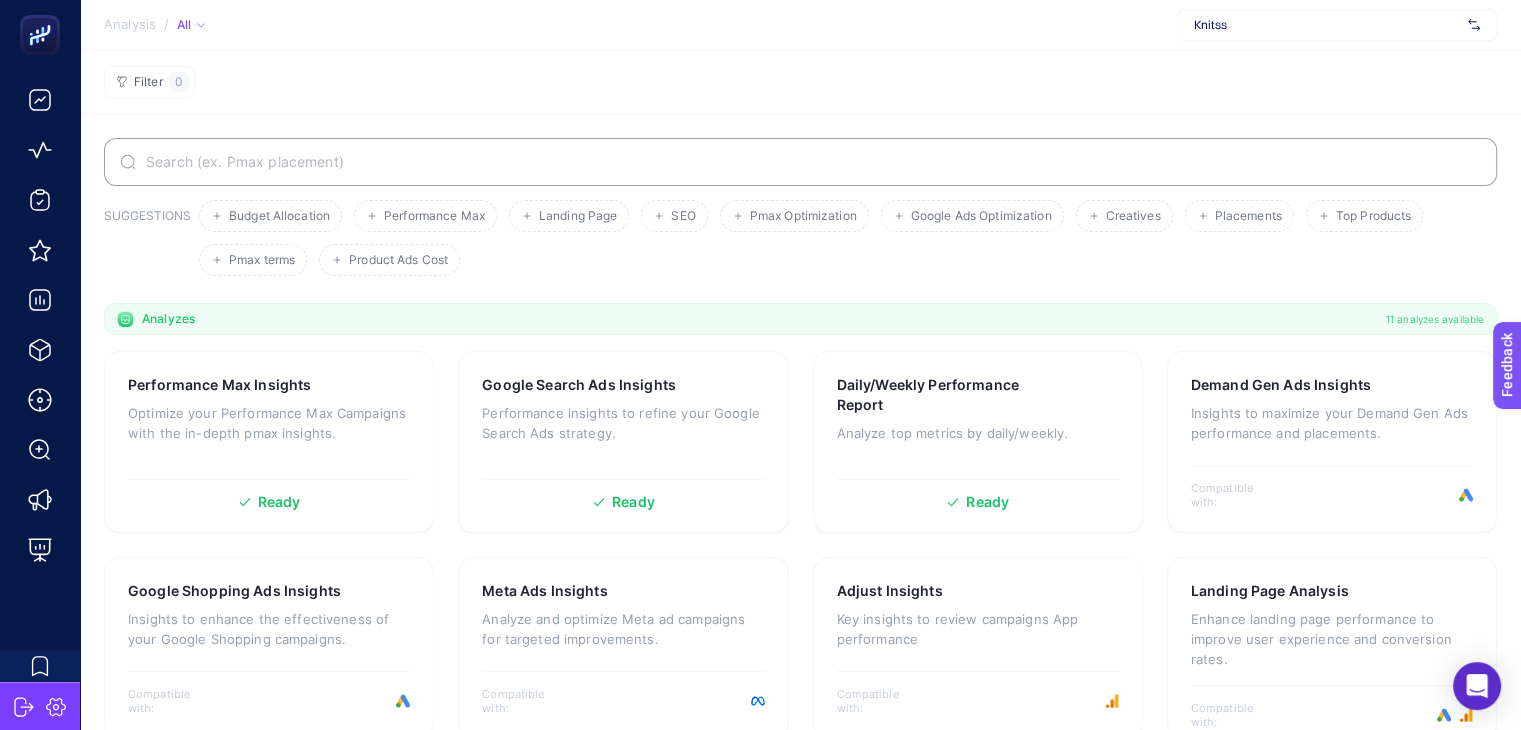 click on "Analysis / All  Knitss" 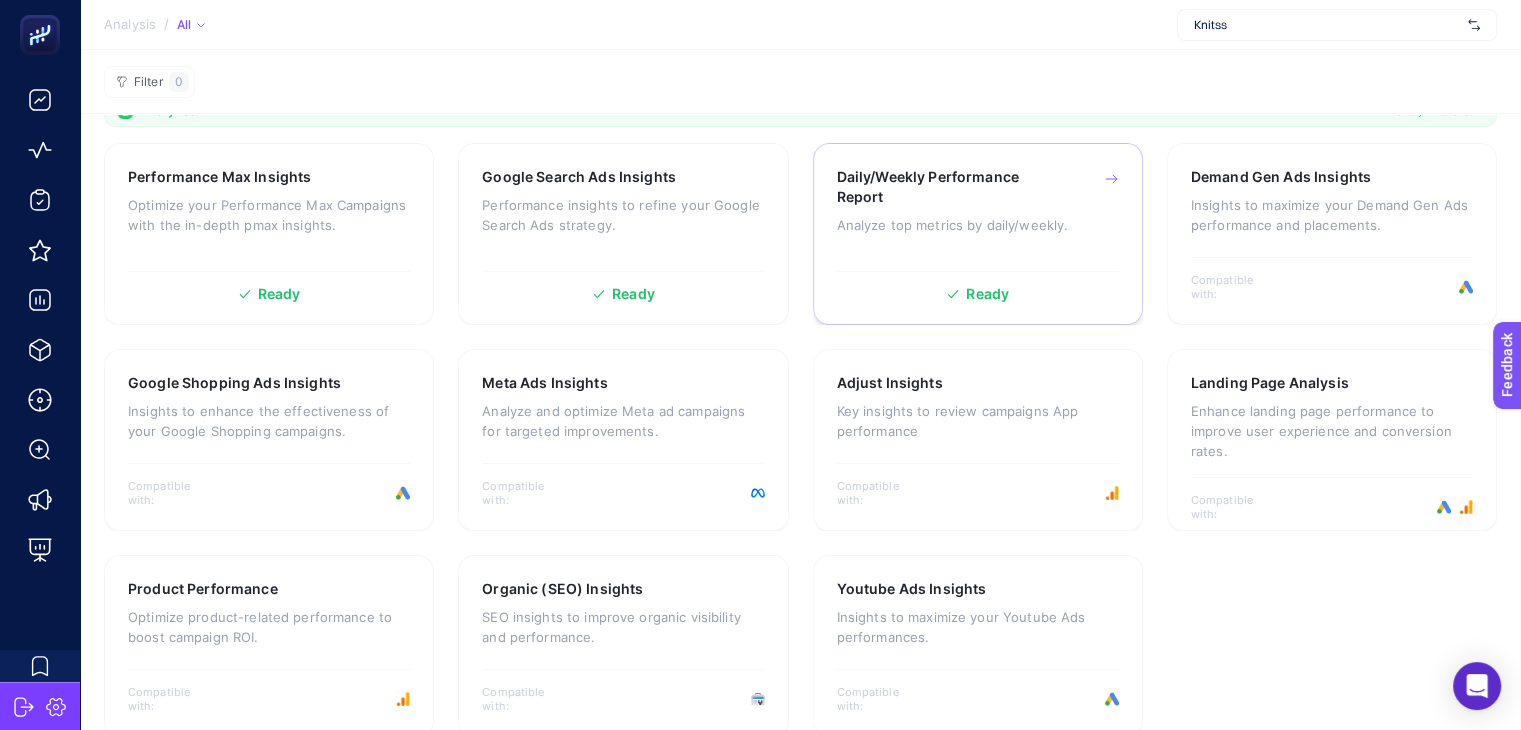 scroll, scrollTop: 239, scrollLeft: 0, axis: vertical 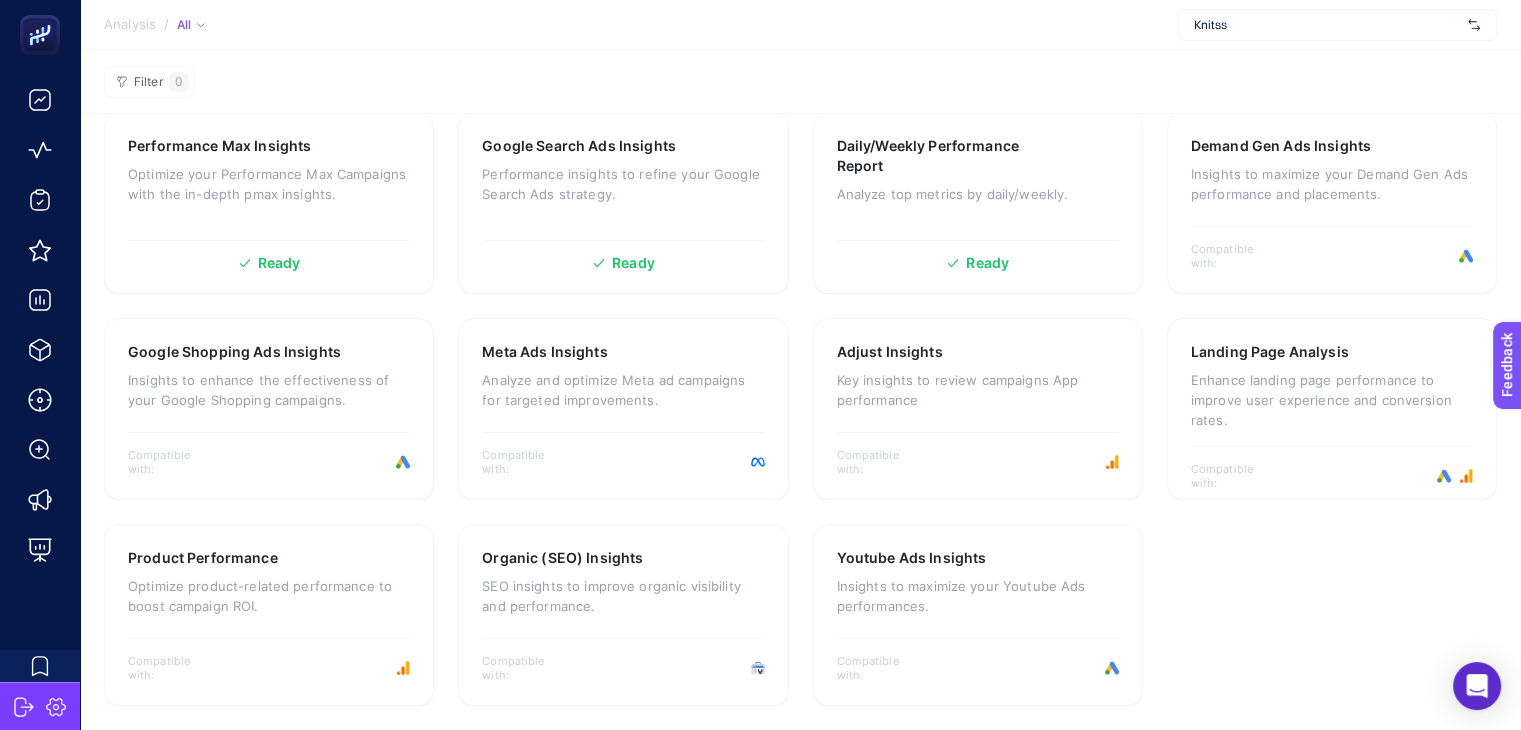 click on "Analysis / All  Knitss" 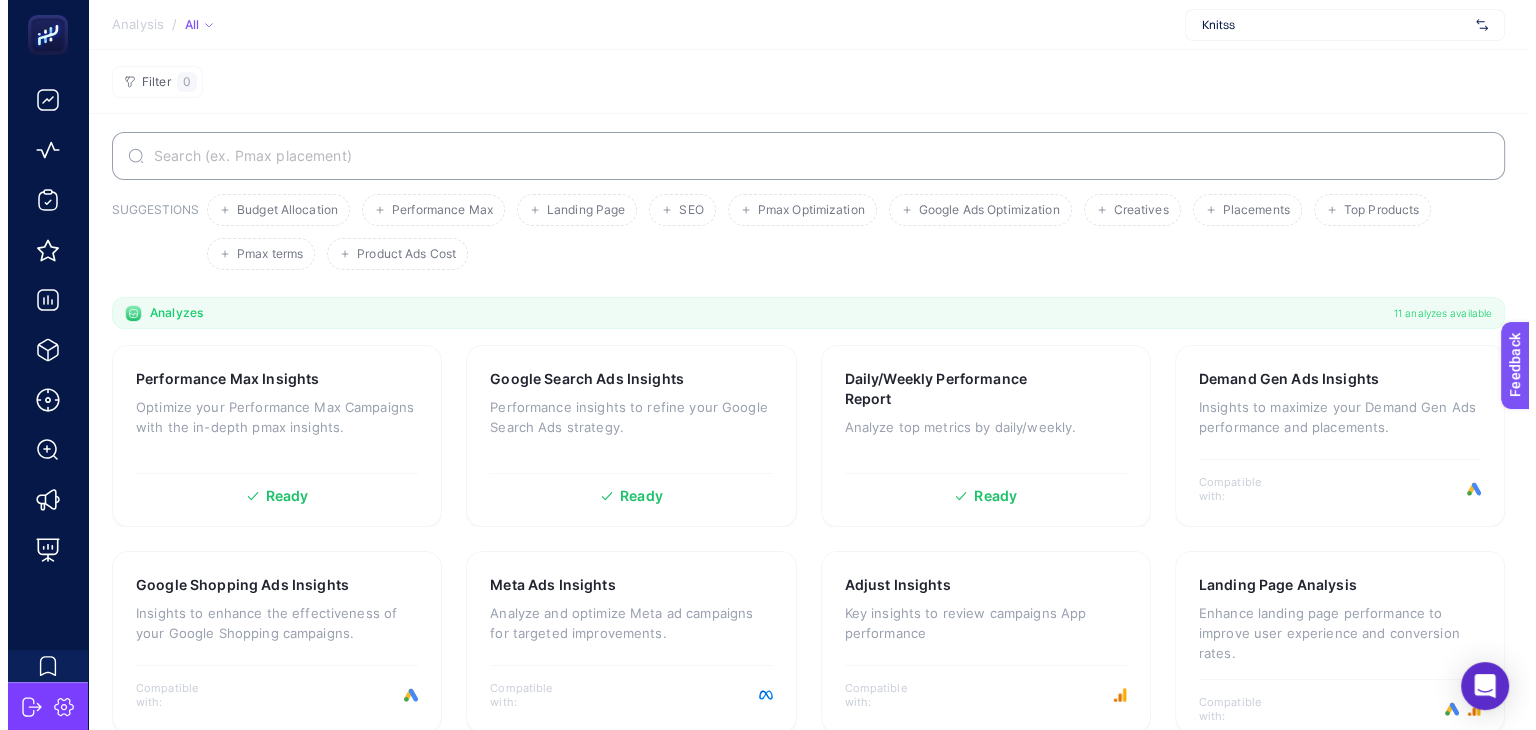scroll, scrollTop: 0, scrollLeft: 0, axis: both 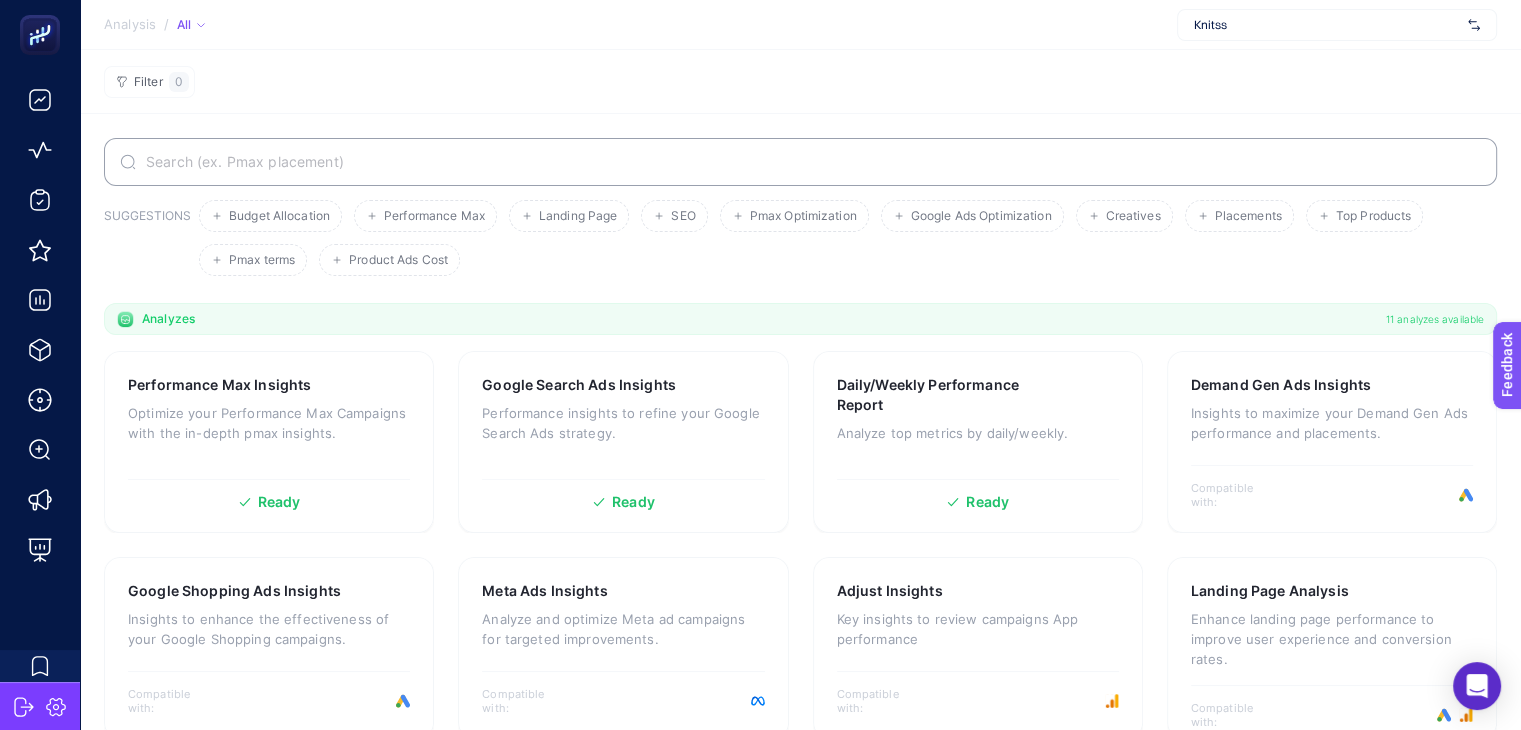click on "Knitss" at bounding box center (1327, 25) 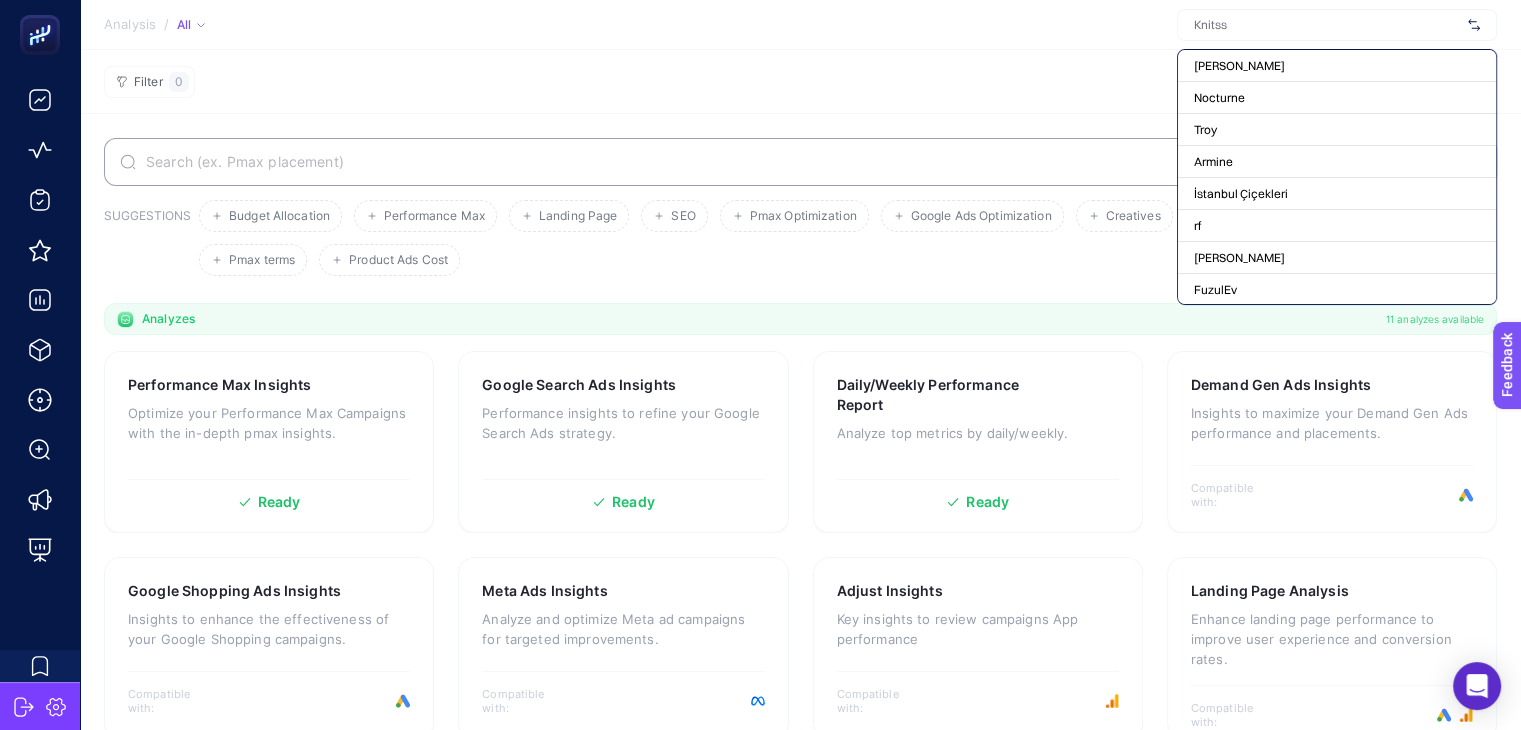 click on "Analysis / All  [PERSON_NAME] Nocturne [PERSON_NAME] İstanbul Çiçekleri rf [PERSON_NAME] FuzulEv FuzulOto Yargıcı Tonguç Knitss + Add New Client" 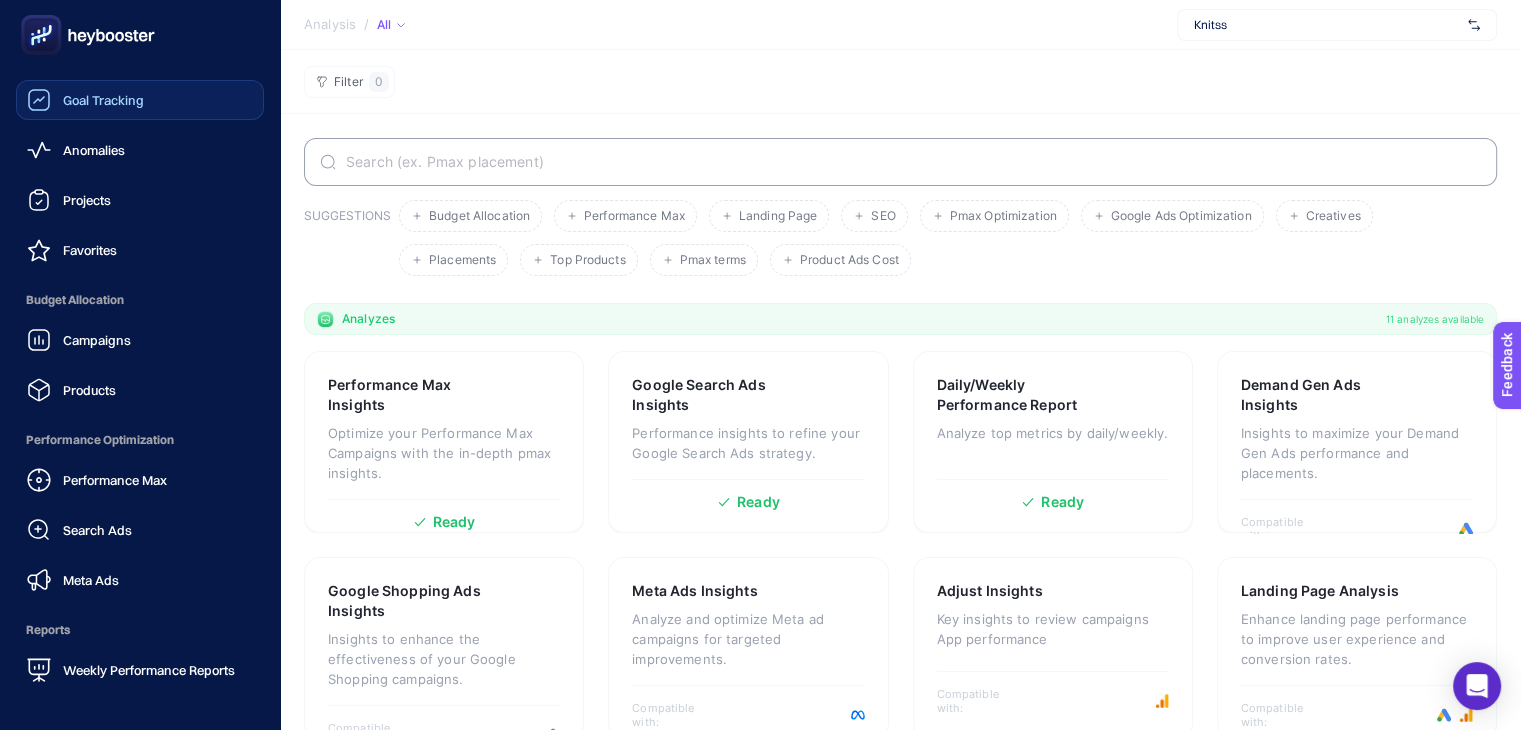 click on "Goal Tracking" at bounding box center [103, 100] 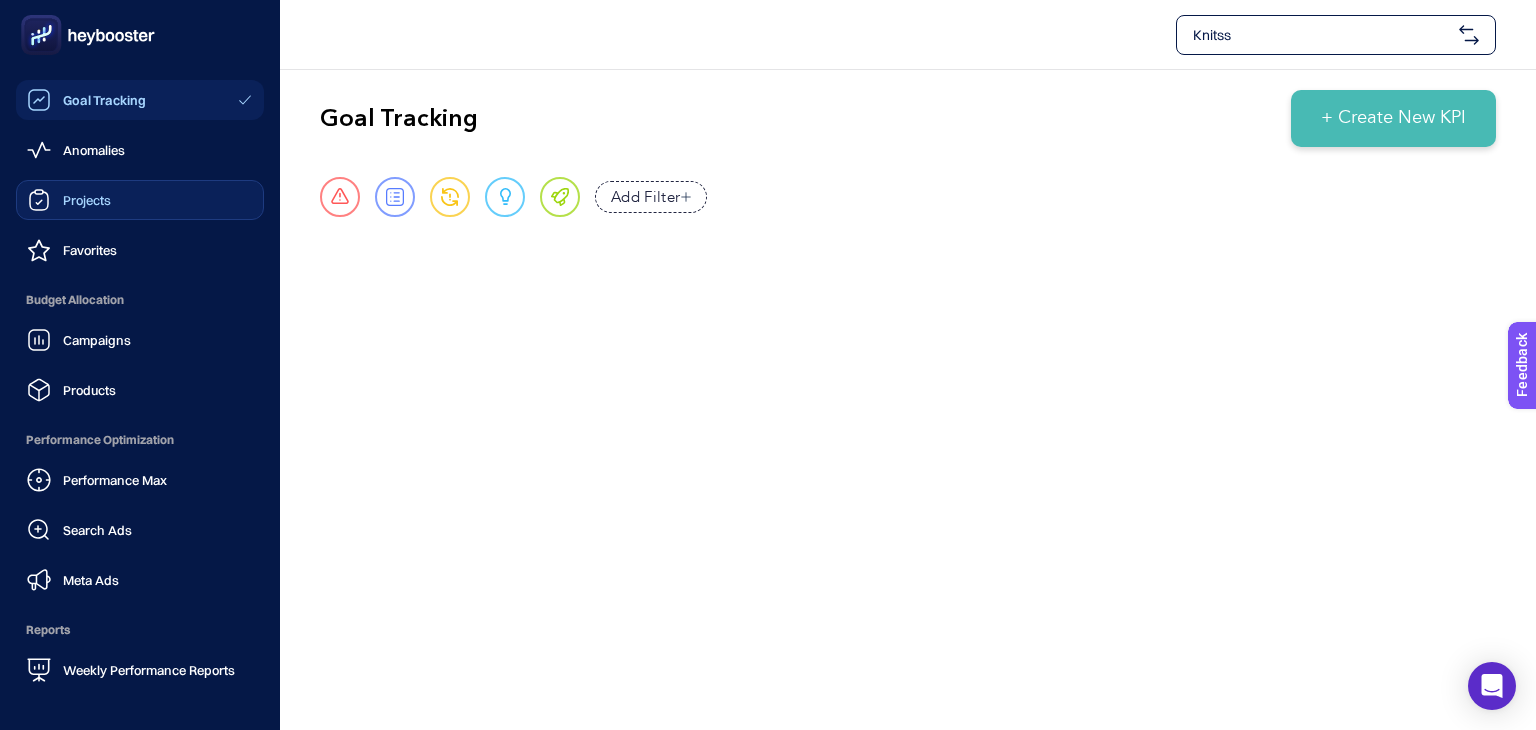 click on "Projects" at bounding box center (87, 200) 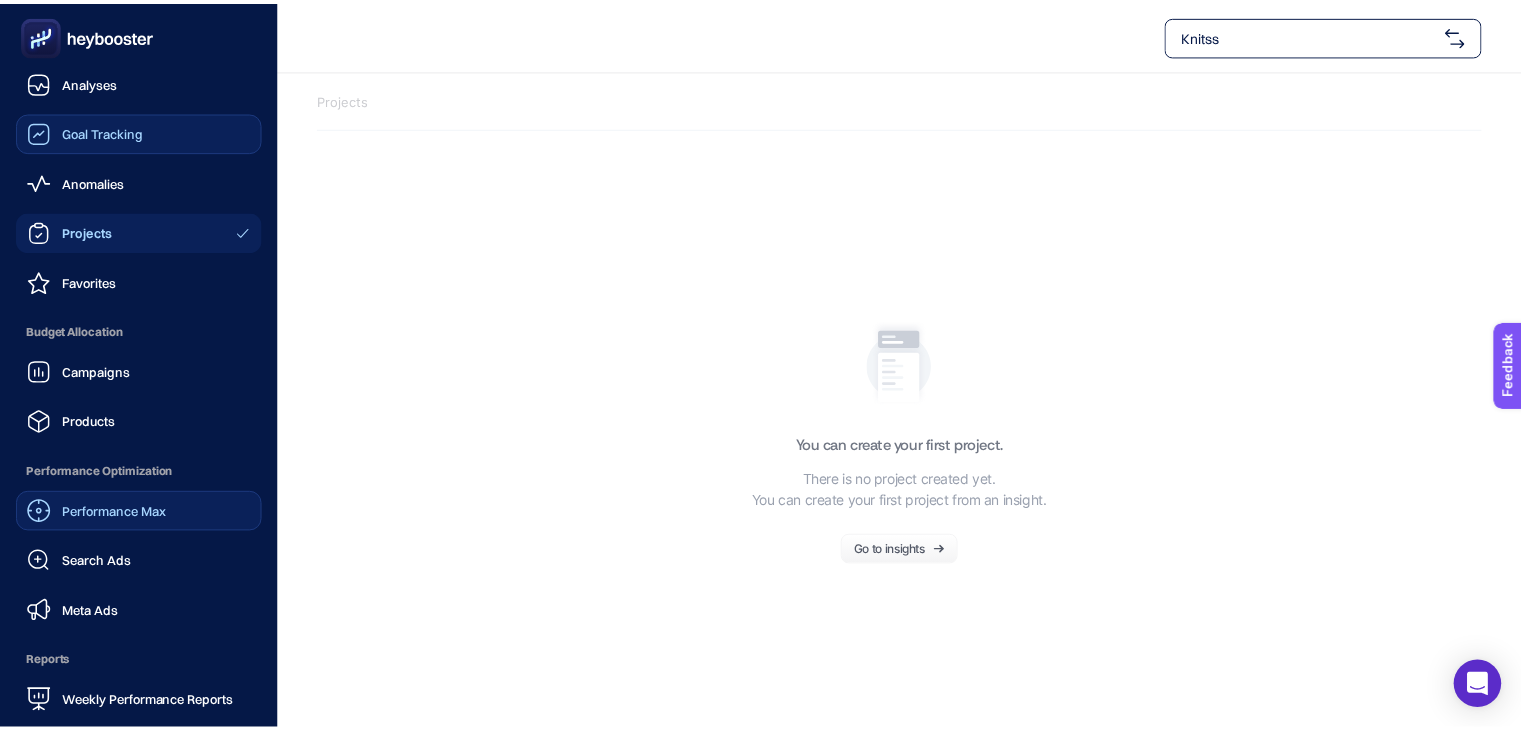 scroll, scrollTop: 0, scrollLeft: 0, axis: both 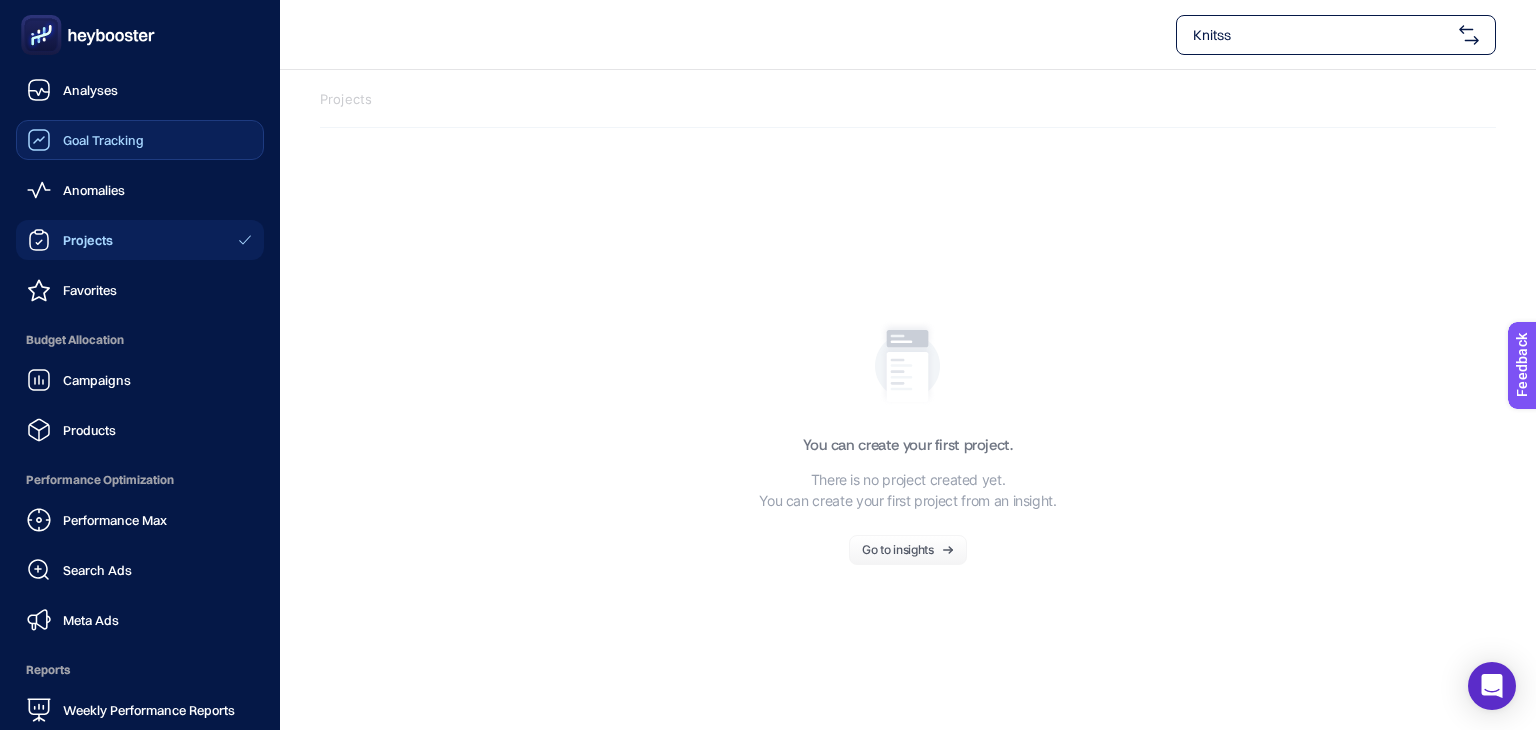 click 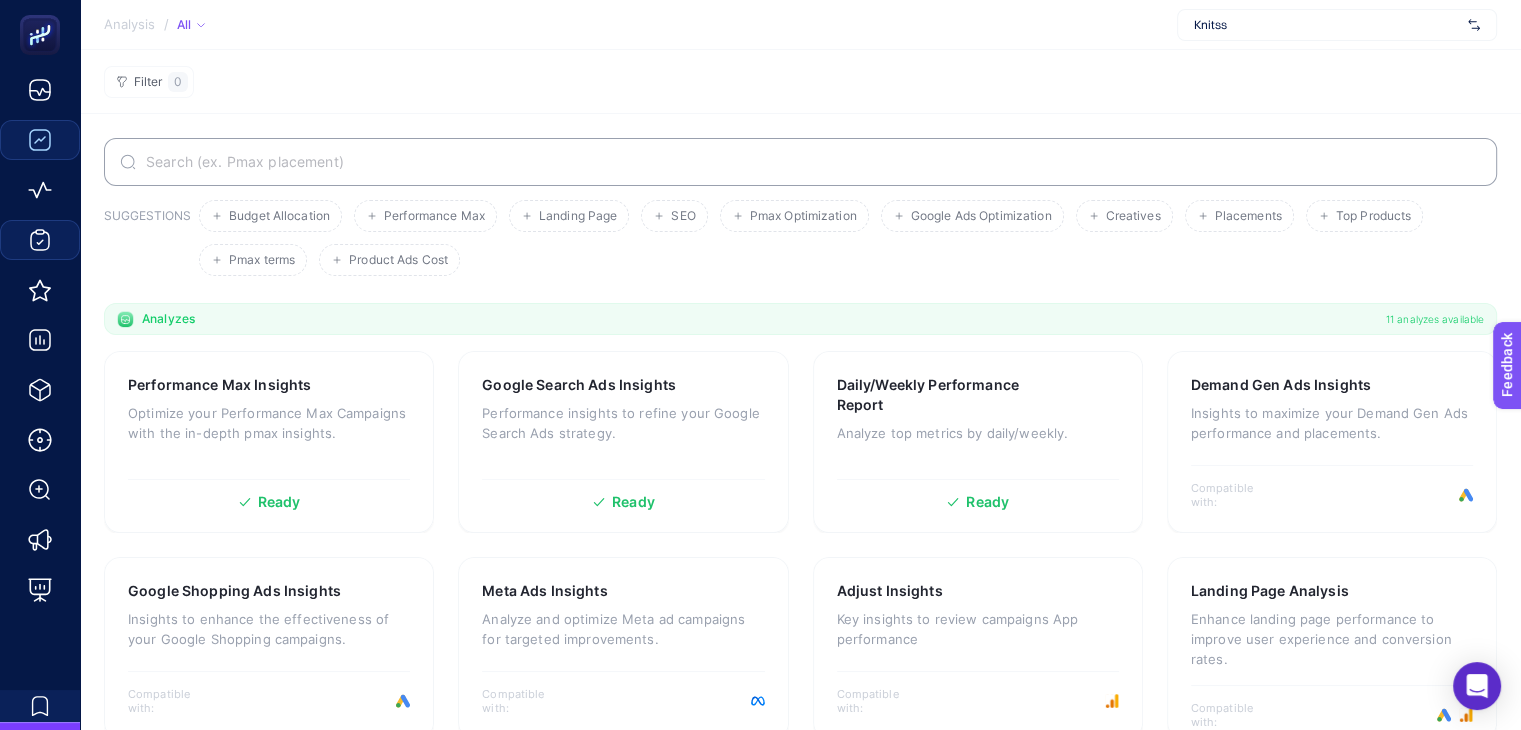click on "Analysis" at bounding box center (130, 25) 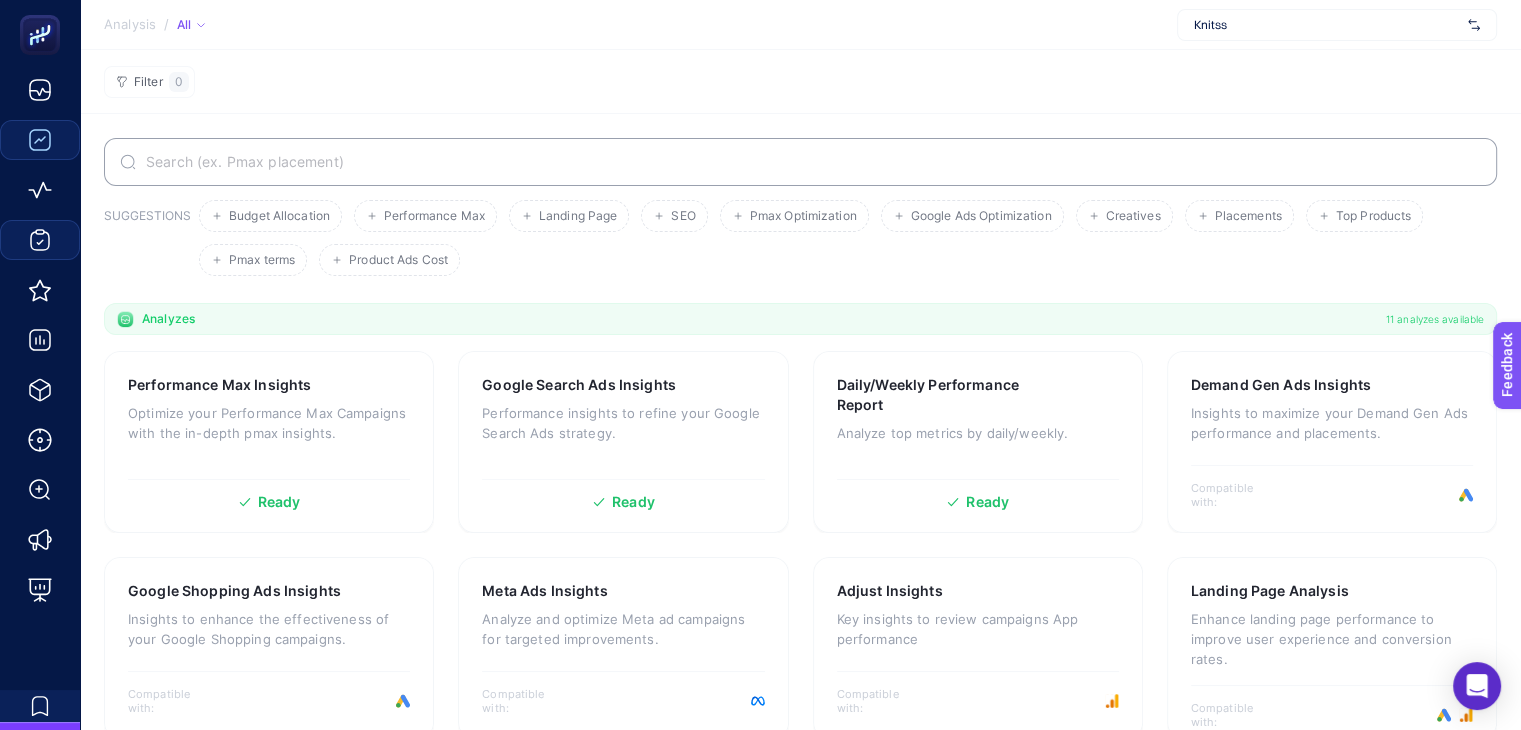 click on "Analysis" at bounding box center [130, 25] 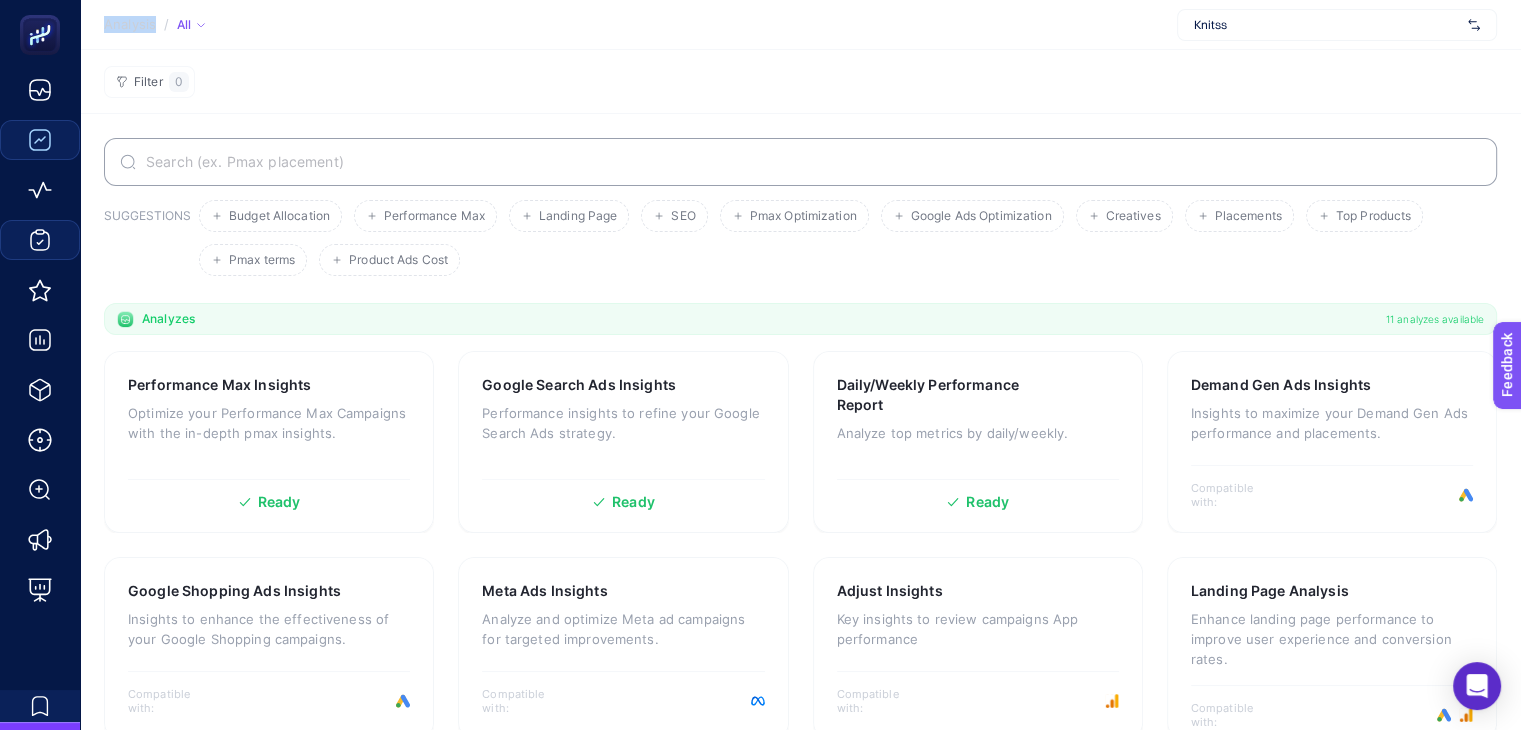 click on "Analysis" at bounding box center [130, 25] 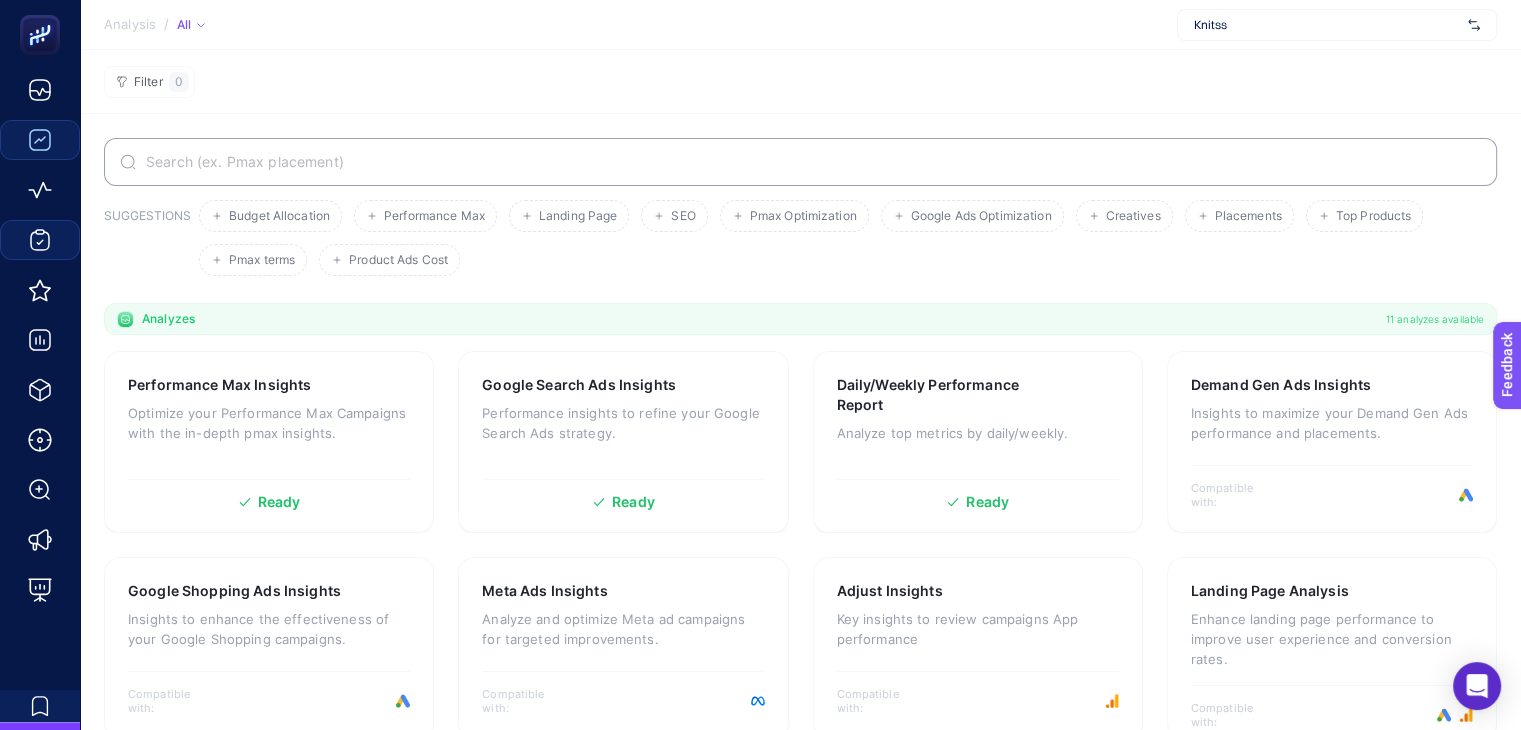 click on "All" at bounding box center (191, 25) 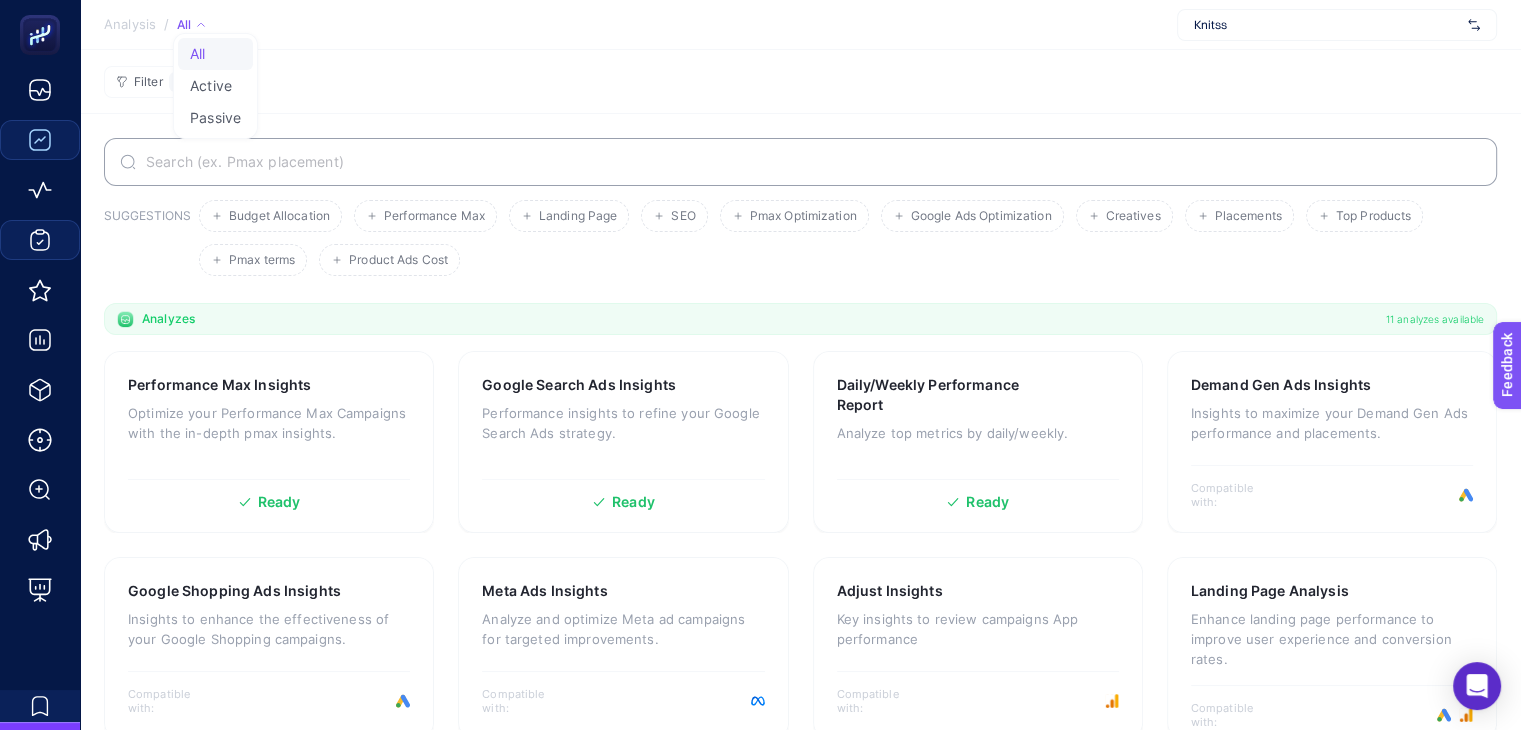 click on "Analysis / All  All Active Passive Knitss" 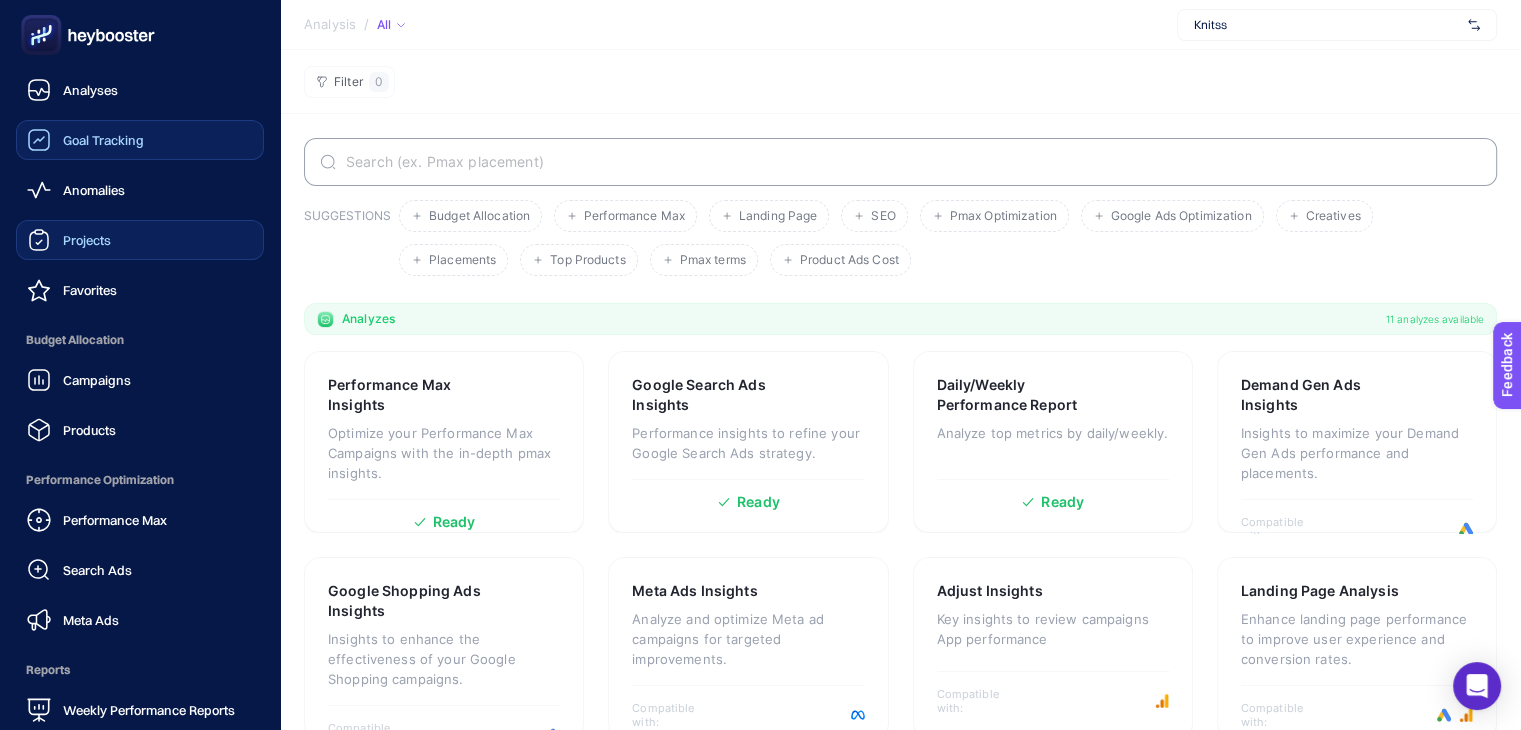 click 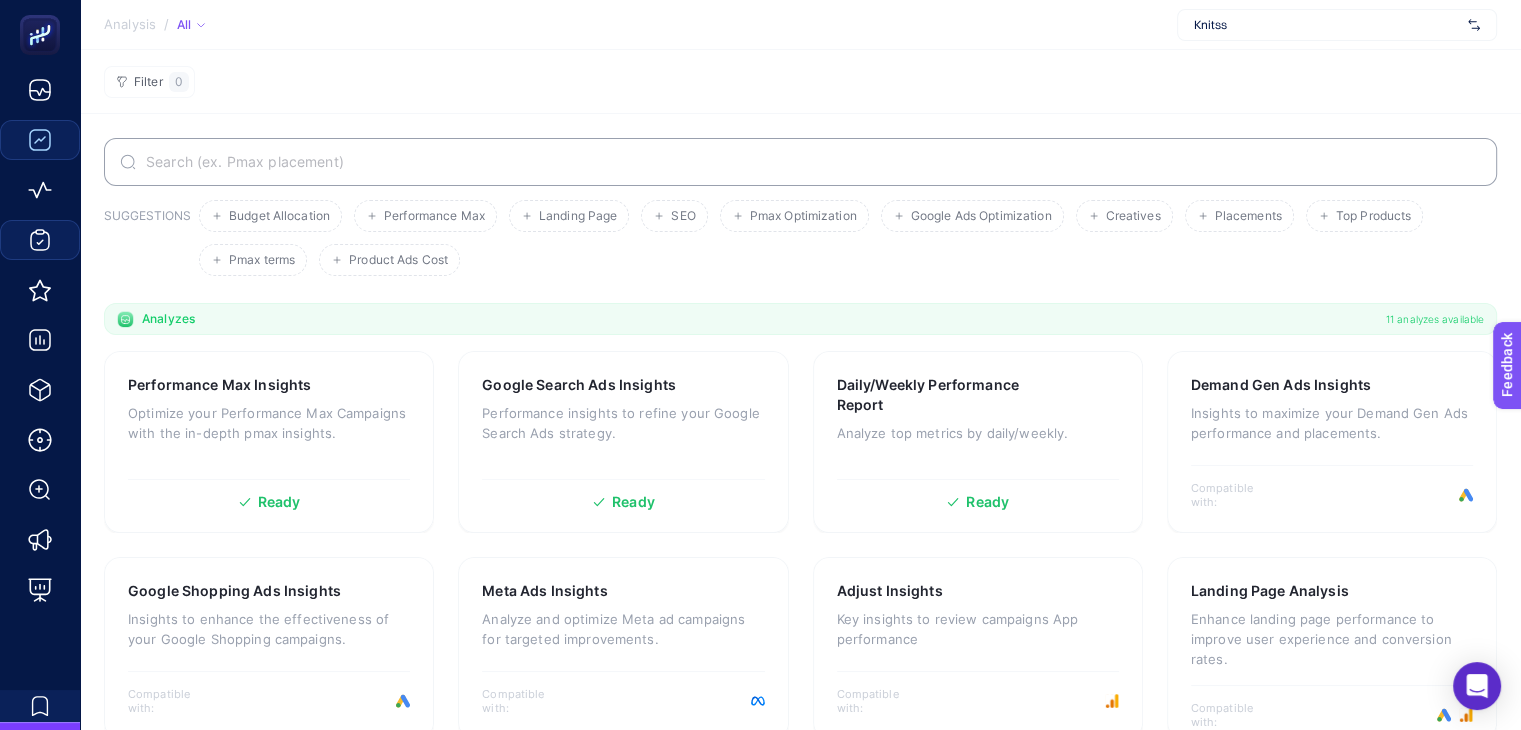 click on "Filter  0" 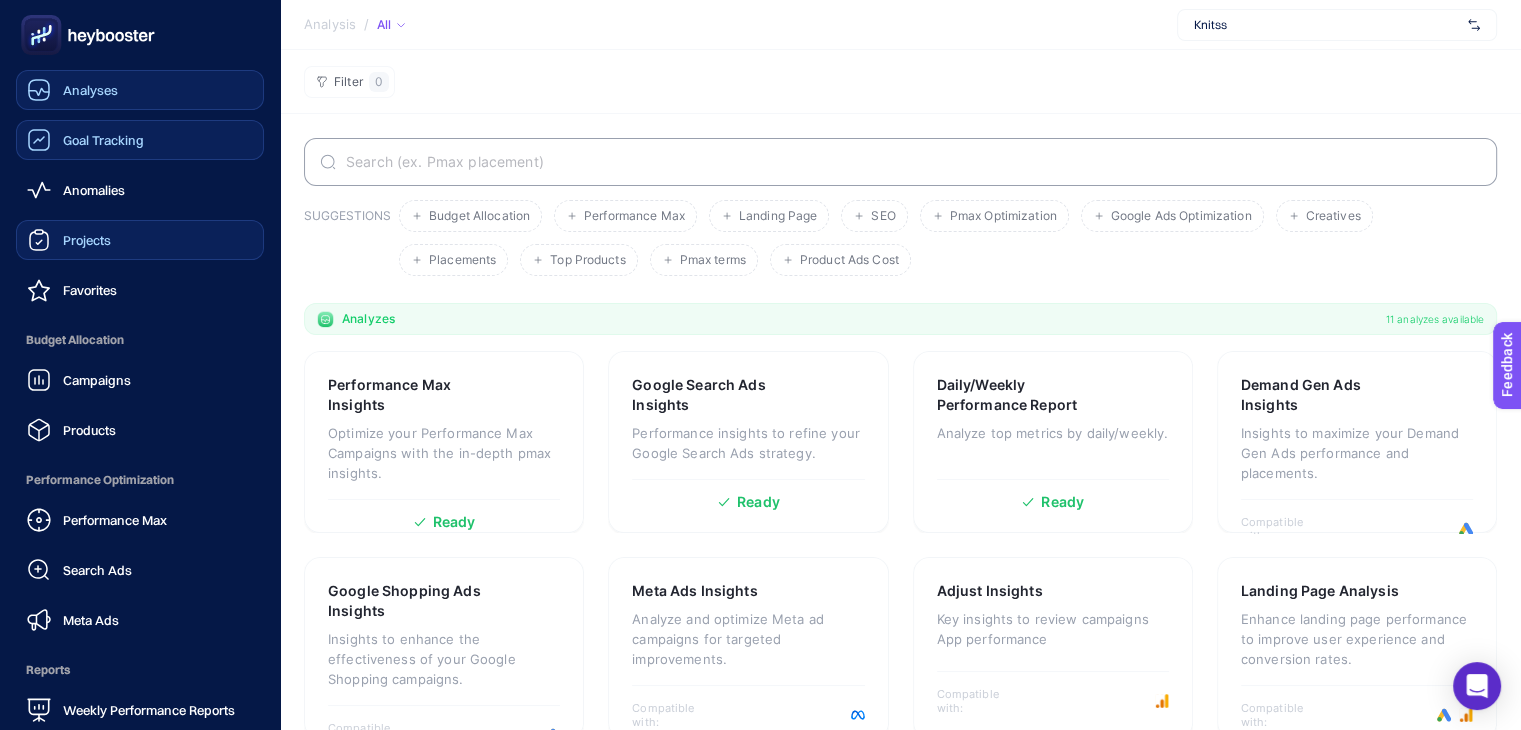 click on "Analyses" at bounding box center [90, 90] 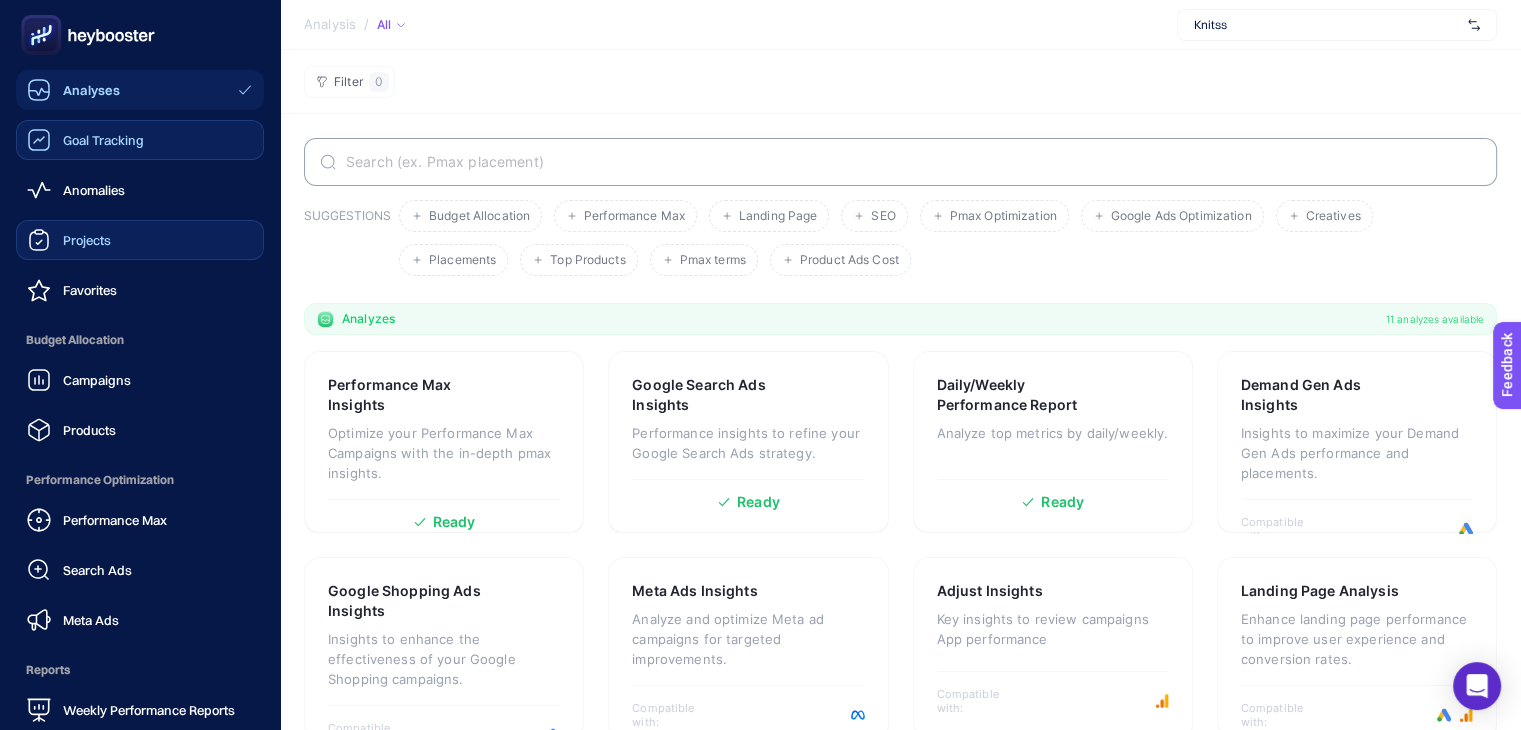 click on "Analyses" at bounding box center [91, 90] 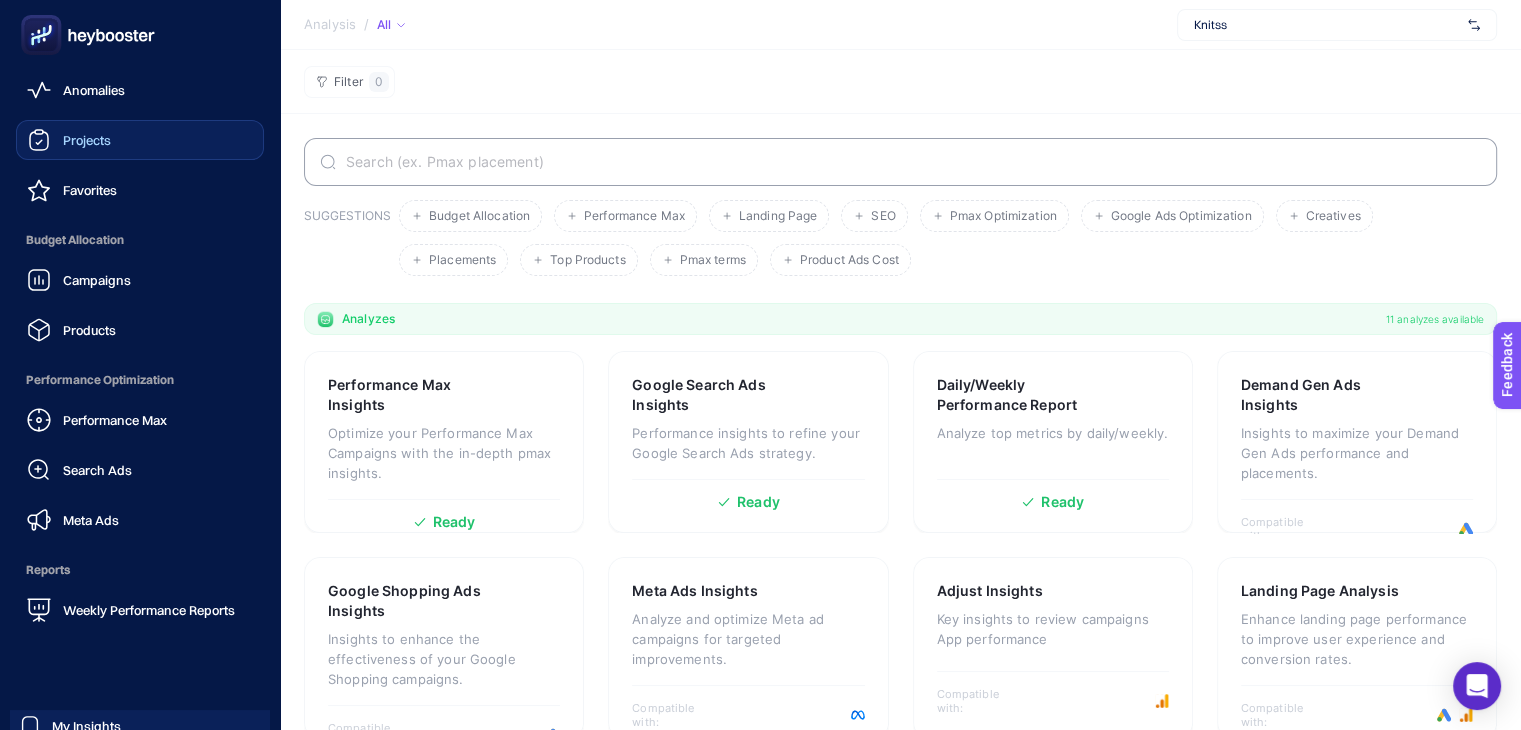 scroll, scrollTop: 160, scrollLeft: 0, axis: vertical 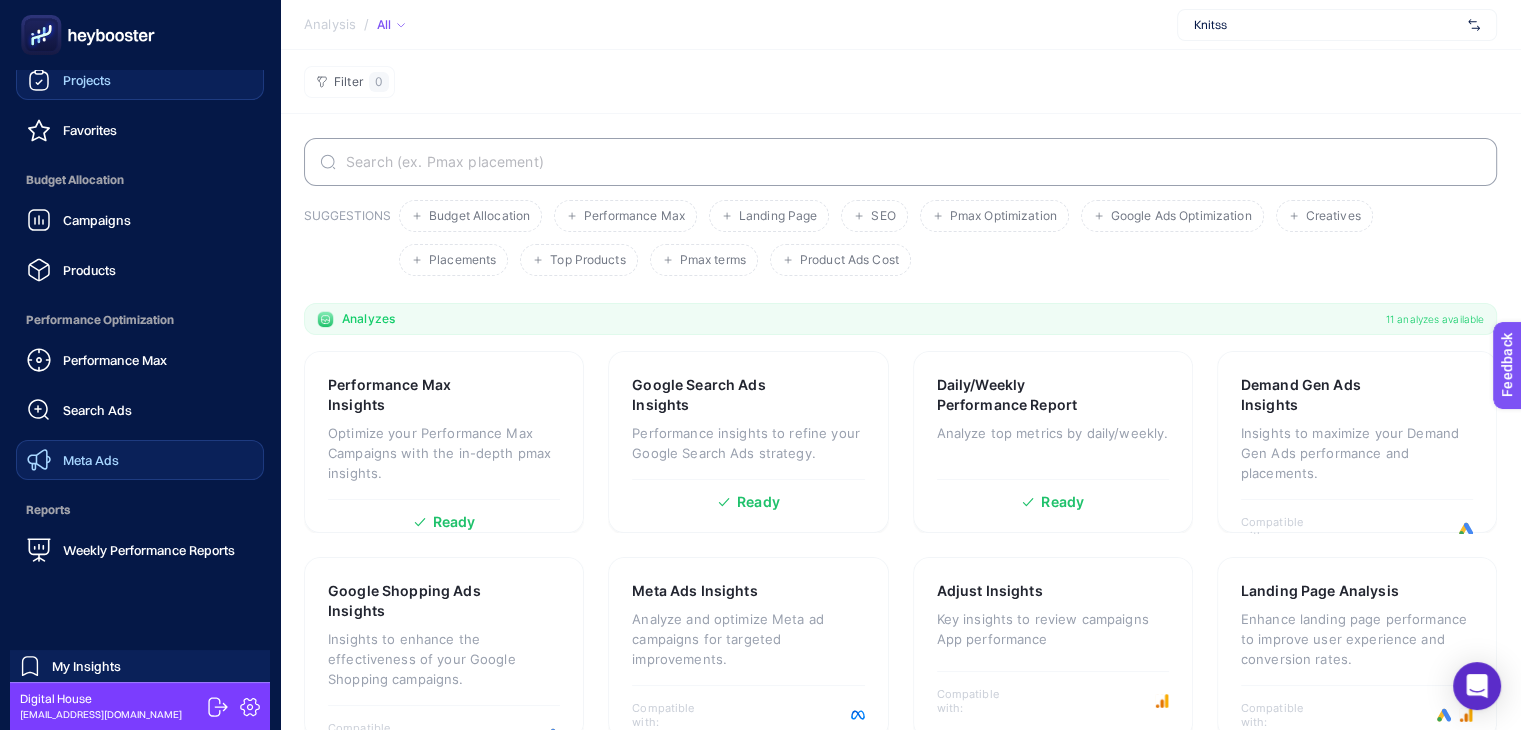 click on "Meta Ads" at bounding box center (91, 460) 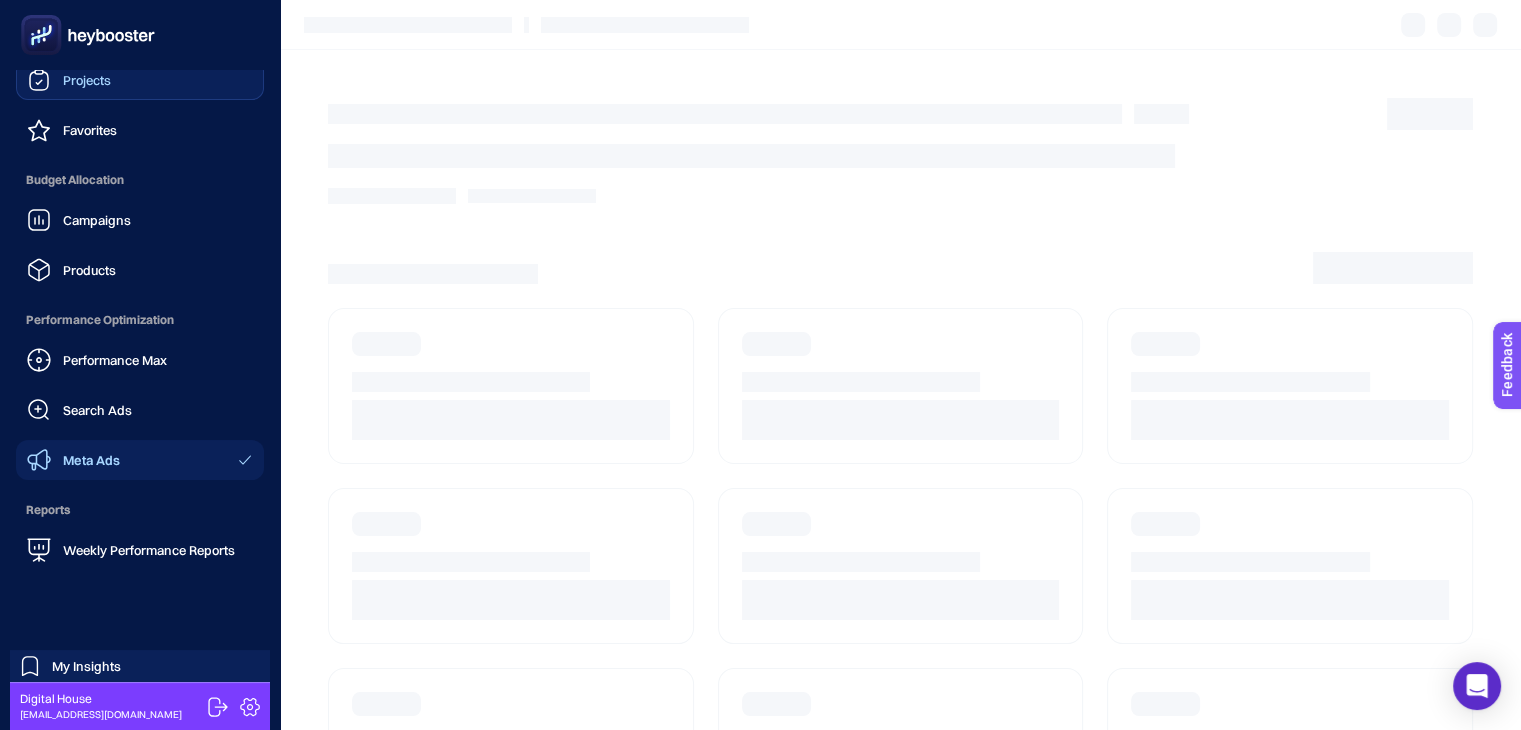 scroll, scrollTop: 40, scrollLeft: 0, axis: vertical 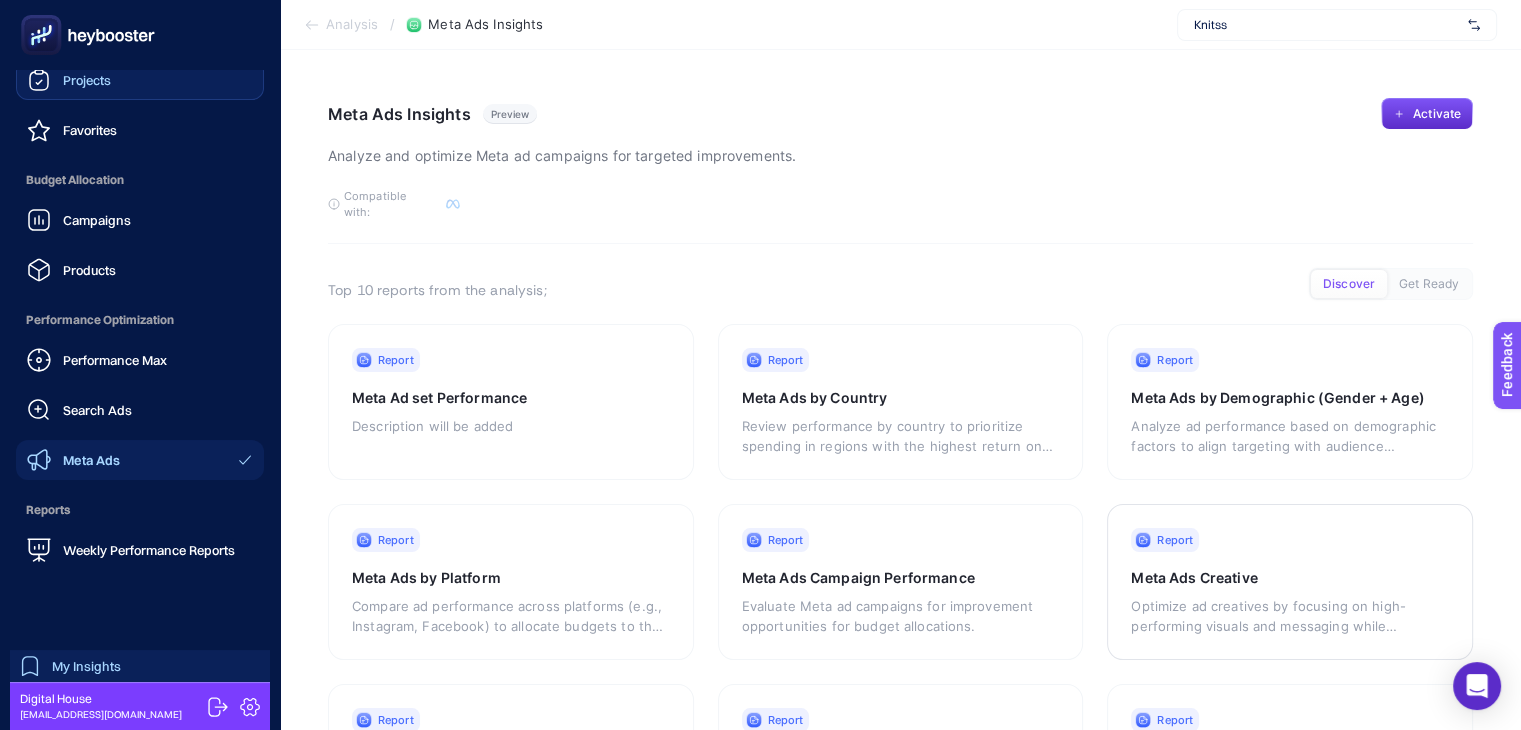 click on "My Insights" at bounding box center (86, 666) 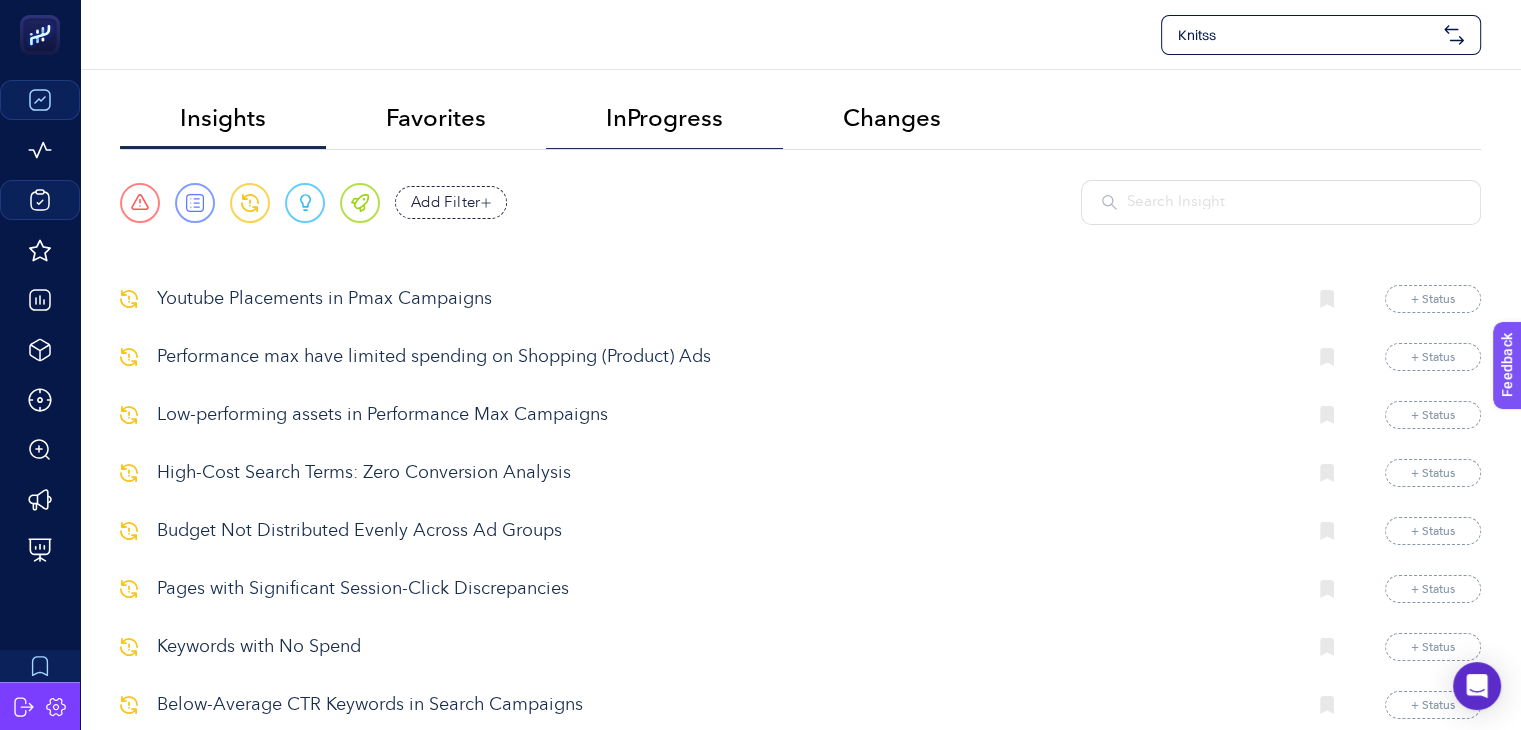 scroll, scrollTop: 40, scrollLeft: 0, axis: vertical 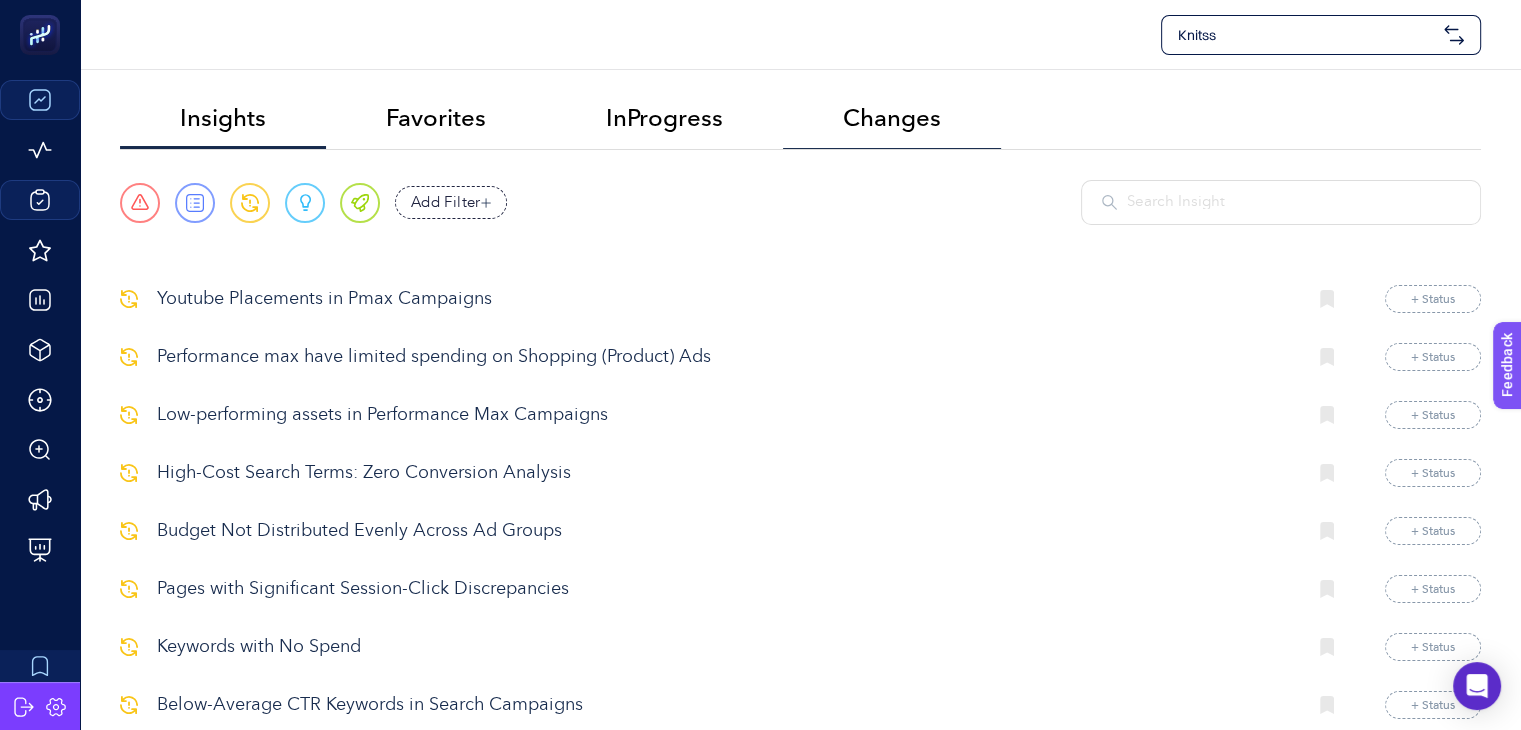click on "Changes" at bounding box center (892, 118) 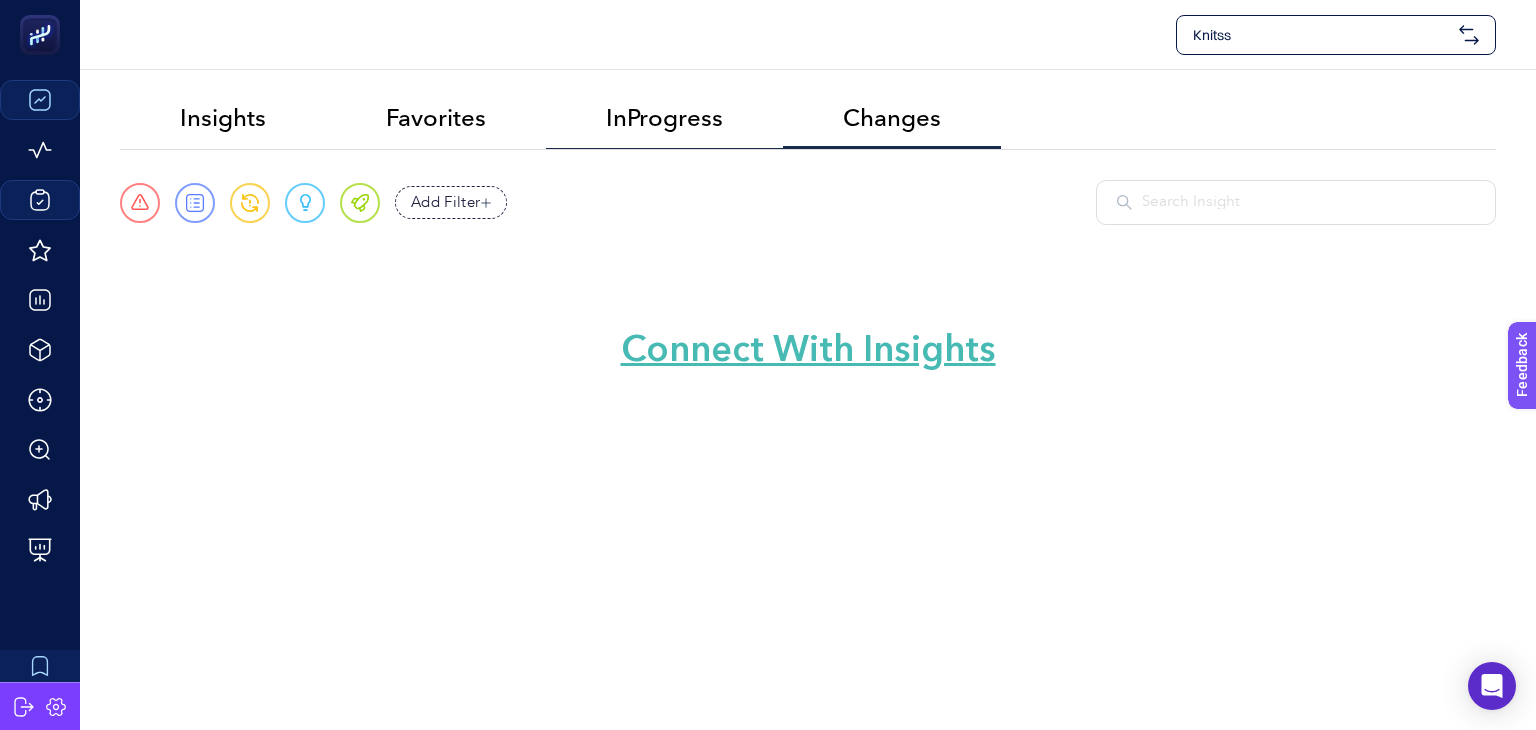 click on "InProgress" at bounding box center (664, 118) 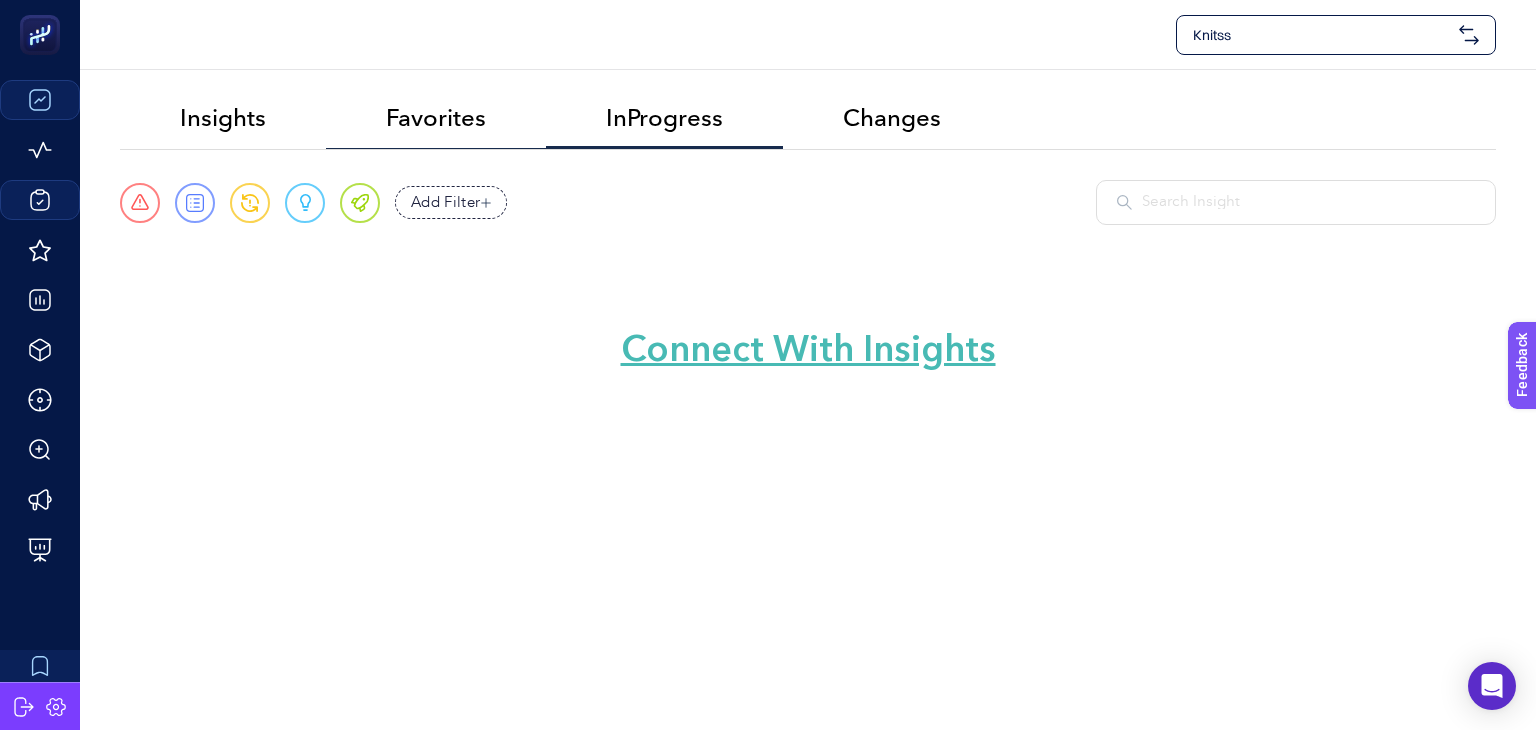 click on "Favorites" at bounding box center [436, 118] 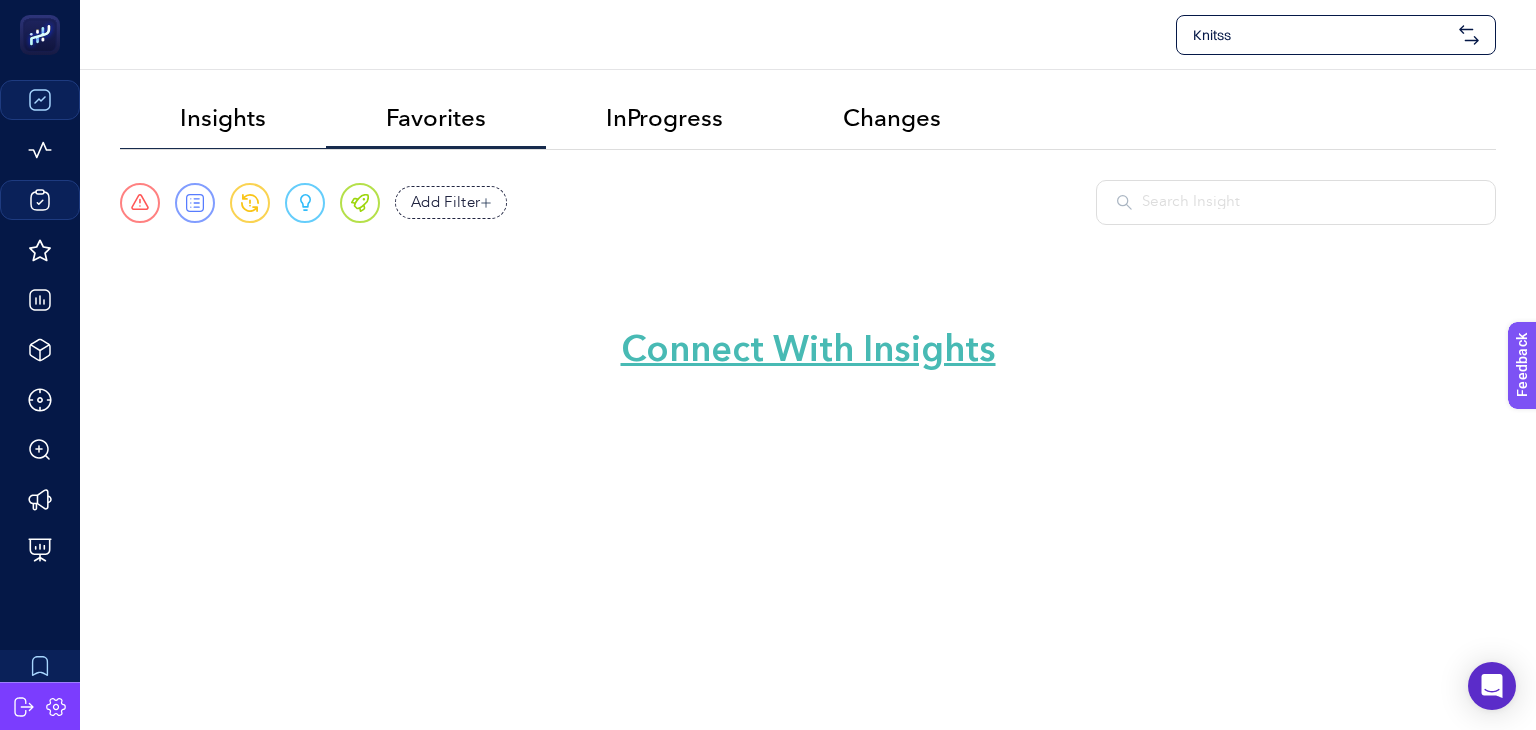click on "Insights" at bounding box center [223, 118] 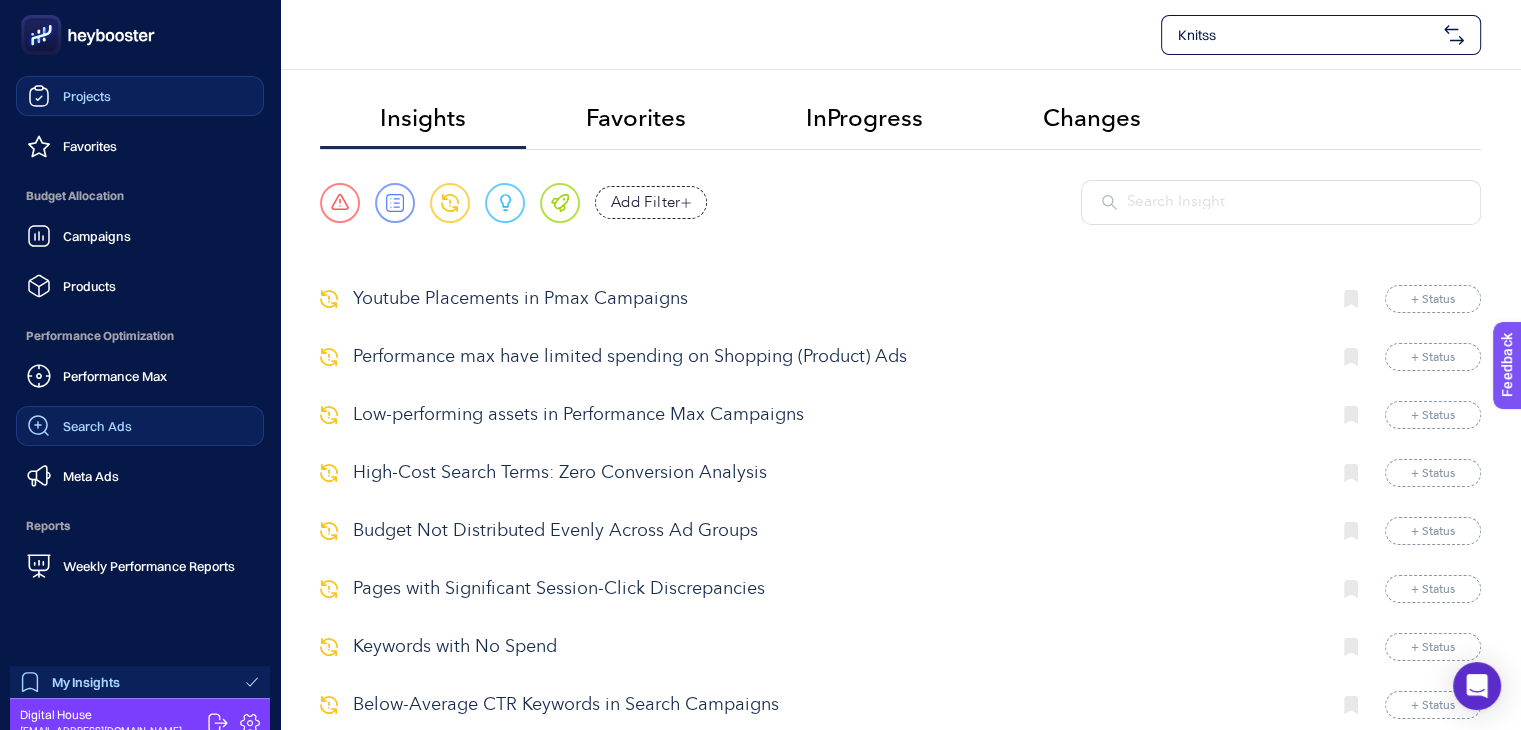scroll, scrollTop: 160, scrollLeft: 0, axis: vertical 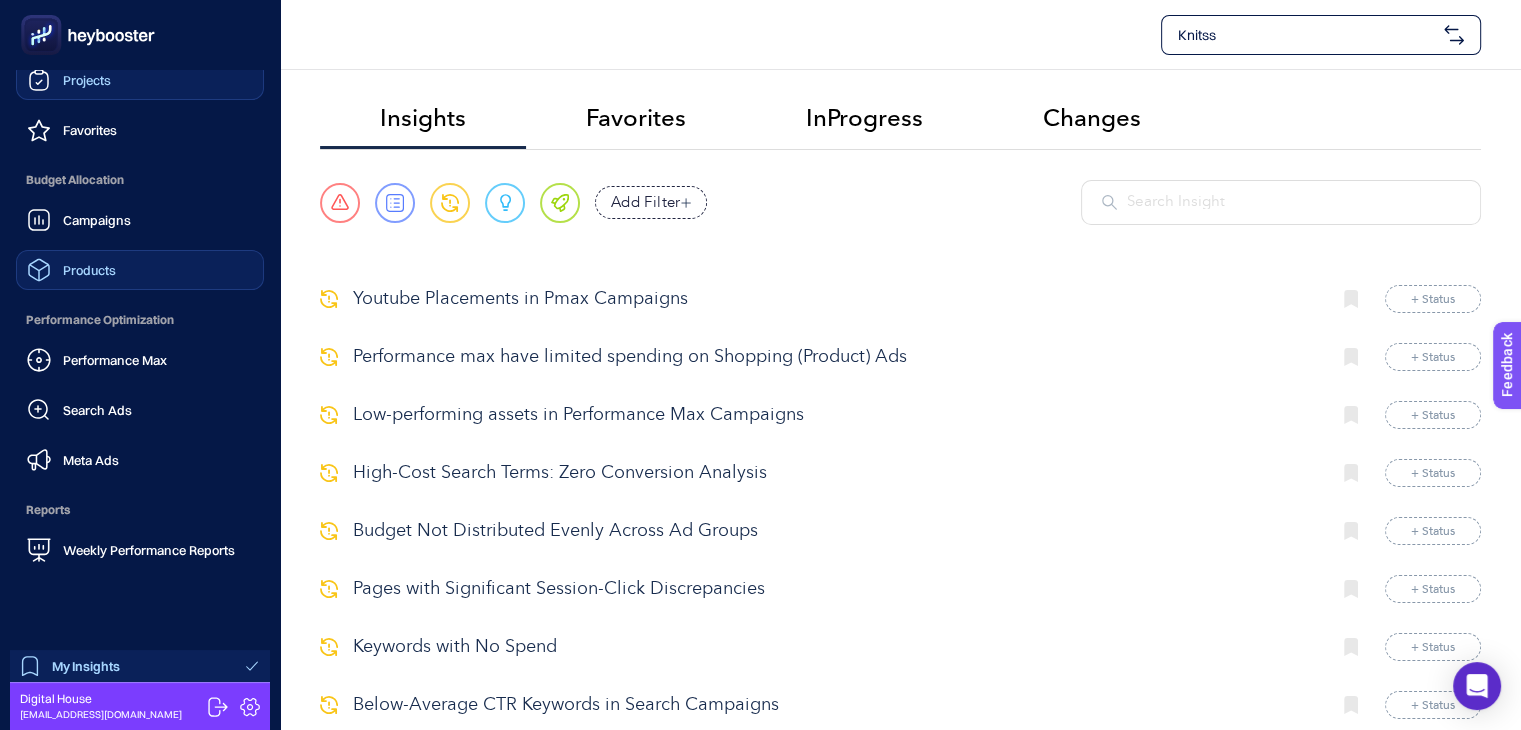 click on "Products" at bounding box center [89, 270] 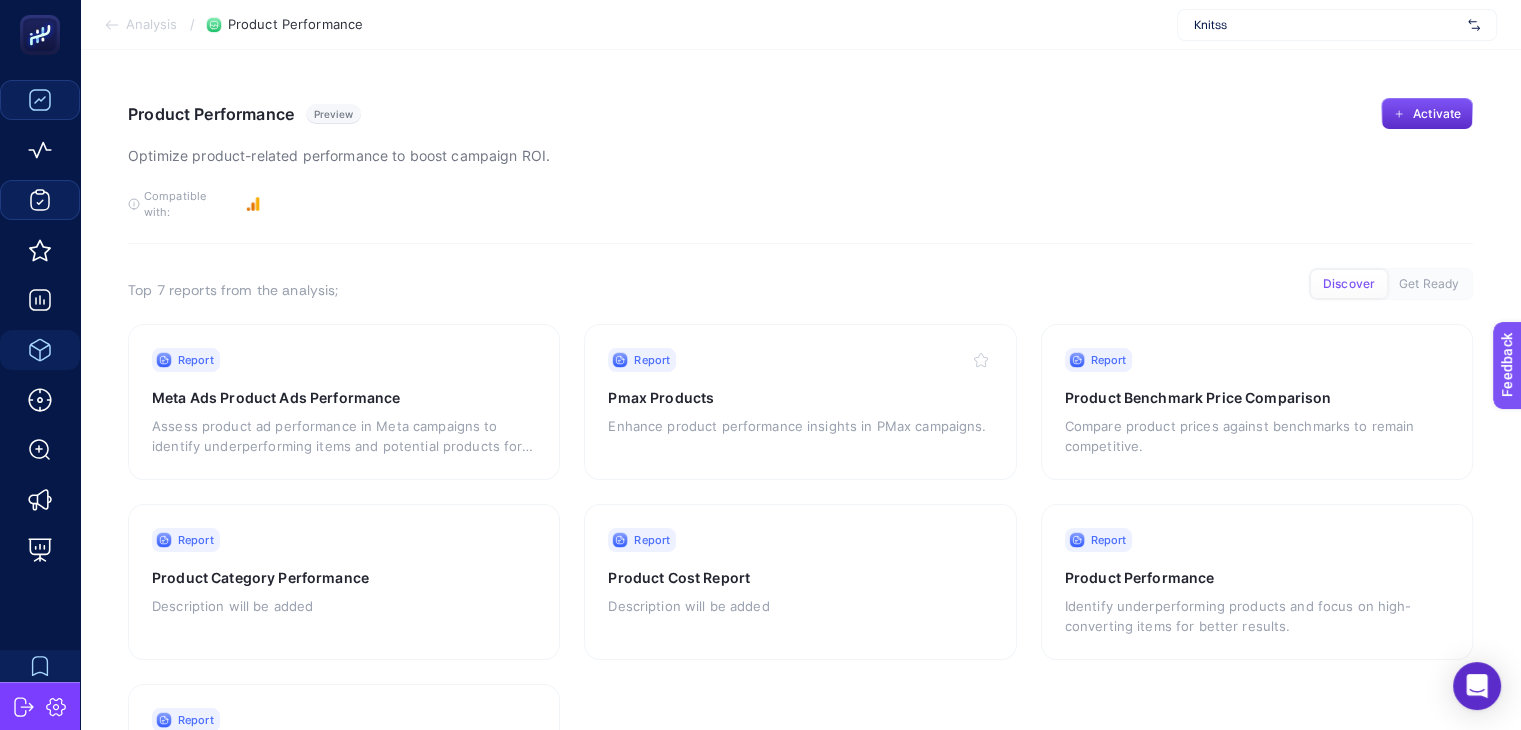 scroll, scrollTop: 40, scrollLeft: 0, axis: vertical 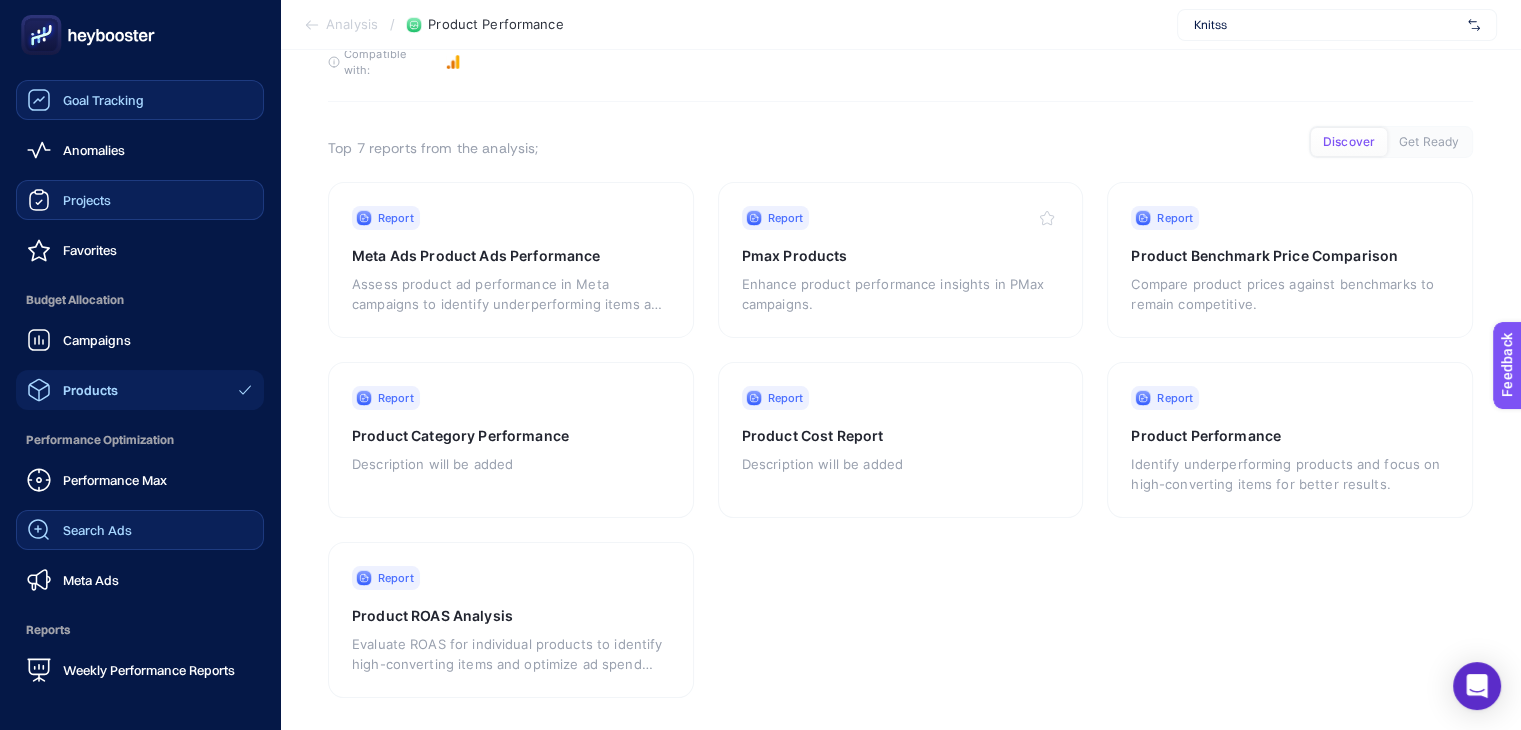 click on "Search Ads" at bounding box center (97, 530) 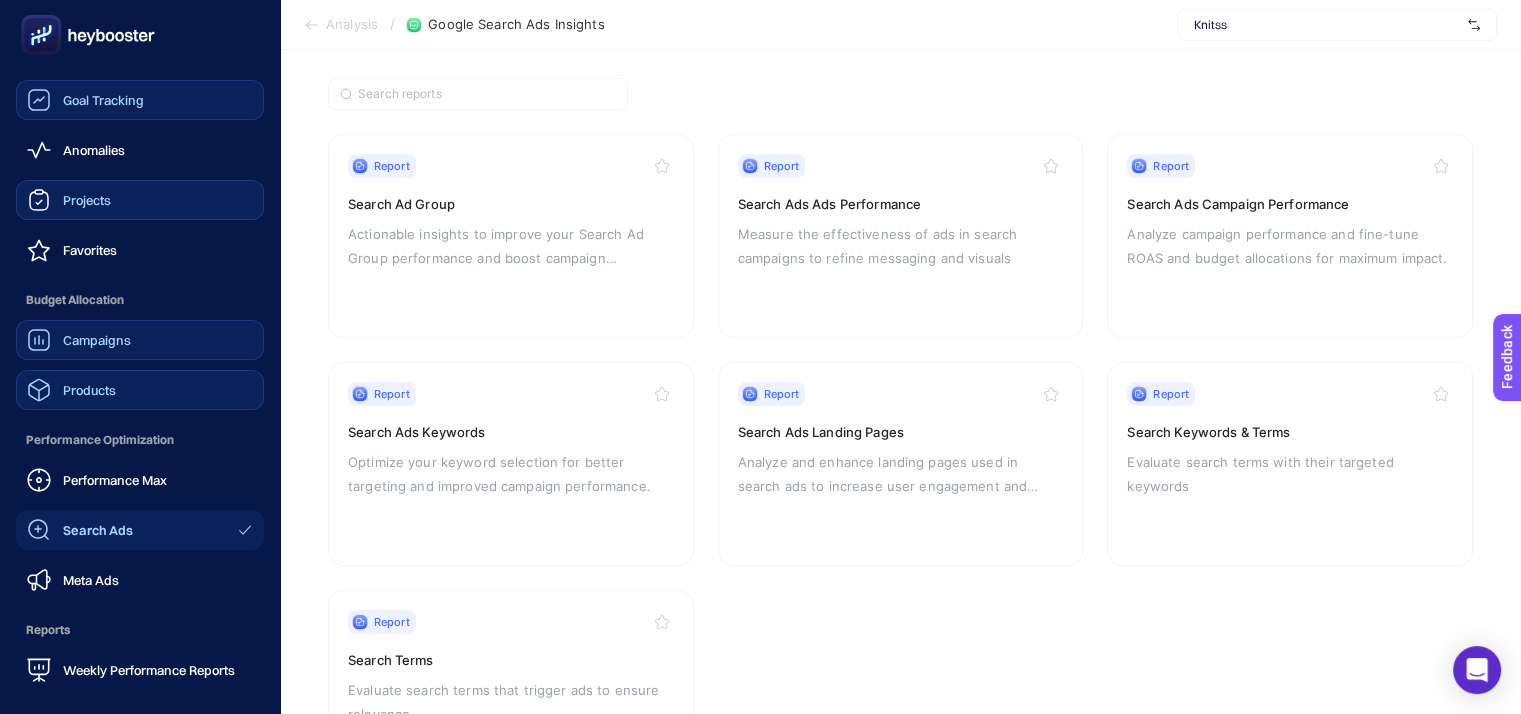 click on "Campaigns" at bounding box center [97, 340] 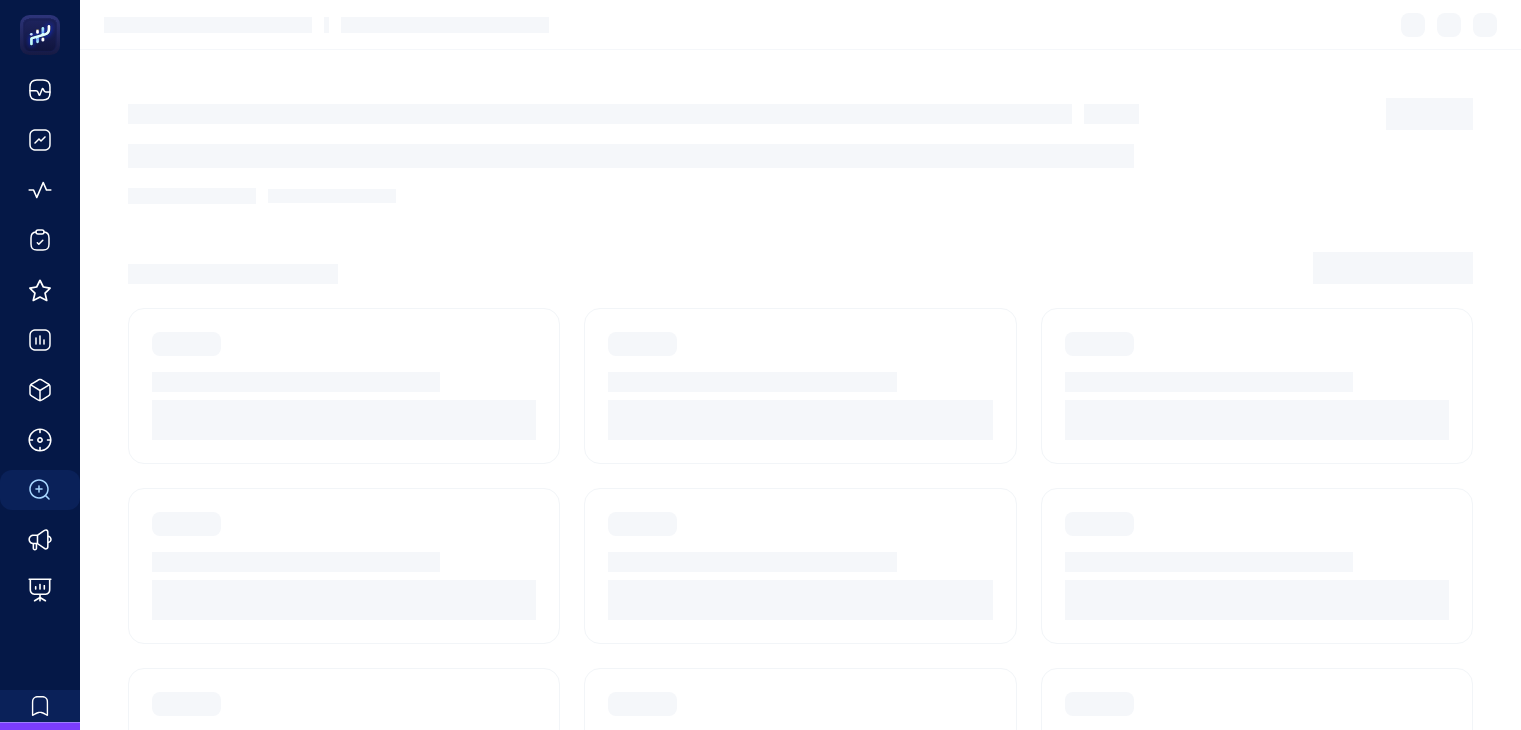 scroll, scrollTop: 0, scrollLeft: 0, axis: both 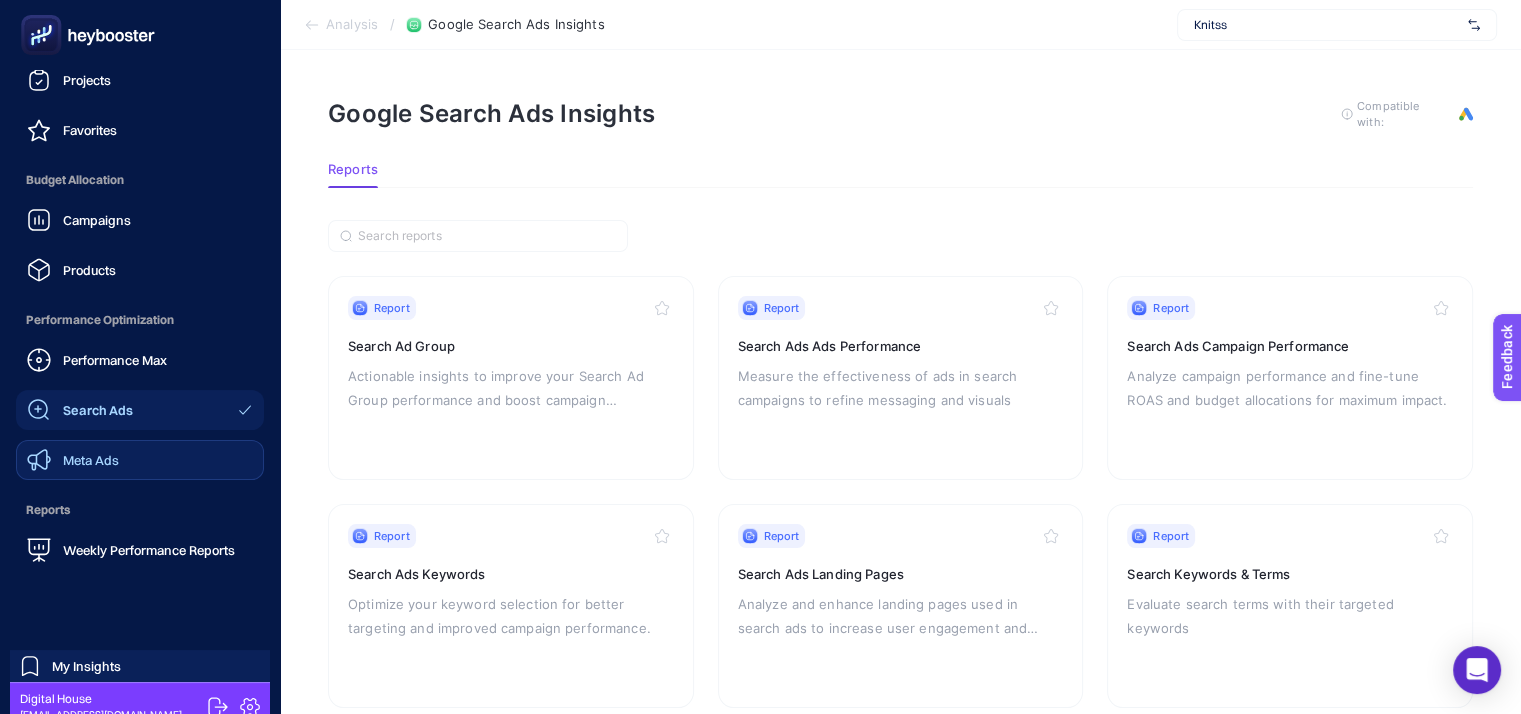 click on "Meta Ads" at bounding box center (91, 460) 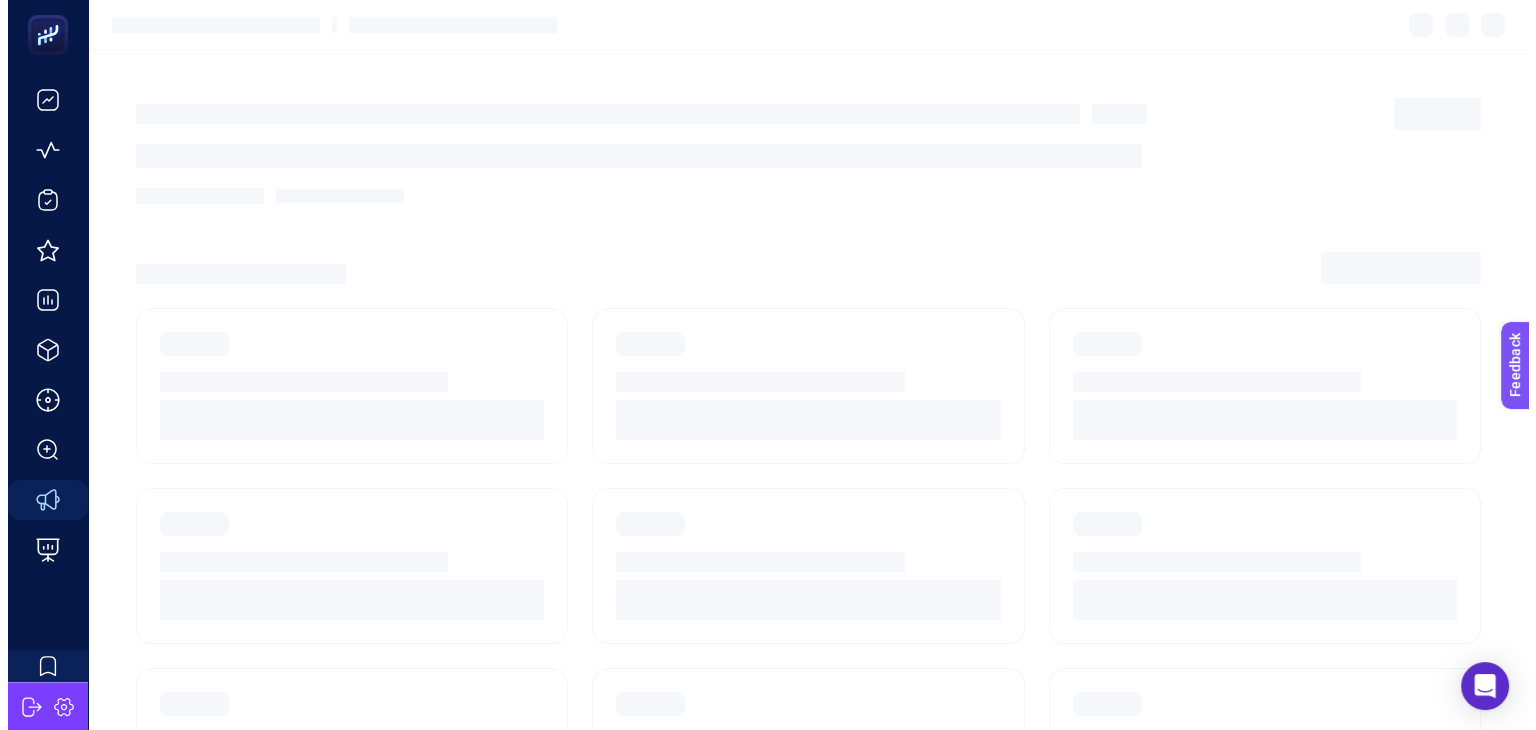 scroll, scrollTop: 40, scrollLeft: 0, axis: vertical 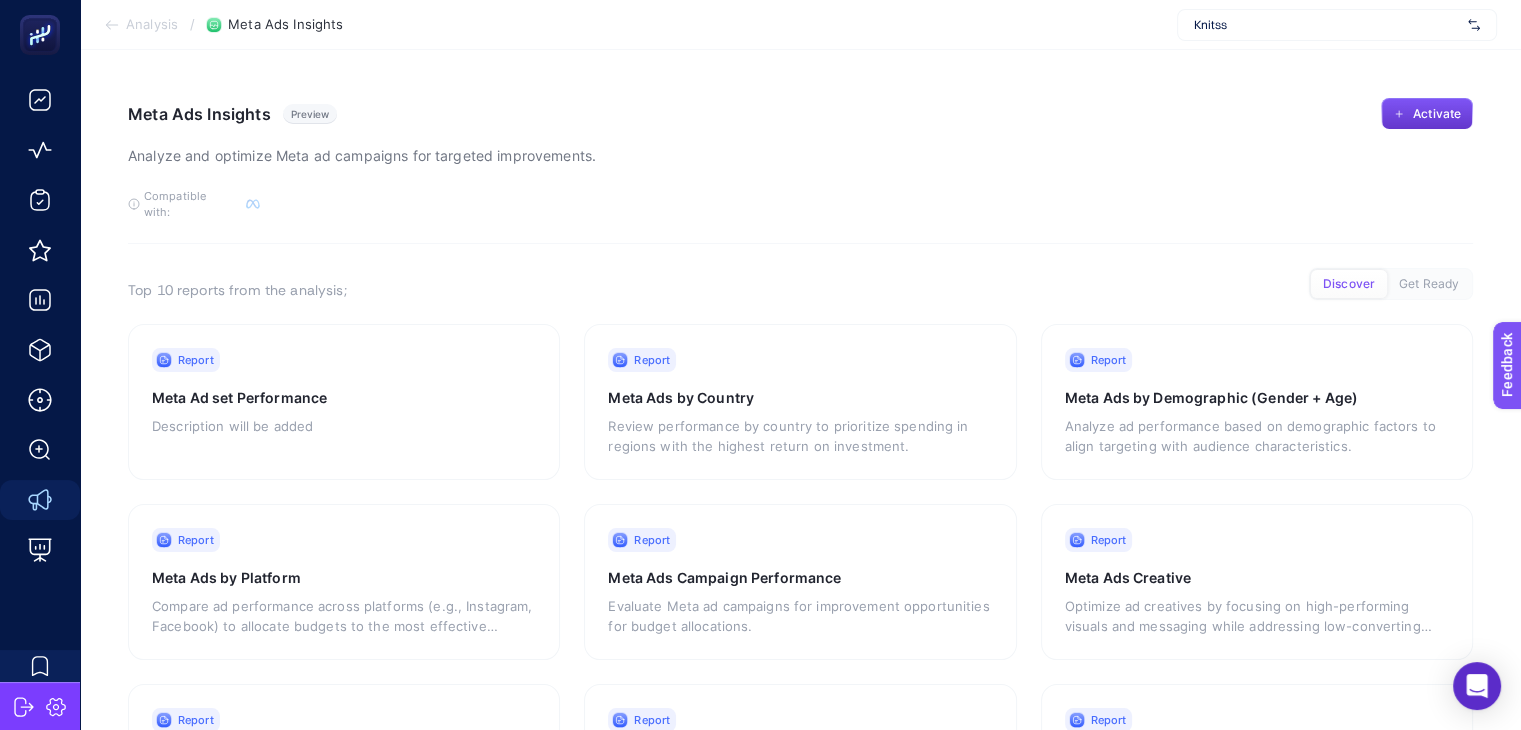 click on "Activate" 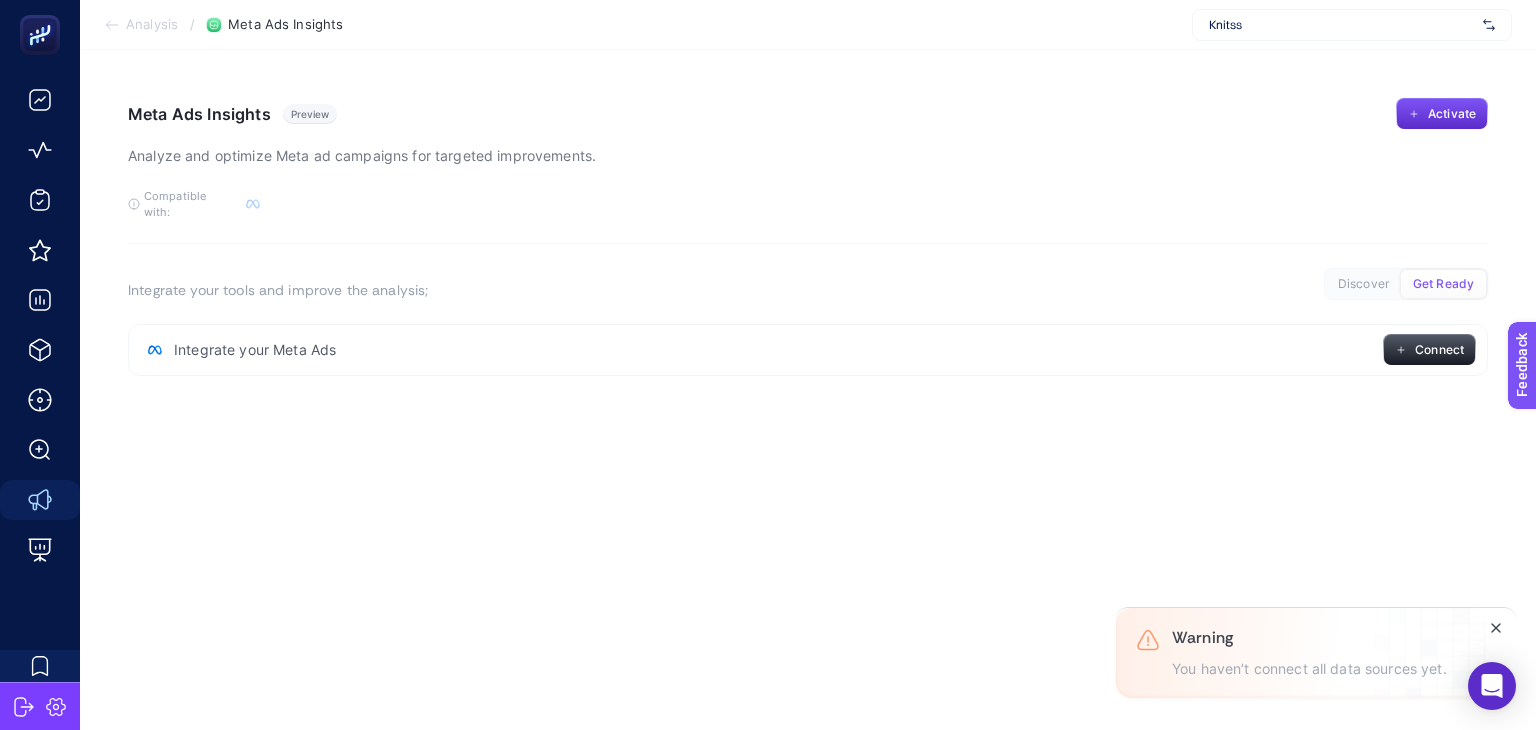 click on "You haven’t connect all data sources yet." at bounding box center [1309, 669] 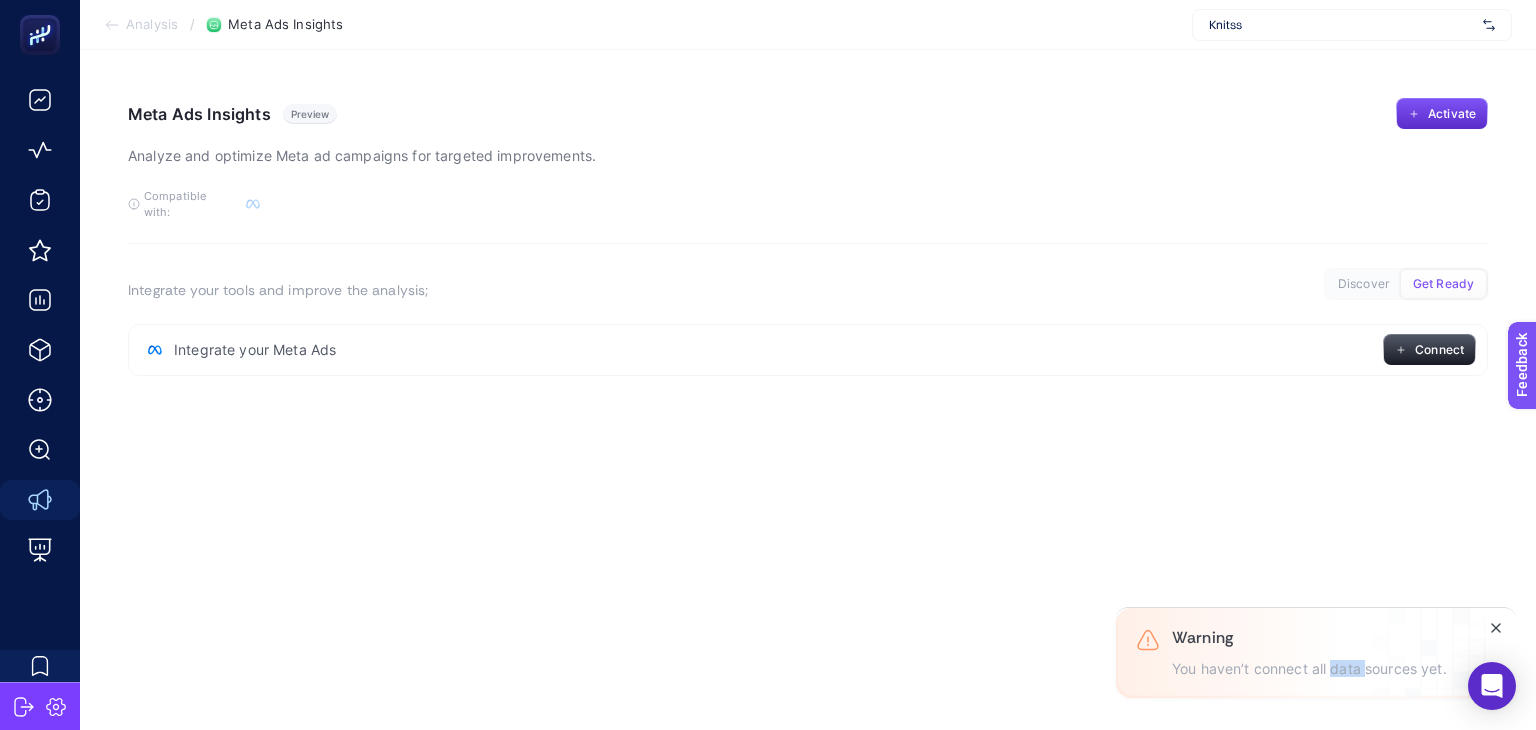 click on "You haven’t connect all data sources yet." at bounding box center [1309, 669] 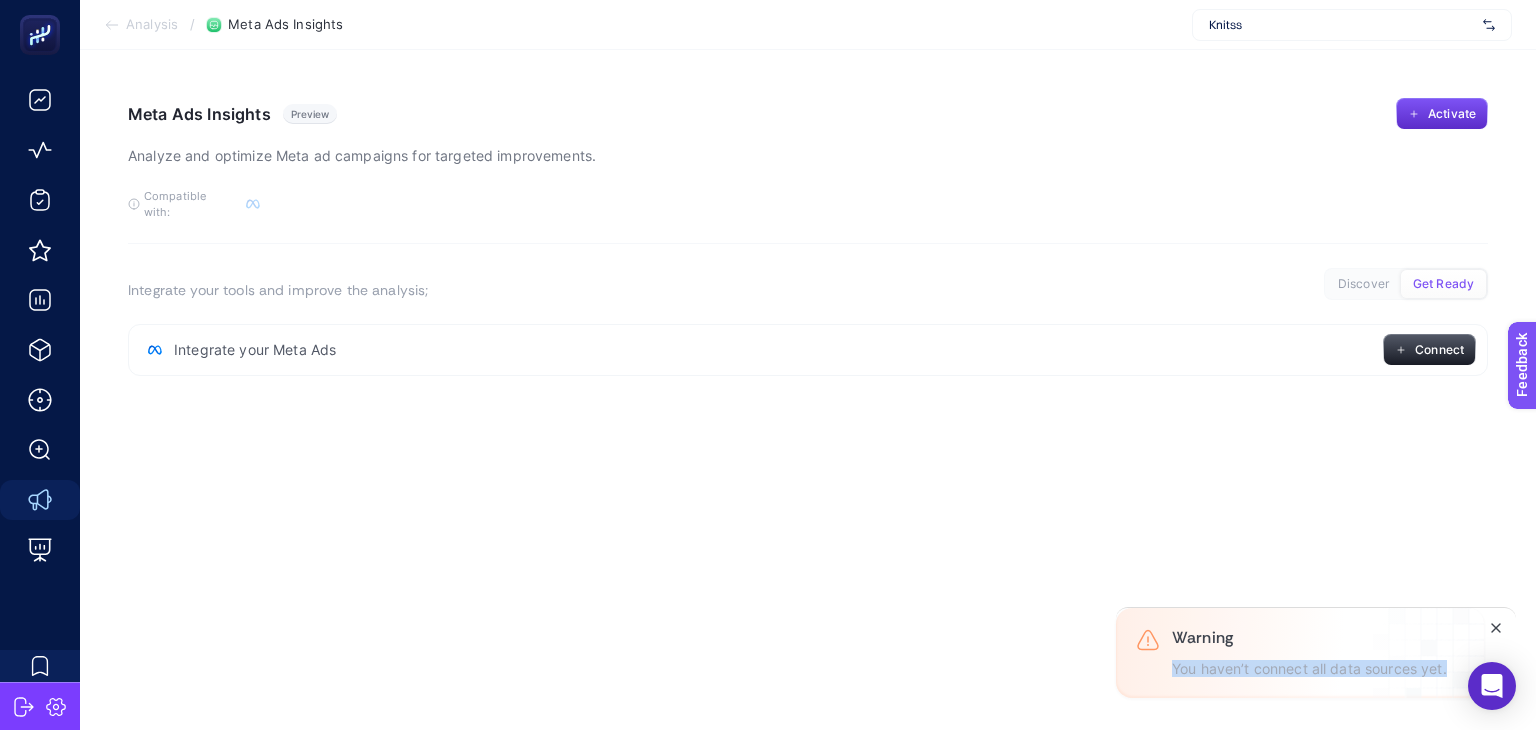 click on "You haven’t connect all data sources yet." at bounding box center [1309, 669] 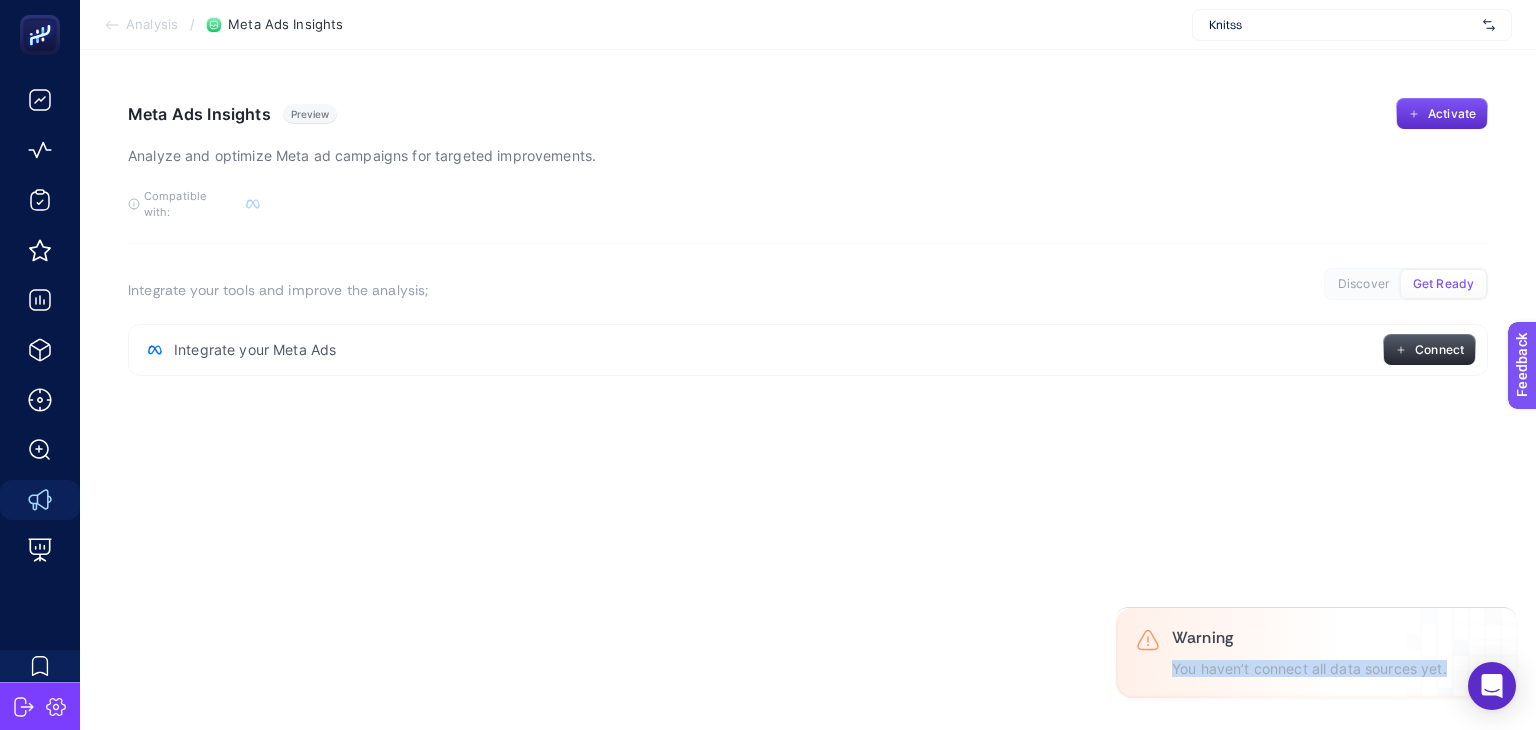 click on "Connect" 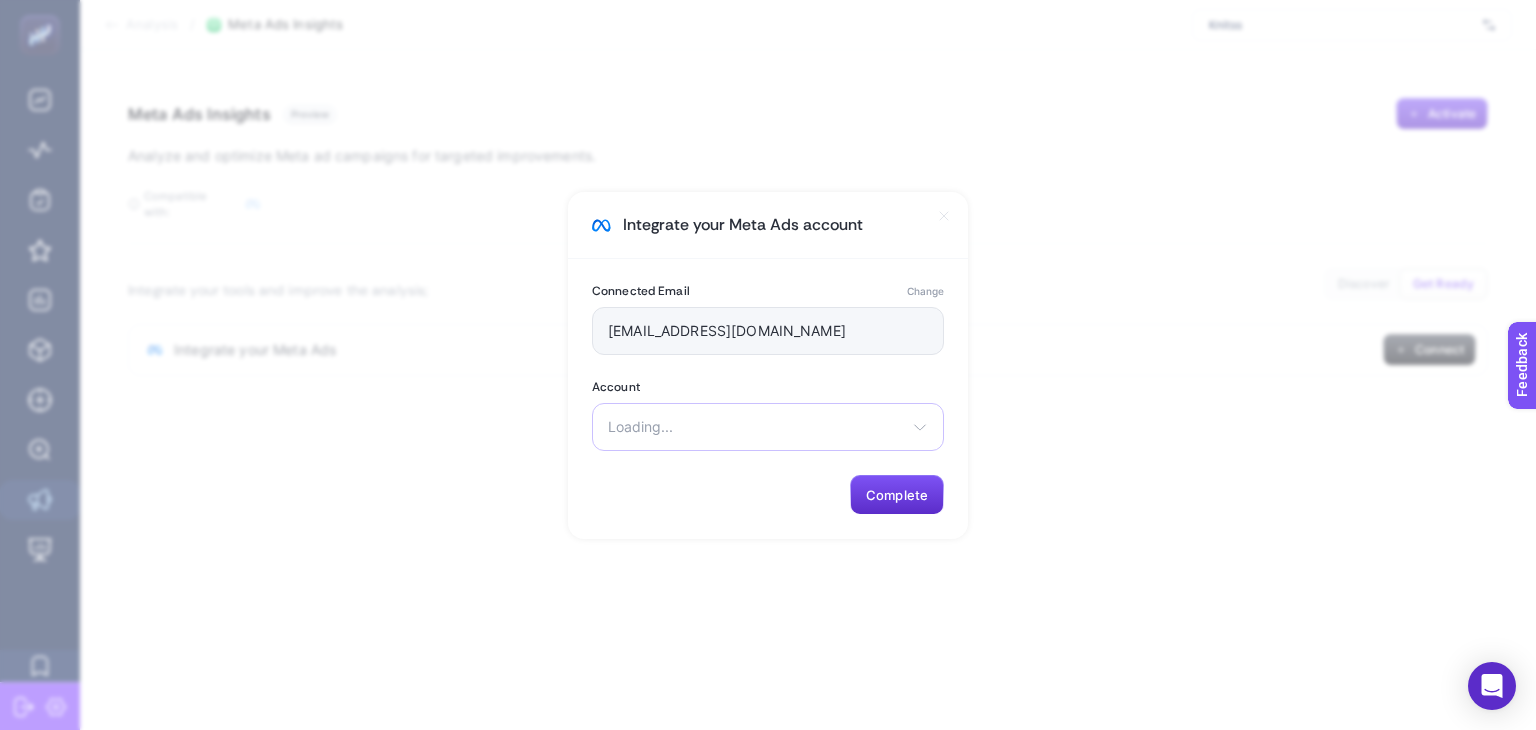 click 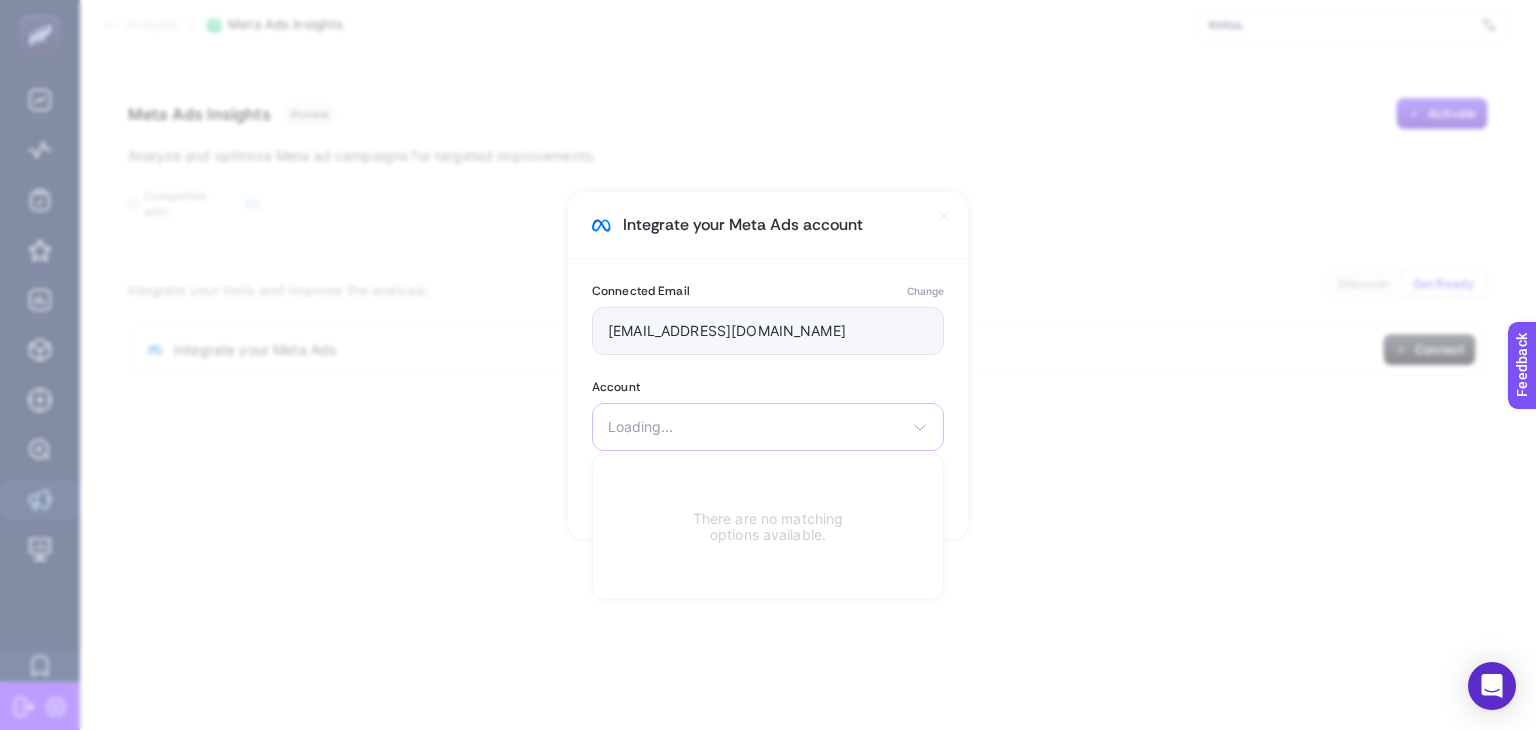 click 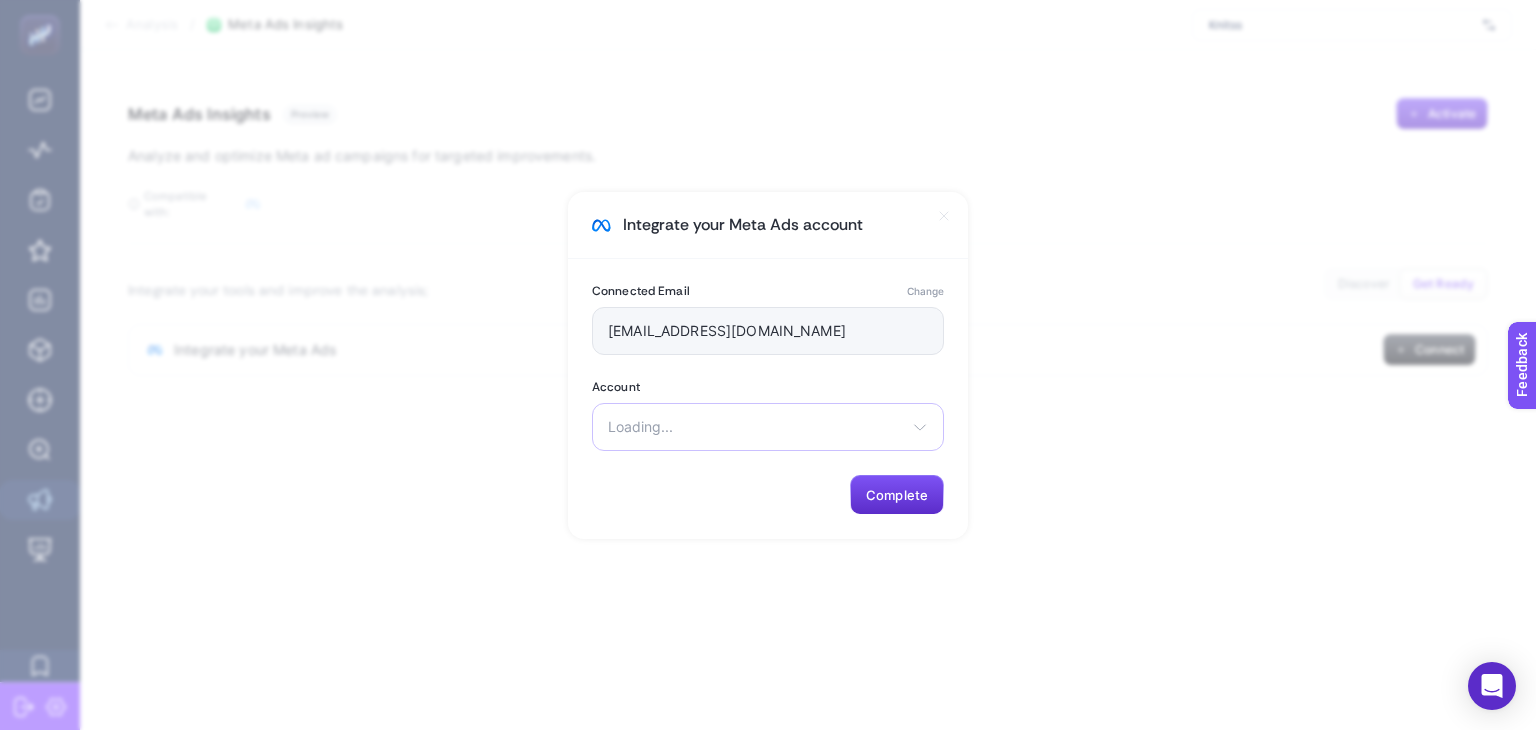 click on "Loading..." at bounding box center [756, 427] 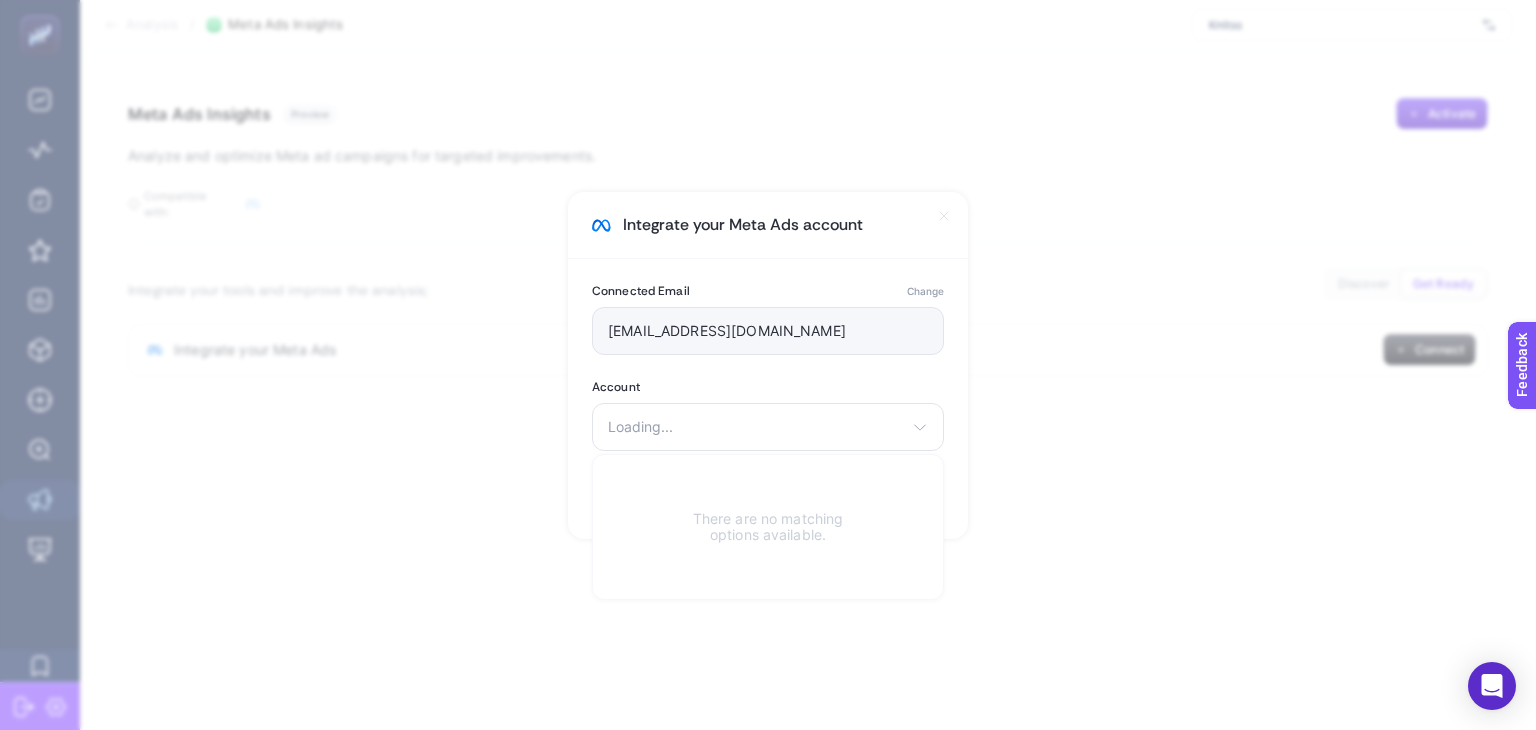 click on "Integrate your Meta Ads account Connected Email   Change  [EMAIL_ADDRESS][DOMAIN_NAME] Account  Loading... There are no matching options available. Complete" at bounding box center [768, 365] 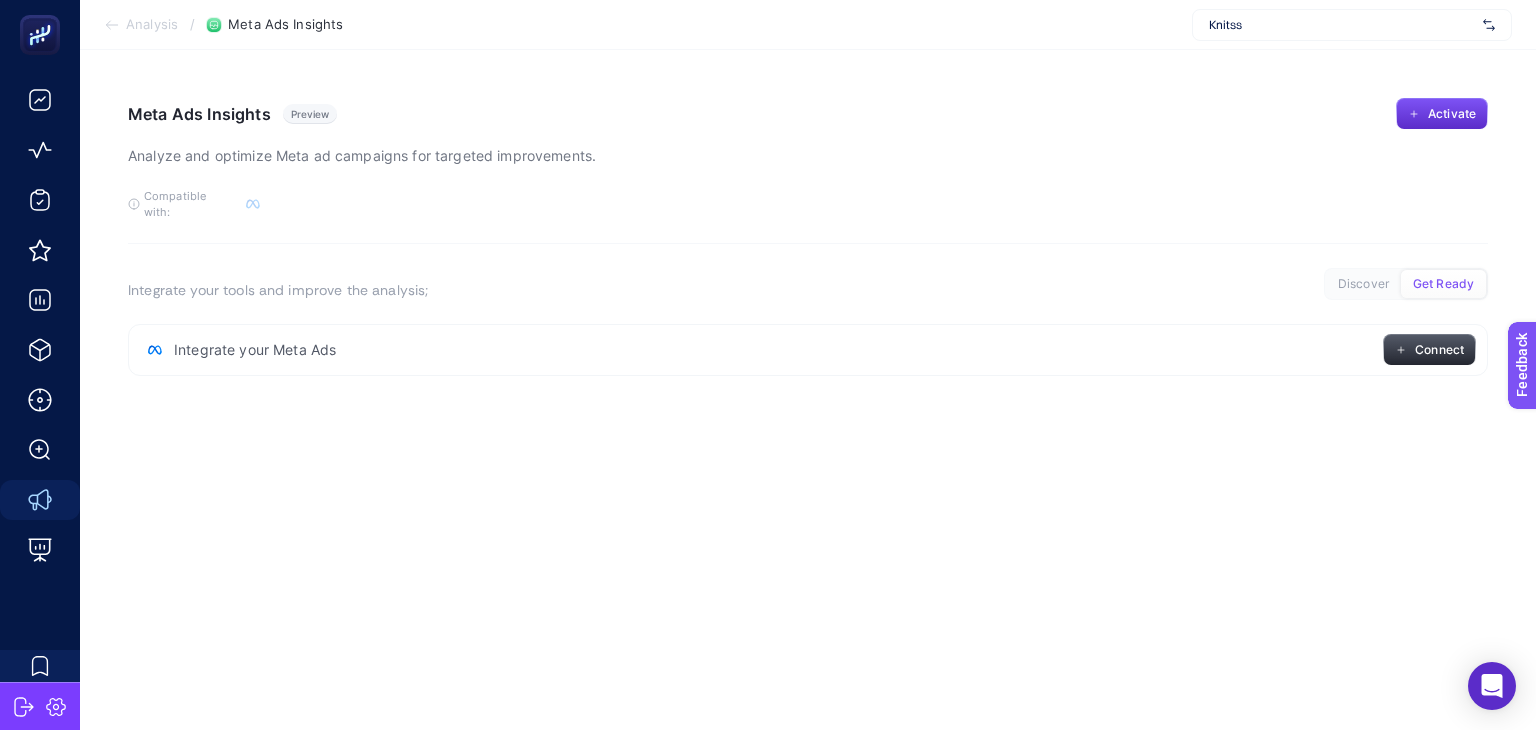 click on "Connect" 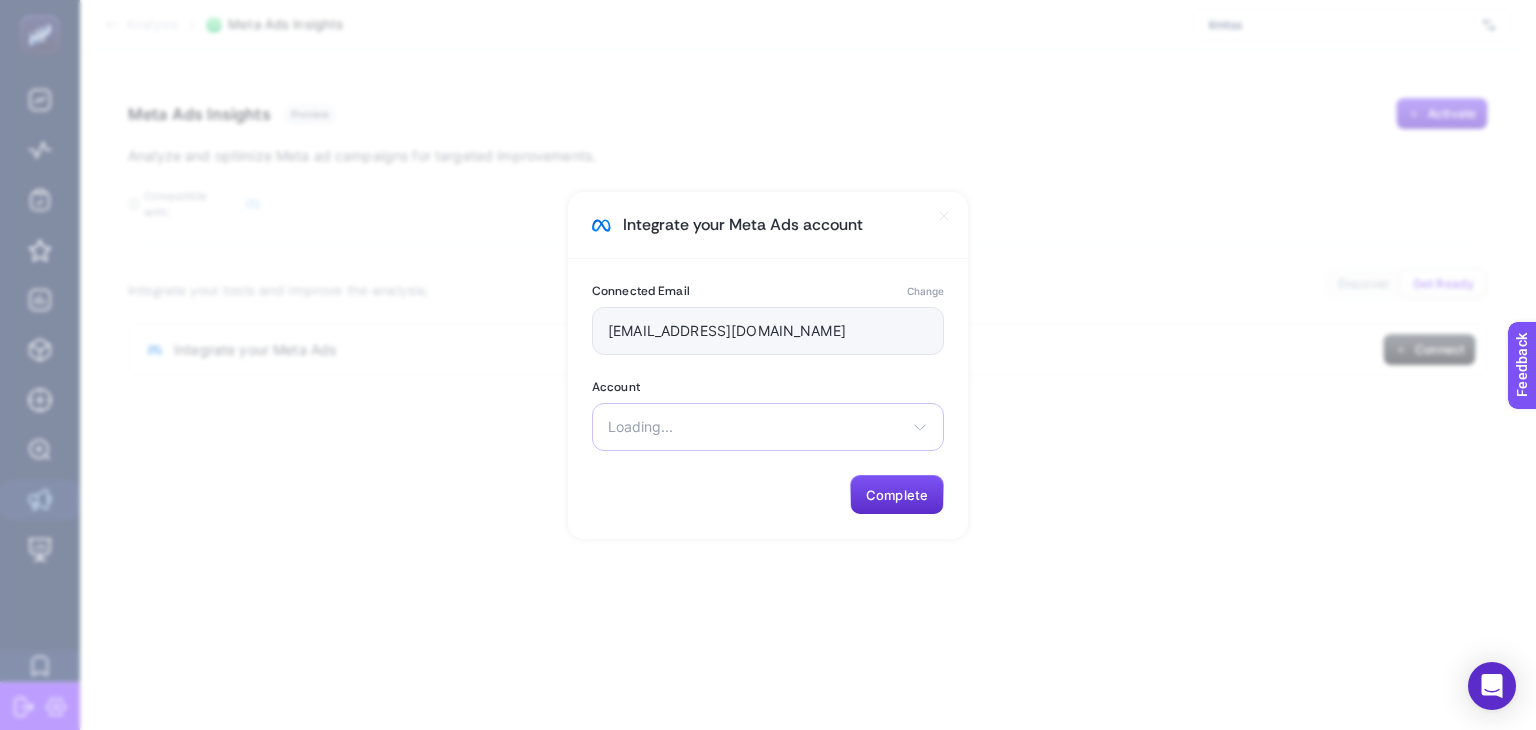 click on "Loading..." at bounding box center (756, 427) 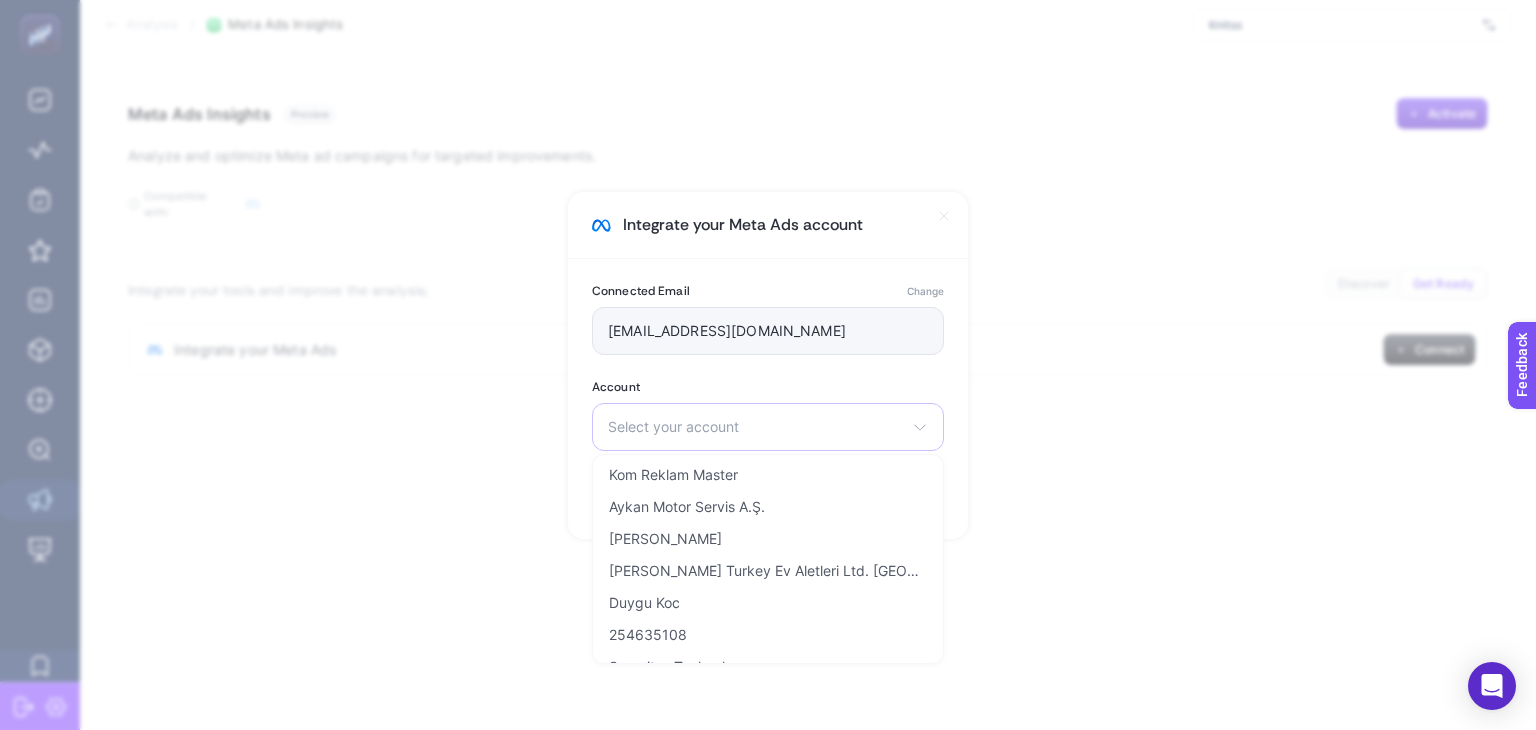 click on "Select your account" at bounding box center [756, 427] 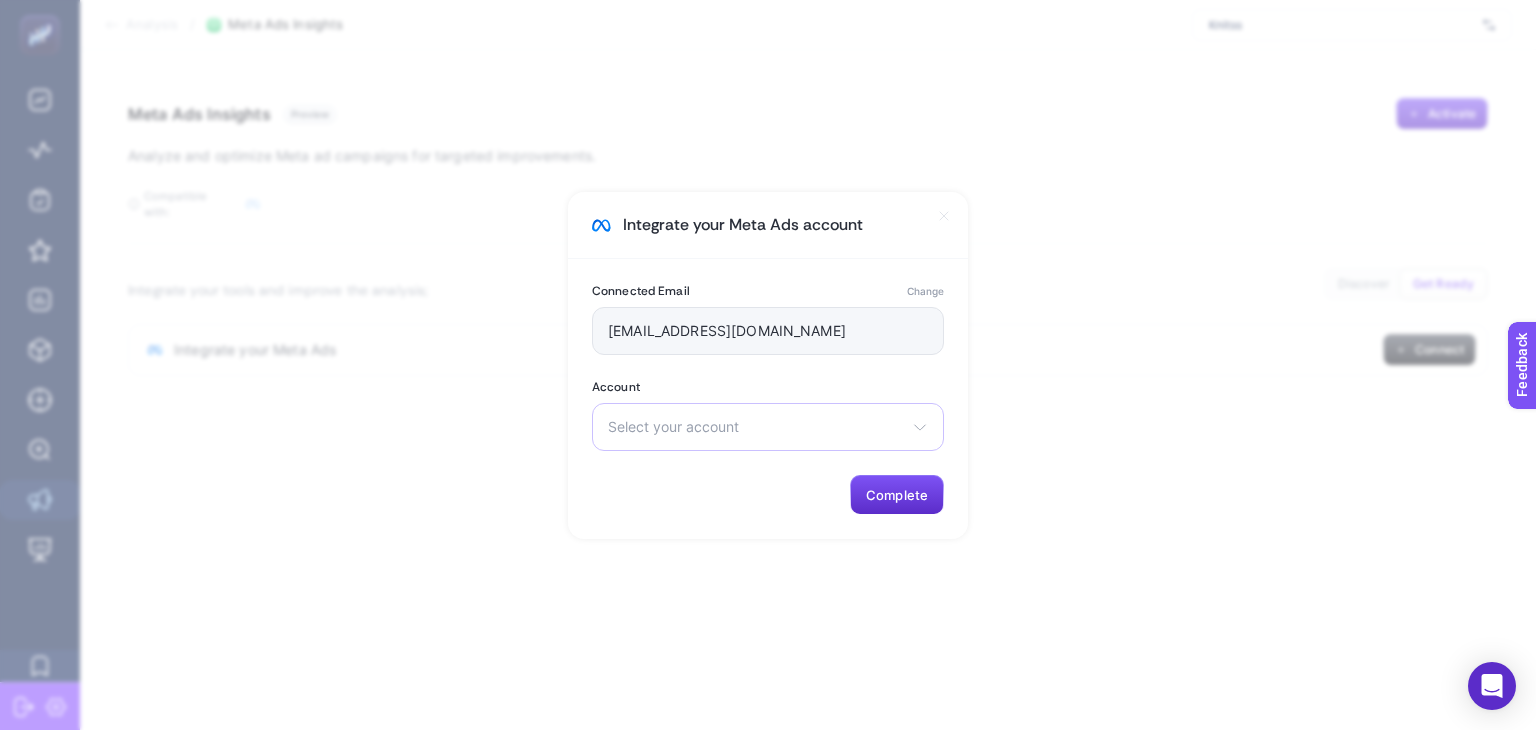 click on "Select your account" at bounding box center (756, 427) 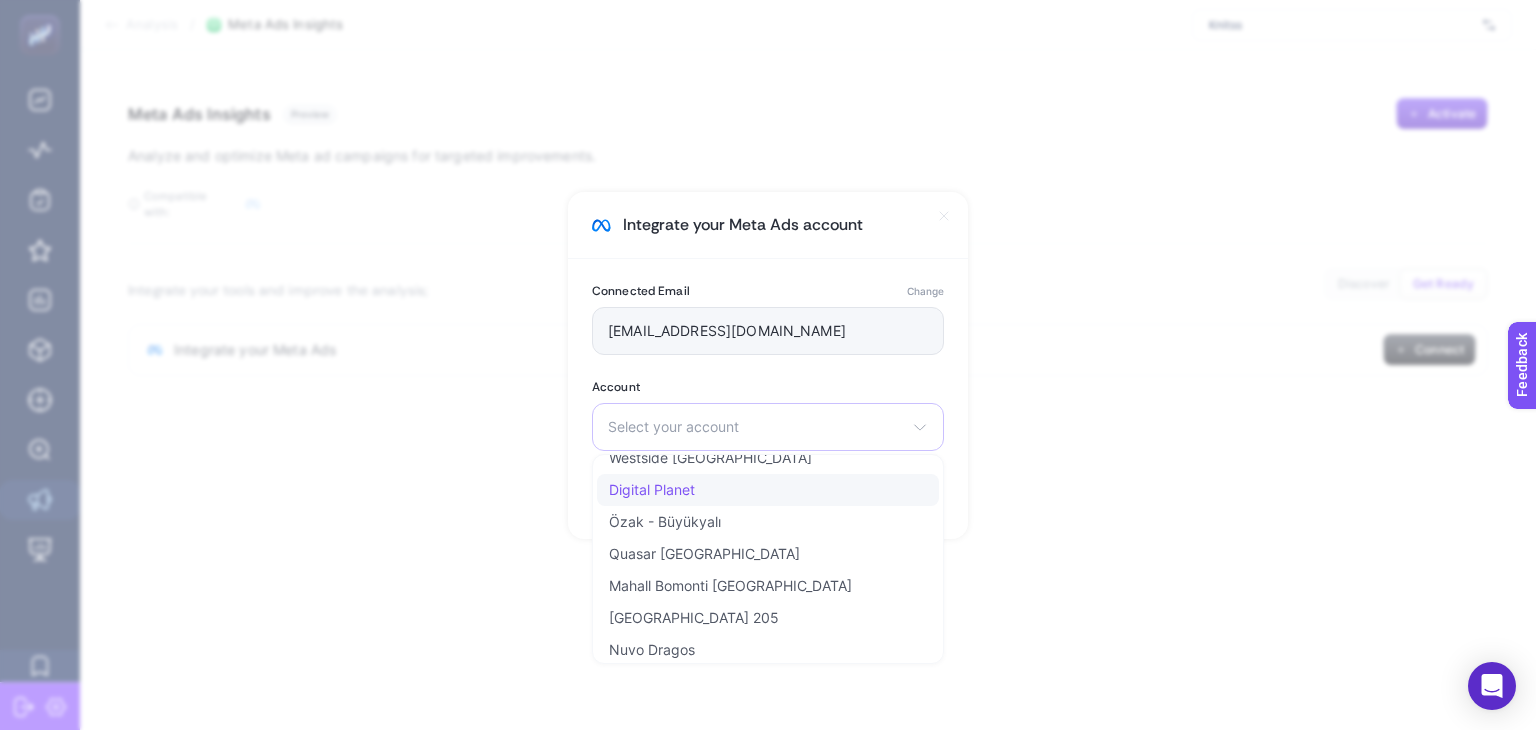 scroll, scrollTop: 1472, scrollLeft: 0, axis: vertical 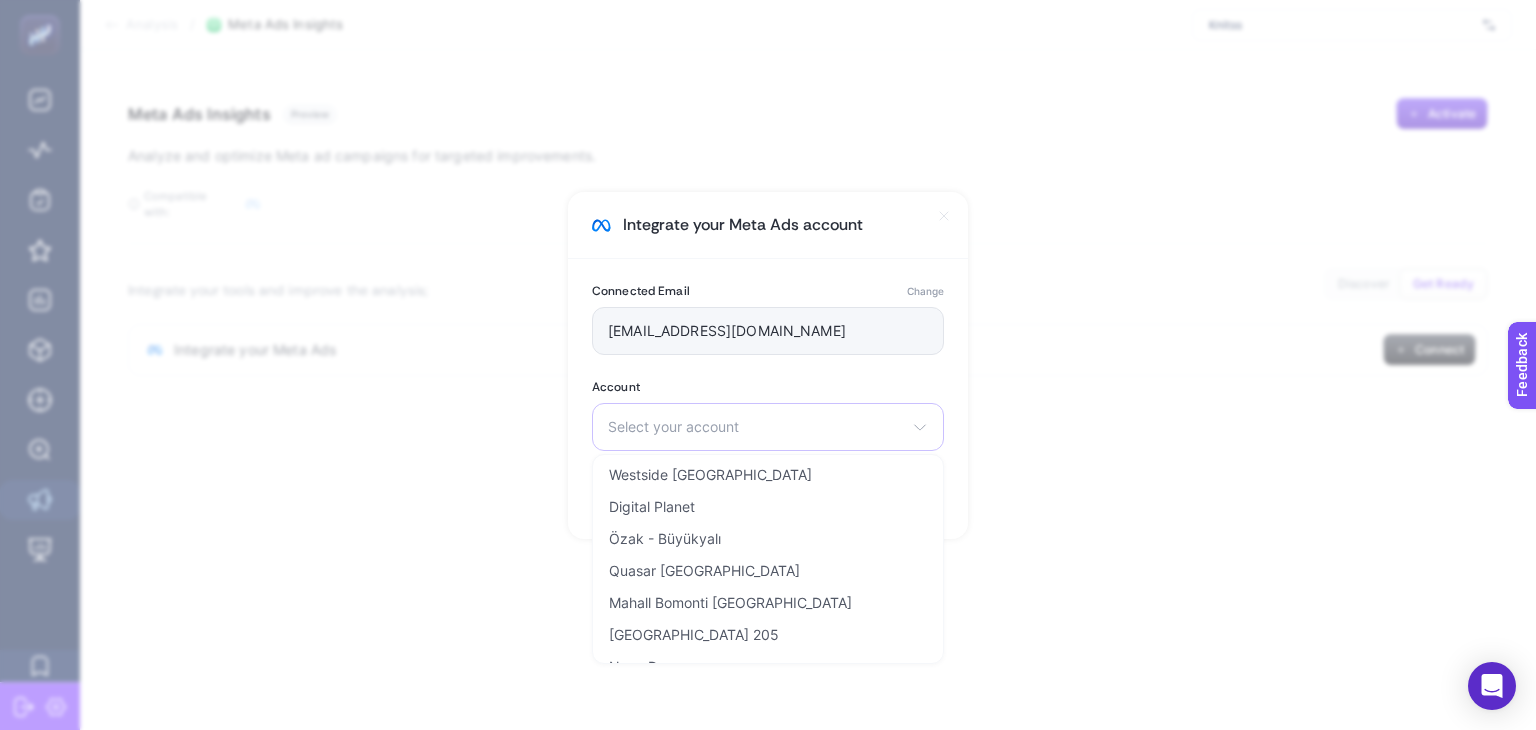 click on "Select your account" at bounding box center [756, 427] 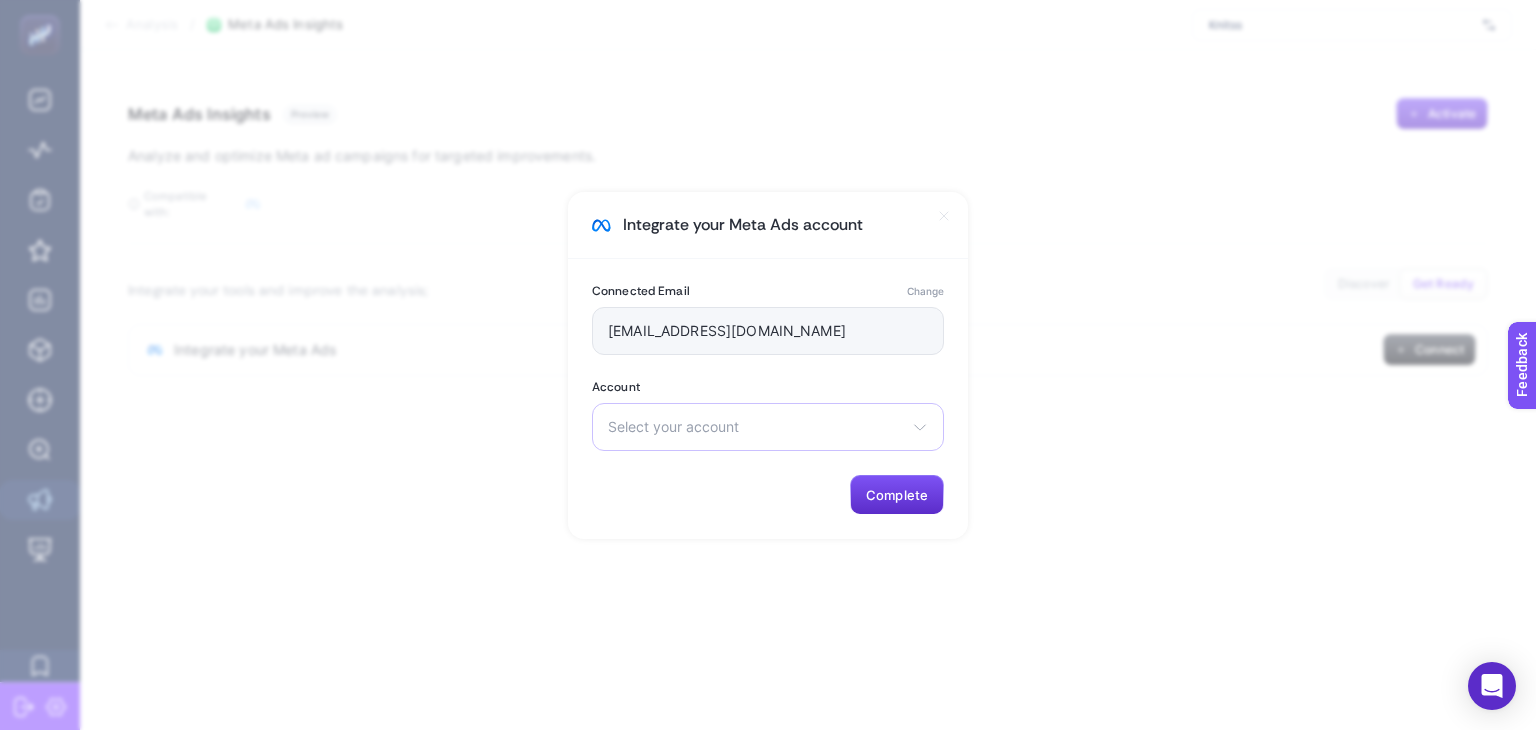 click on "Select your account" at bounding box center (756, 427) 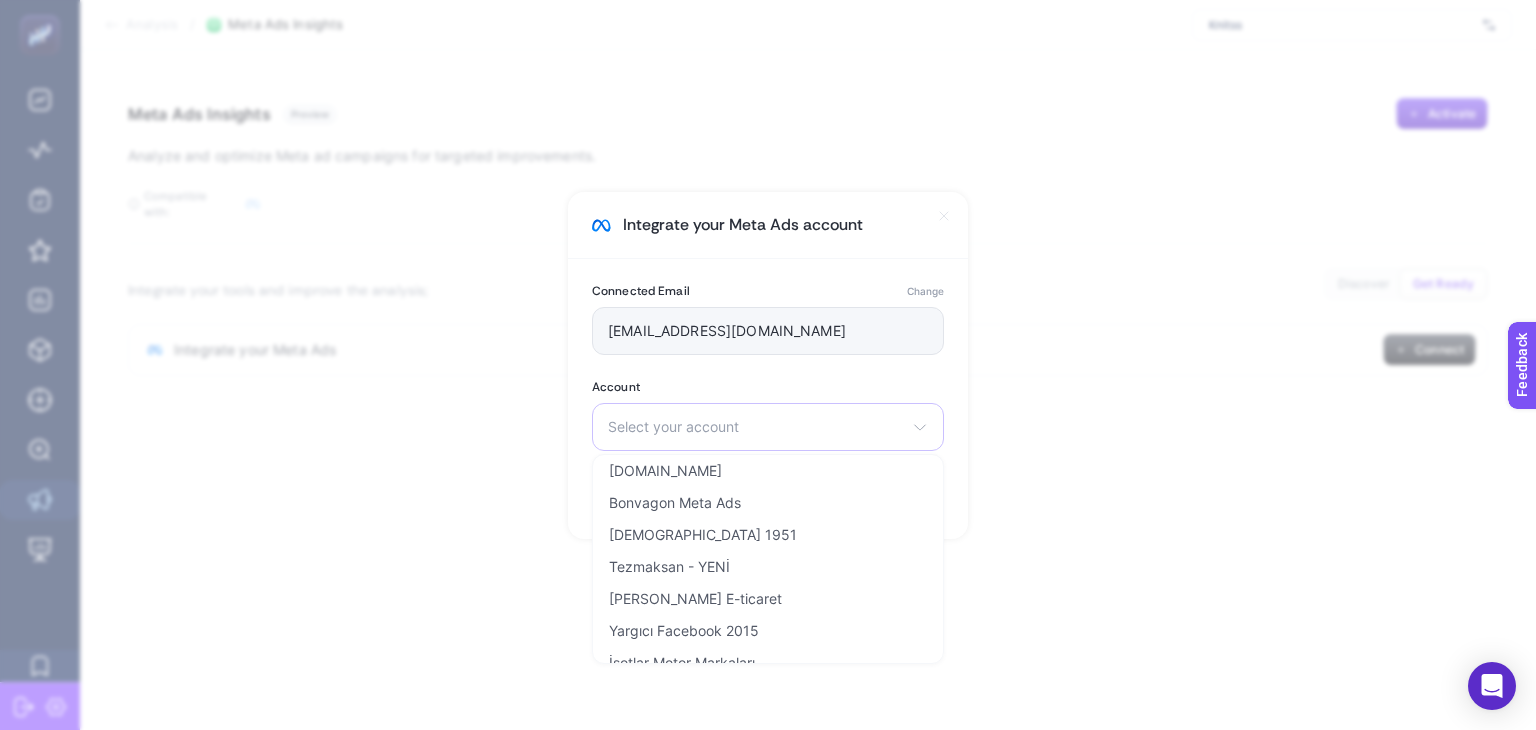 scroll, scrollTop: 0, scrollLeft: 0, axis: both 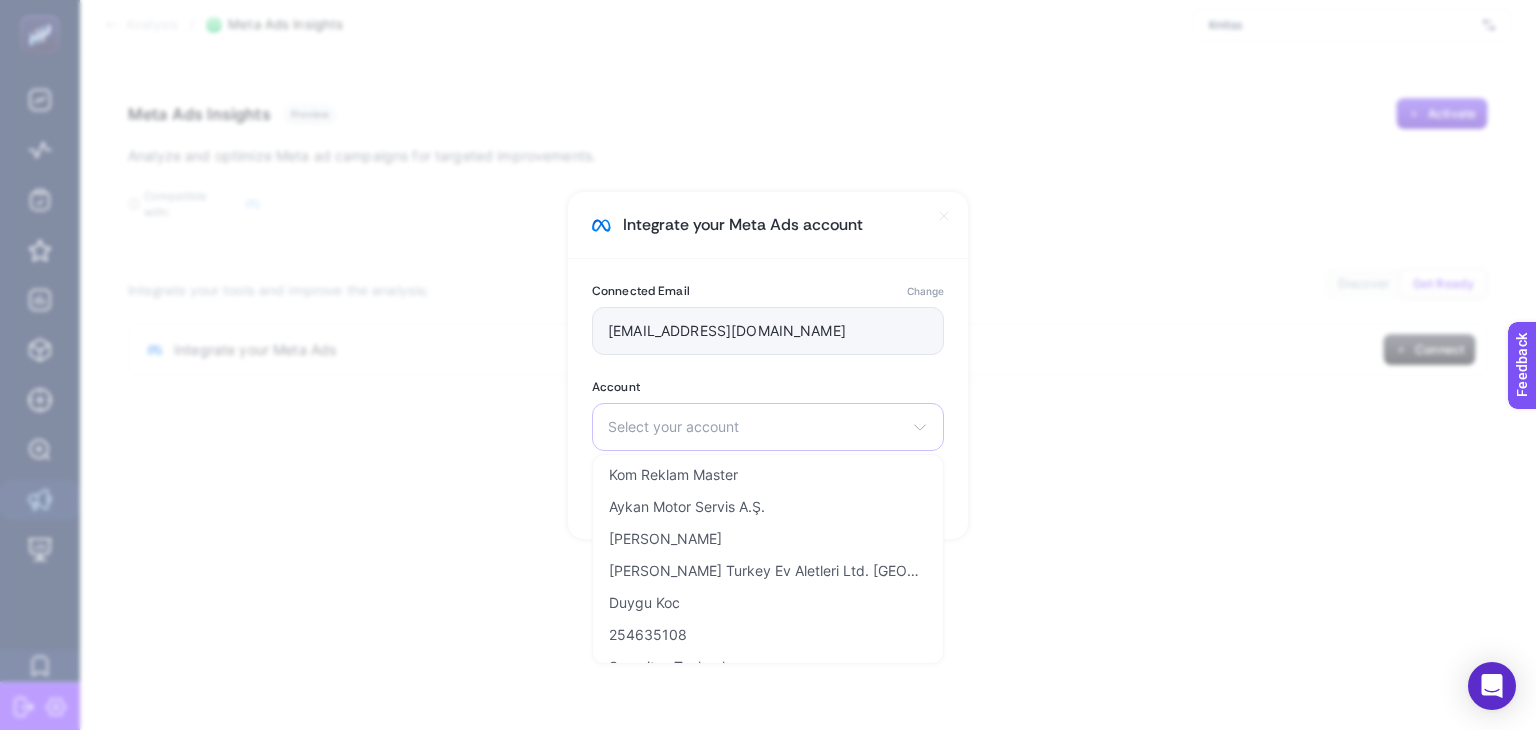 click on "Select your account" at bounding box center (756, 427) 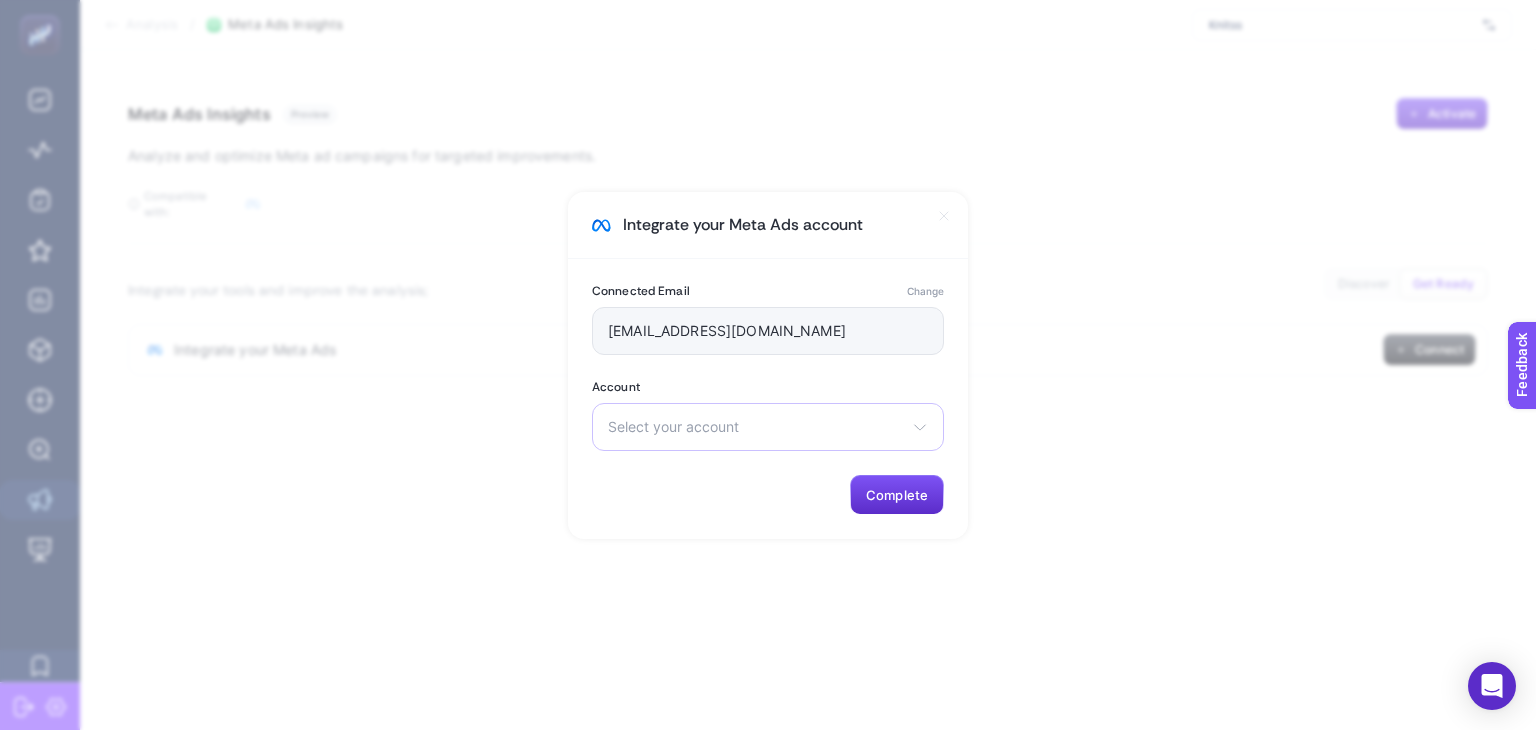click on "Select your account" at bounding box center (756, 427) 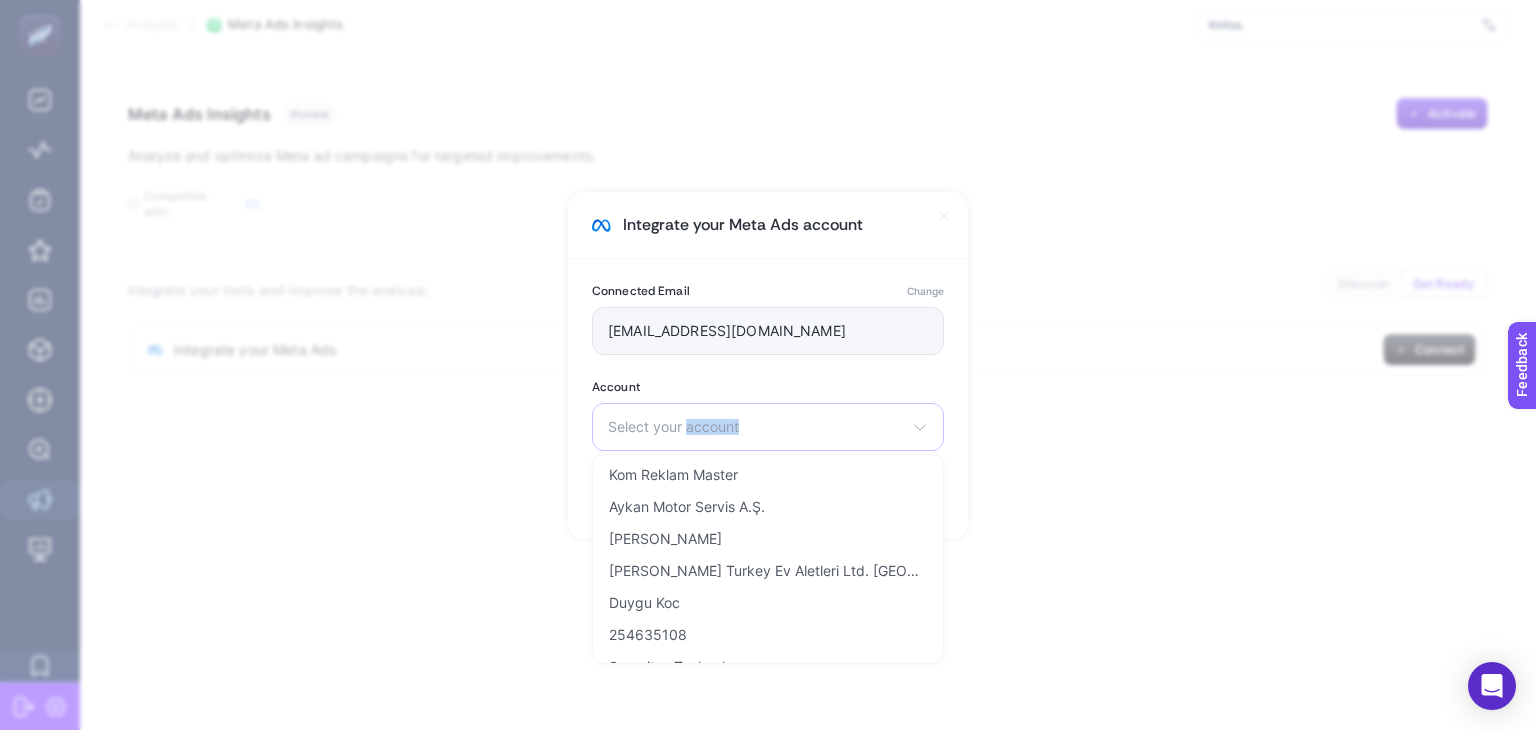 click on "Select your account" at bounding box center (756, 427) 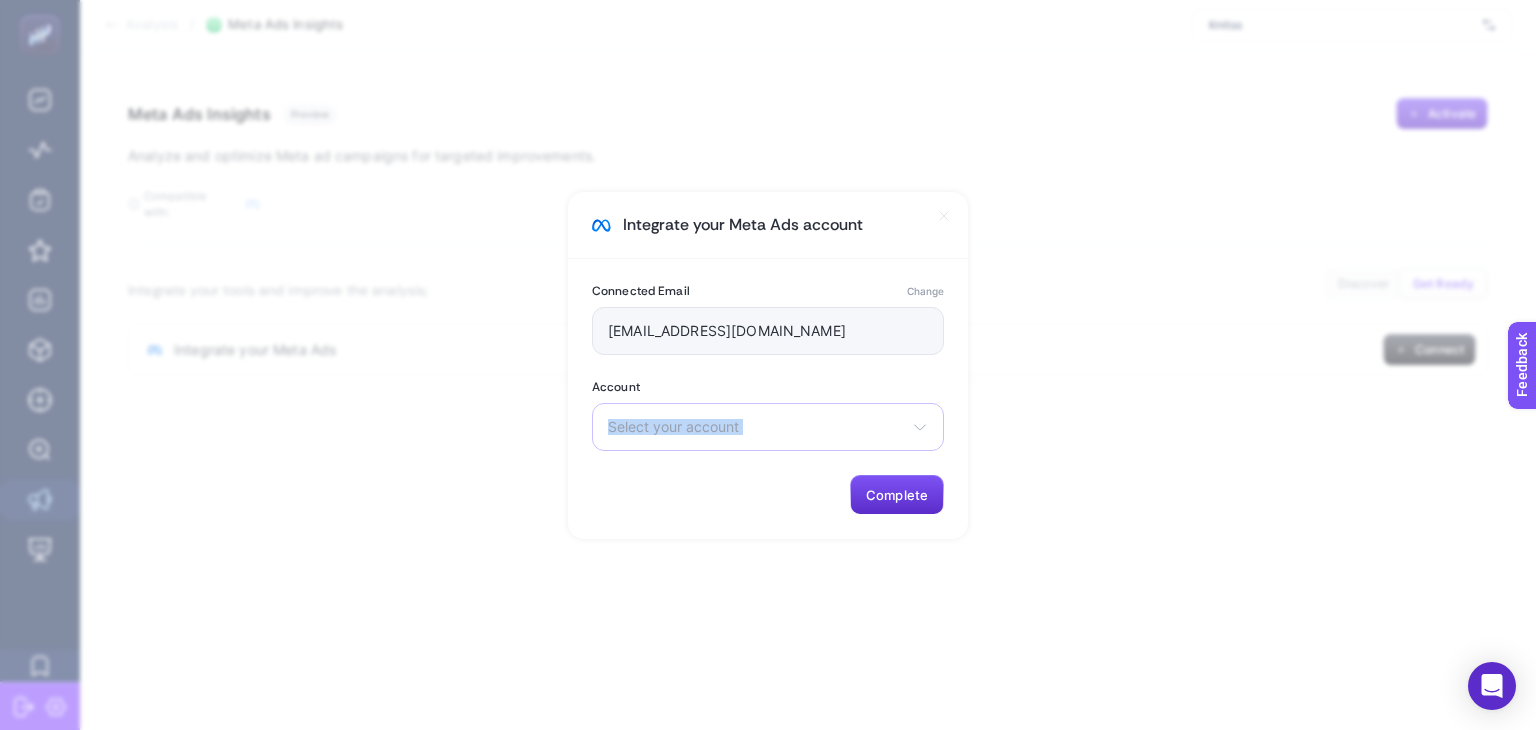 click on "Select your account" at bounding box center (756, 427) 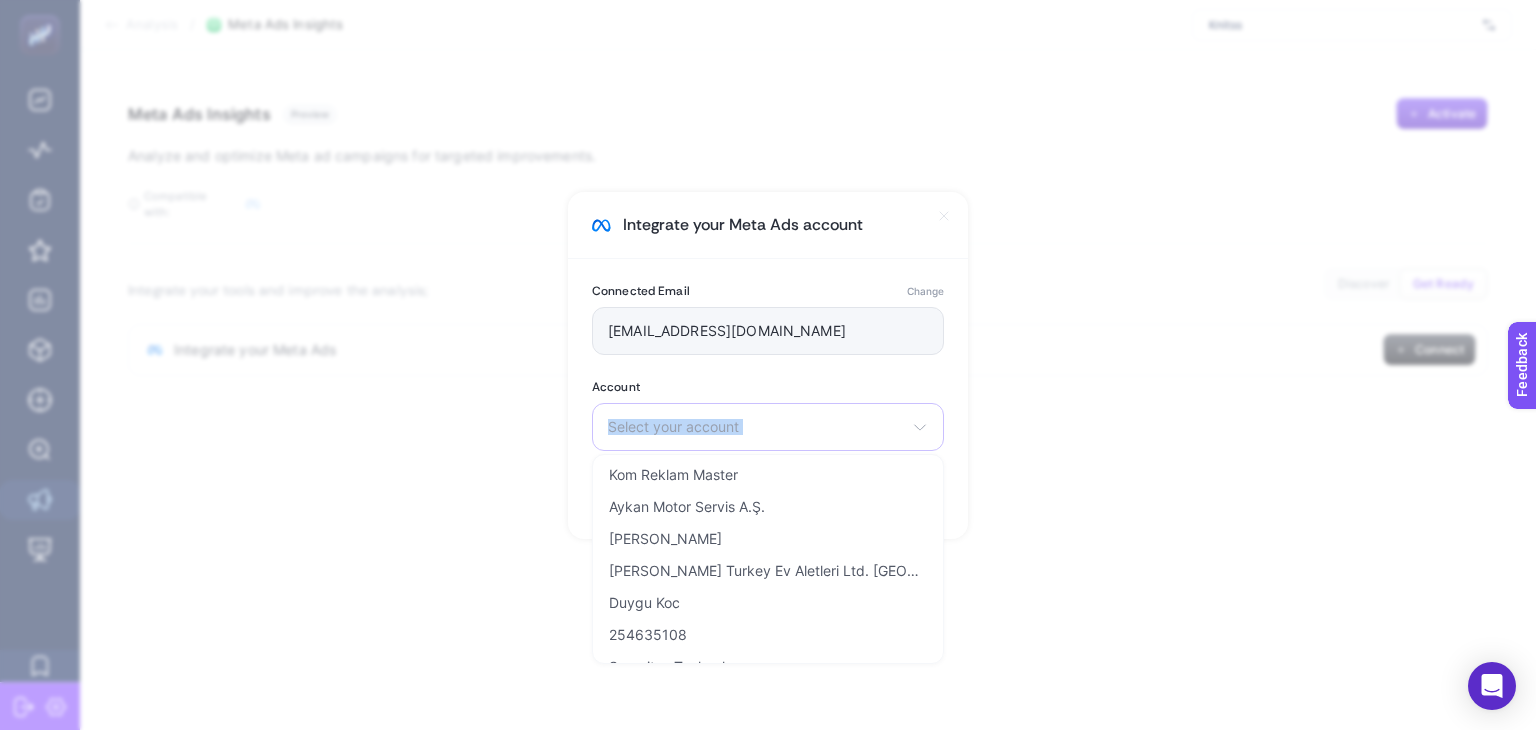 click on "Select your account" at bounding box center (756, 427) 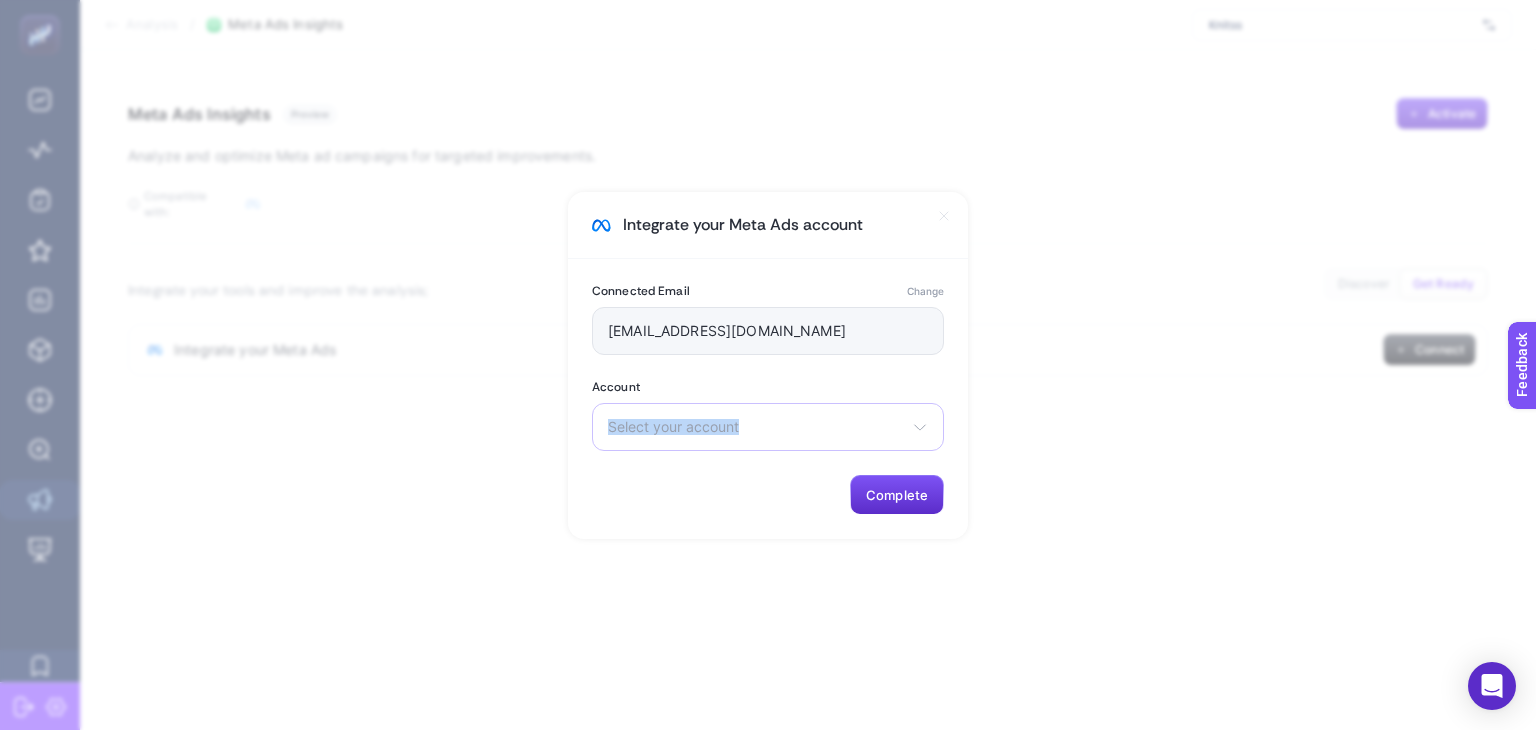 click on "Select your account" at bounding box center (756, 427) 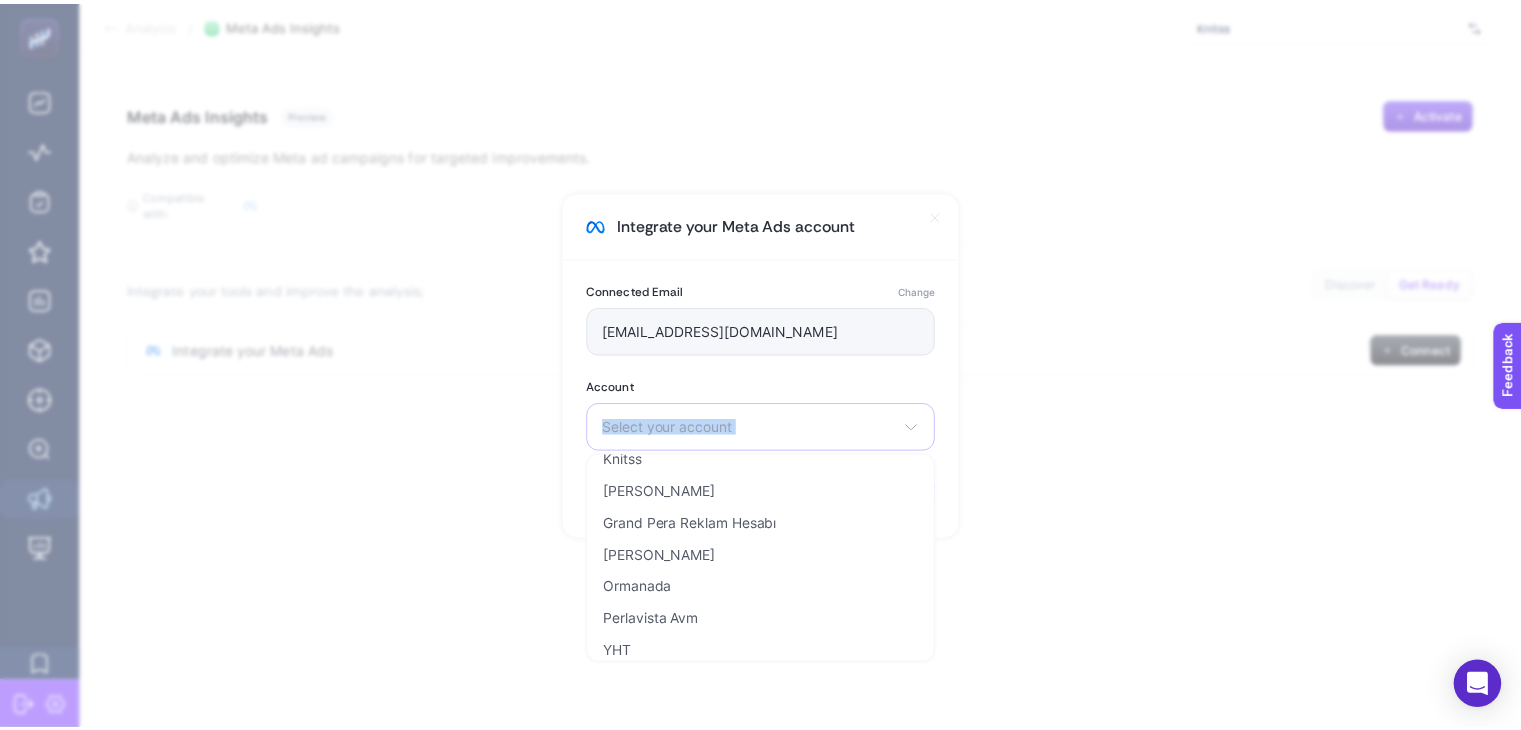 scroll, scrollTop: 3600, scrollLeft: 0, axis: vertical 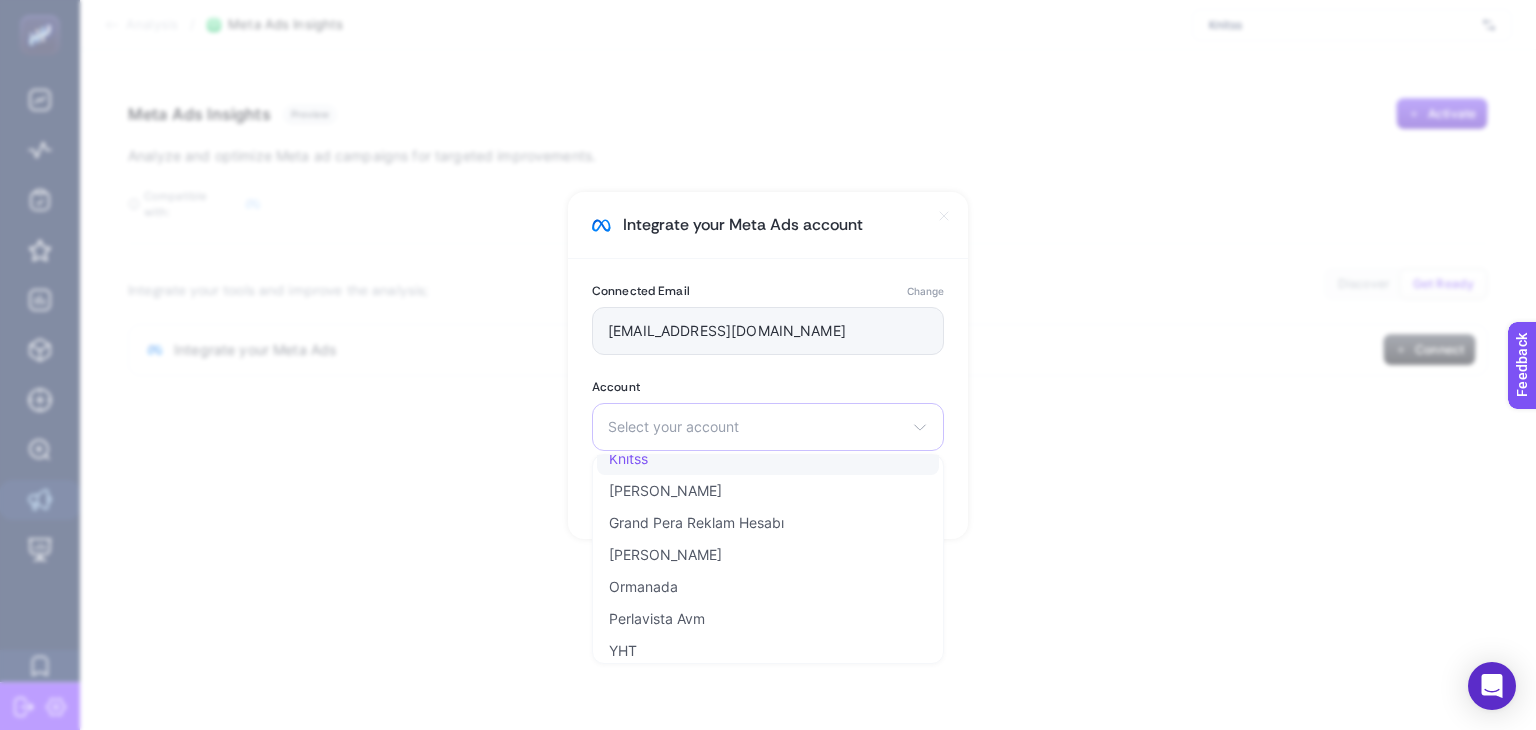click on "Knitss" 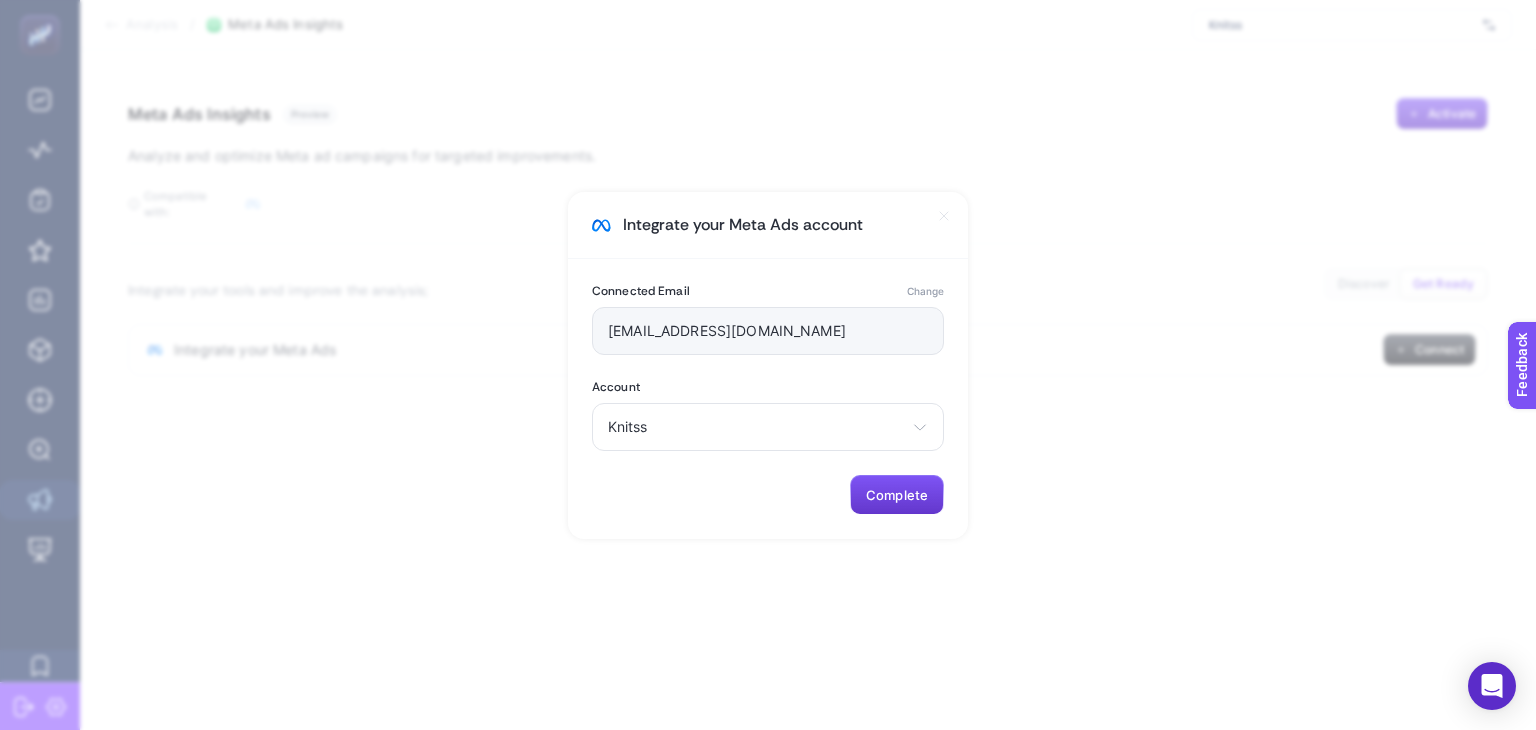 click on "Complete" at bounding box center [897, 495] 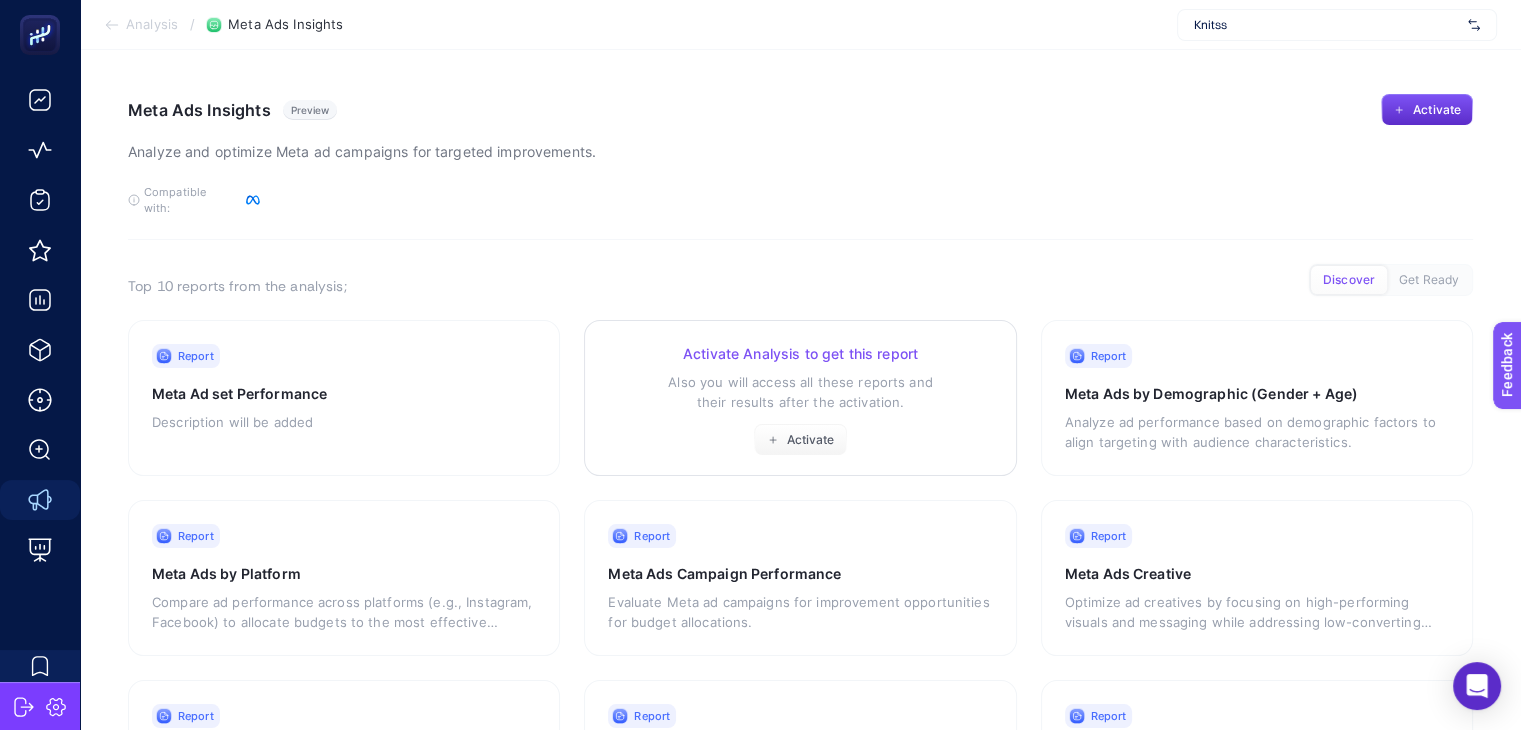 scroll, scrollTop: 0, scrollLeft: 0, axis: both 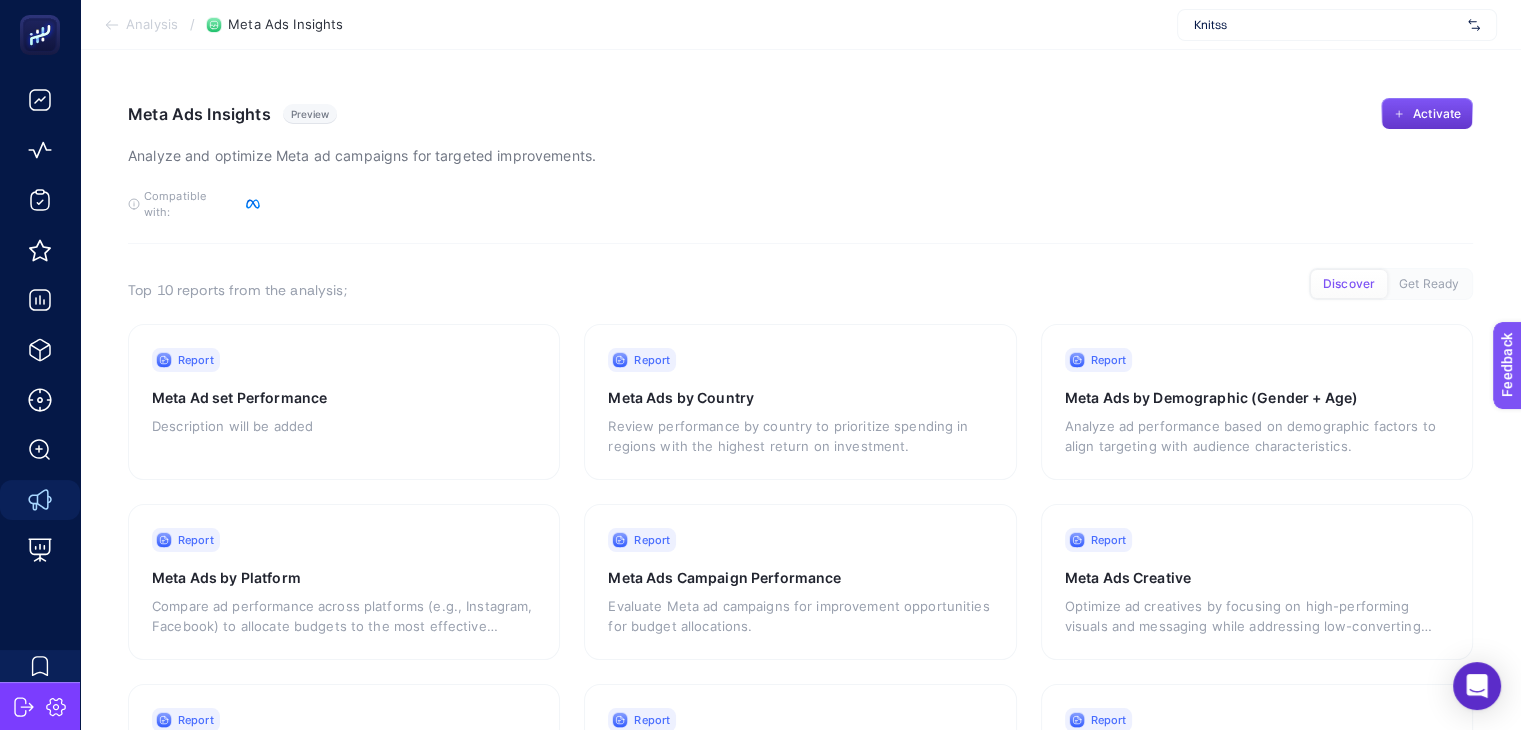 click 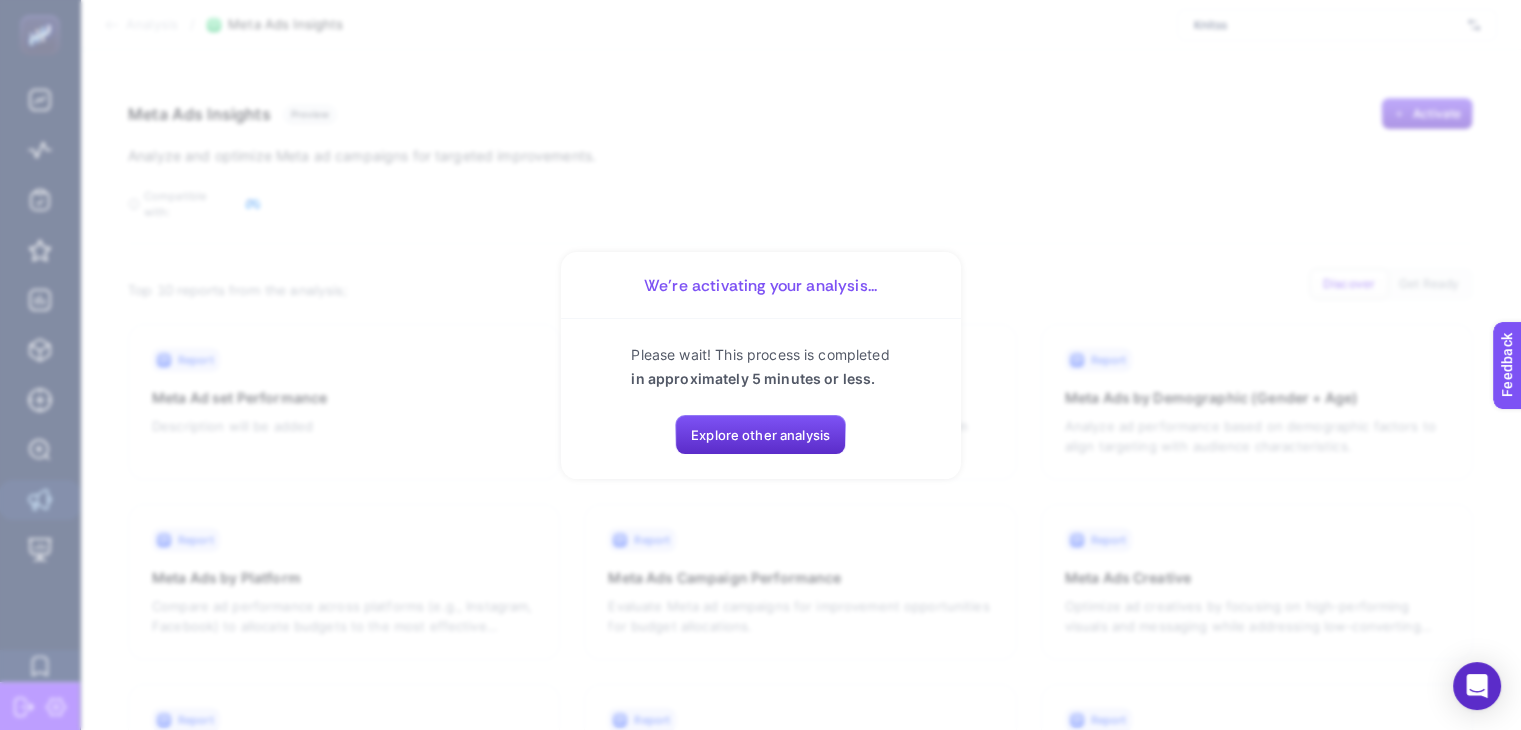 click on "We’re activating your analysis...   Please wait! This process is completed   in approximately 5 minutes or less.  Explore other analysis" at bounding box center [760, 365] 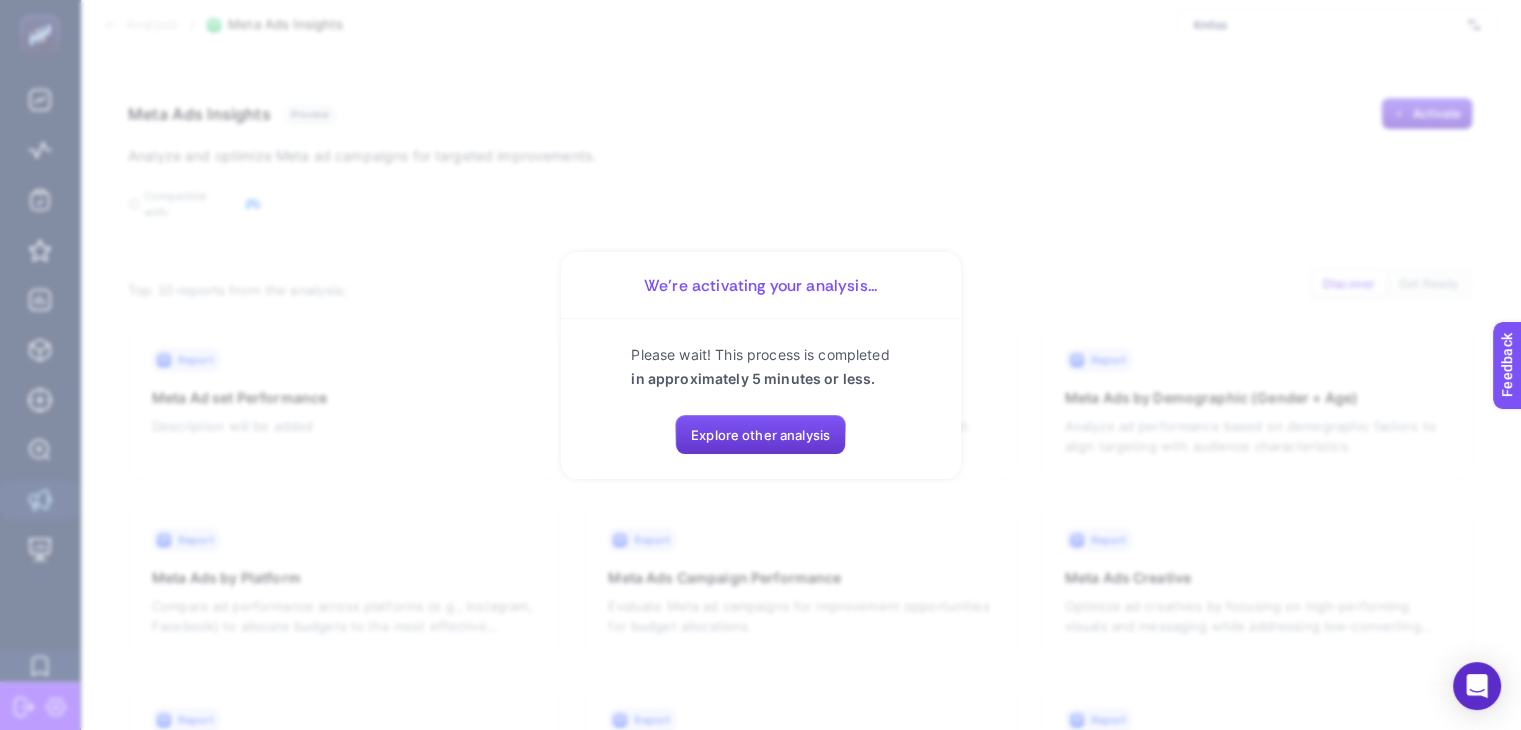 click on "Explore other analysis" 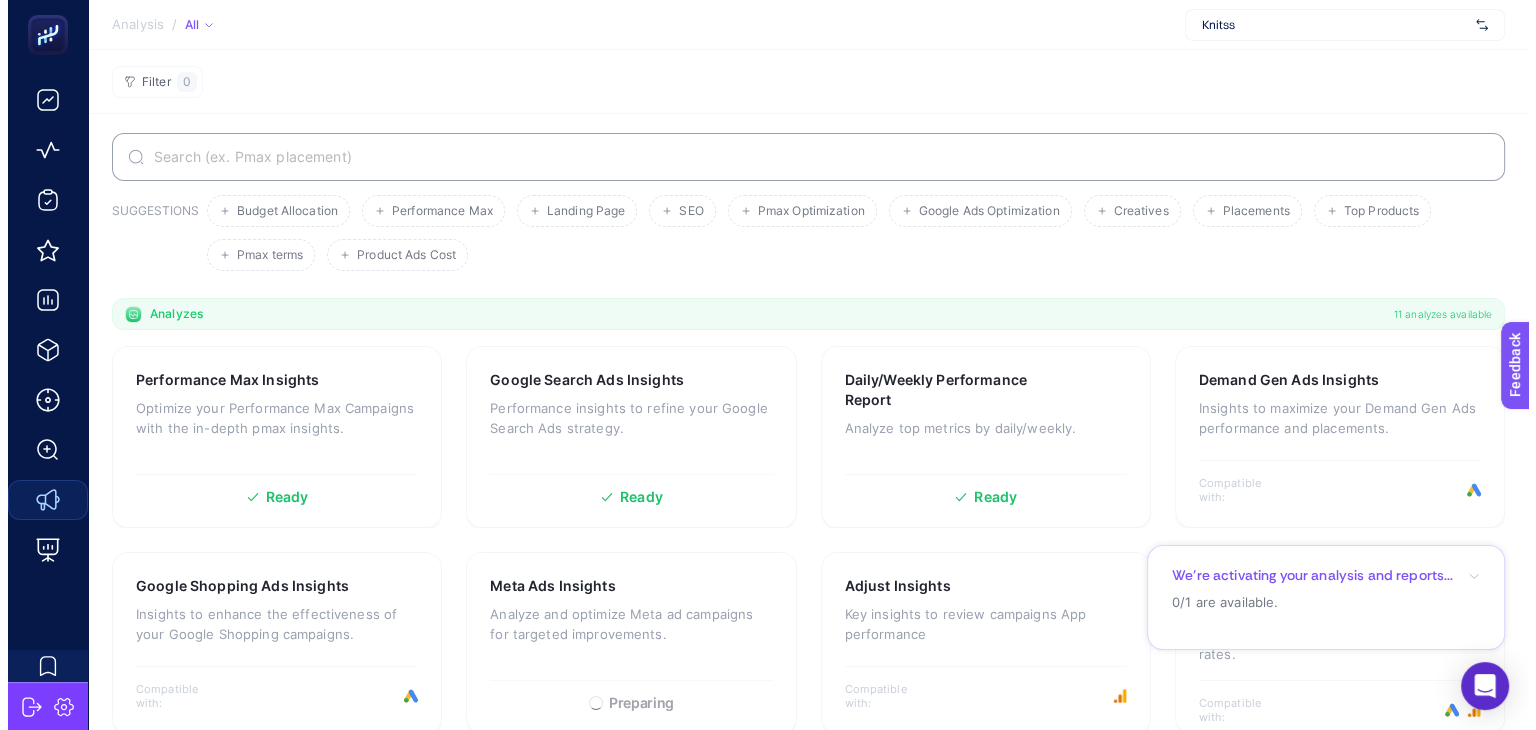 scroll, scrollTop: 0, scrollLeft: 0, axis: both 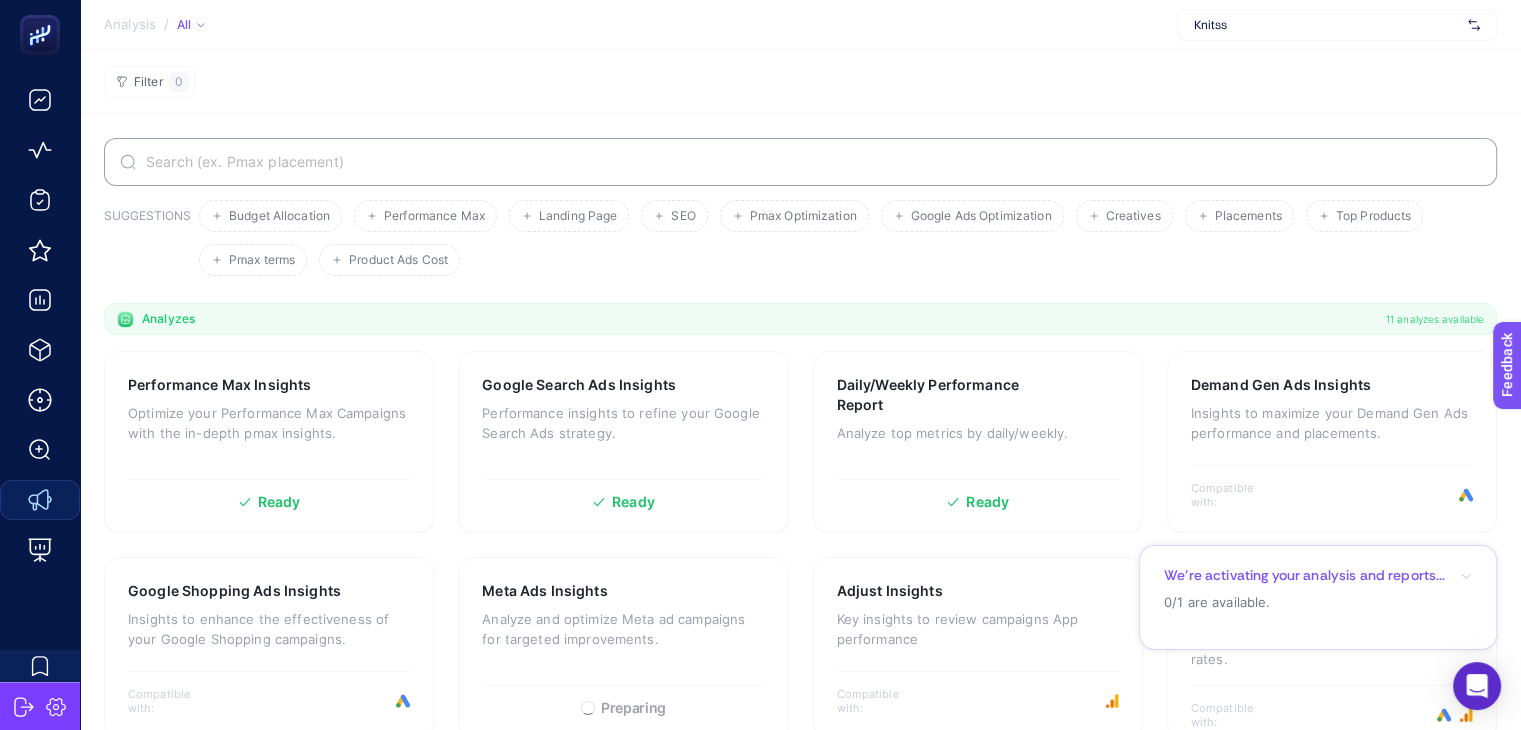 click 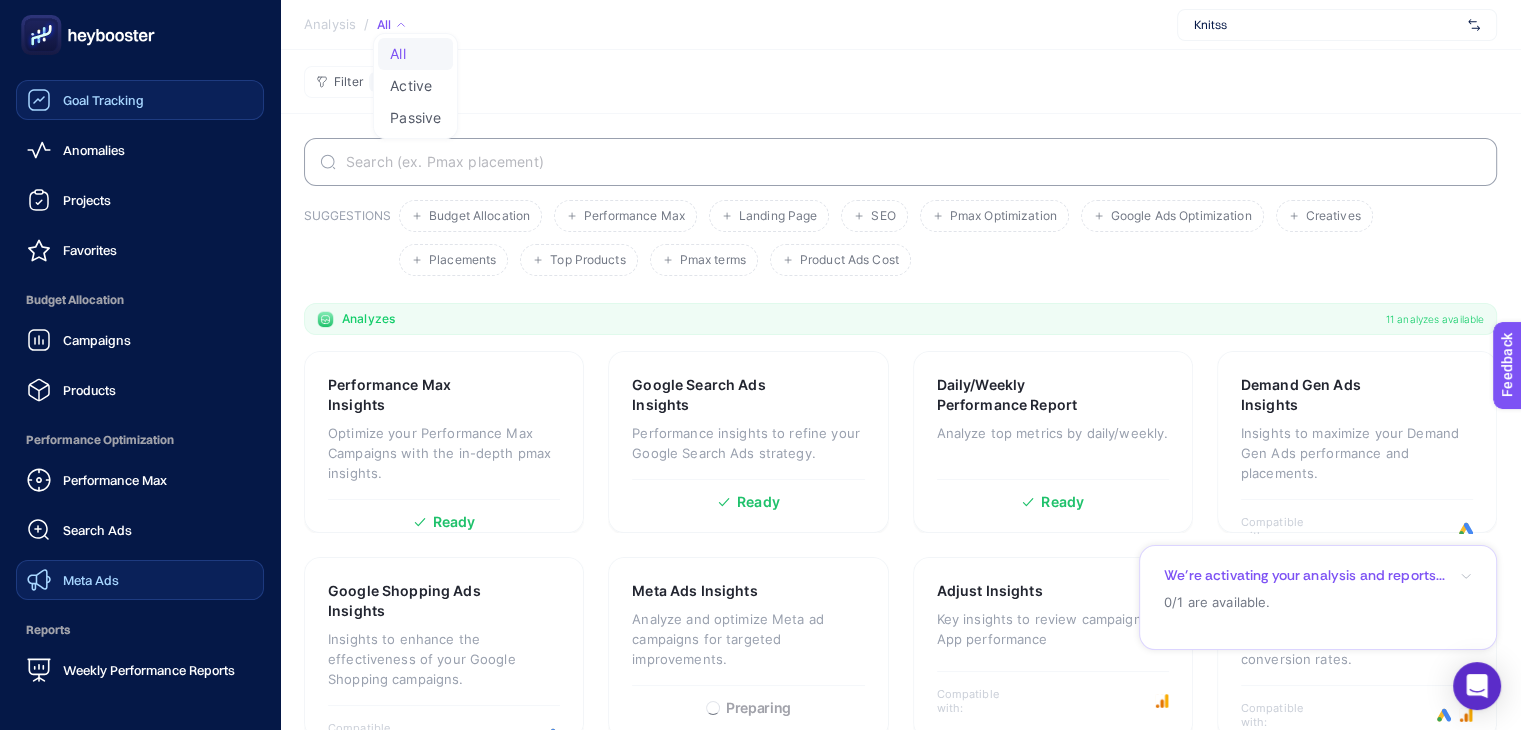 click on "Goal Tracking" at bounding box center [103, 100] 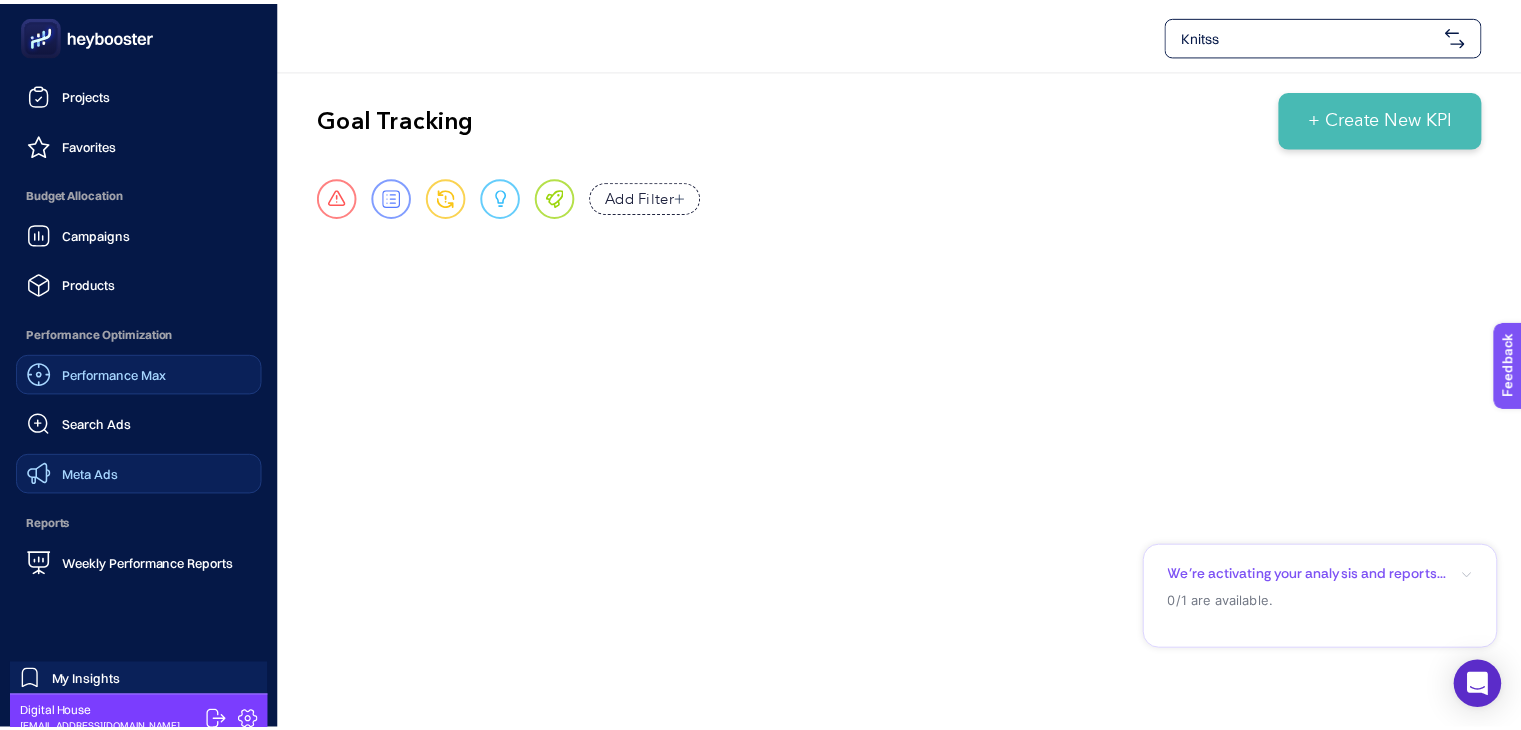 scroll, scrollTop: 160, scrollLeft: 0, axis: vertical 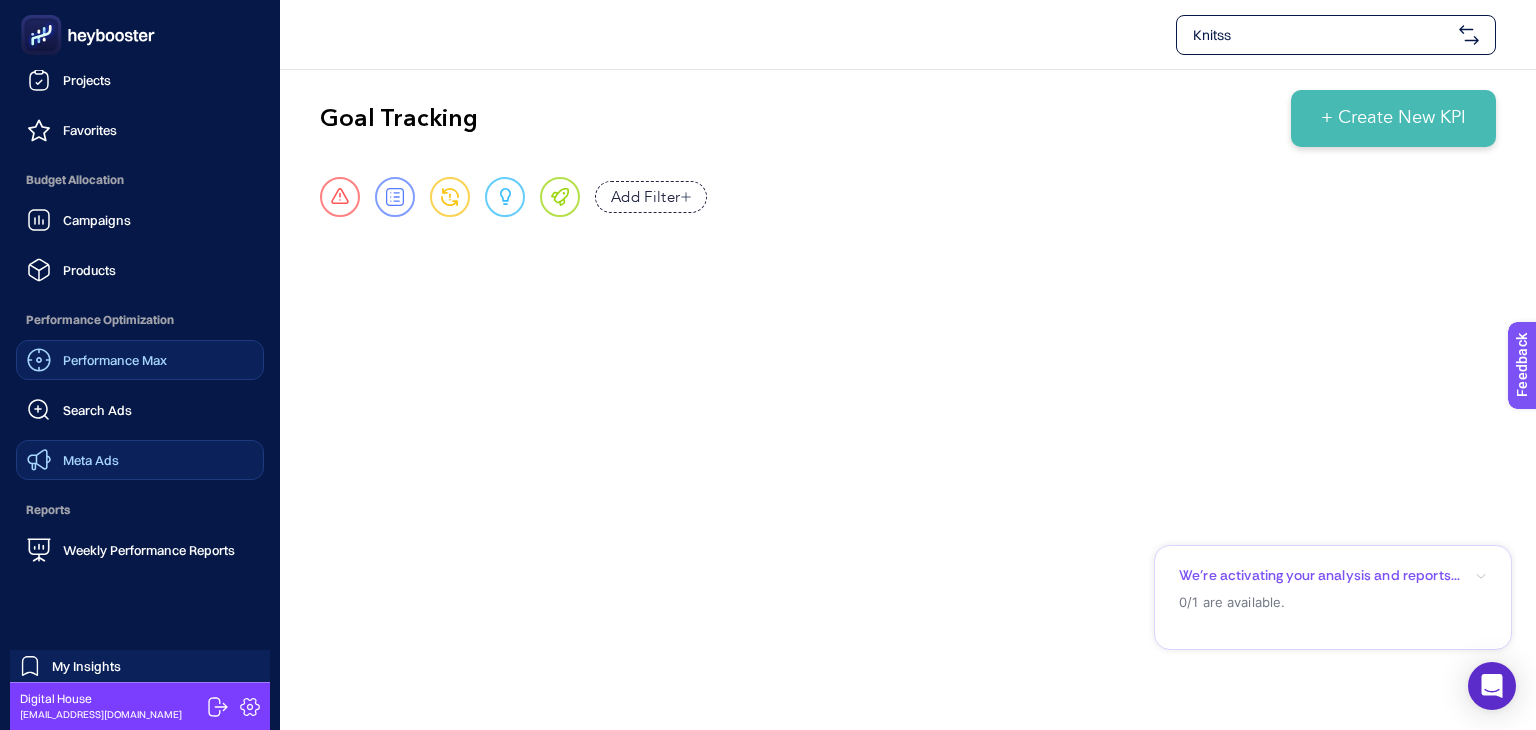 click on "Performance Max" at bounding box center (115, 360) 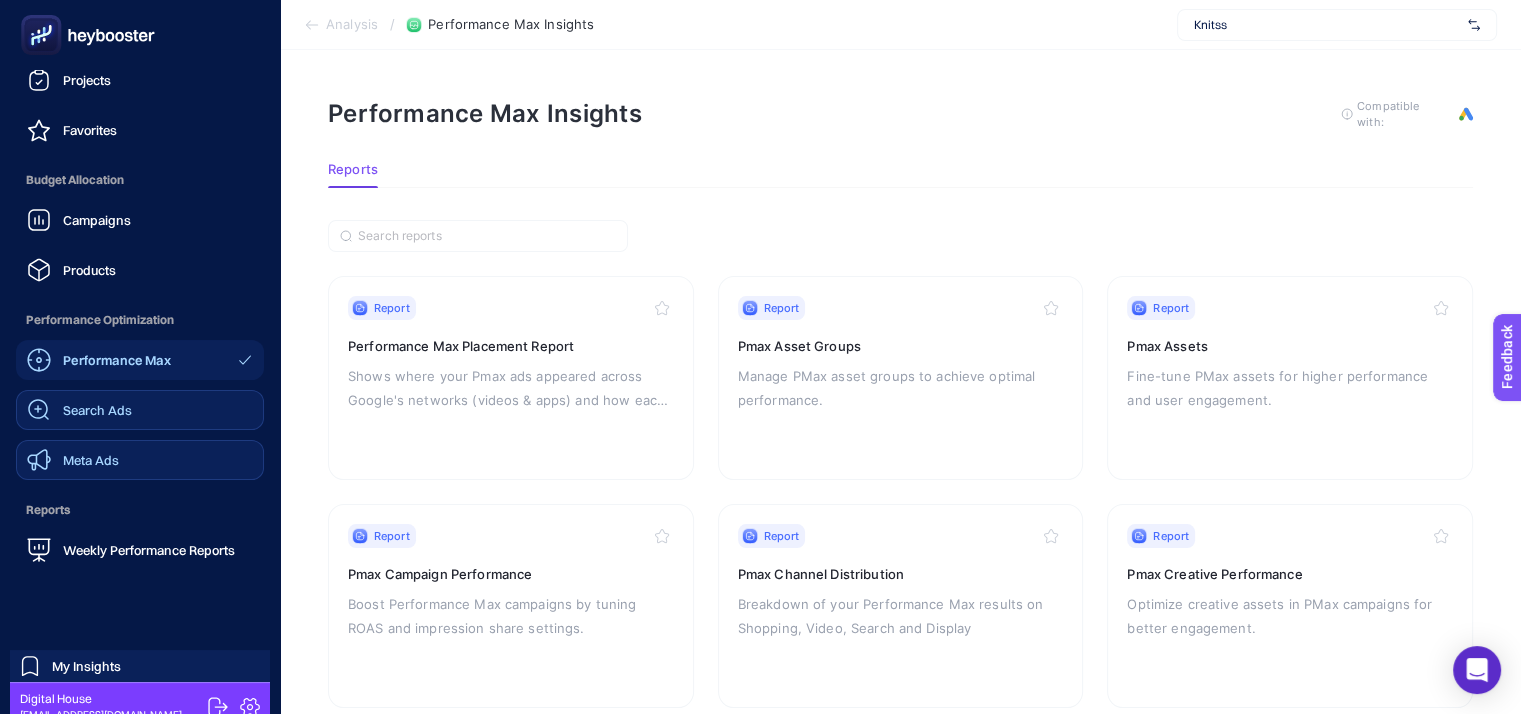 click on "Search Ads" at bounding box center (97, 410) 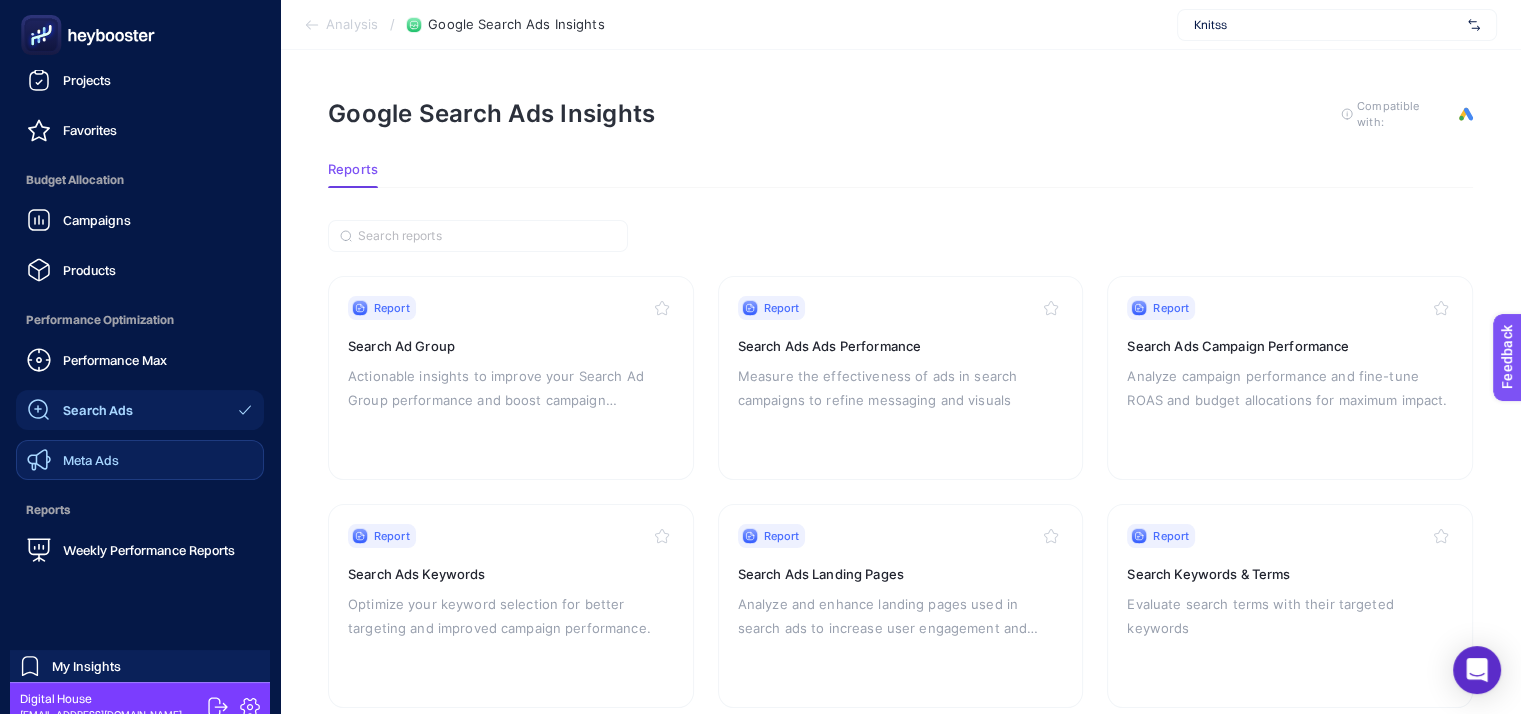 click on "Meta Ads" at bounding box center (73, 460) 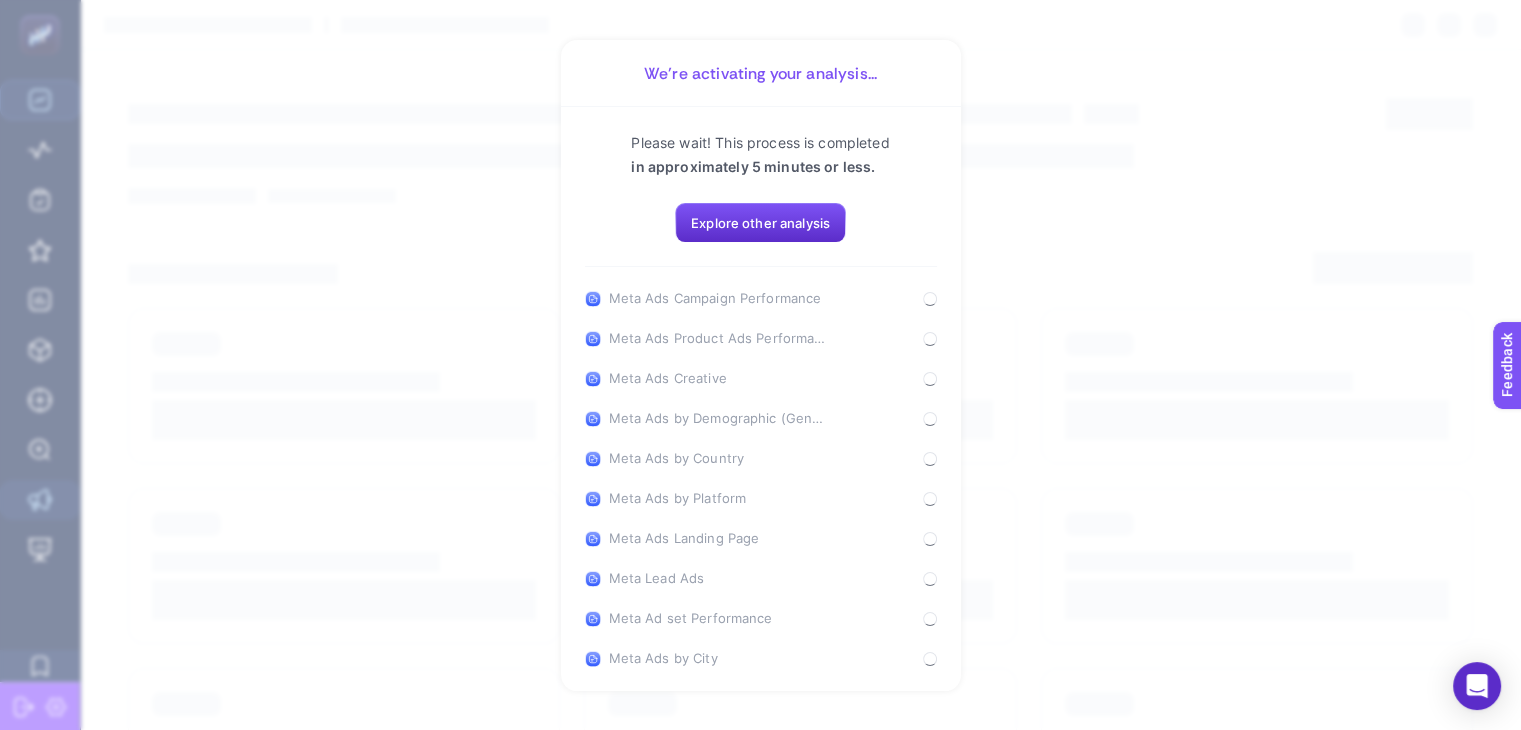scroll, scrollTop: 40, scrollLeft: 0, axis: vertical 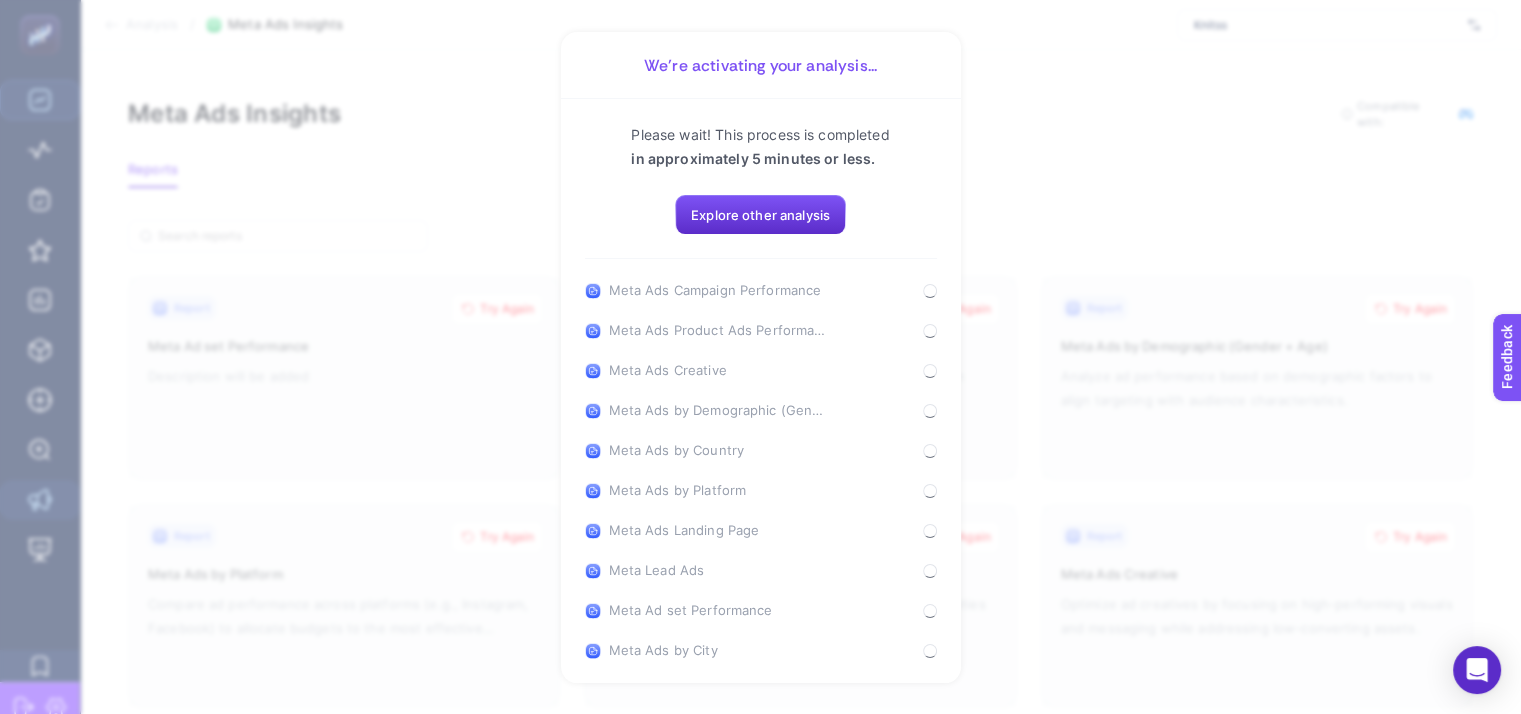 click on "We’re activating your analysis...   Please wait! This process is completed   in approximately 5 minutes or less.  Explore other analysis Meta Ads Campaign Performance Meta Ads Product Ads Performance Meta Ads Creative Meta Ads by Demographic (Gender + Age) Meta Ads by Country Meta Ads by Platform Meta Ads Landing Page Meta Lead Ads Meta Ad set Performance  Meta Ads by City" at bounding box center (760, 357) 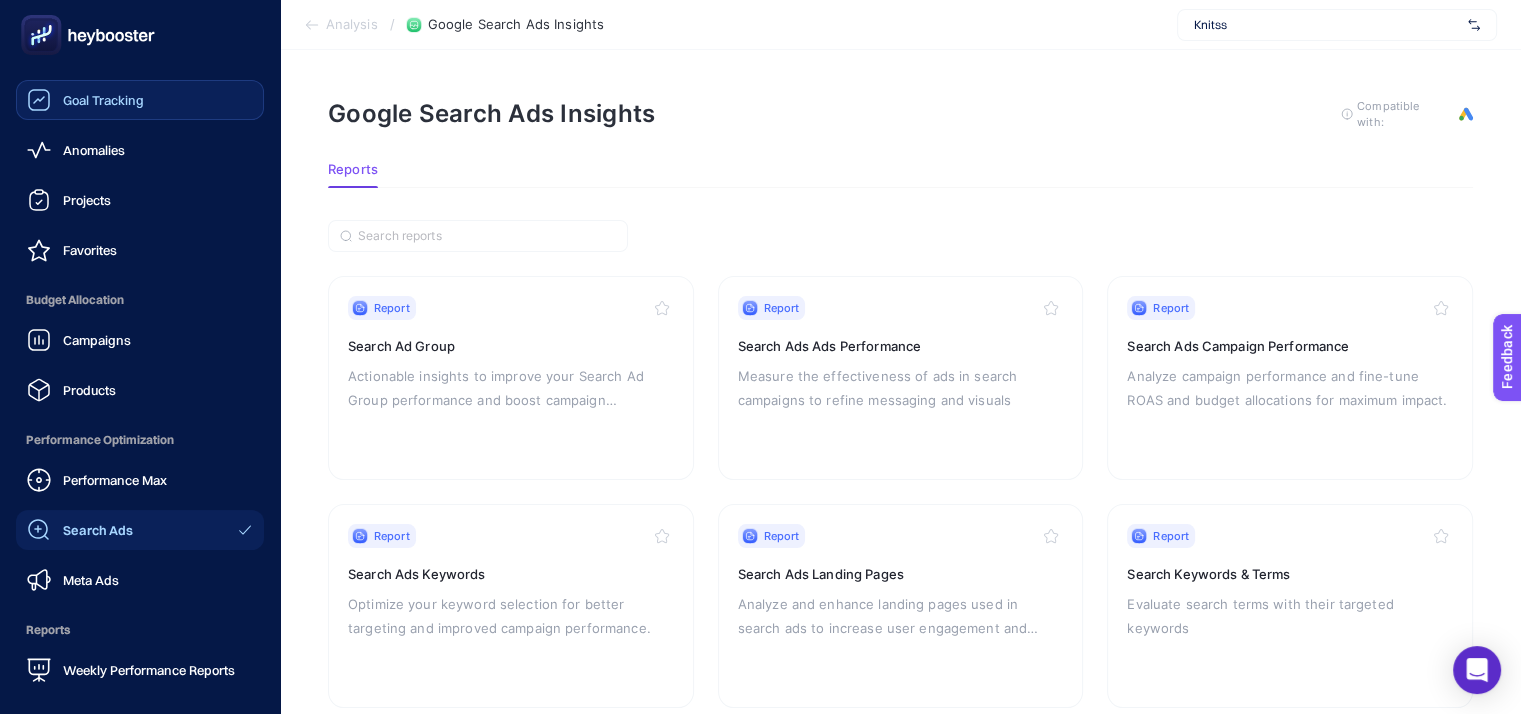 click 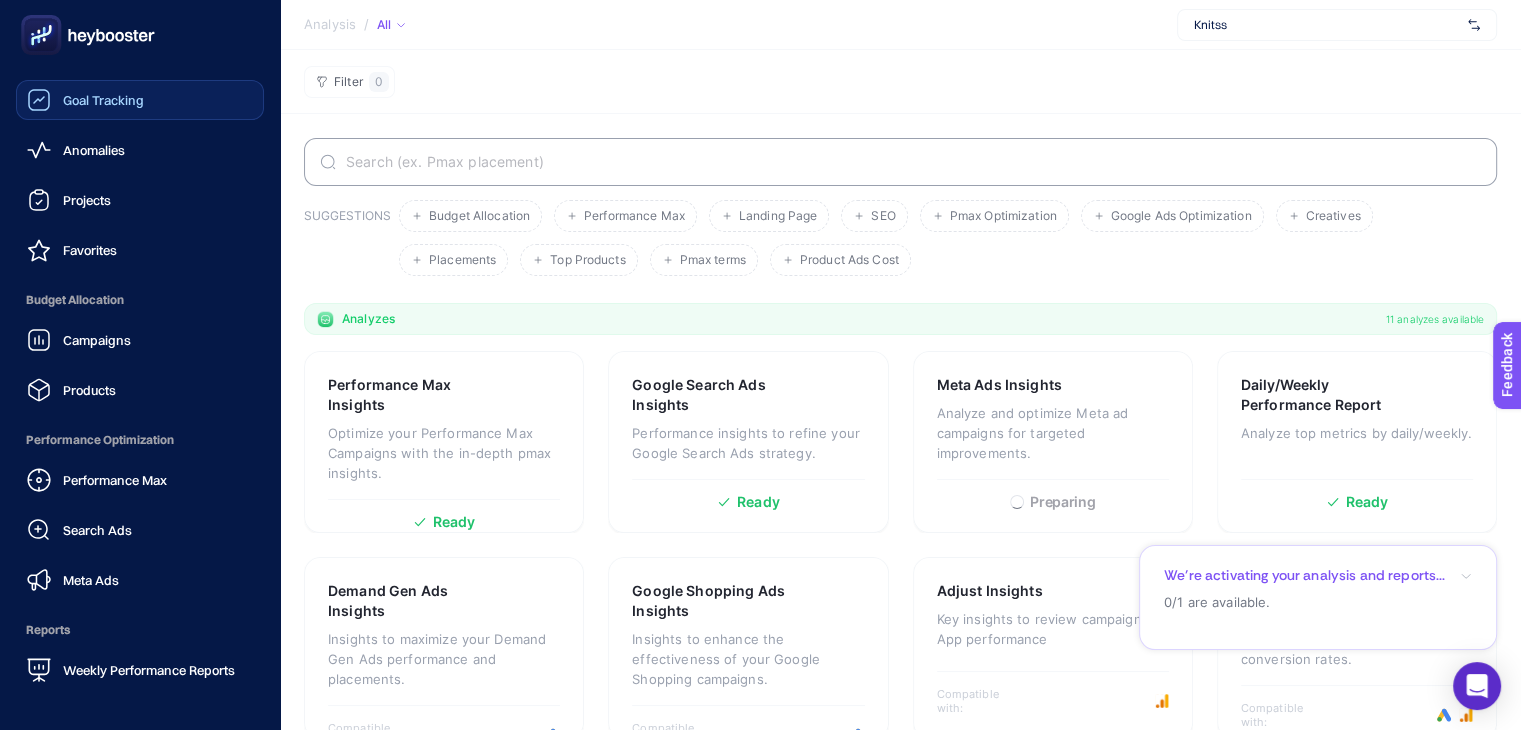 click 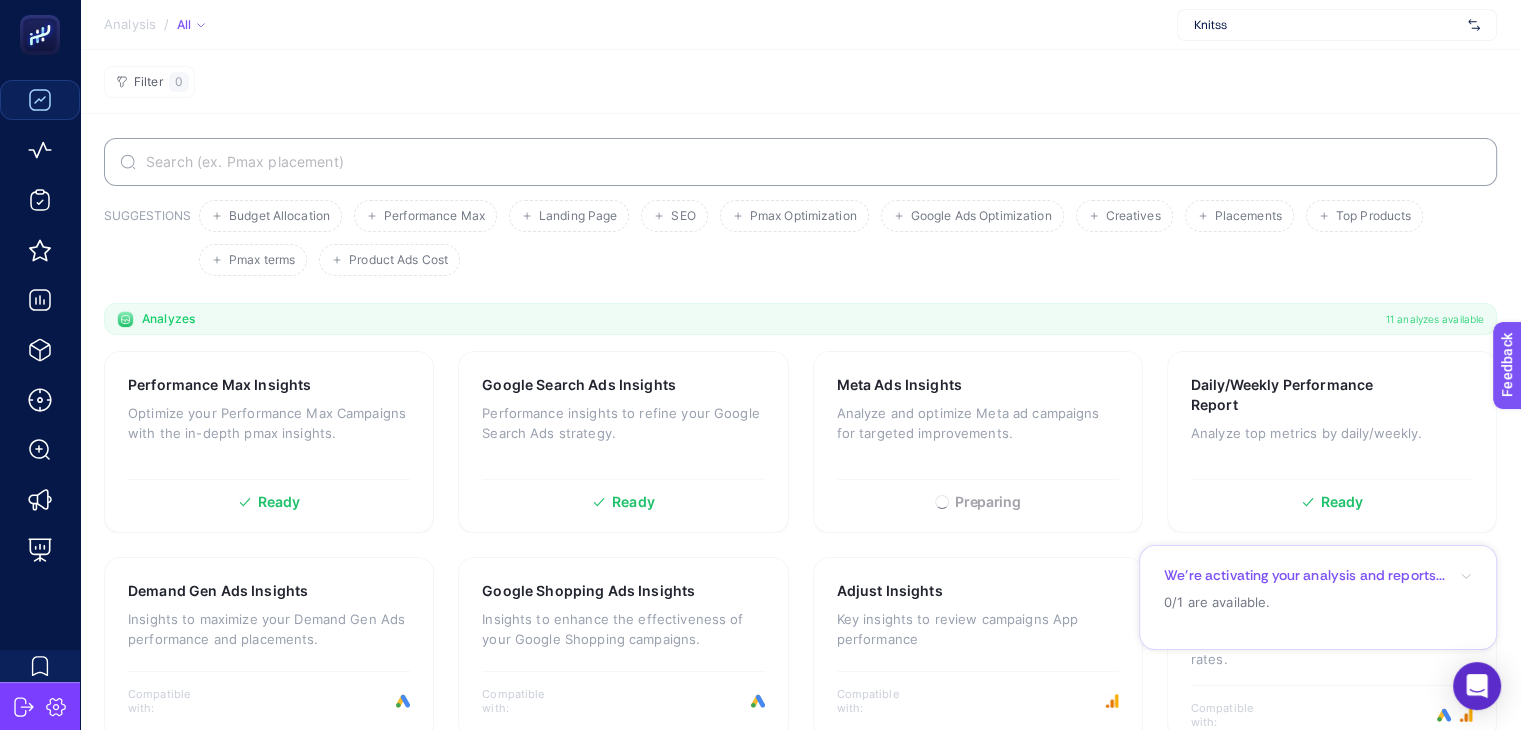 click on "All" at bounding box center [191, 25] 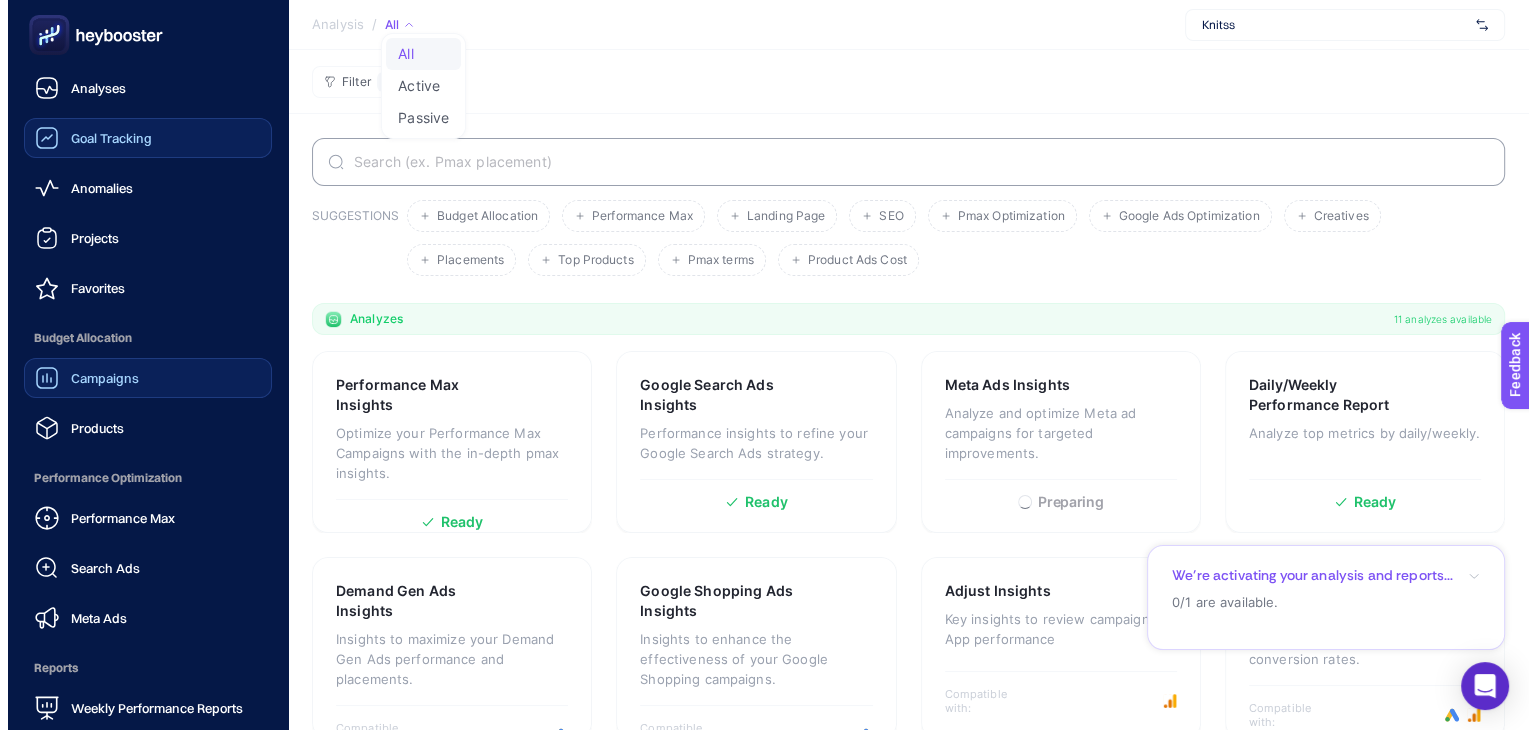 scroll, scrollTop: 0, scrollLeft: 0, axis: both 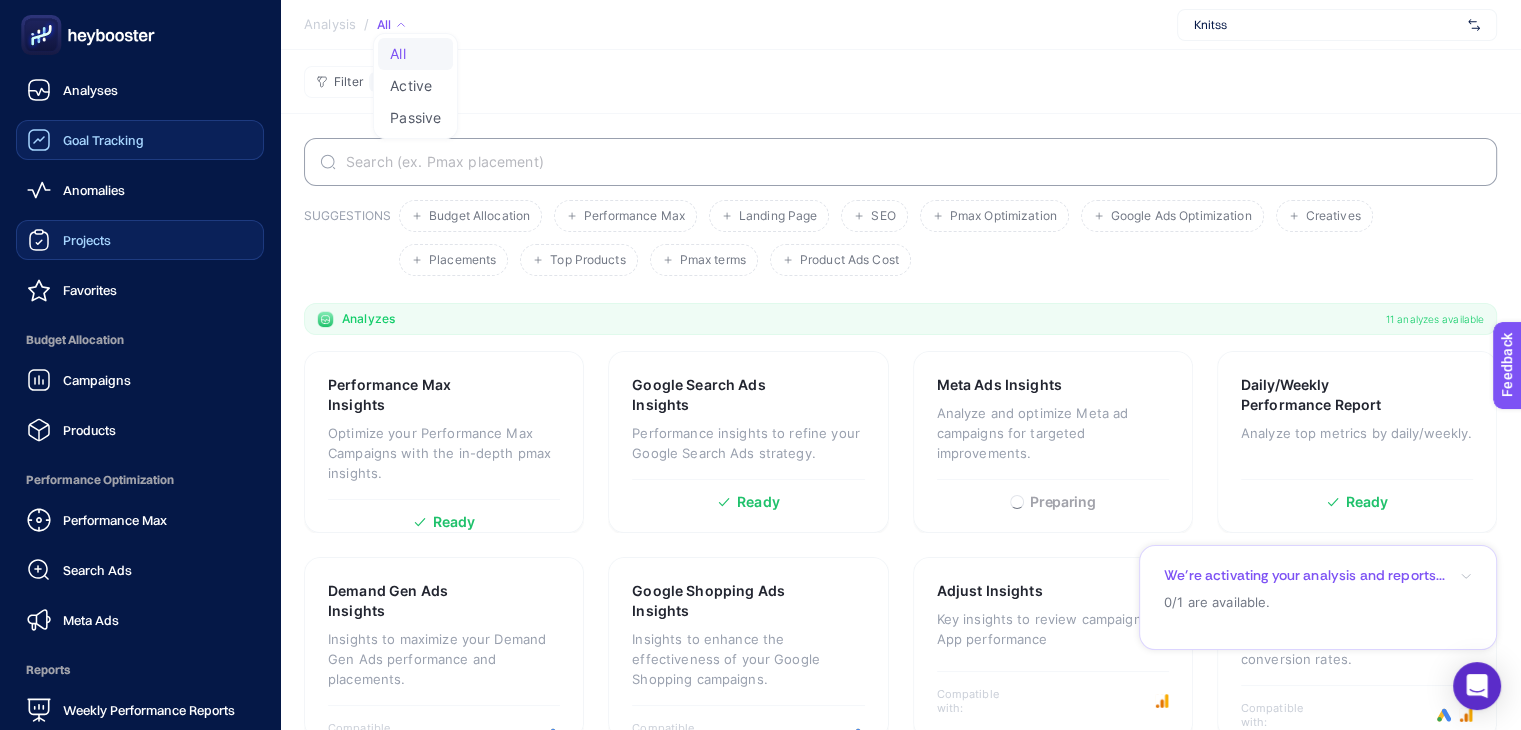 click on "Projects" at bounding box center (140, 240) 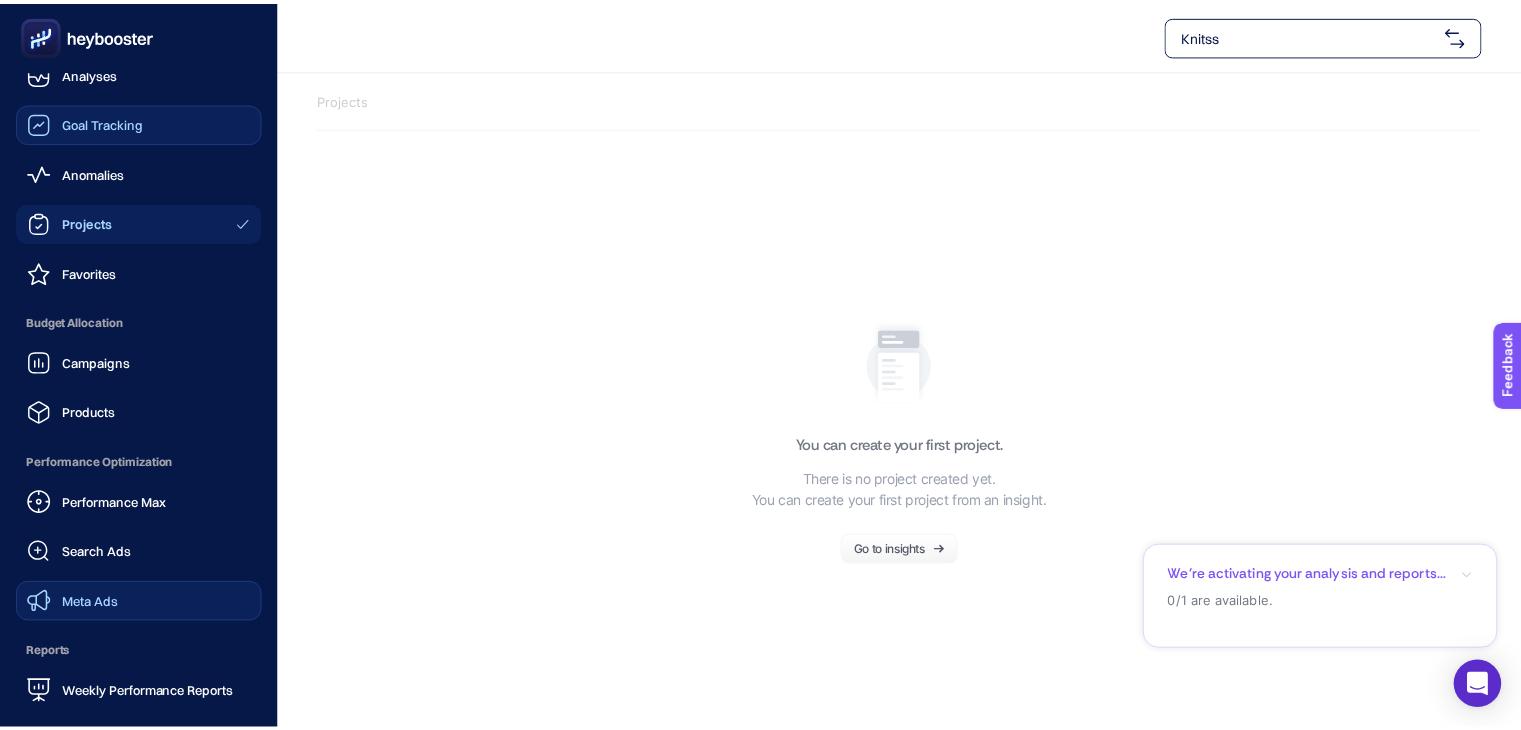scroll, scrollTop: 0, scrollLeft: 0, axis: both 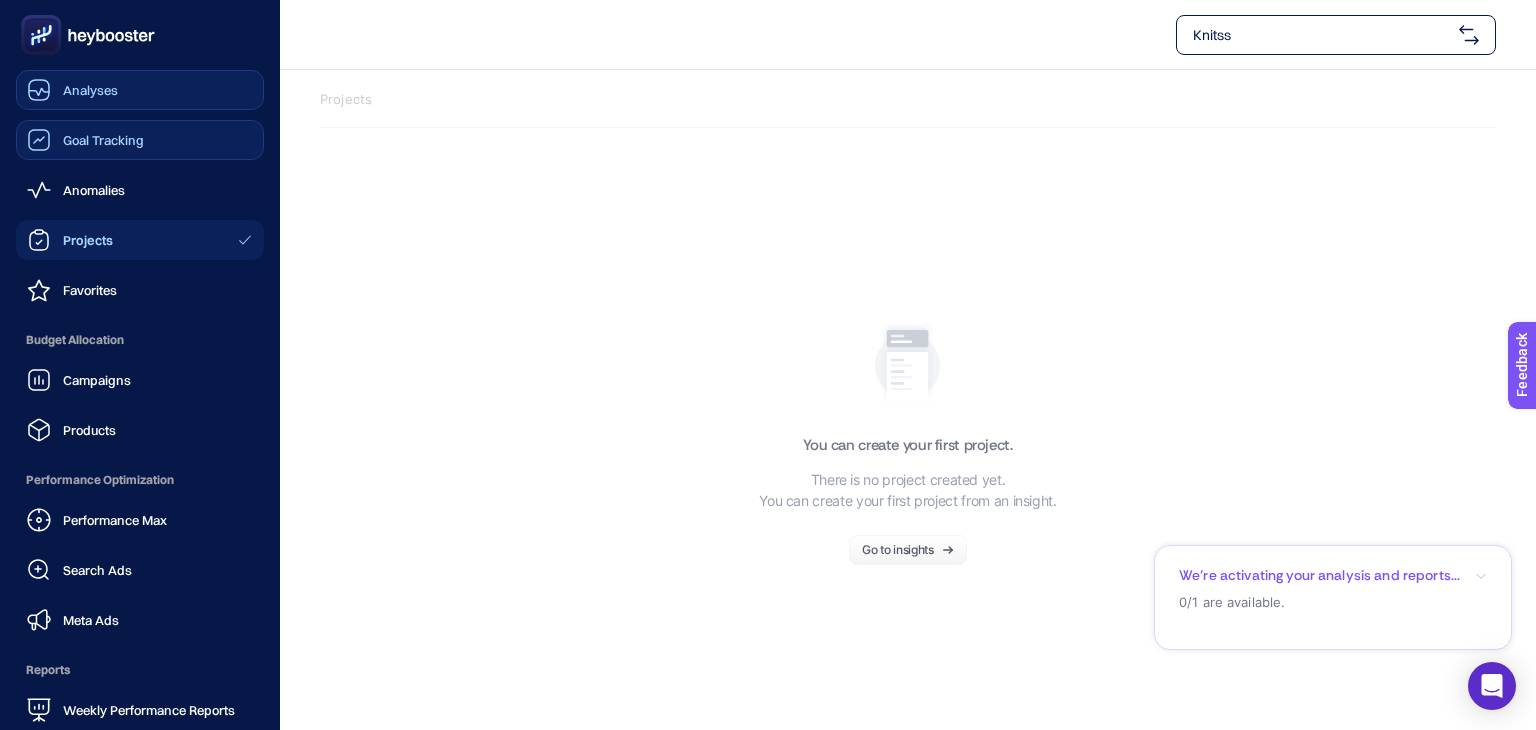 click on "Analyses" at bounding box center (140, 90) 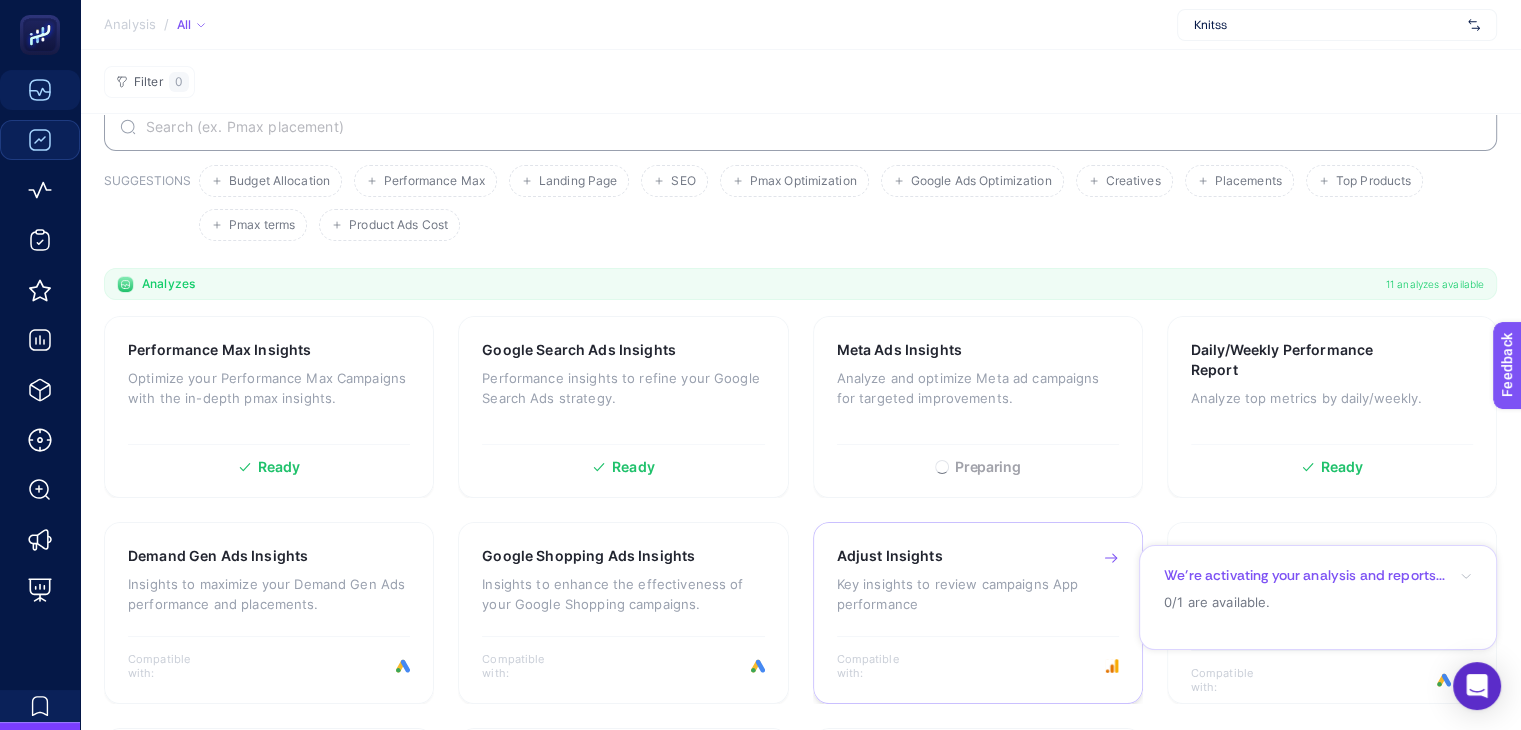 scroll, scrollTop: 0, scrollLeft: 0, axis: both 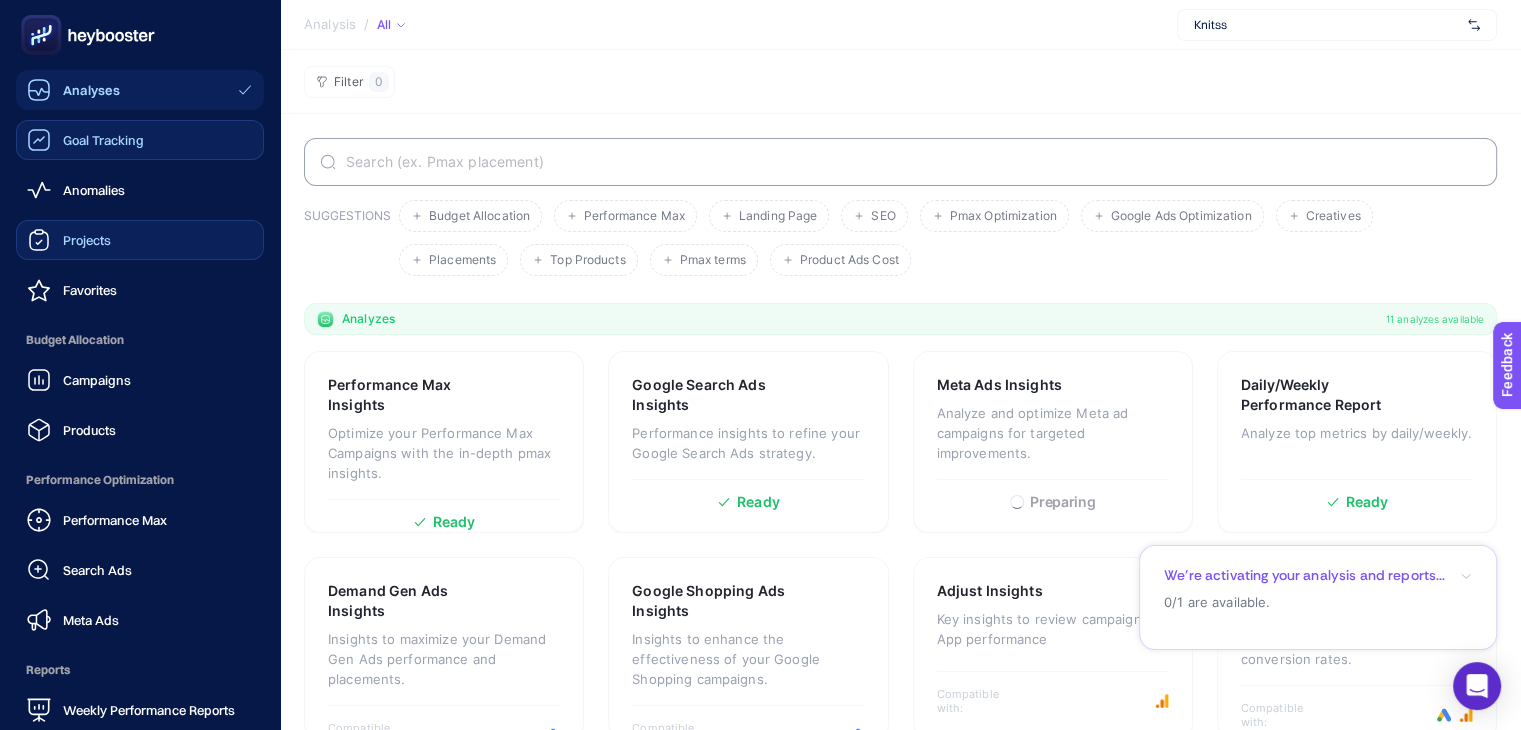 click on "Projects" at bounding box center (140, 240) 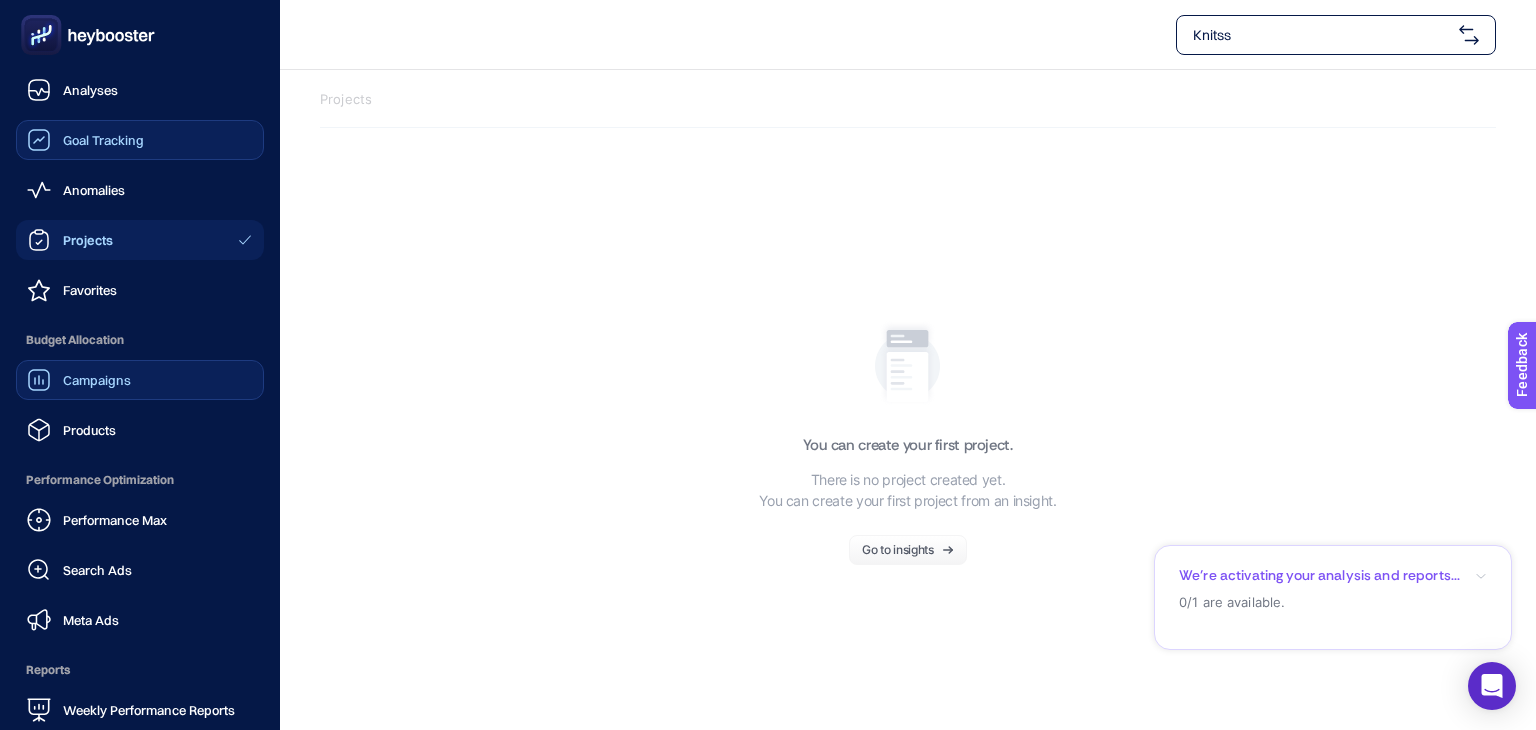 click on "Campaigns" at bounding box center [97, 380] 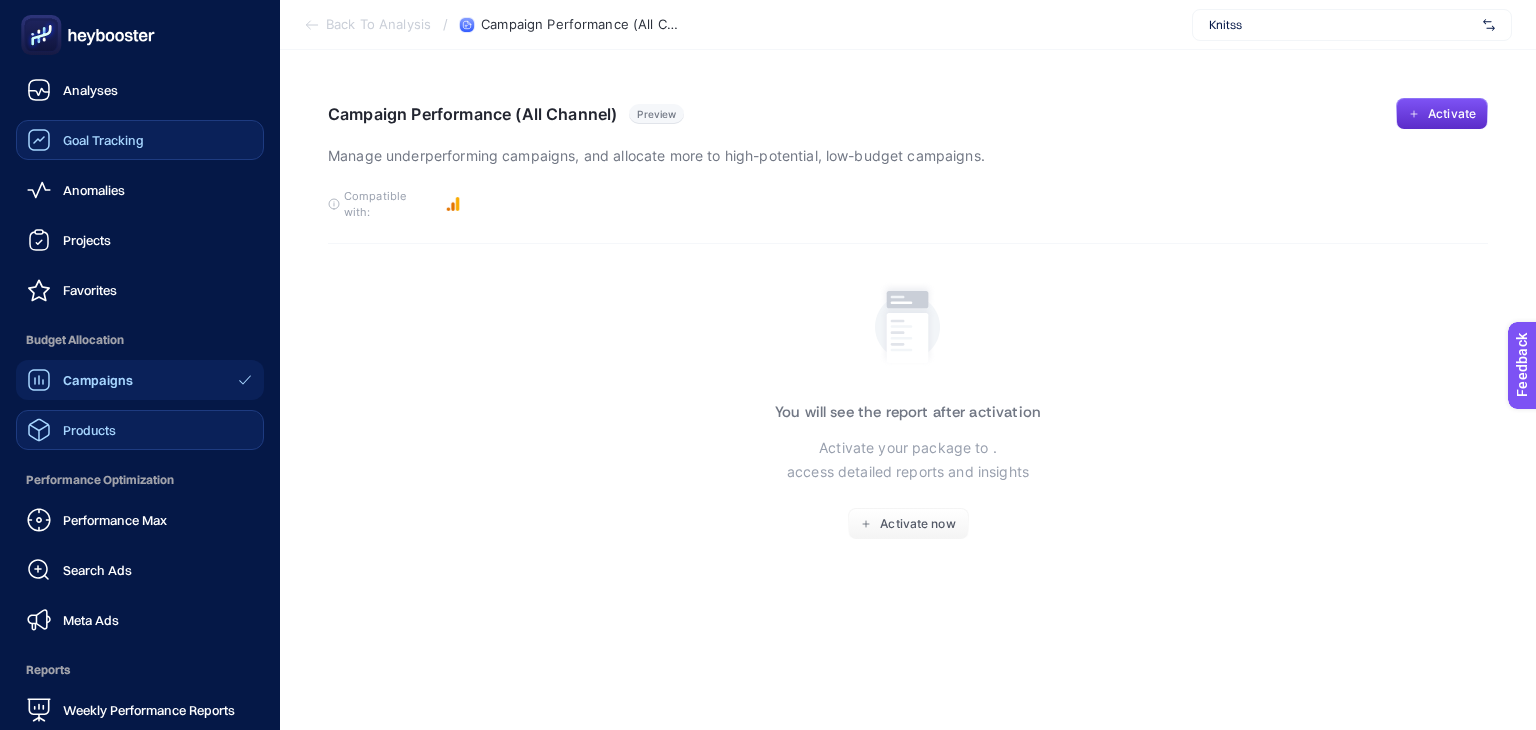click on "Products" 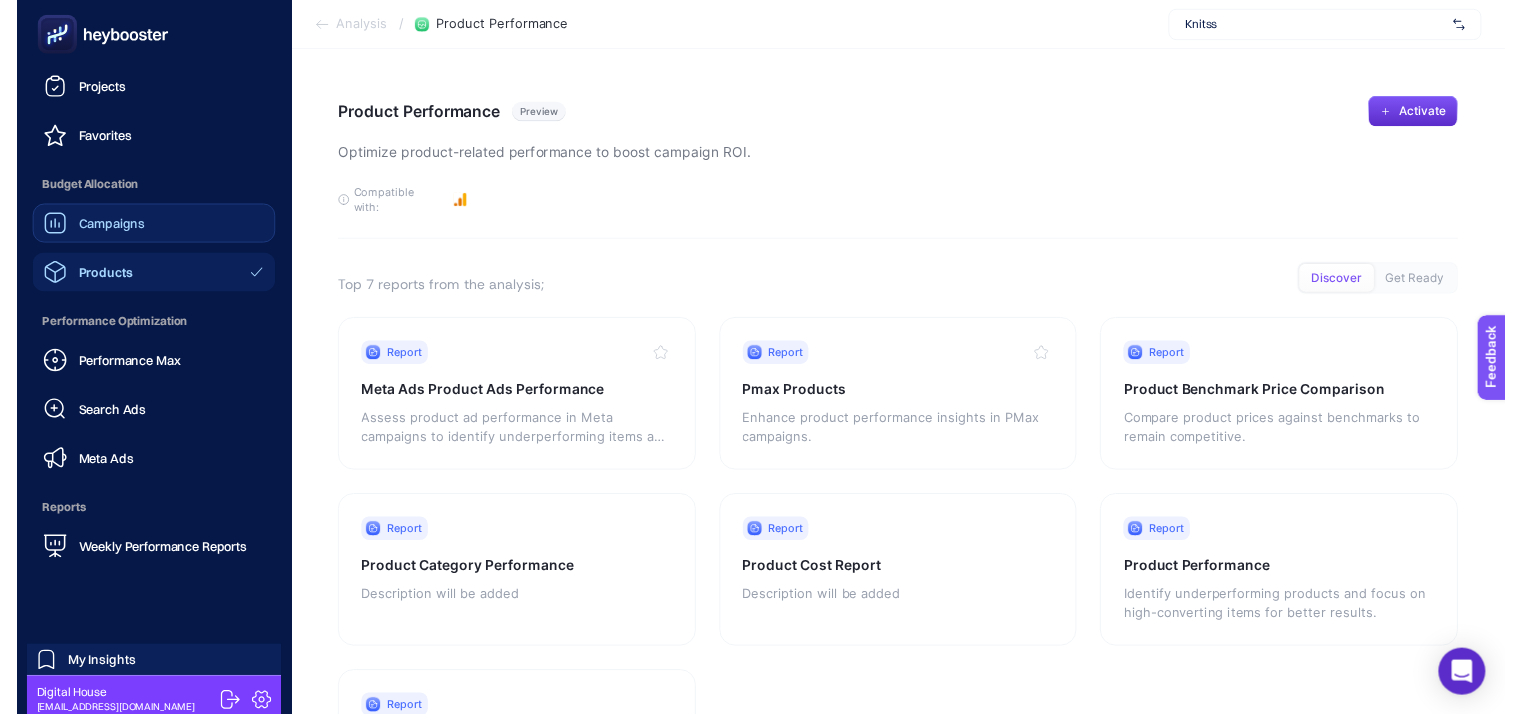 scroll, scrollTop: 160, scrollLeft: 0, axis: vertical 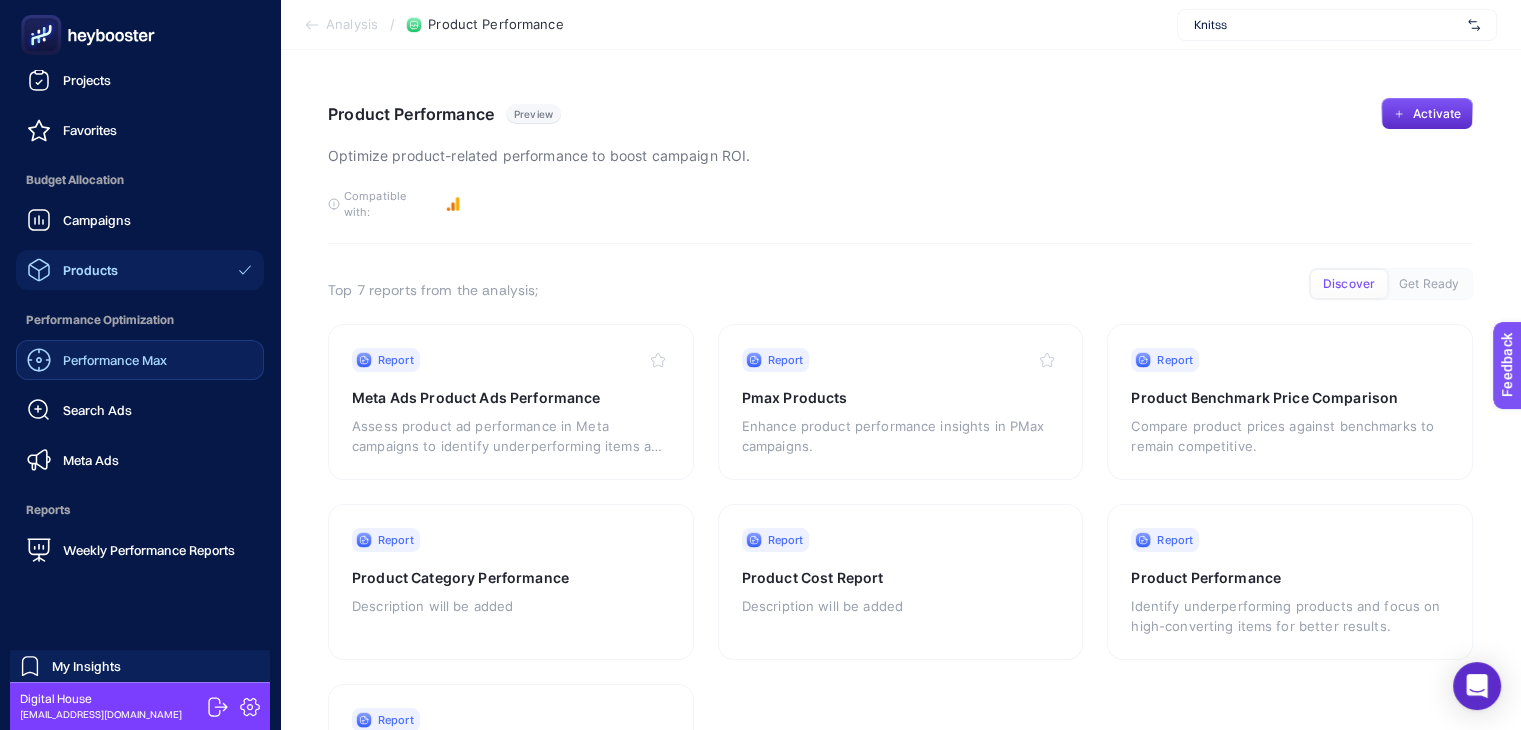 click on "Performance Max" at bounding box center [115, 360] 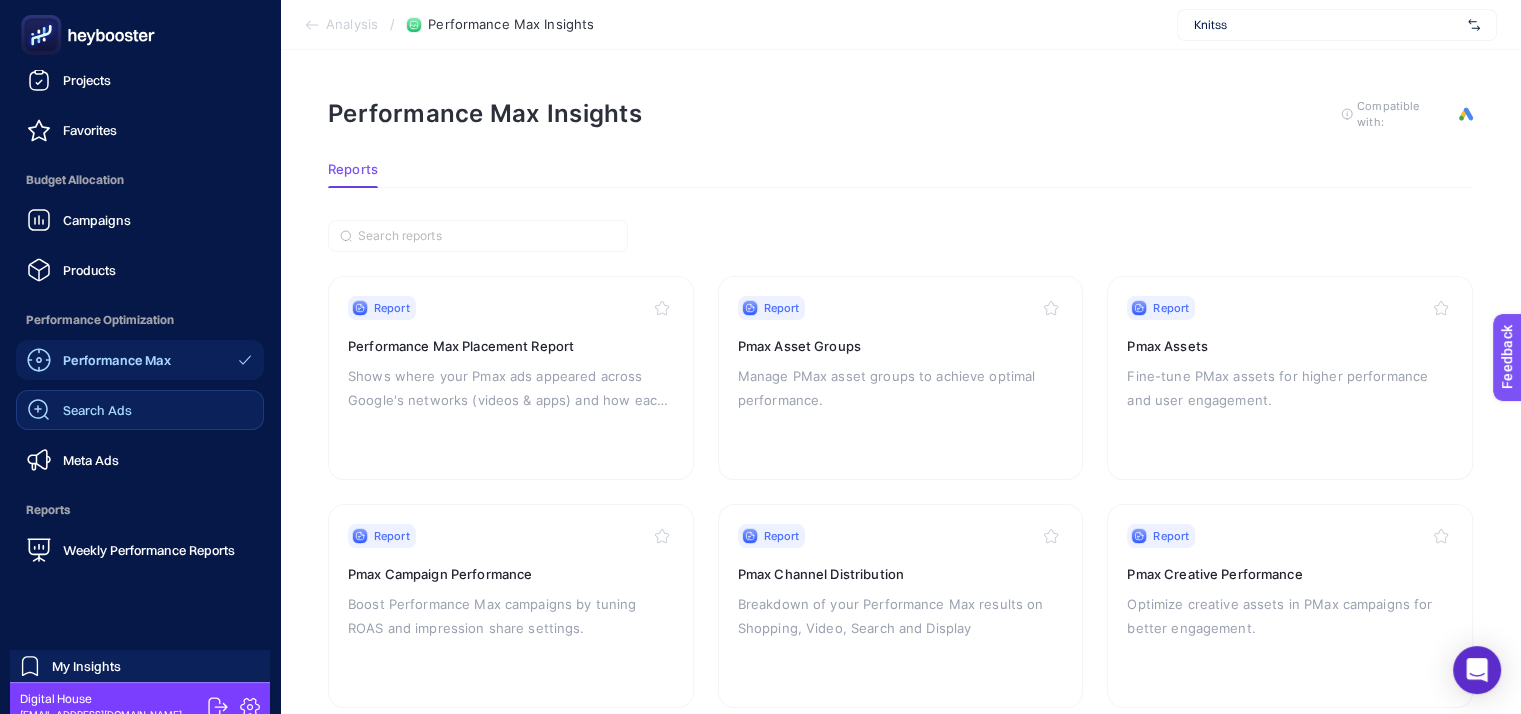 click on "Search Ads" 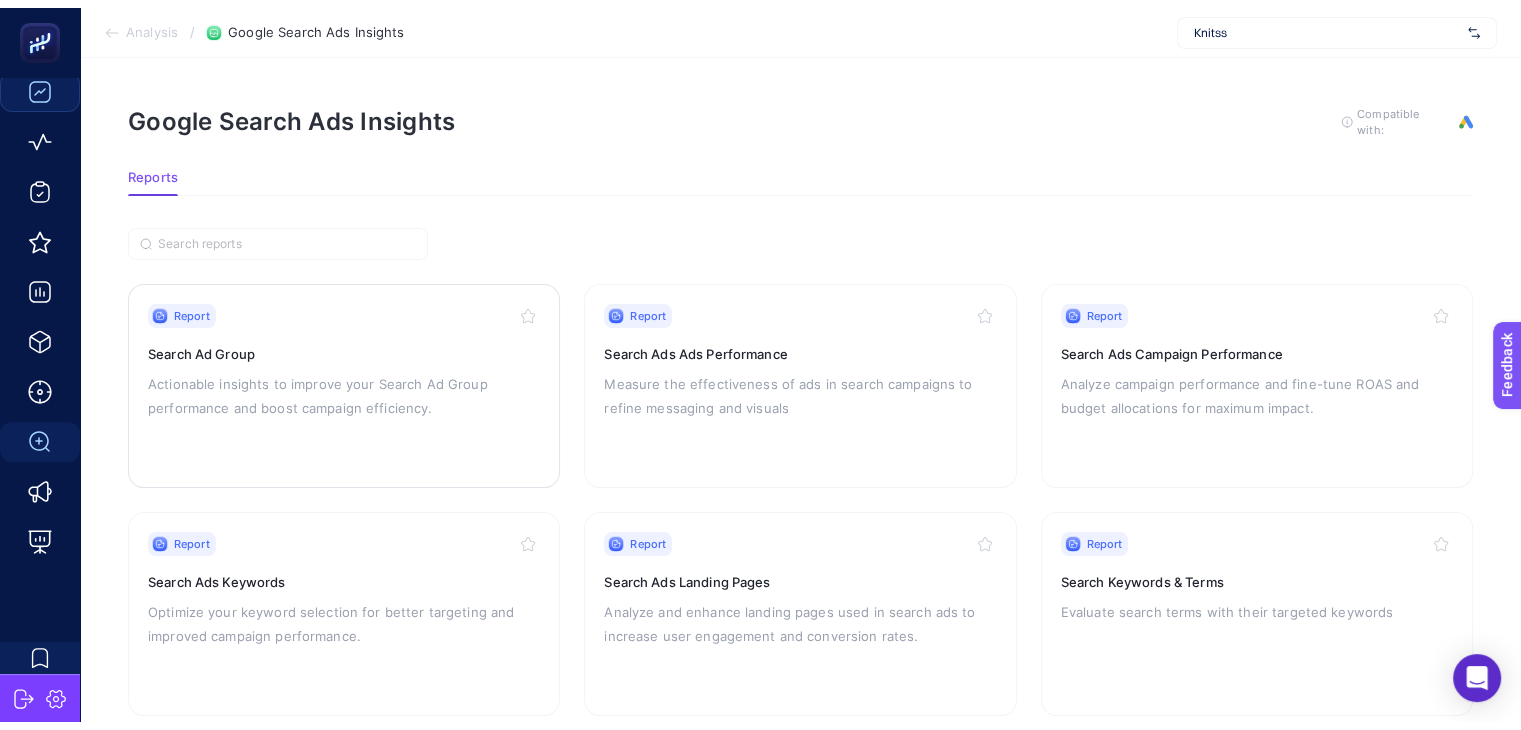 scroll, scrollTop: 55, scrollLeft: 0, axis: vertical 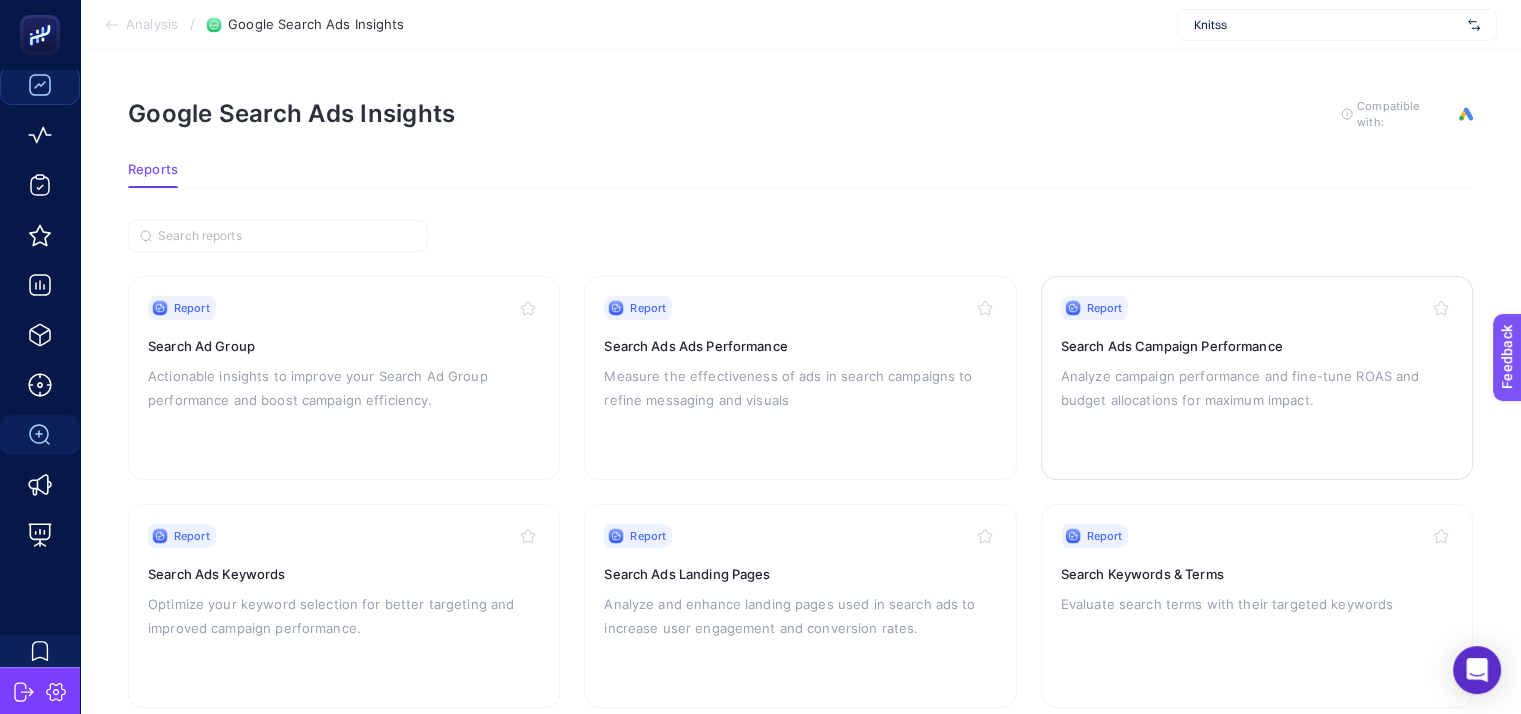 click on "Report Search Ads Campaign Performance Analyze campaign performance and fine-tune ROAS and budget allocations for maximum impact." at bounding box center (1257, 378) 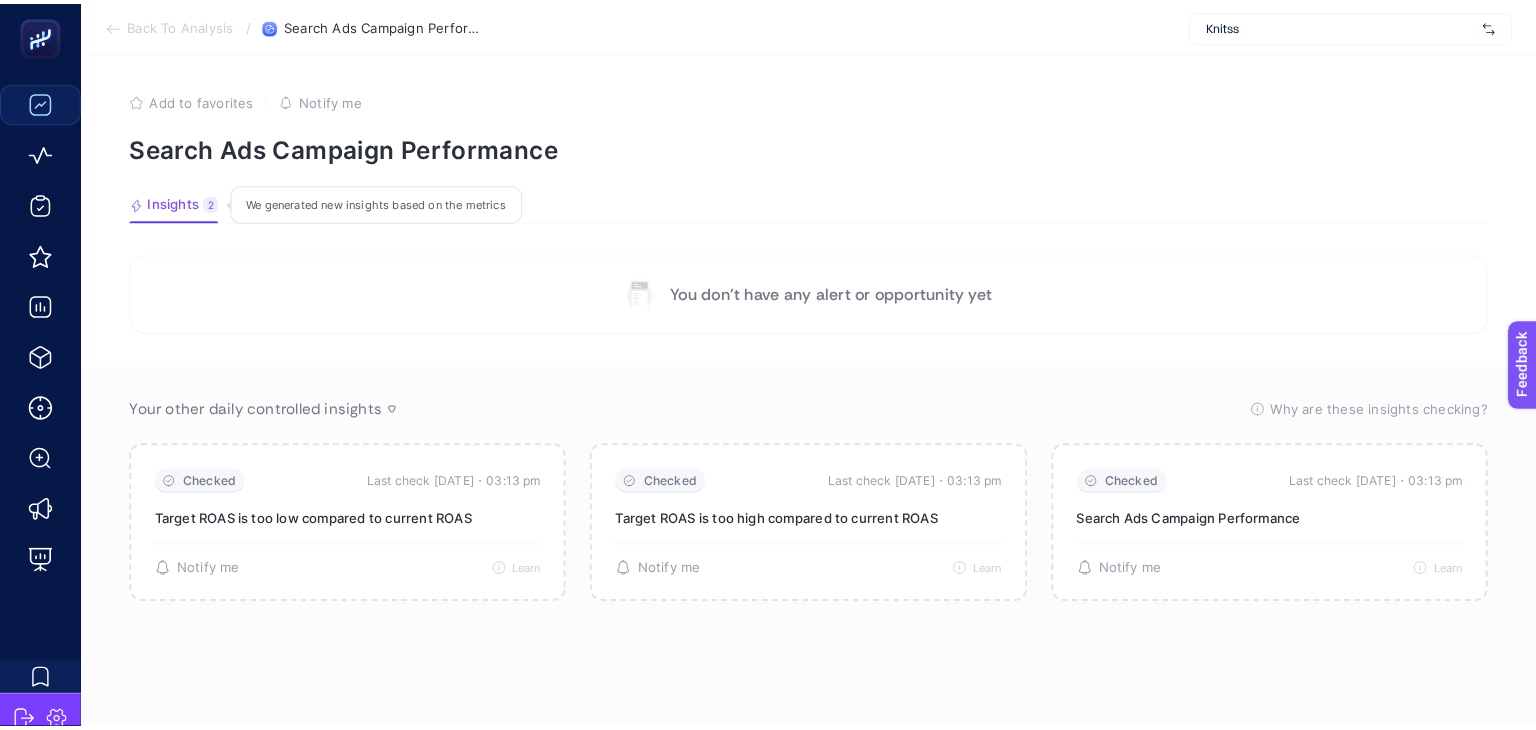 scroll, scrollTop: 55, scrollLeft: 0, axis: vertical 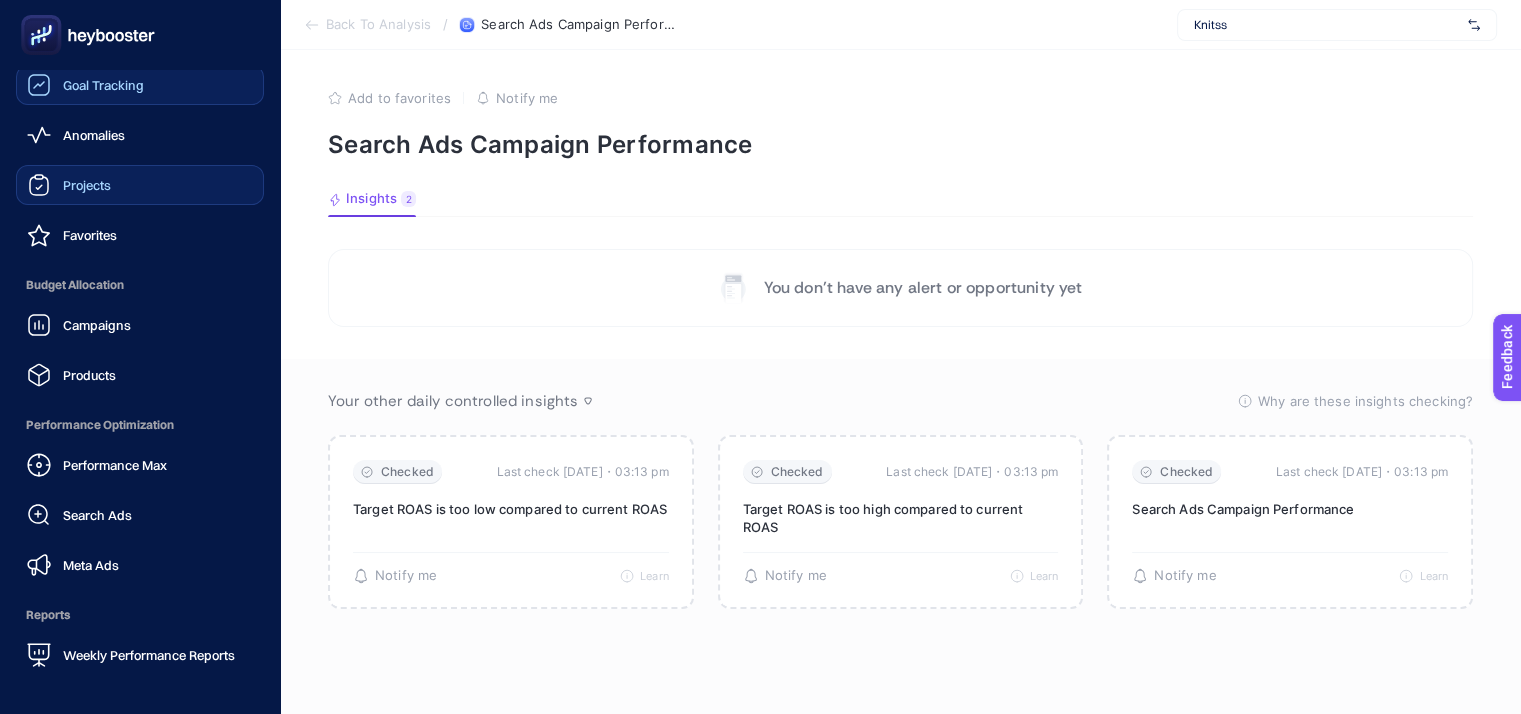 click on "Projects" at bounding box center [140, 185] 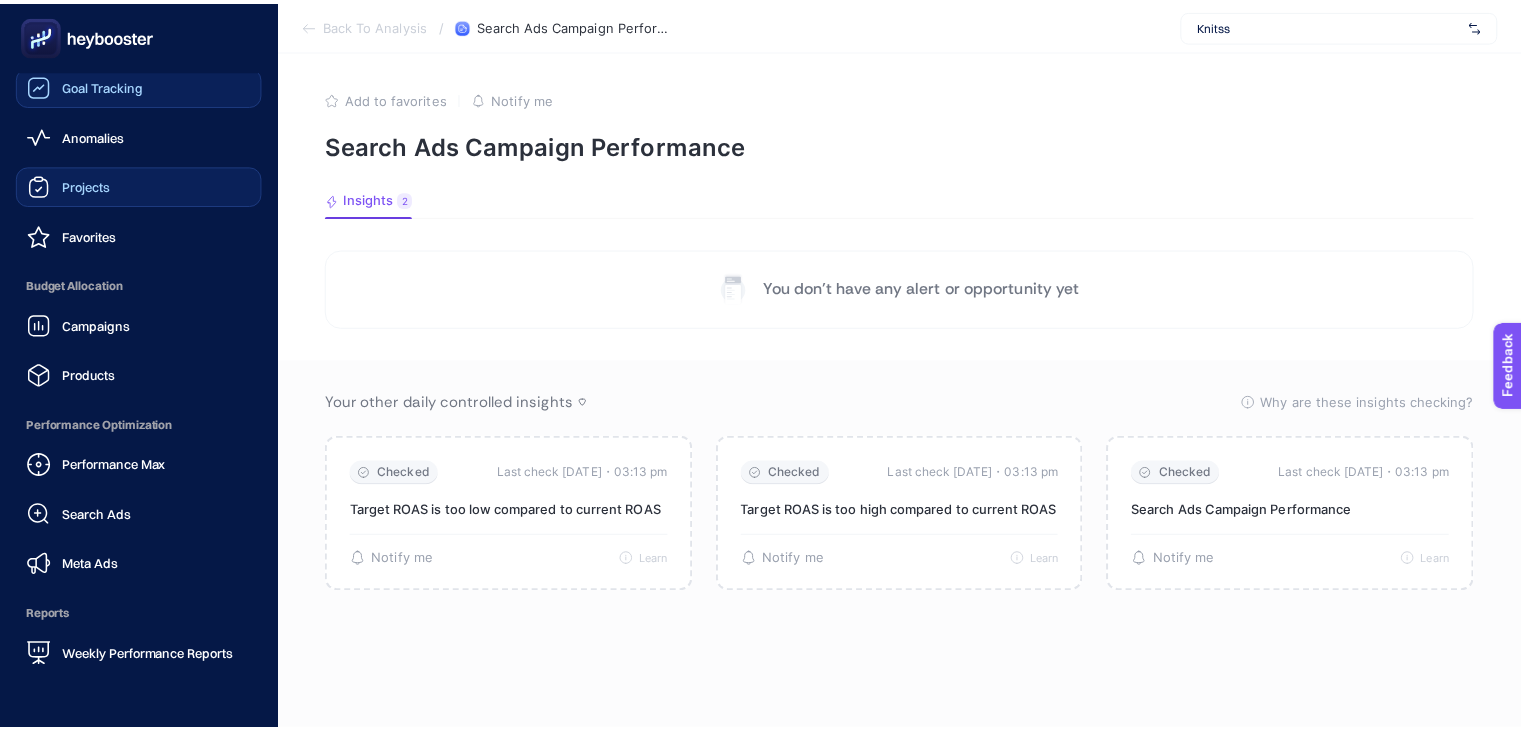 scroll, scrollTop: 40, scrollLeft: 0, axis: vertical 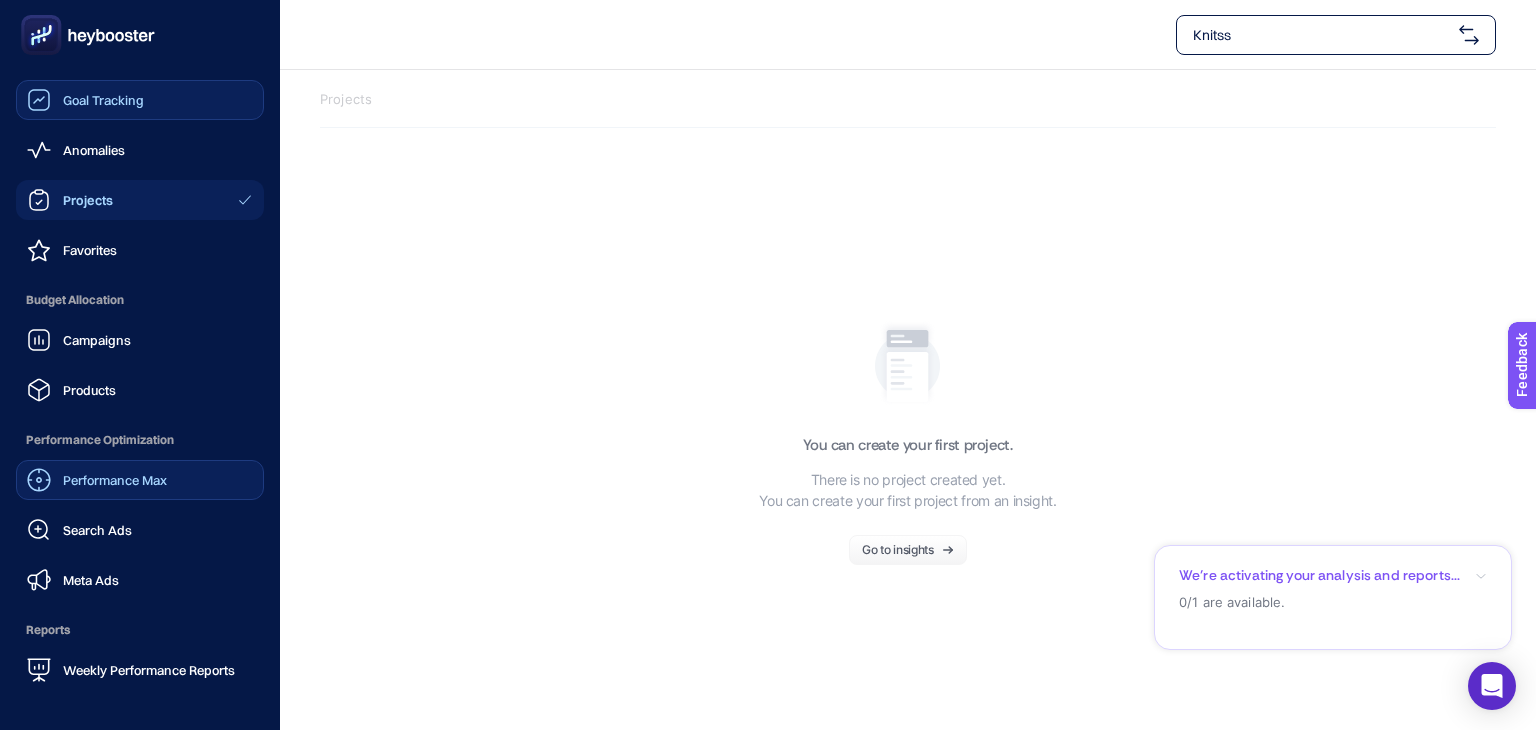 click on "Performance Max" 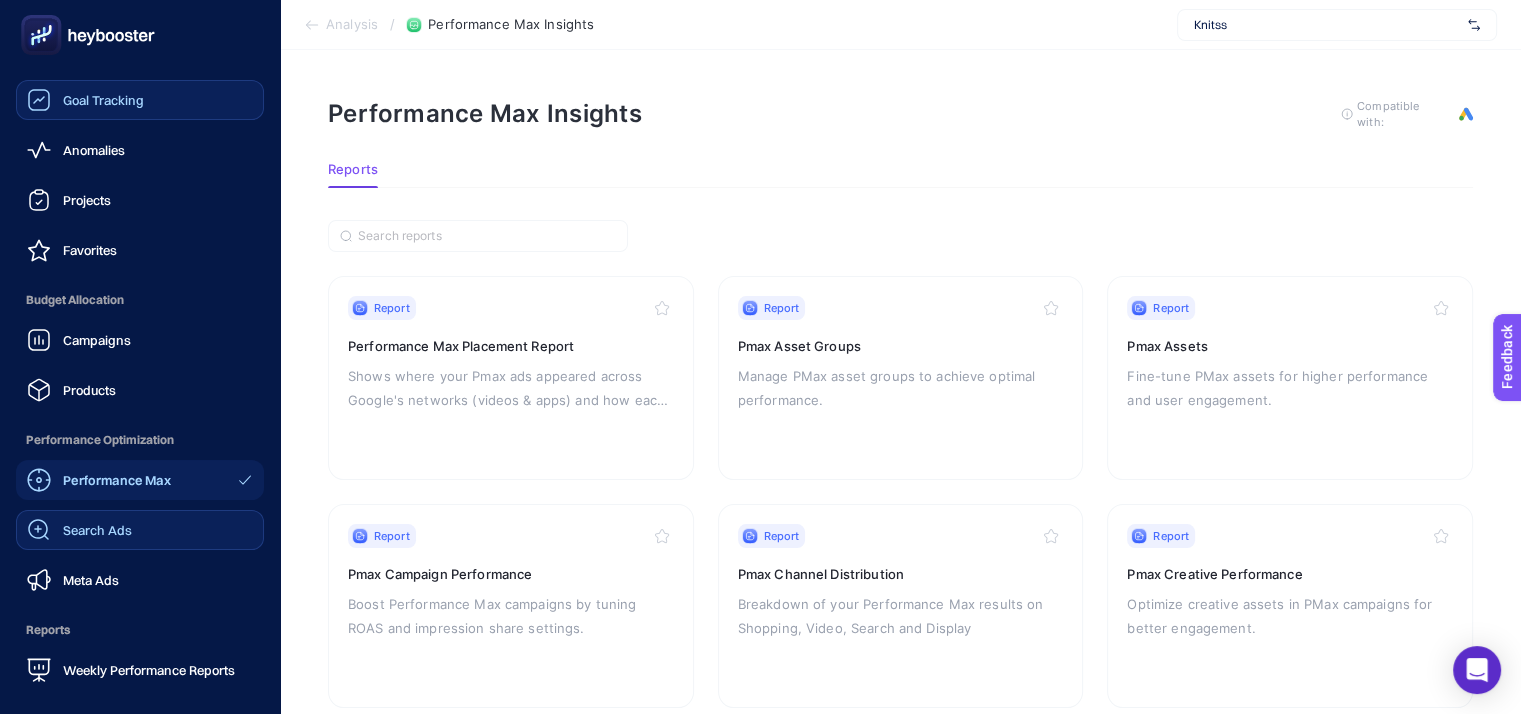 click on "Search Ads" at bounding box center (79, 530) 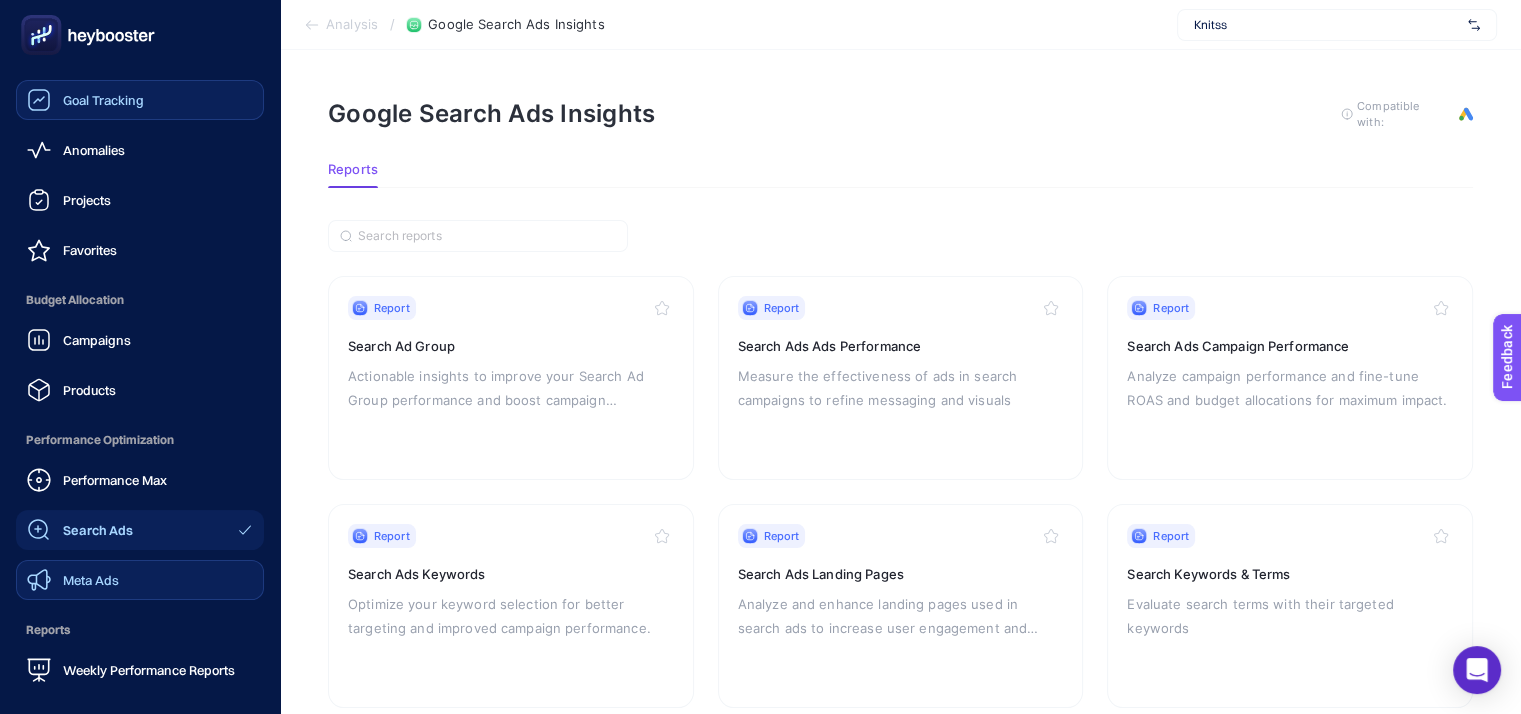 click on "Meta Ads" at bounding box center (91, 580) 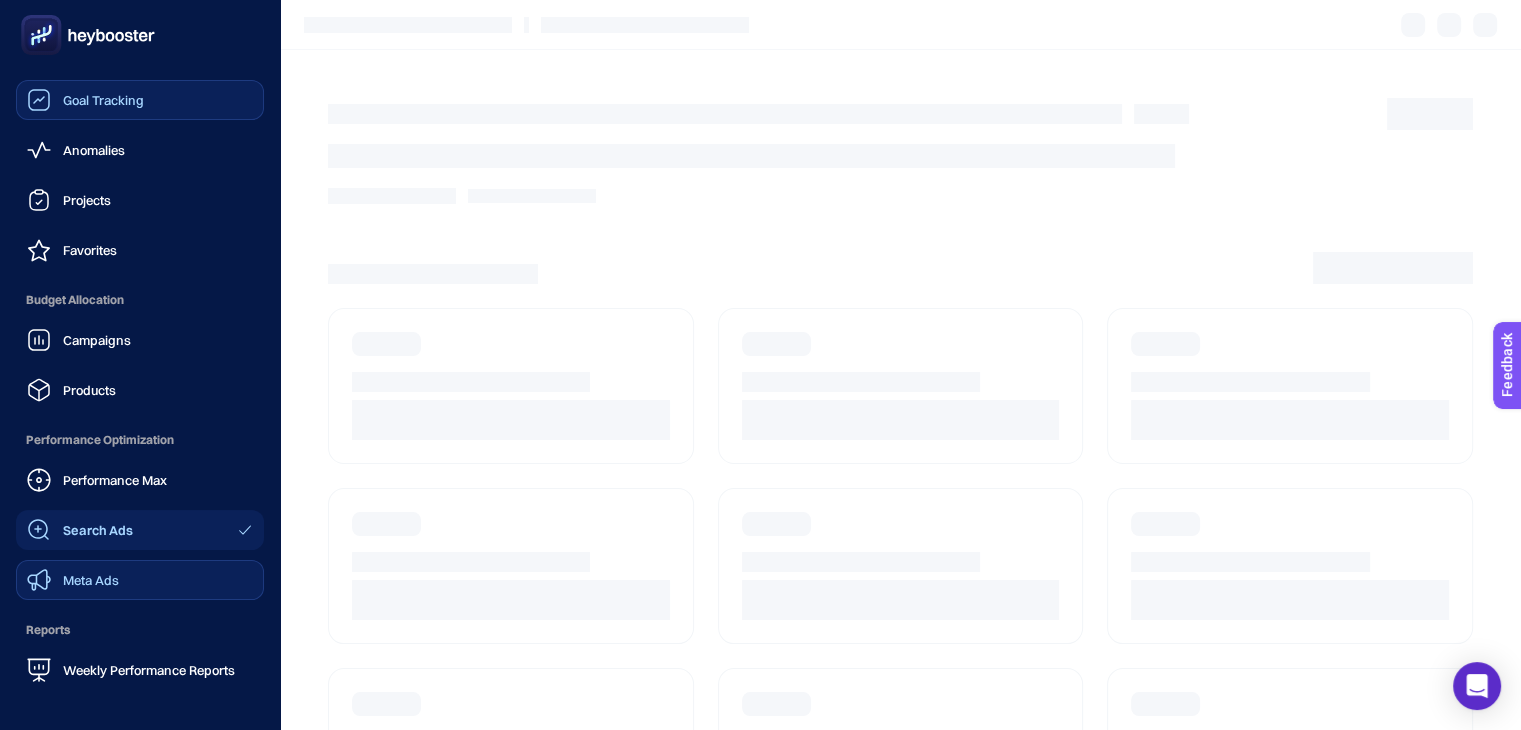 click on "Goal Tracking" at bounding box center (103, 100) 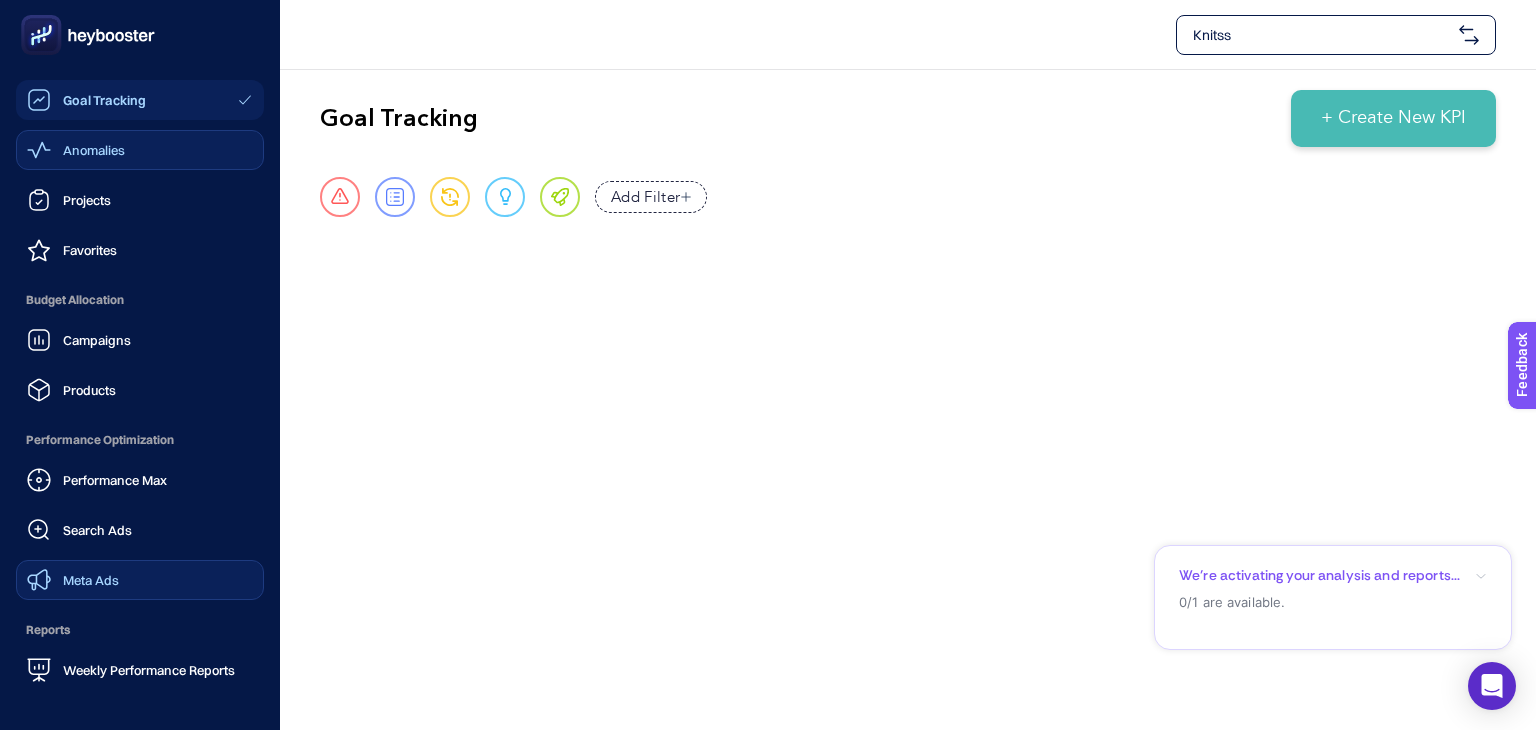 click on "Anomalies" at bounding box center [76, 150] 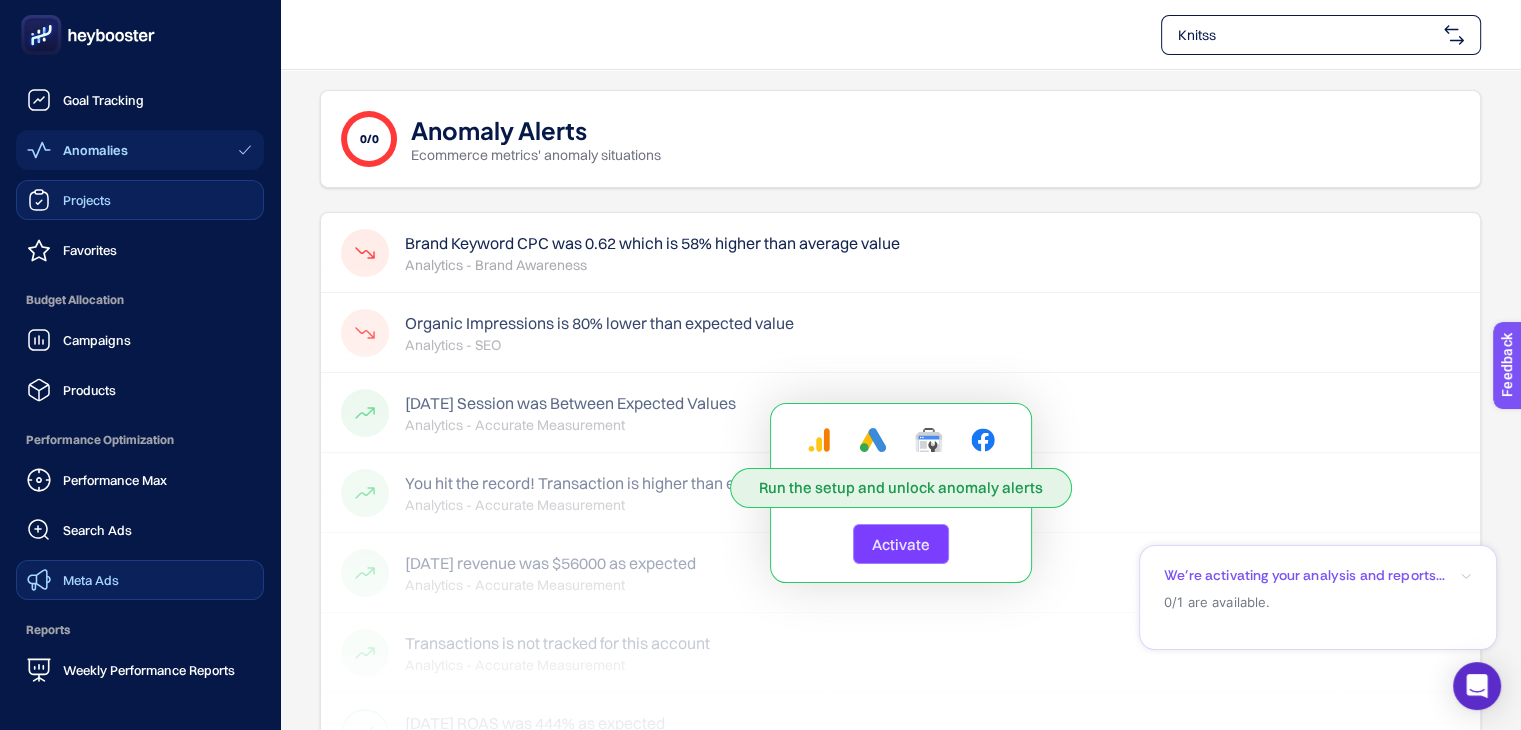 click on "Projects" at bounding box center [87, 200] 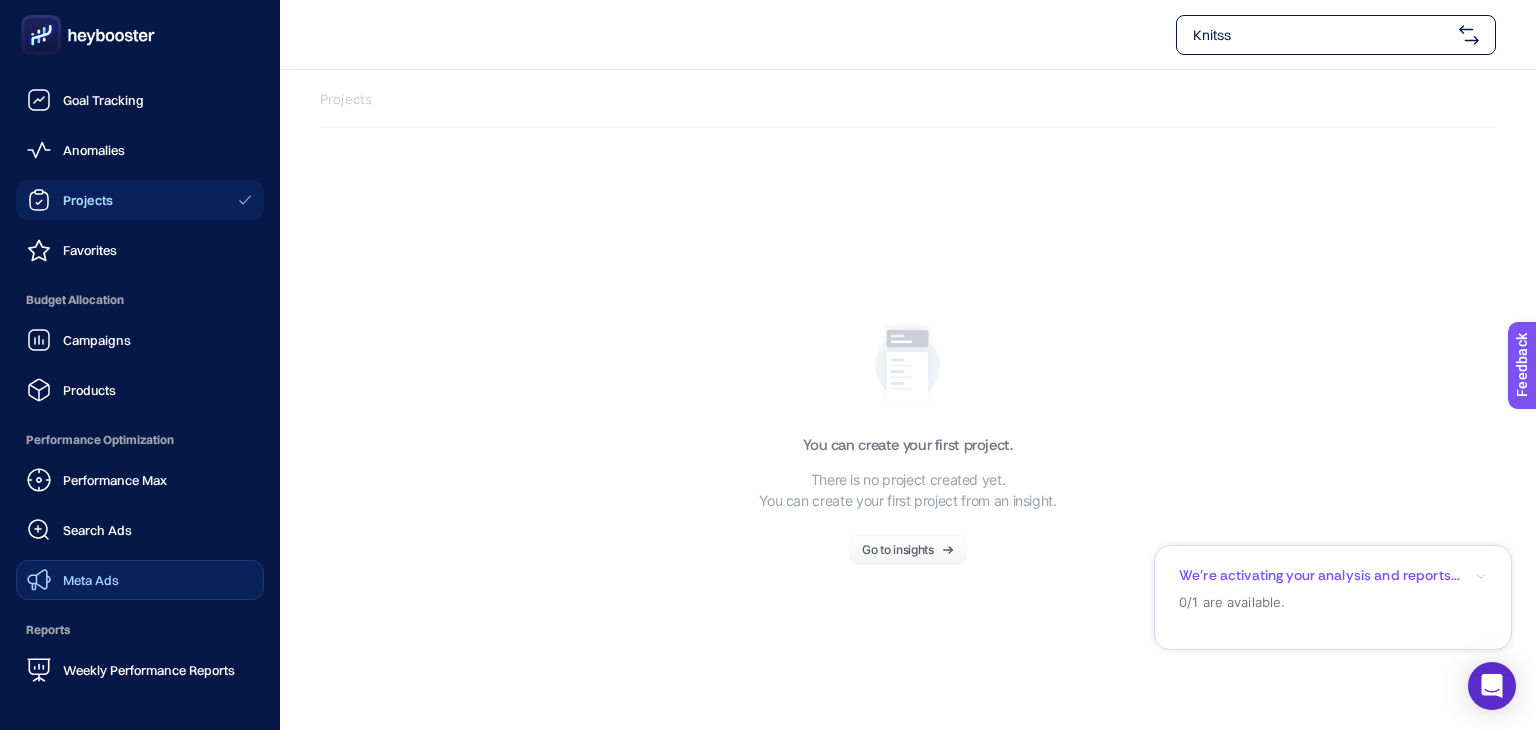 click on "Campaigns" at bounding box center [97, 340] 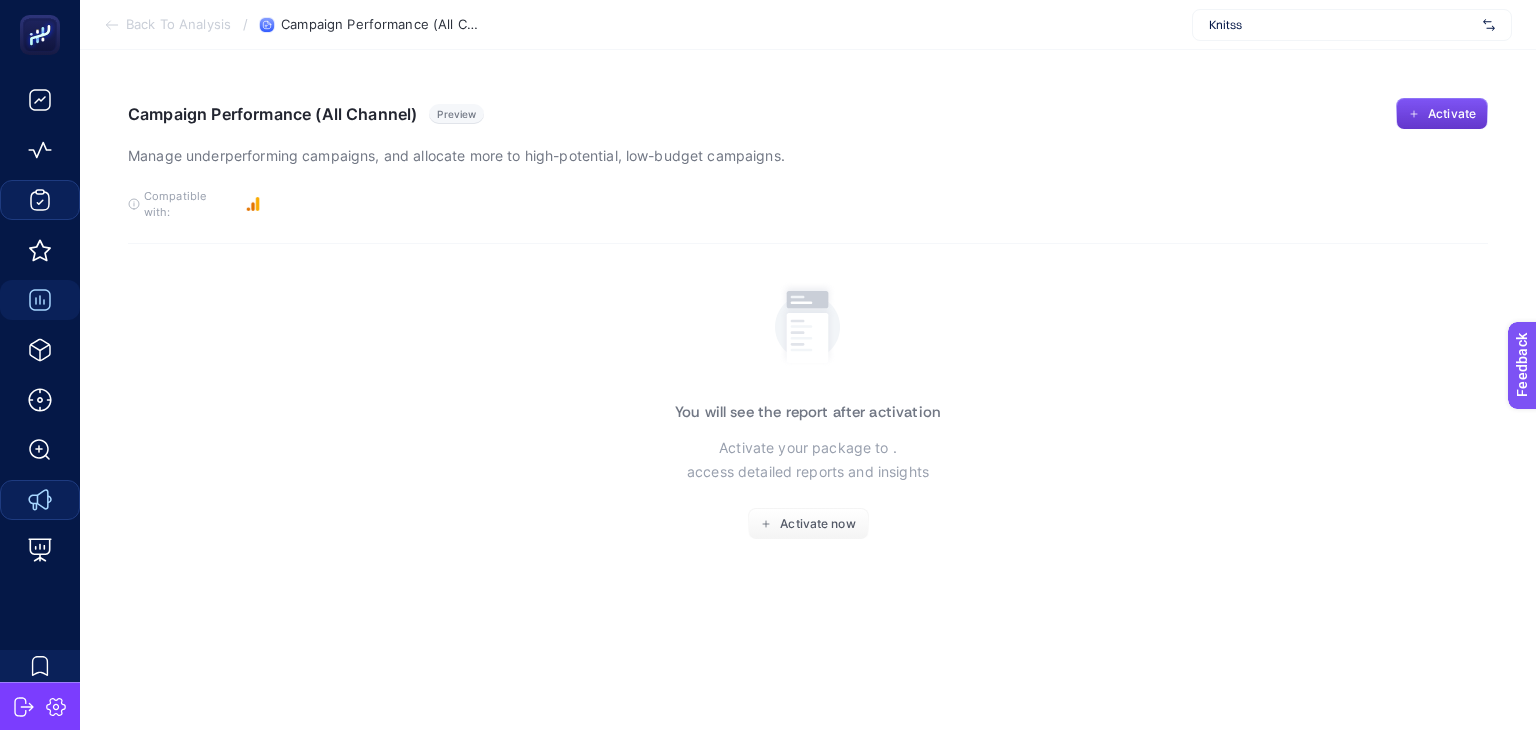click on "Activate" 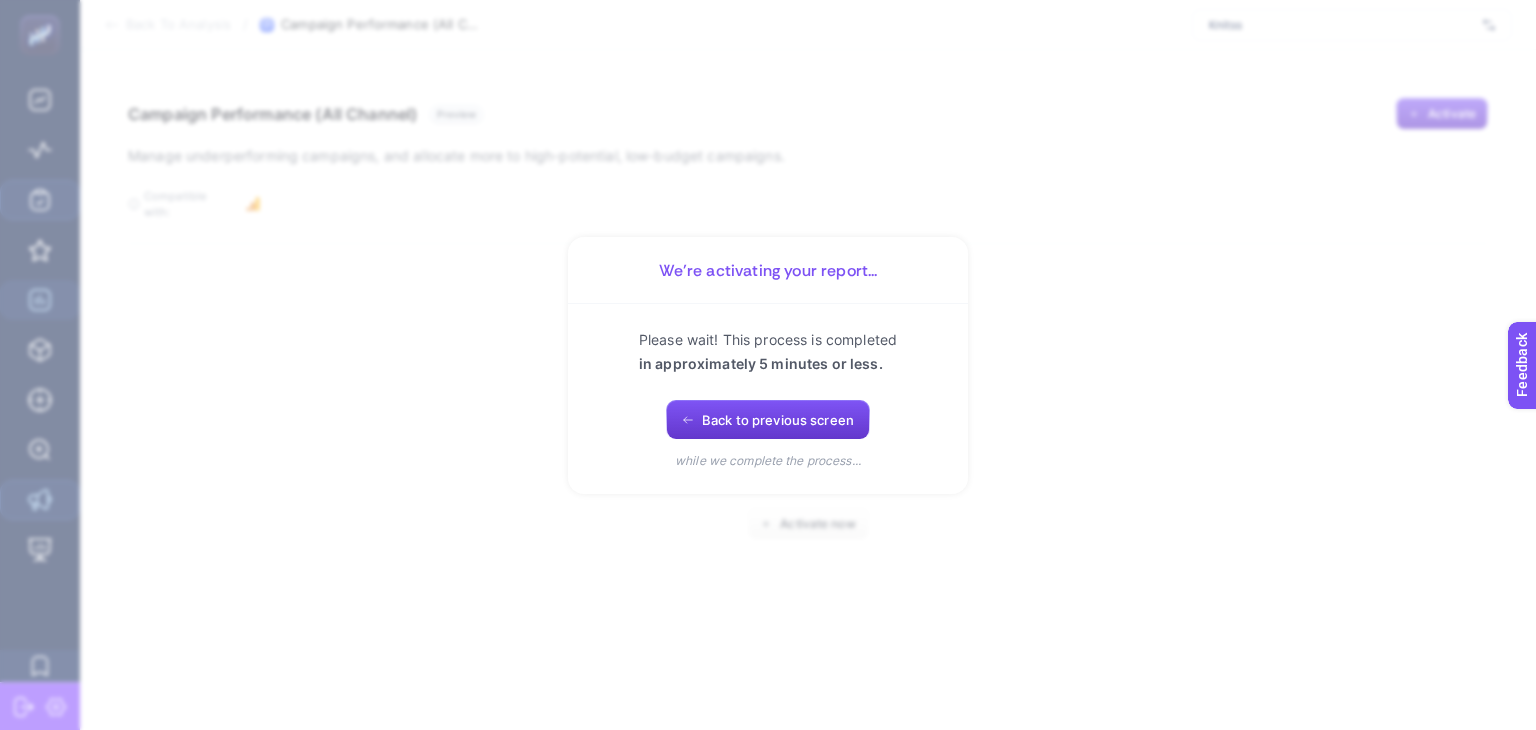 click on "Back to previous screen" at bounding box center (768, 420) 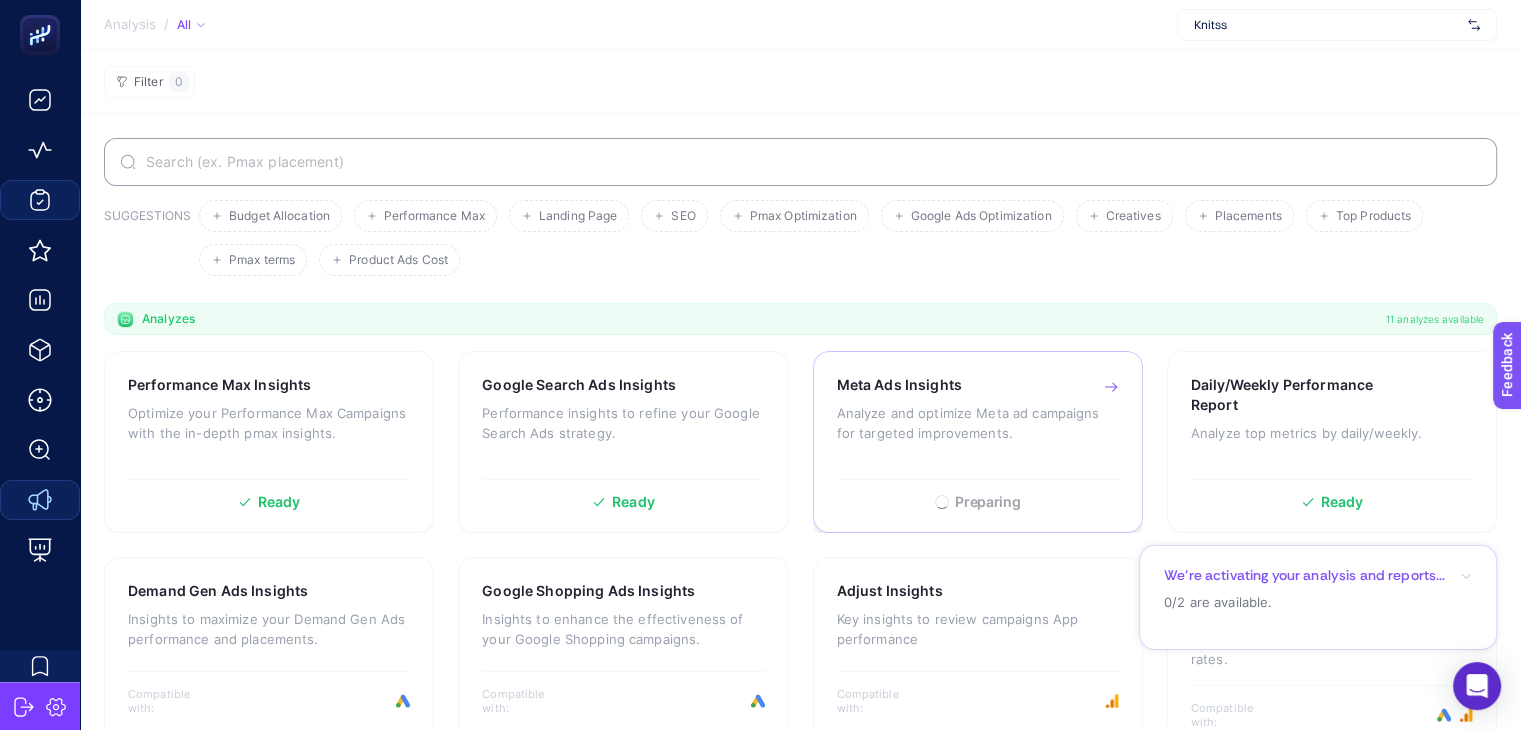 scroll, scrollTop: 0, scrollLeft: 0, axis: both 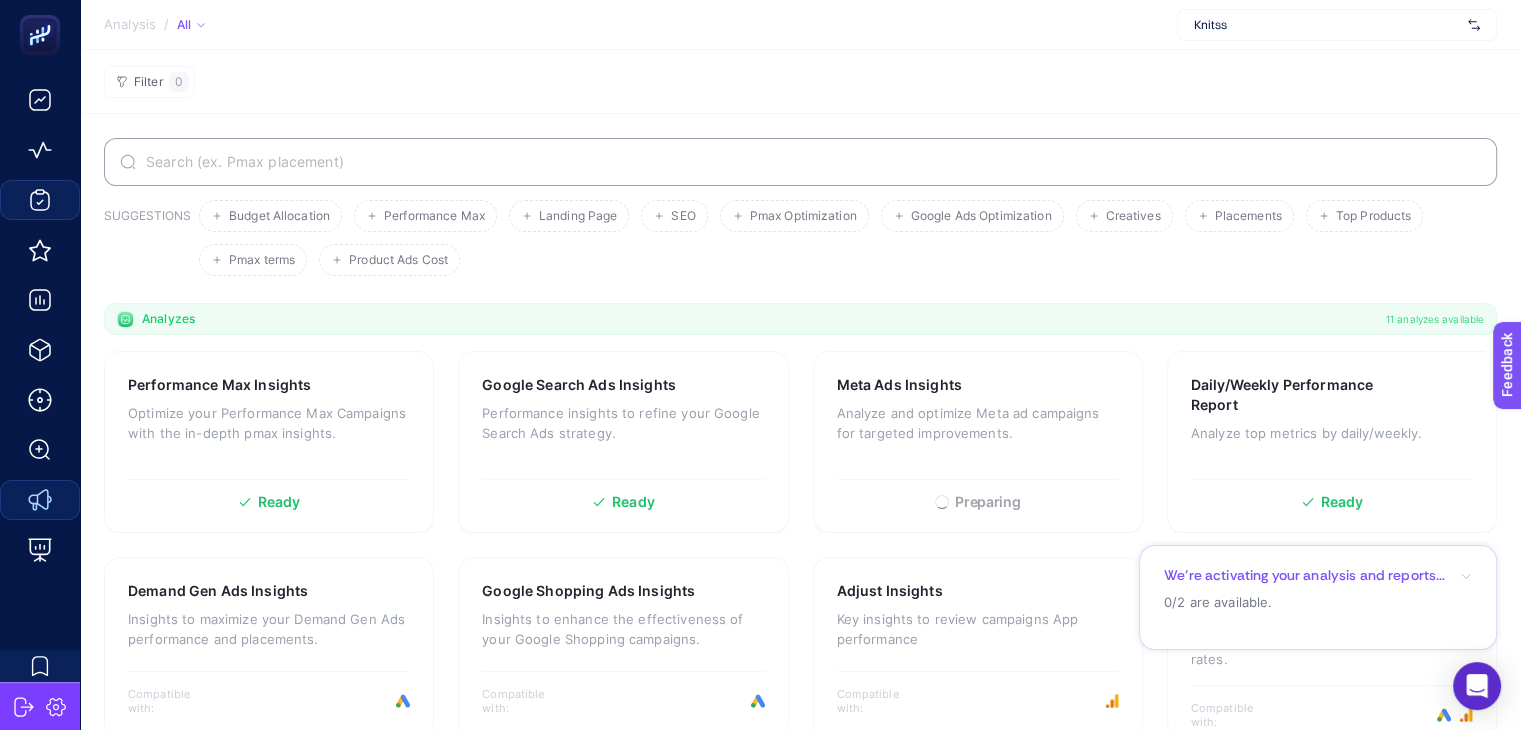 click on "We’re activating your analysis and reports..." at bounding box center (1318, 575) 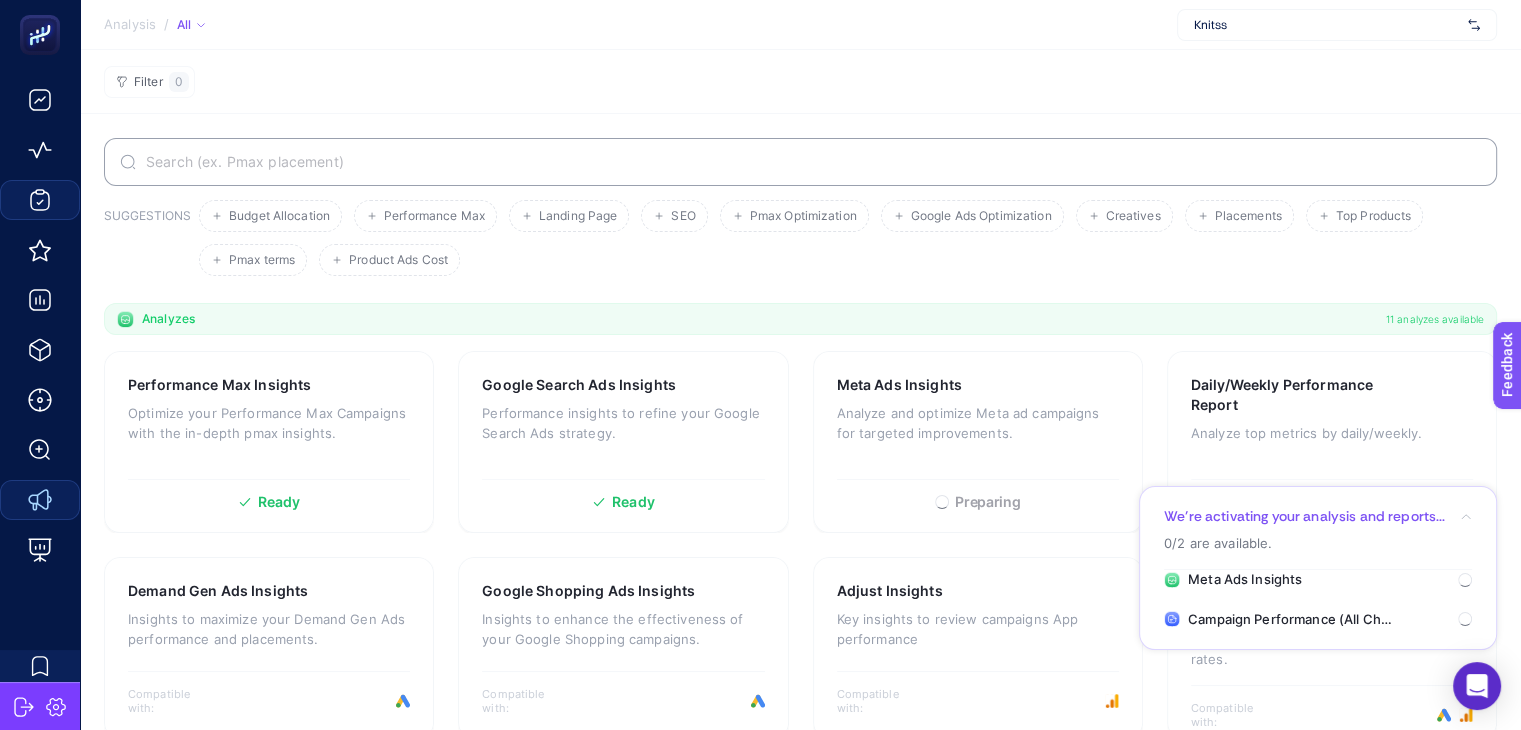 click on "Filter  0" 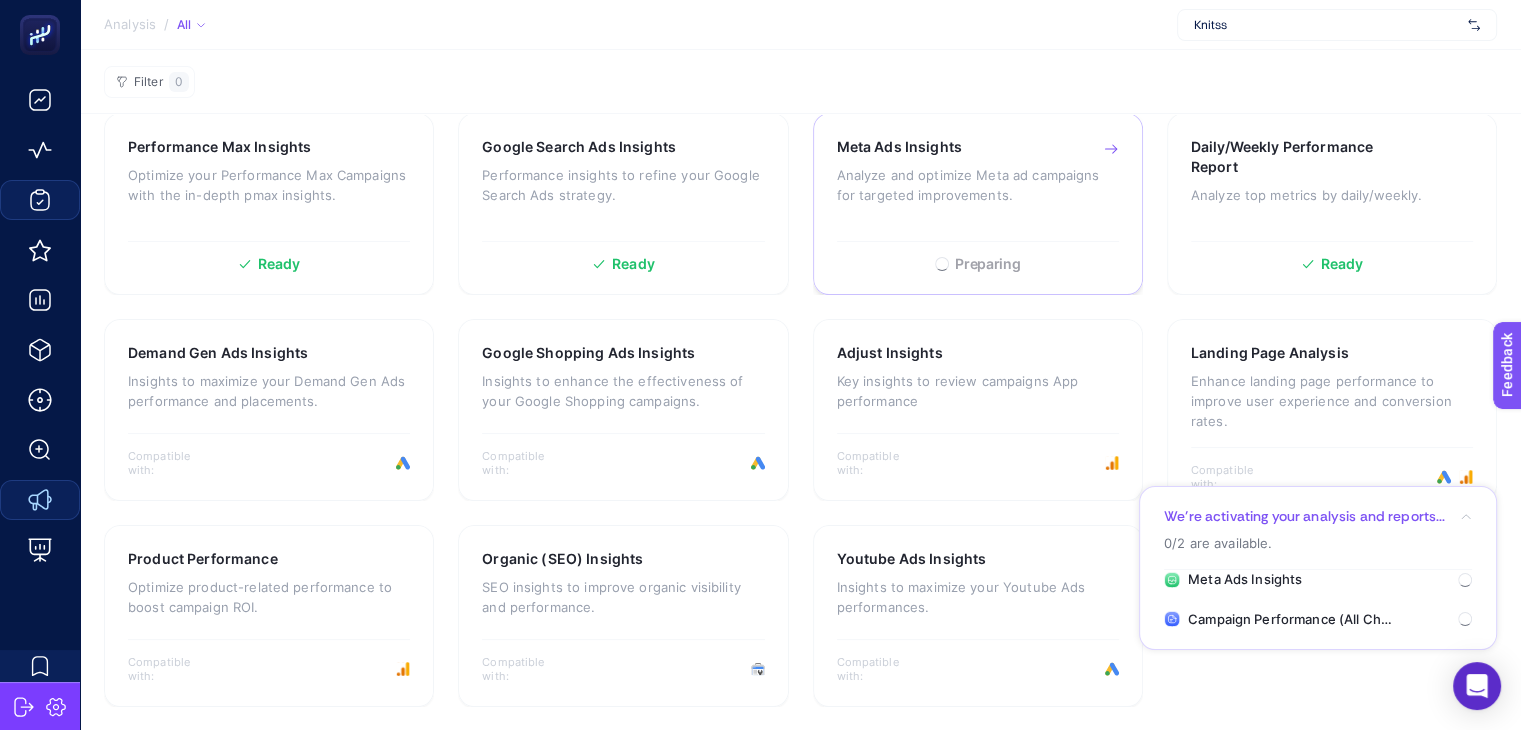 scroll, scrollTop: 239, scrollLeft: 0, axis: vertical 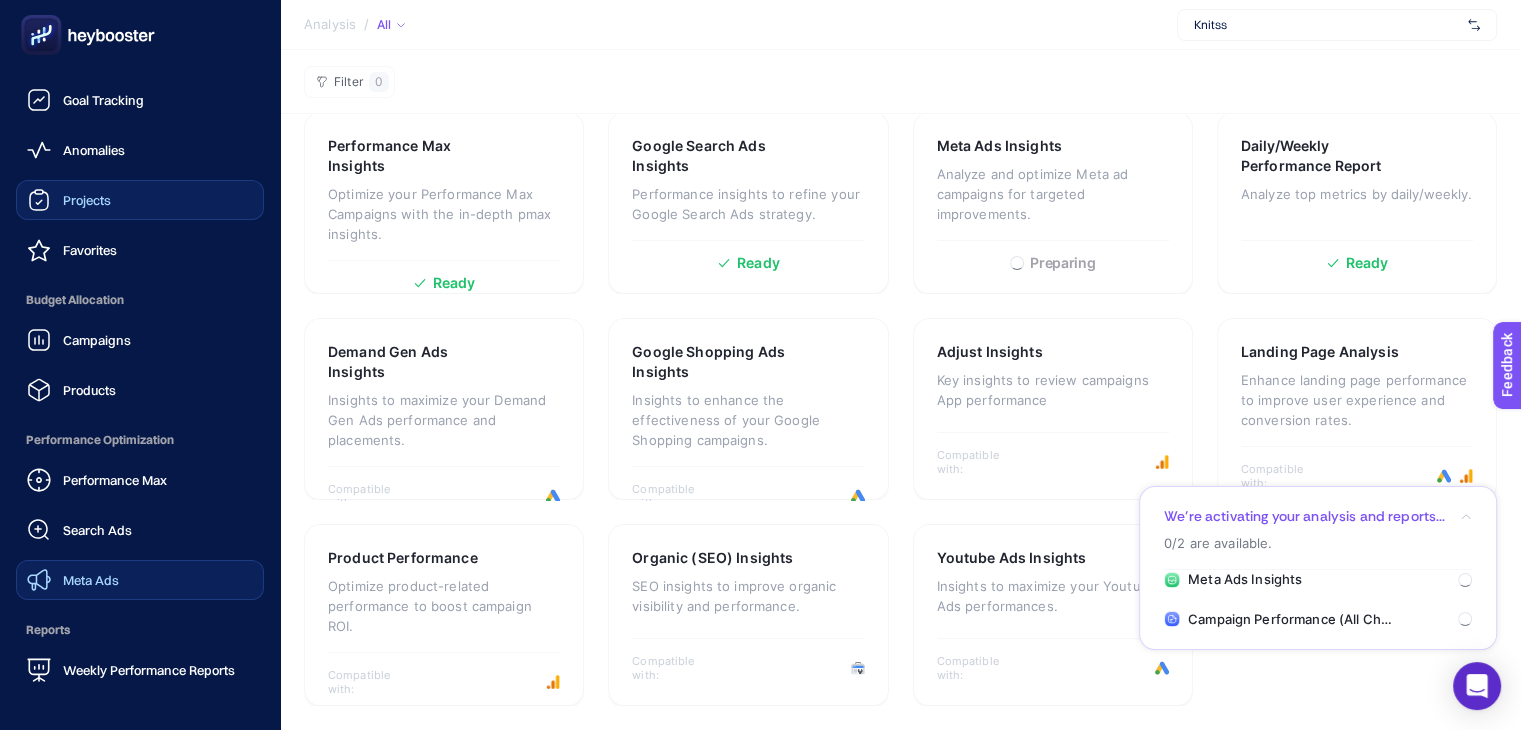 click 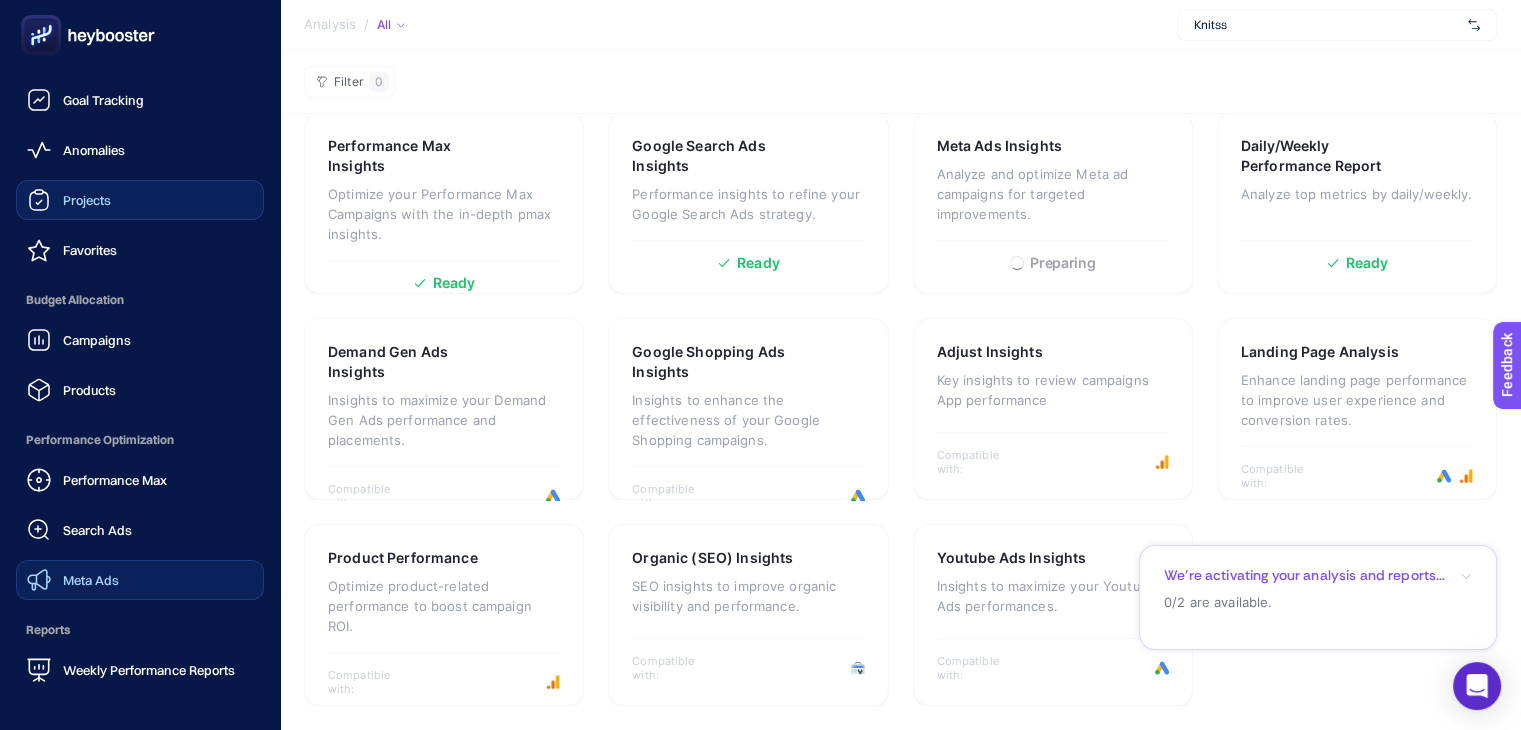 click 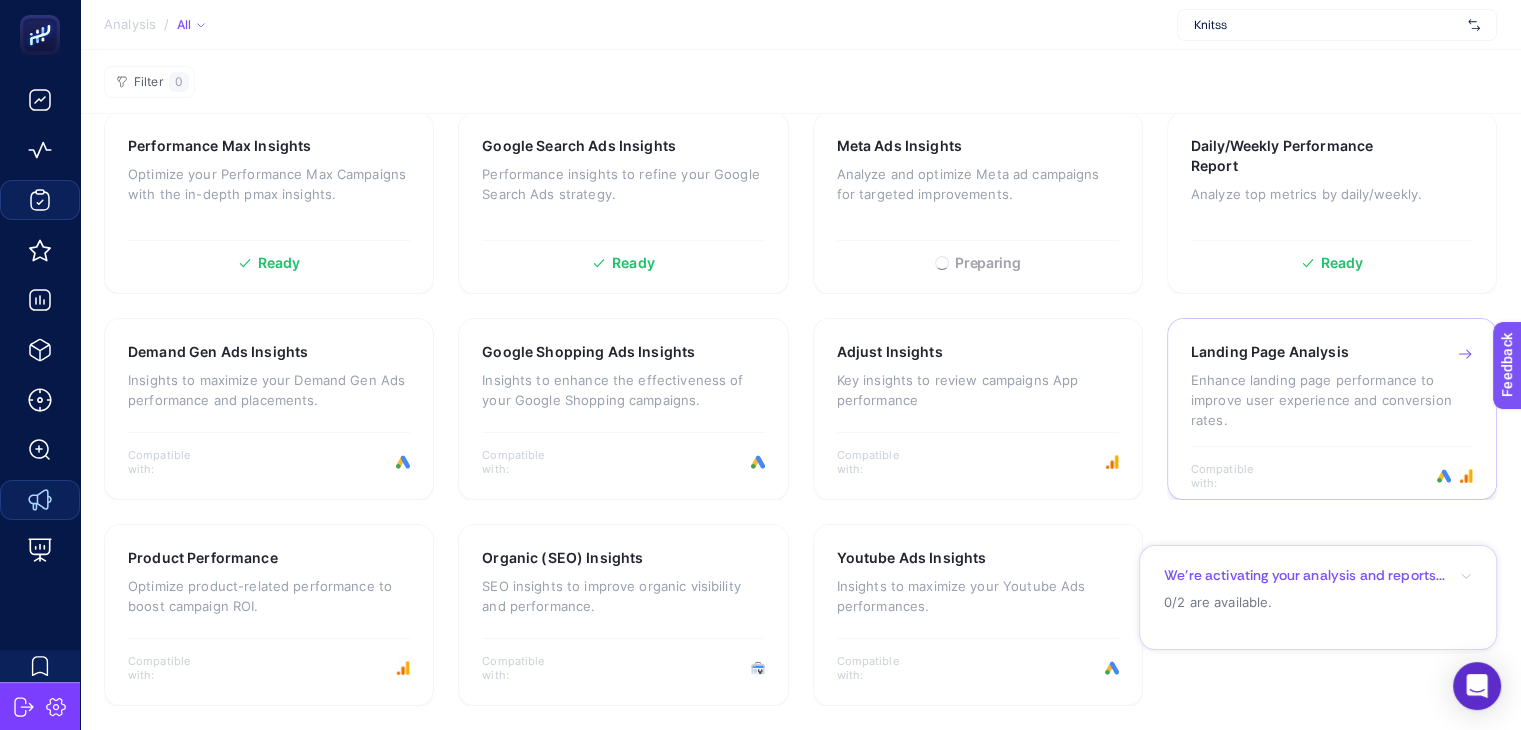 click on "Landing Page Analysis" at bounding box center (1270, 352) 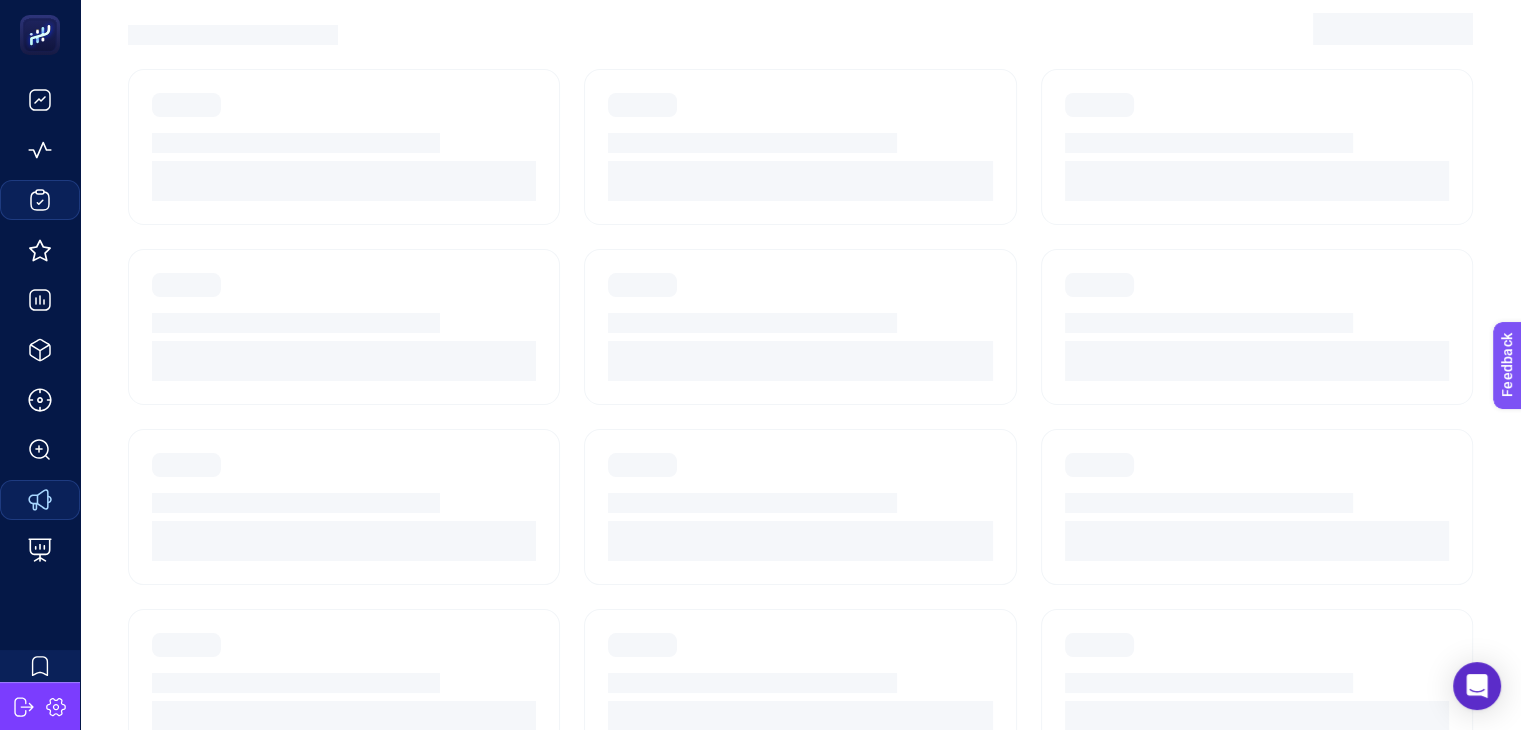 scroll, scrollTop: 0, scrollLeft: 0, axis: both 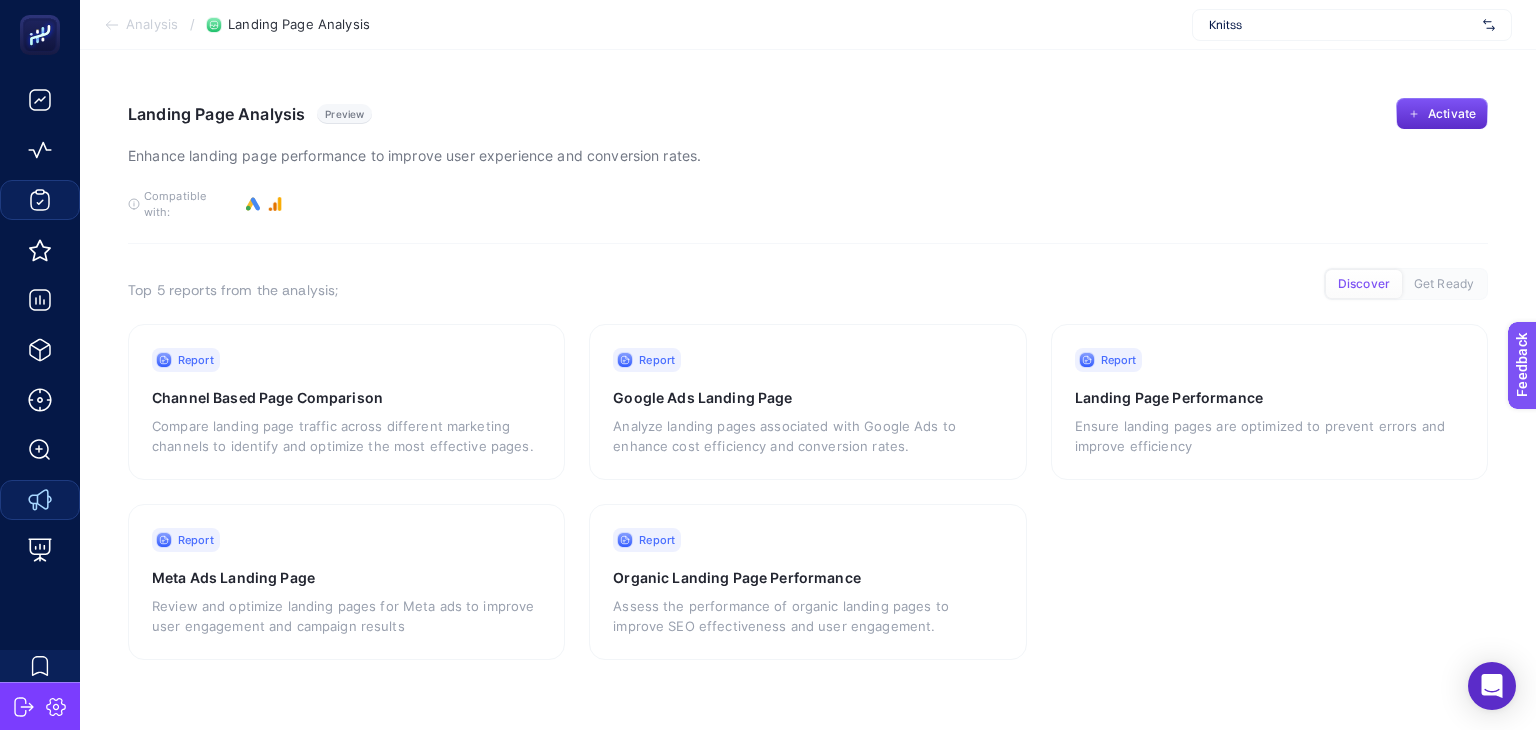 click 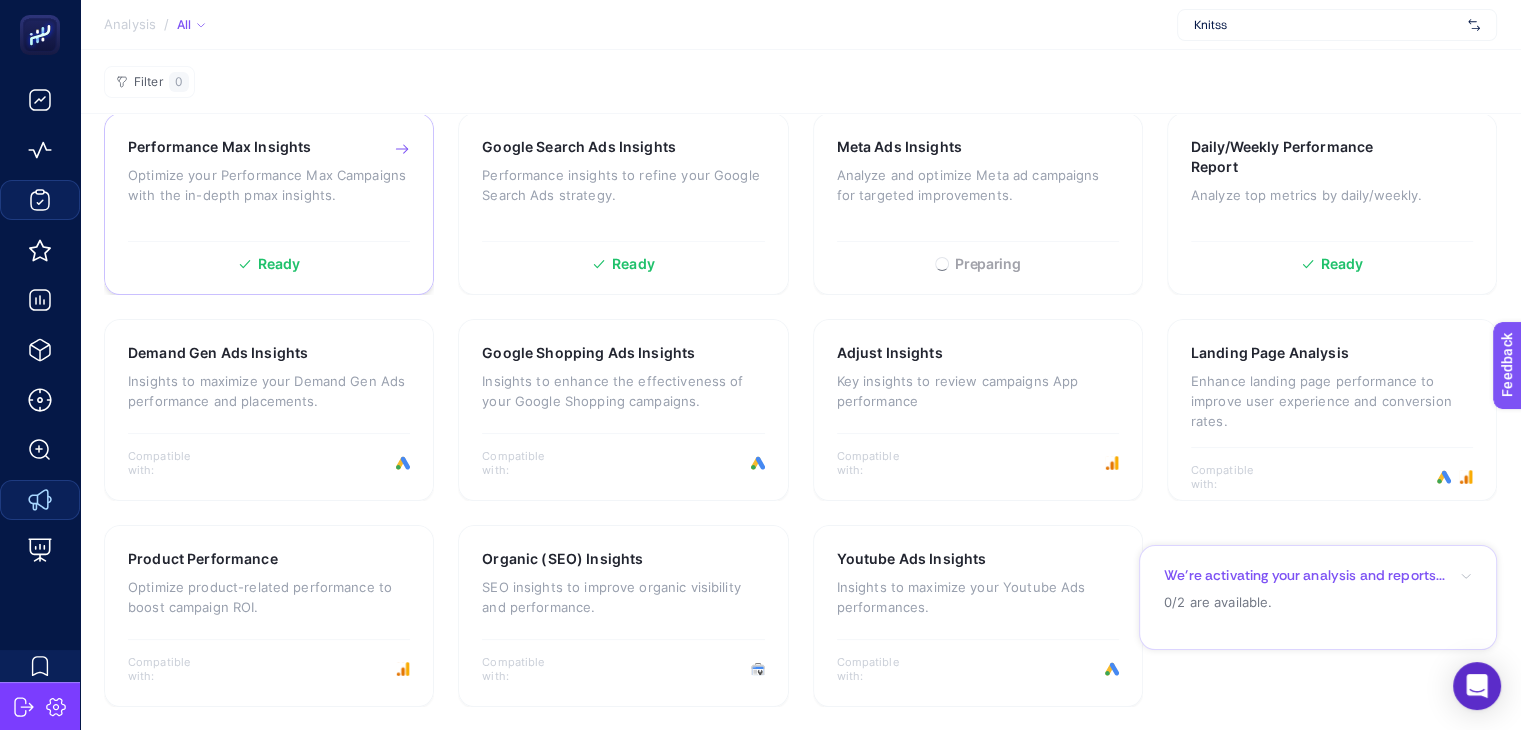 scroll, scrollTop: 239, scrollLeft: 0, axis: vertical 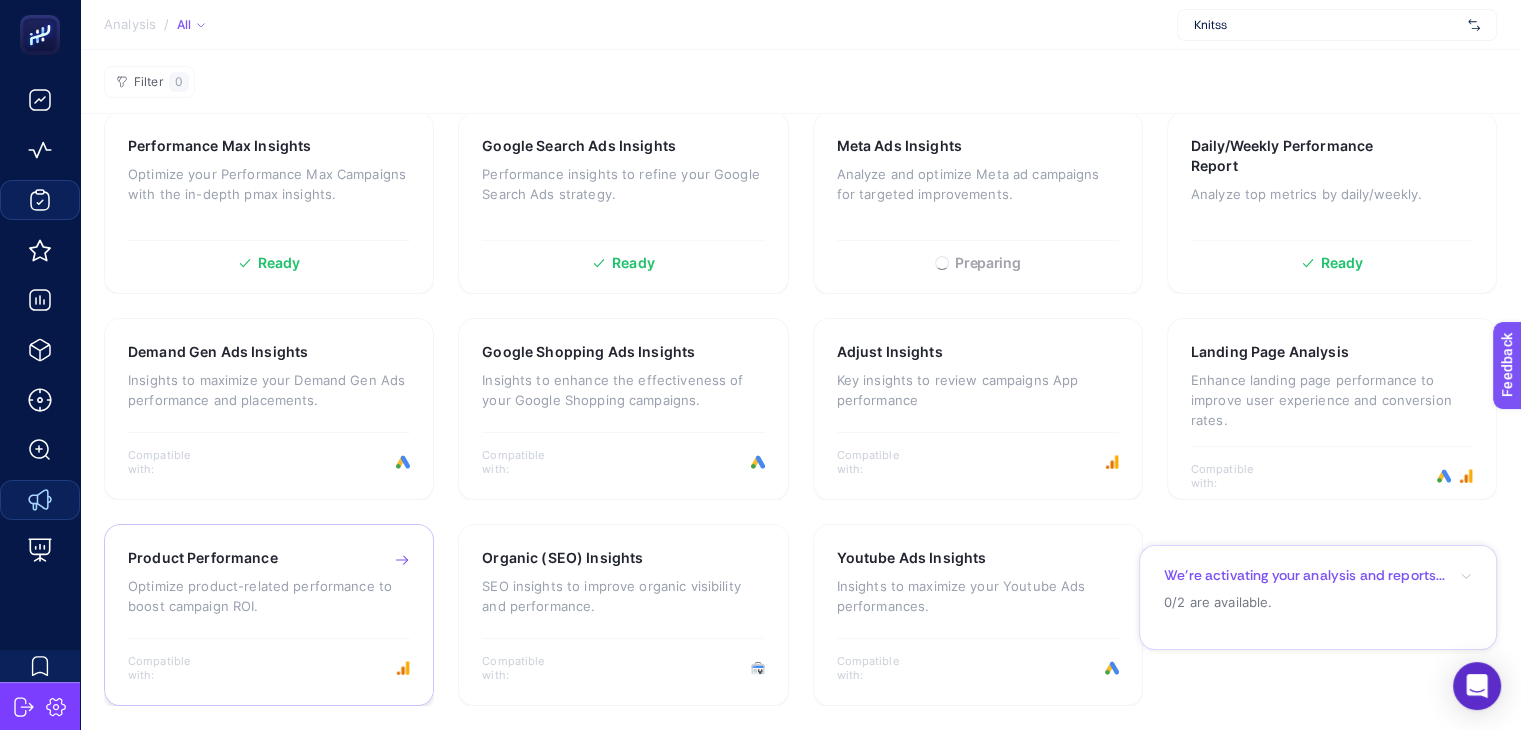 click on "Product Performance" at bounding box center [203, 558] 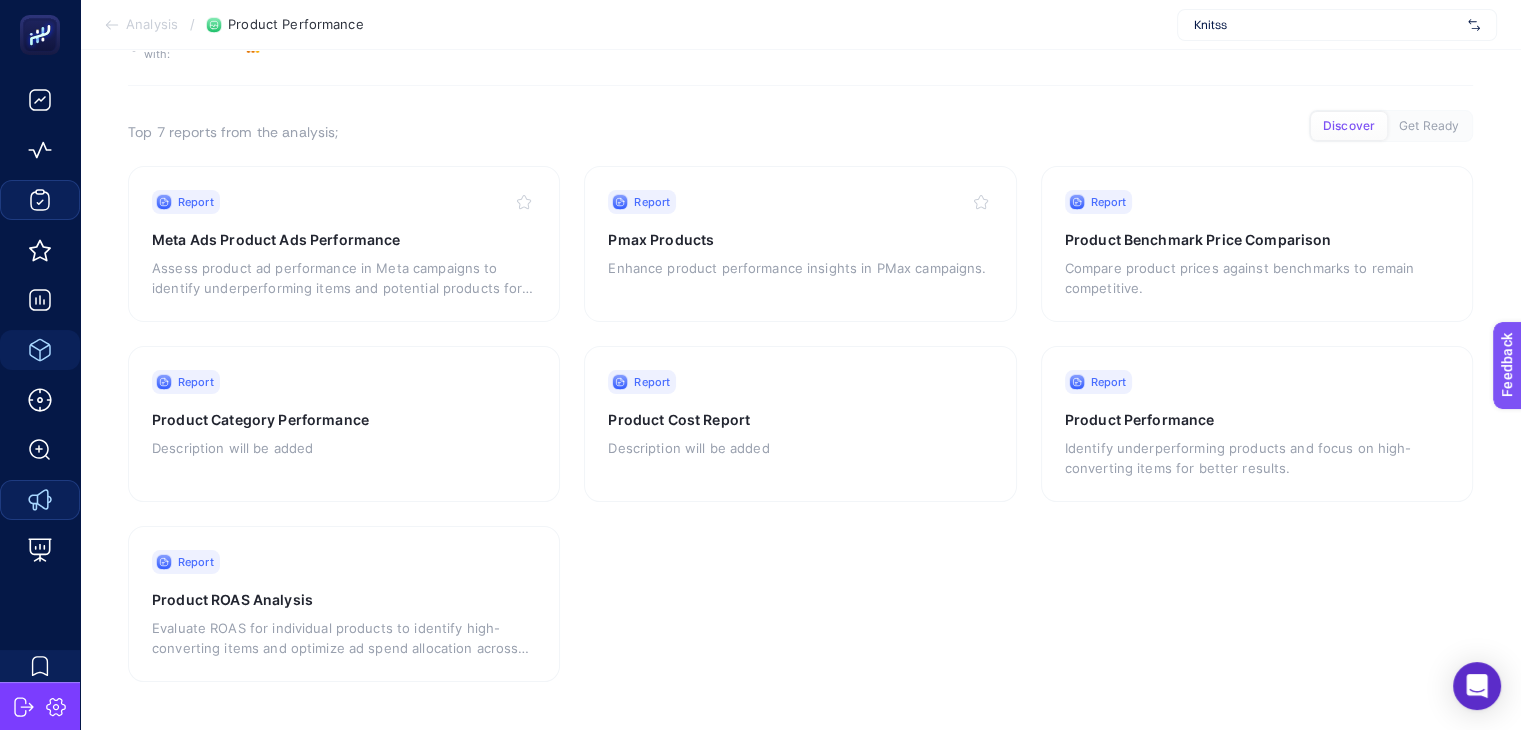 scroll, scrollTop: 142, scrollLeft: 0, axis: vertical 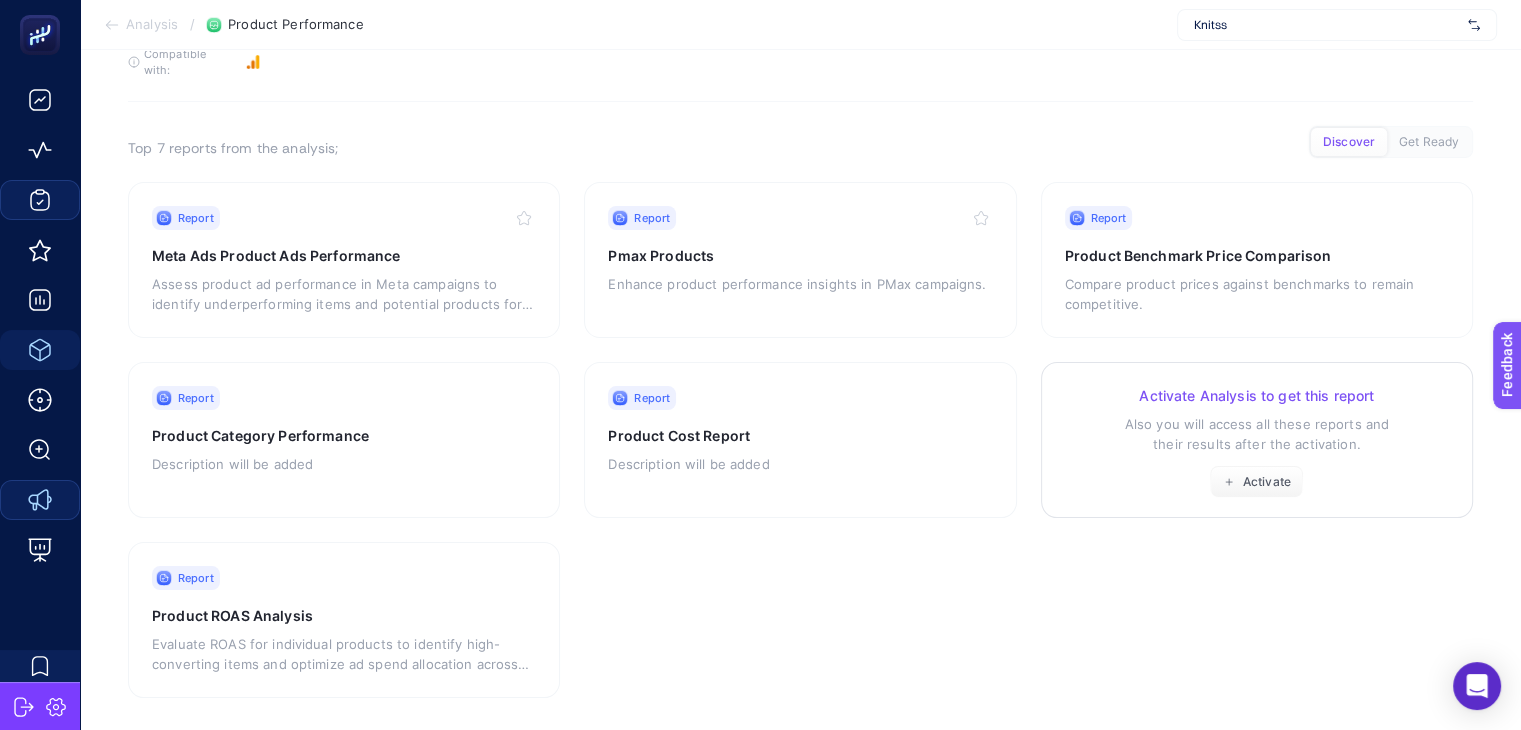 click on "Also you will access all these reports and   their results after the activation." at bounding box center [1257, 434] 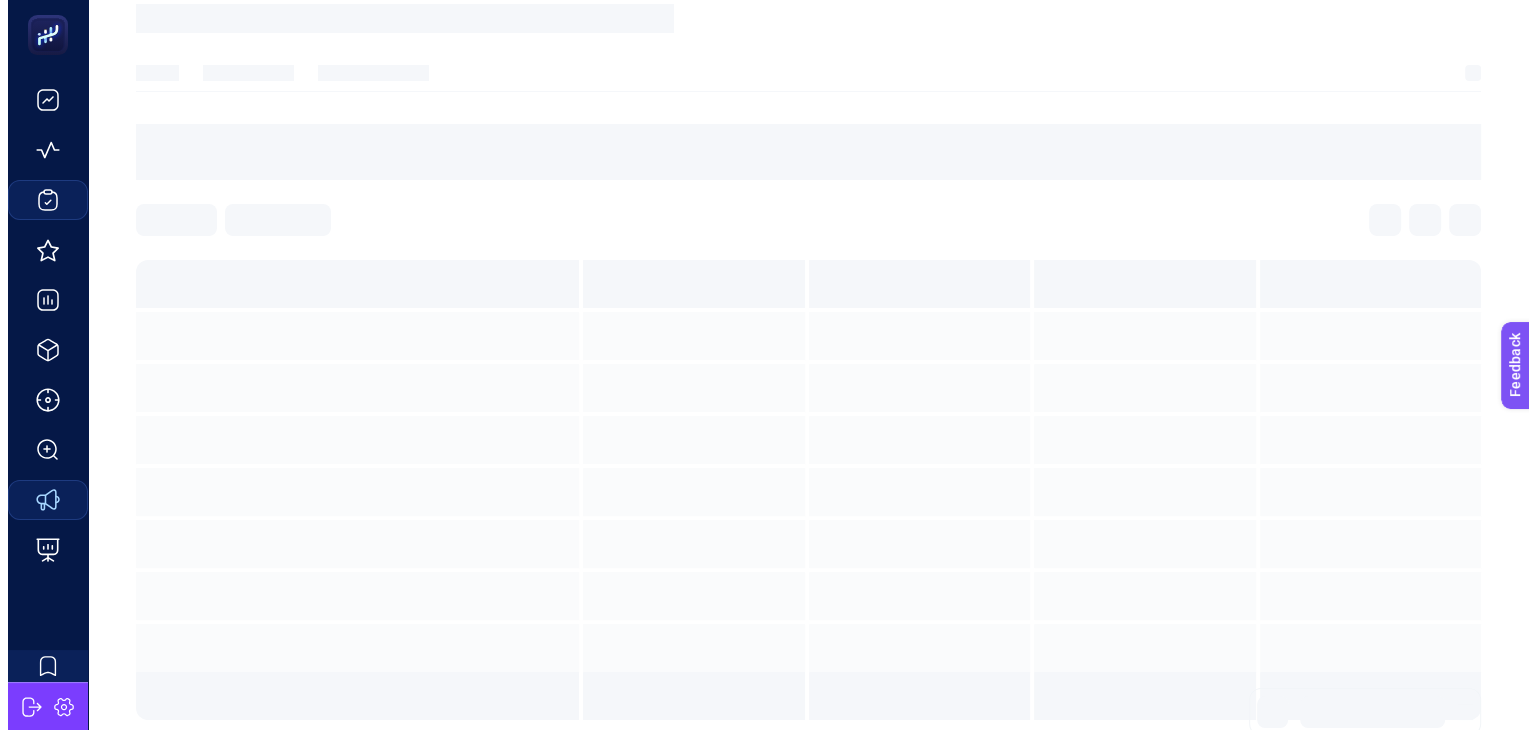 scroll, scrollTop: 0, scrollLeft: 0, axis: both 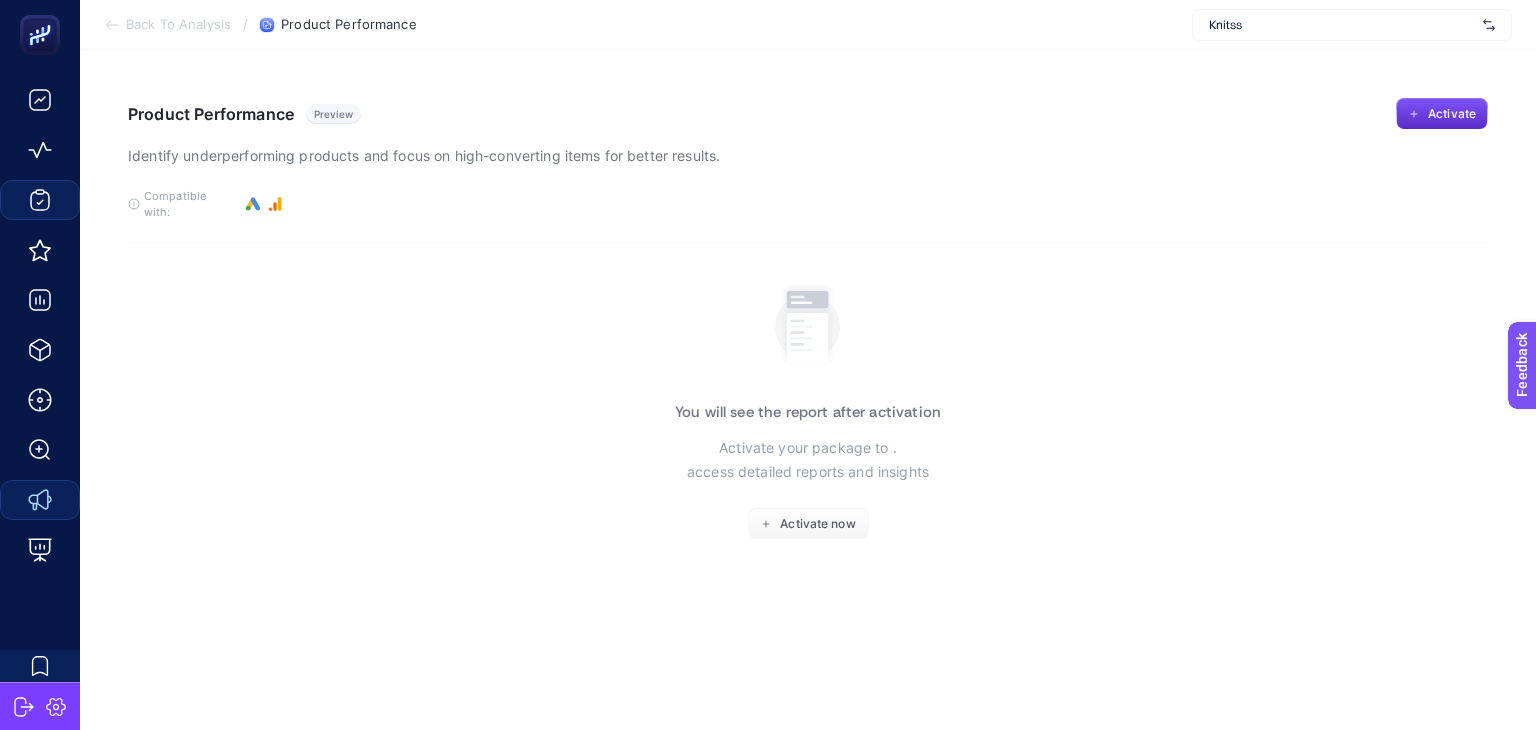 click 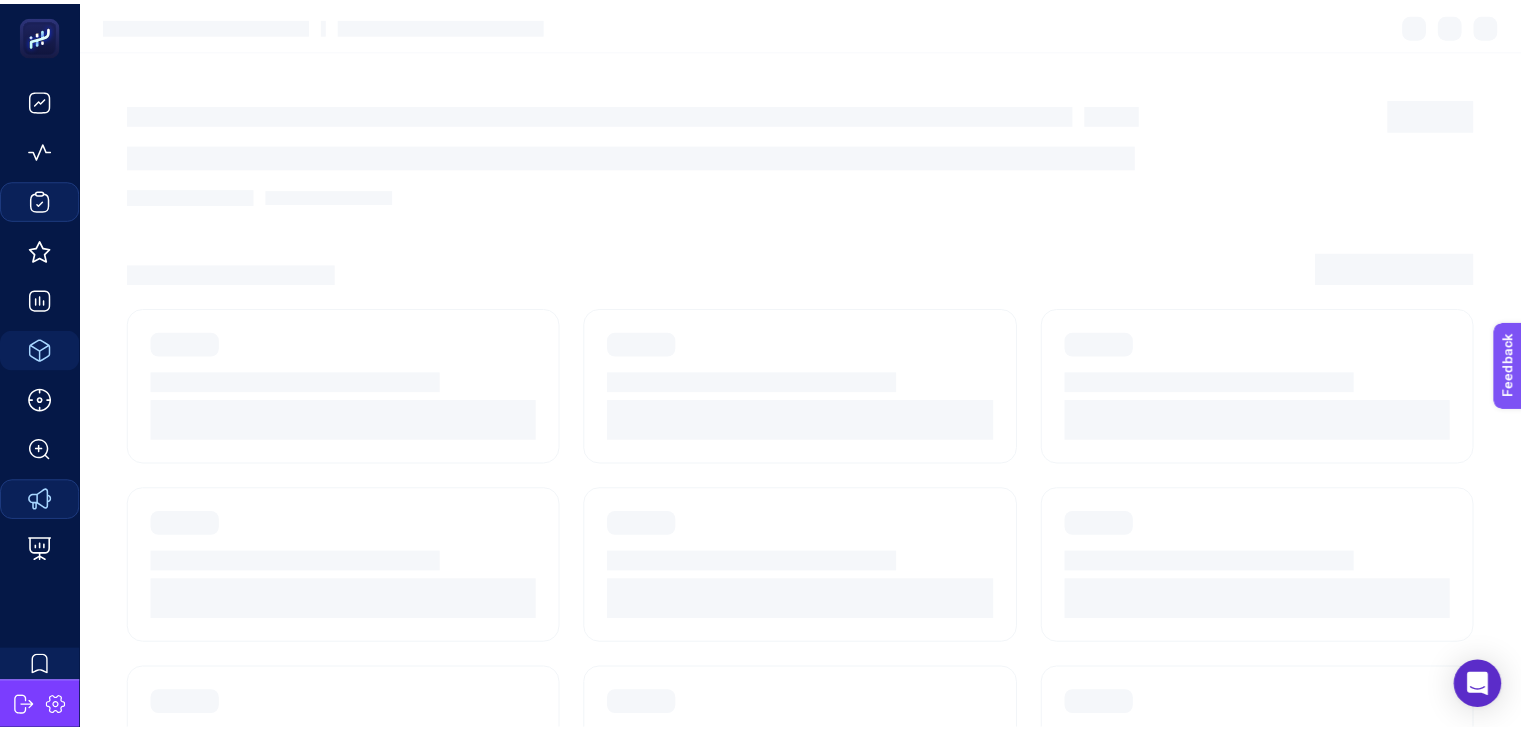 scroll, scrollTop: 142, scrollLeft: 0, axis: vertical 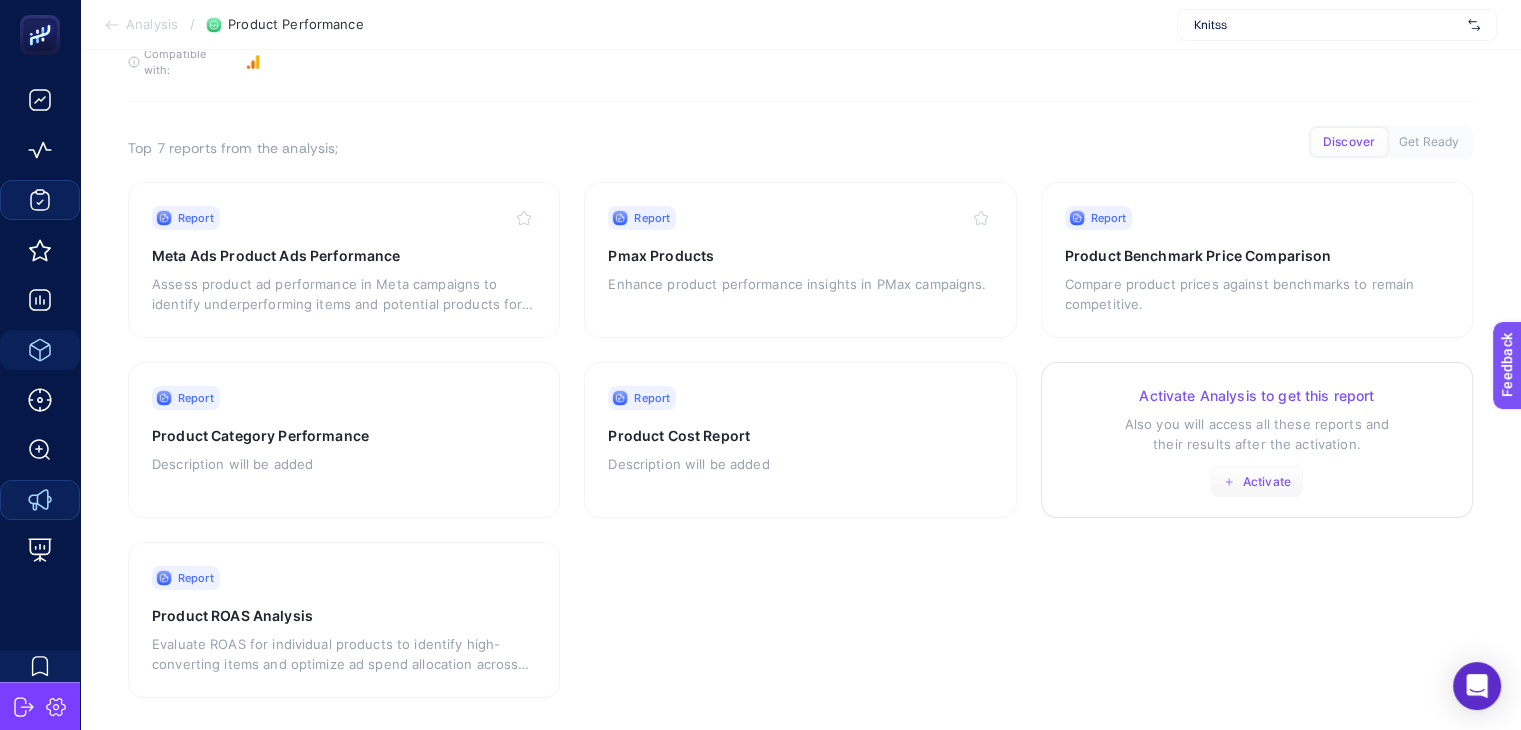 click on "Activate" 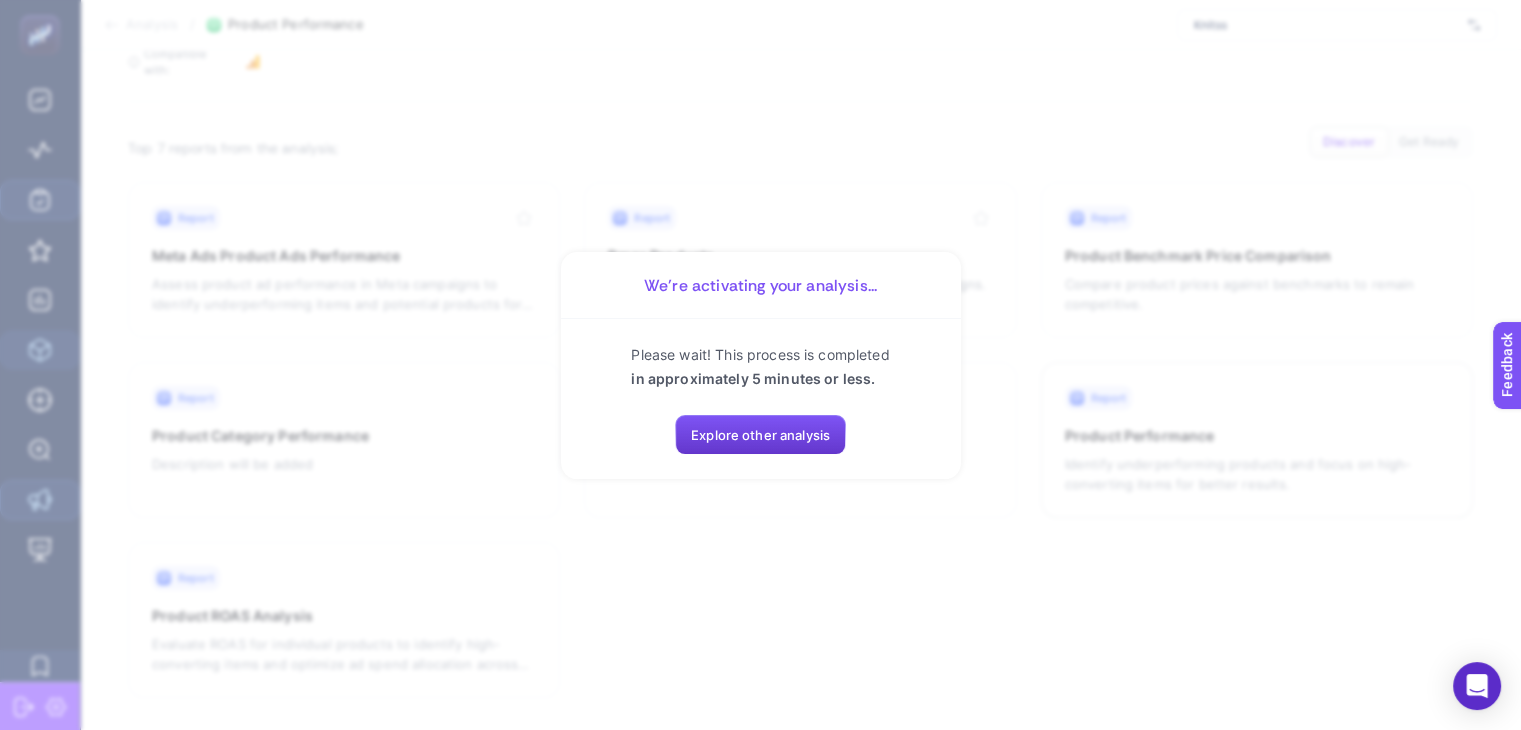 click on "Explore other analysis" 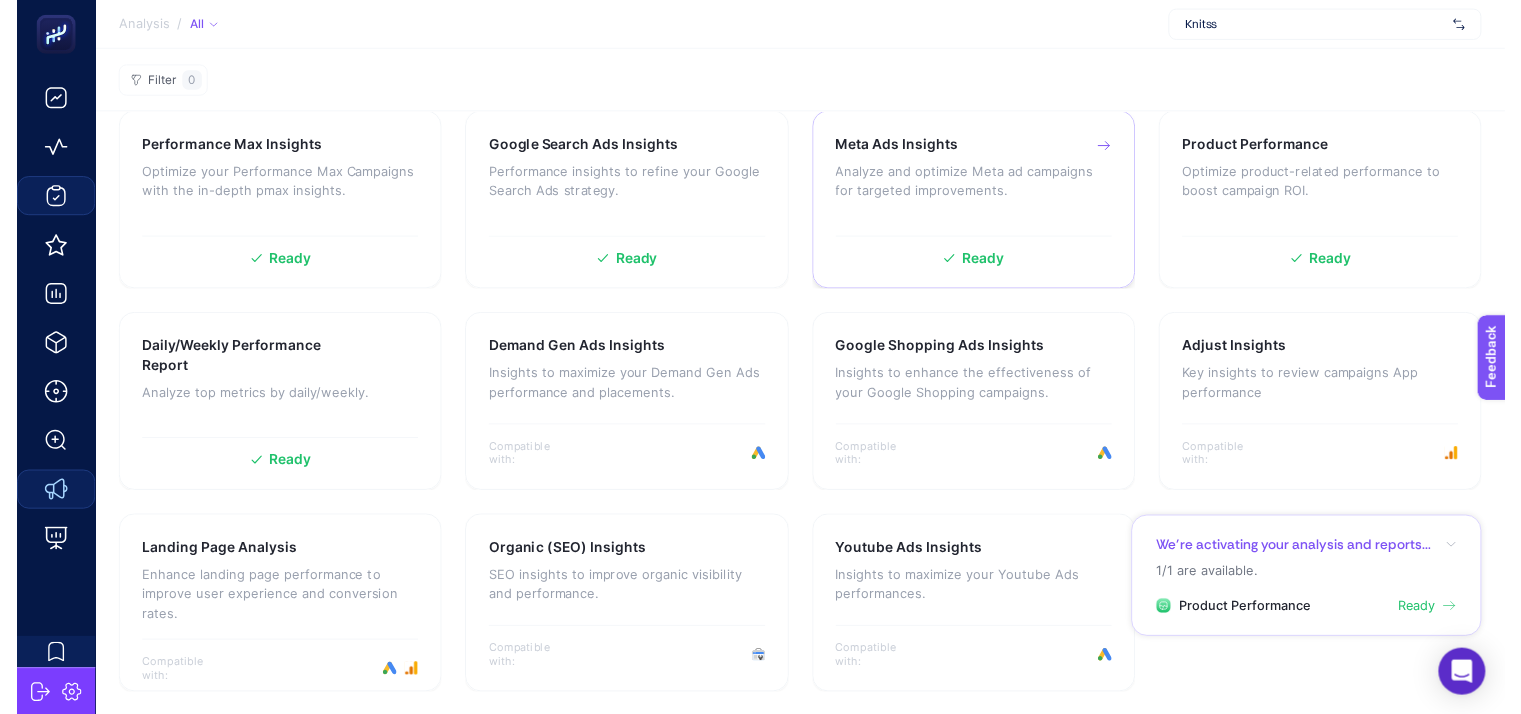 scroll, scrollTop: 239, scrollLeft: 0, axis: vertical 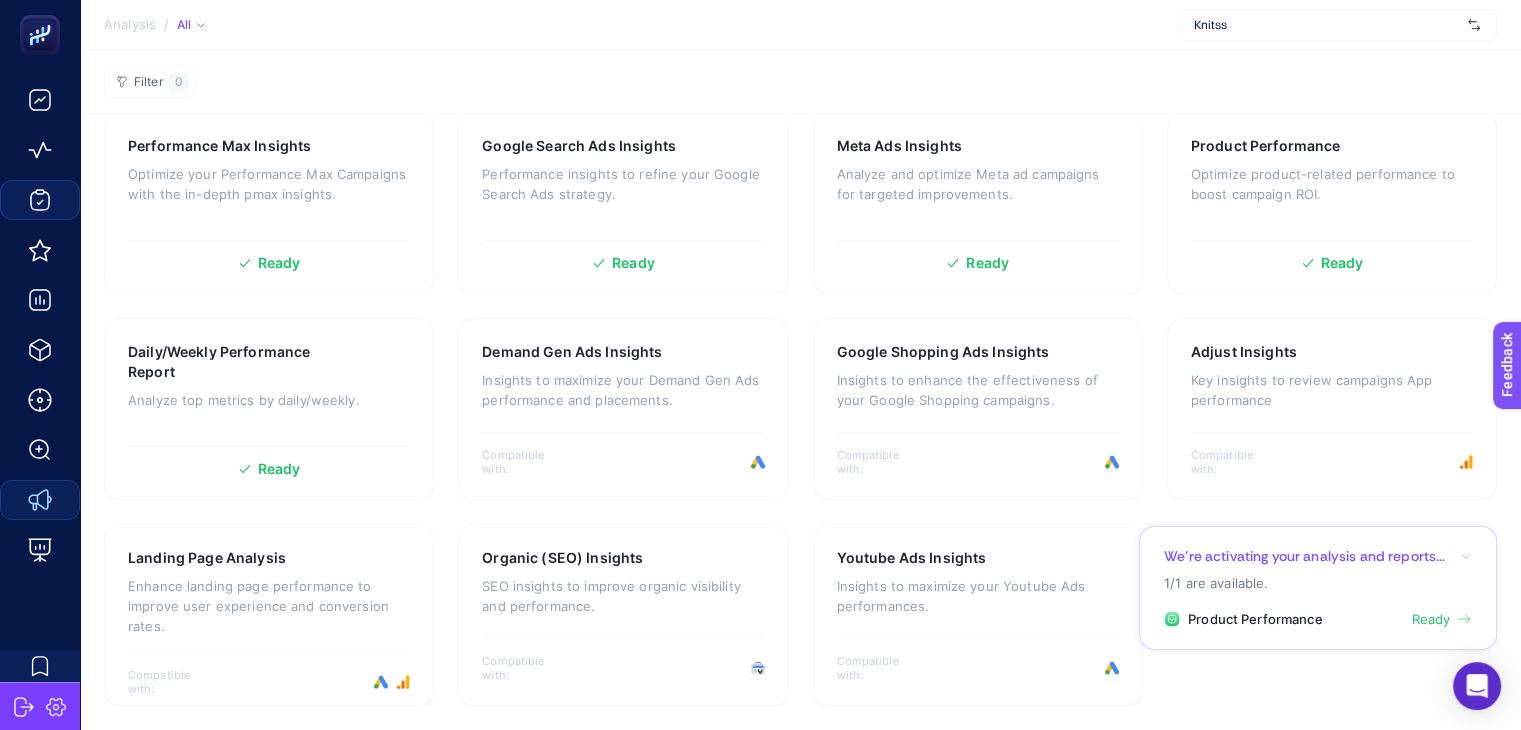 click on "Ready" at bounding box center [1430, 620] 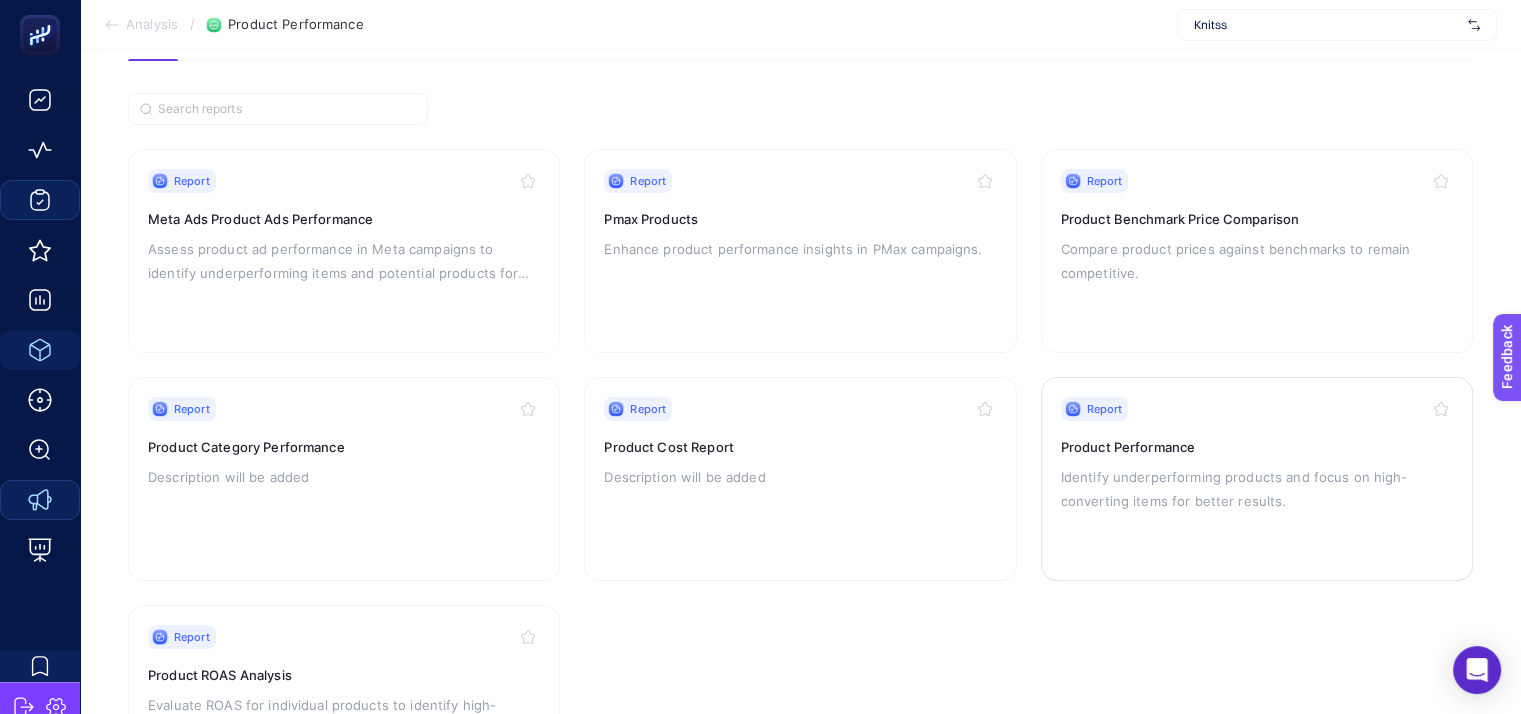 scroll, scrollTop: 200, scrollLeft: 0, axis: vertical 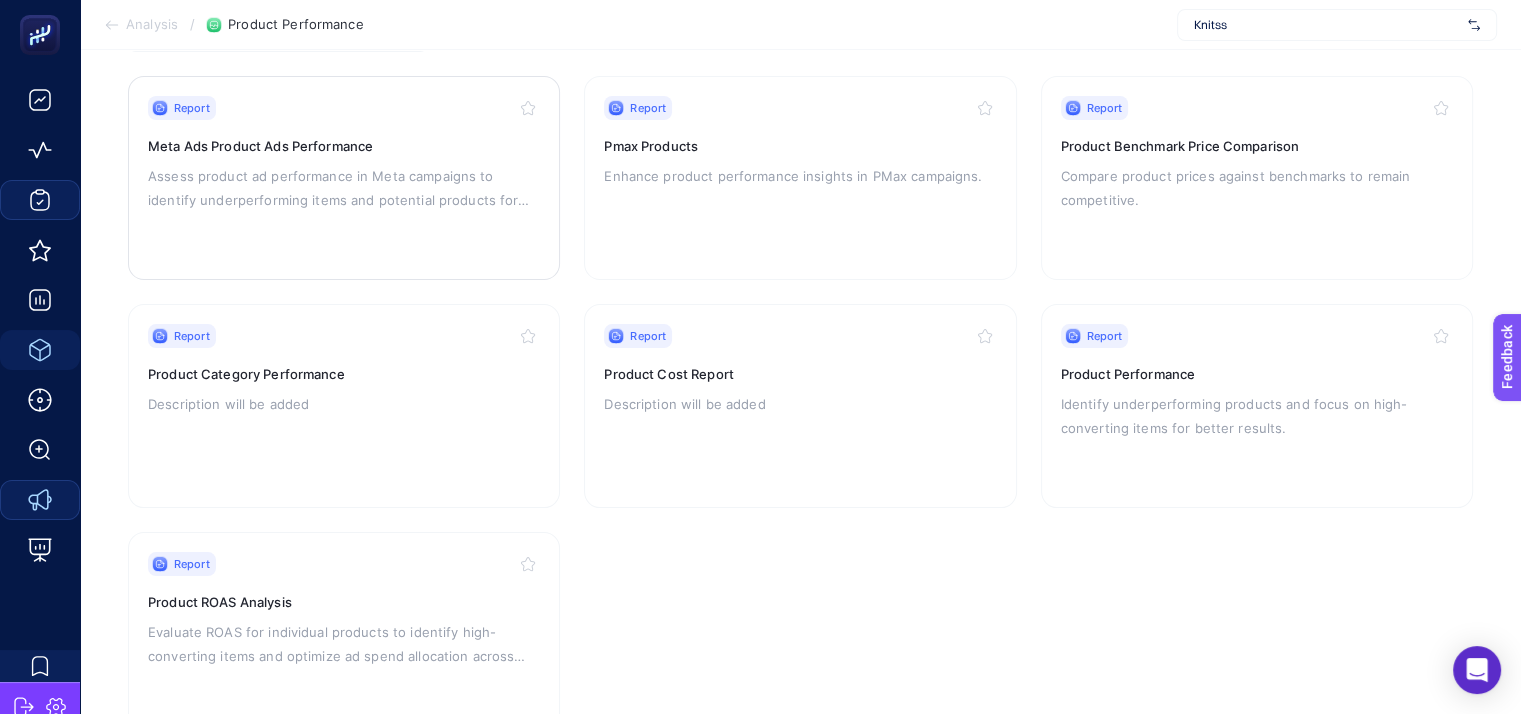 click on "Meta Ads Product Ads Performance" at bounding box center [344, 146] 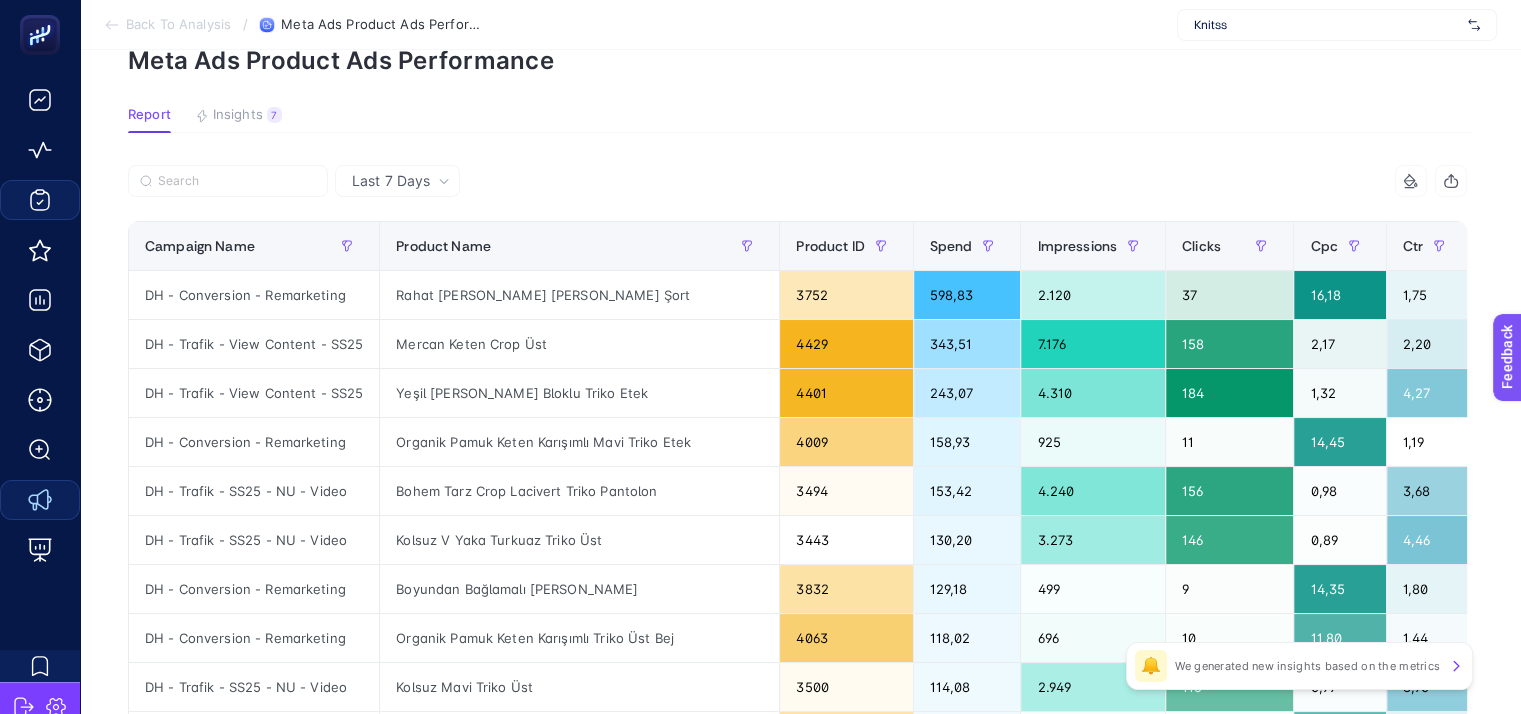 scroll, scrollTop: 100, scrollLeft: 0, axis: vertical 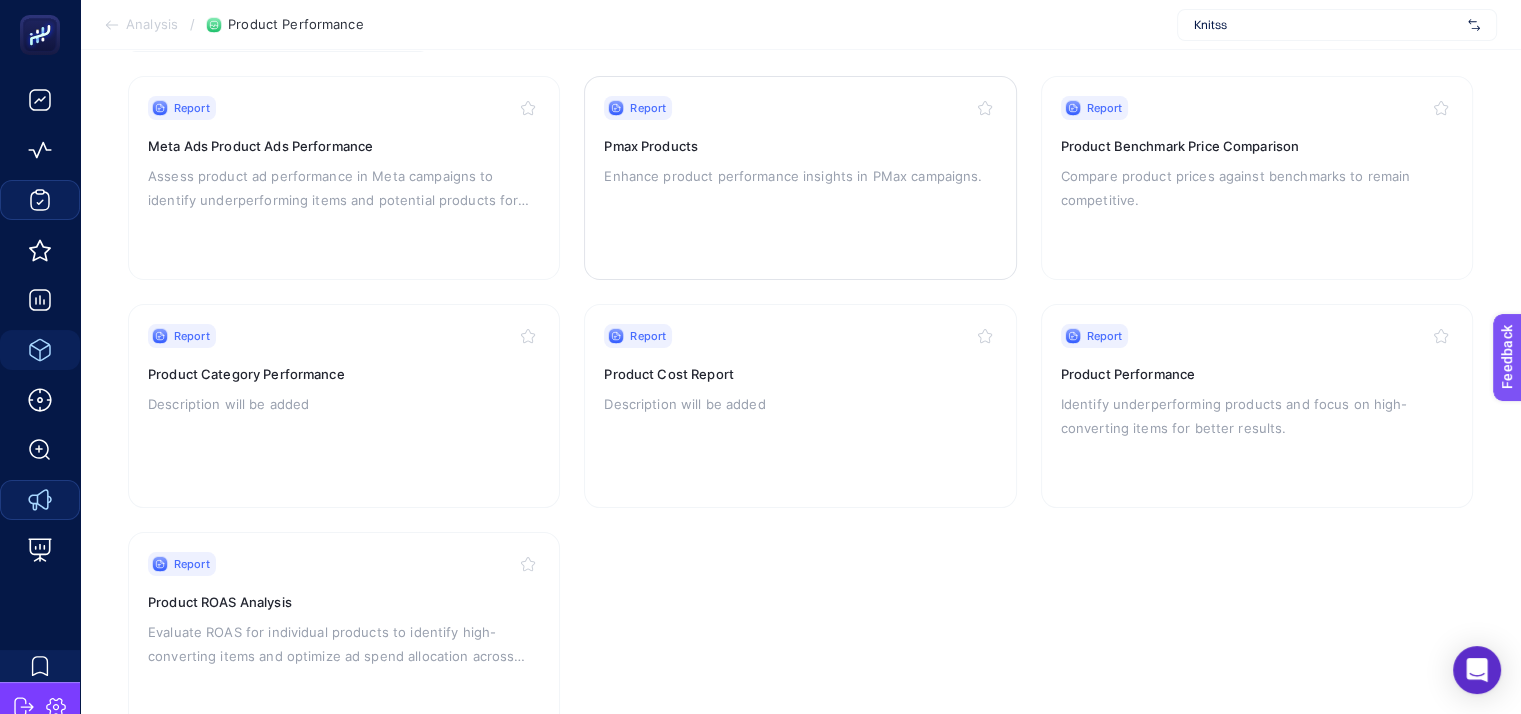 click on "Enhance product performance insights in PMax campaigns." at bounding box center (800, 176) 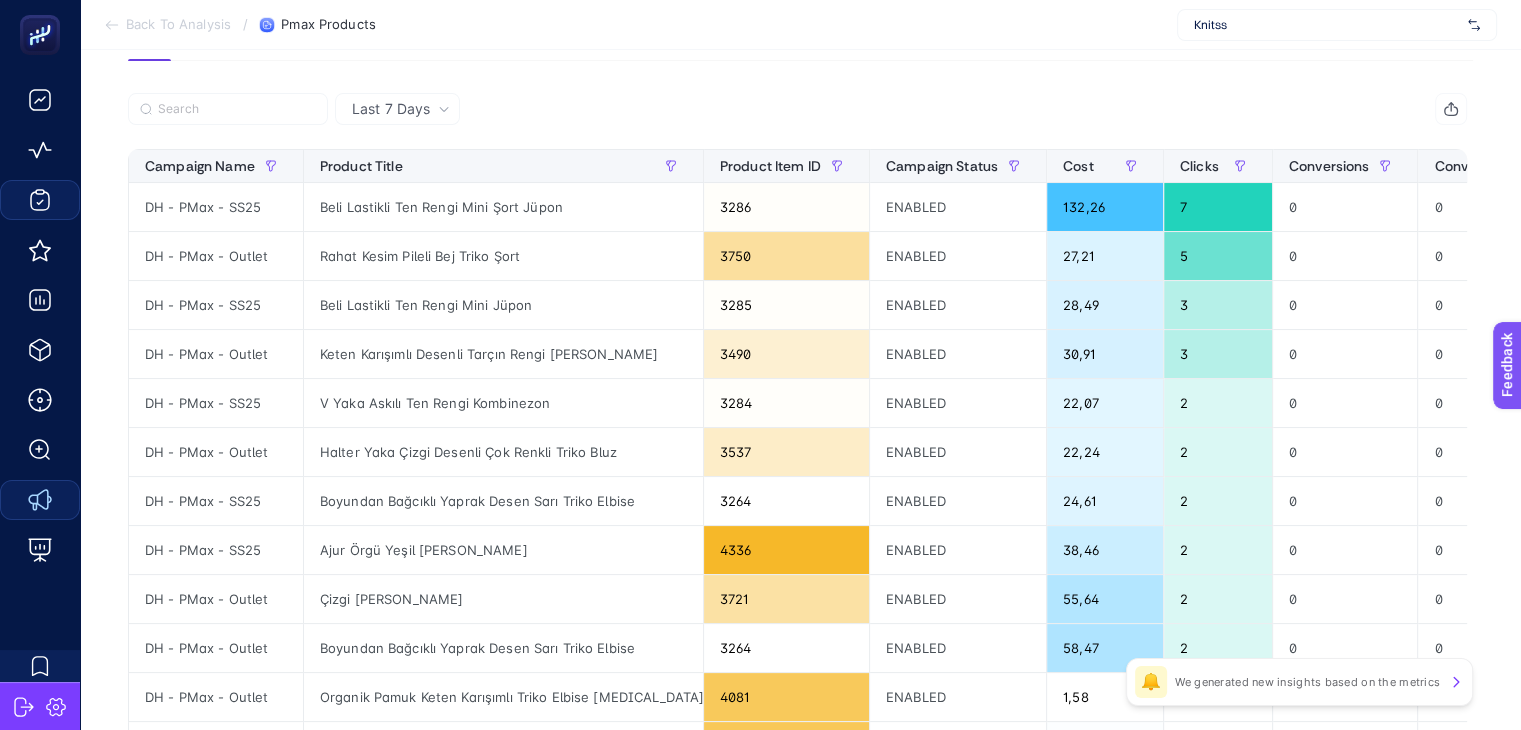 scroll, scrollTop: 0, scrollLeft: 0, axis: both 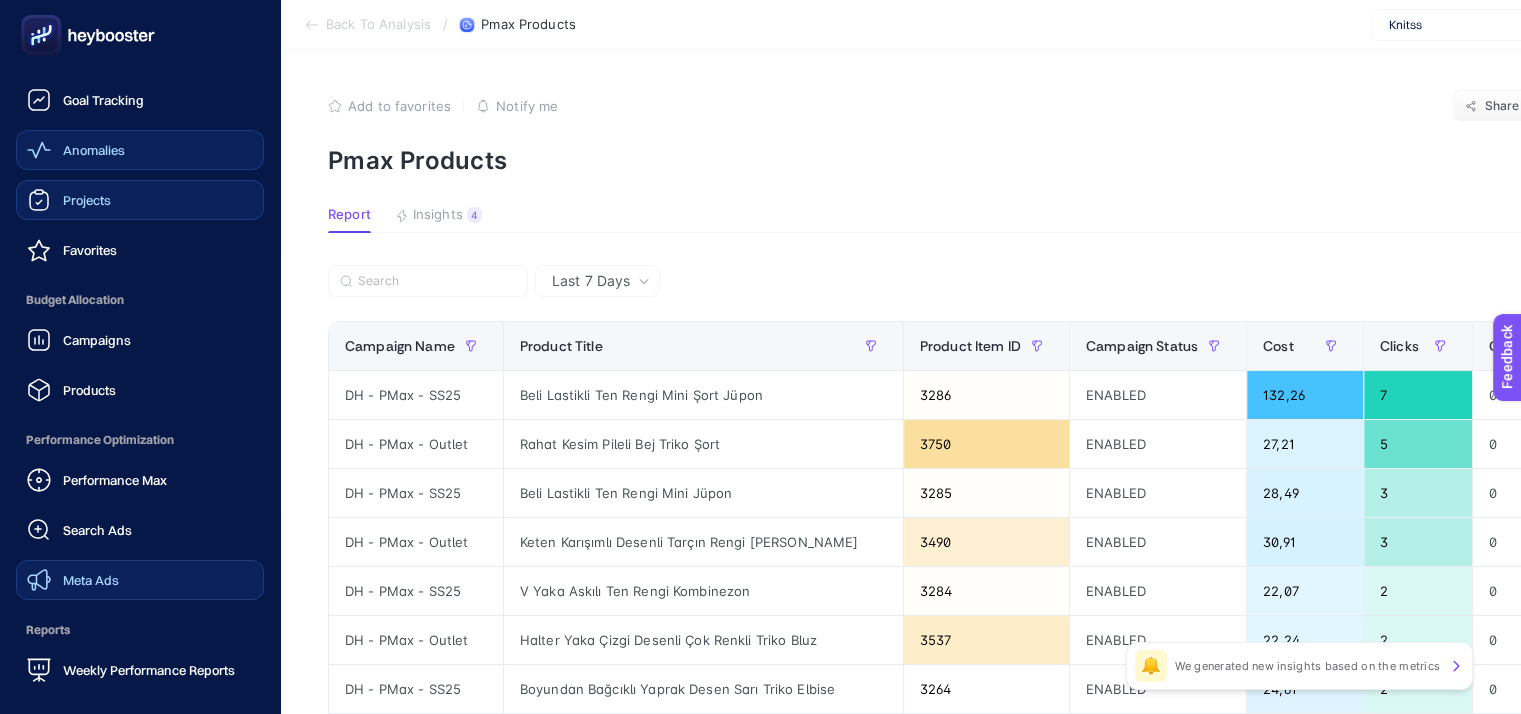 click on "Anomalies" at bounding box center (94, 150) 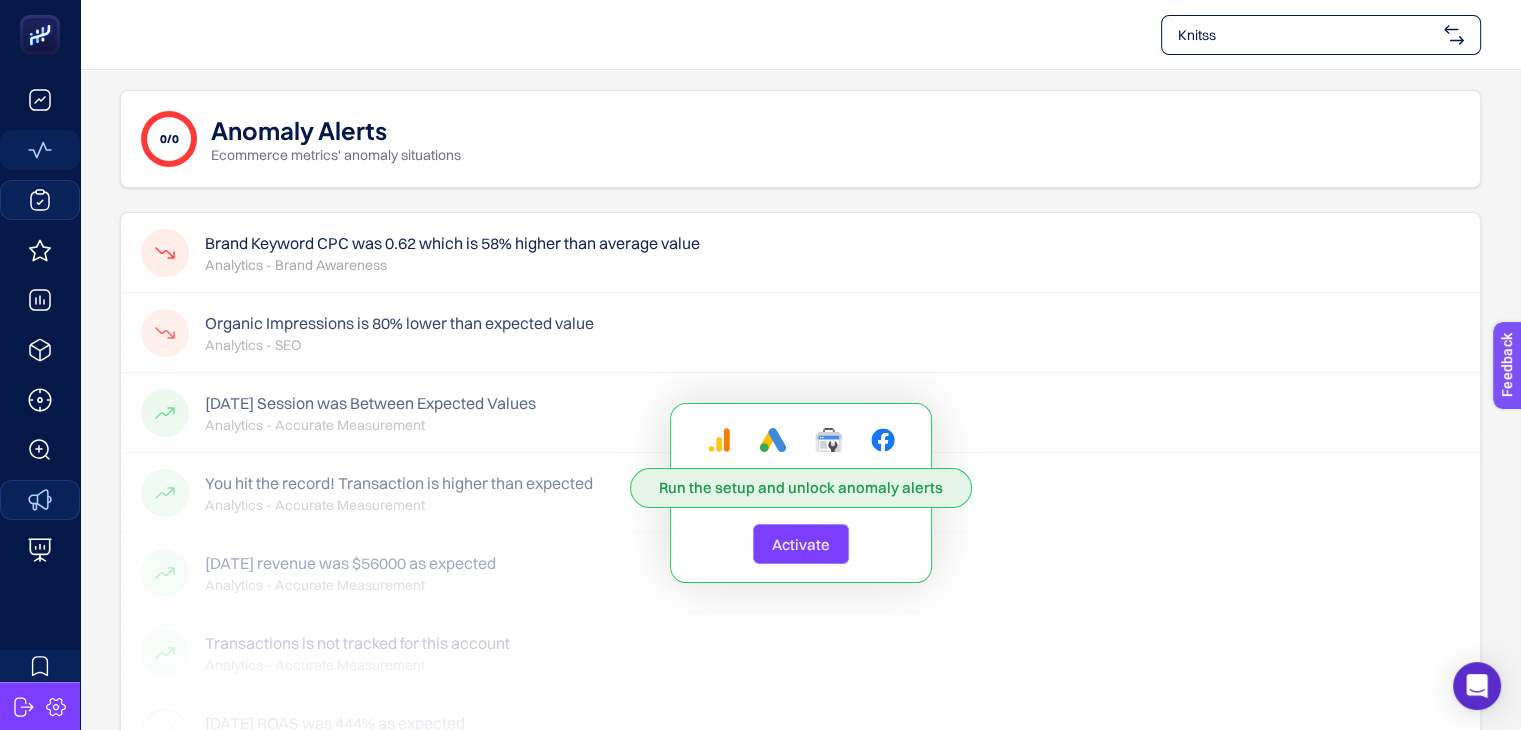 click on "Activate" at bounding box center [801, 544] 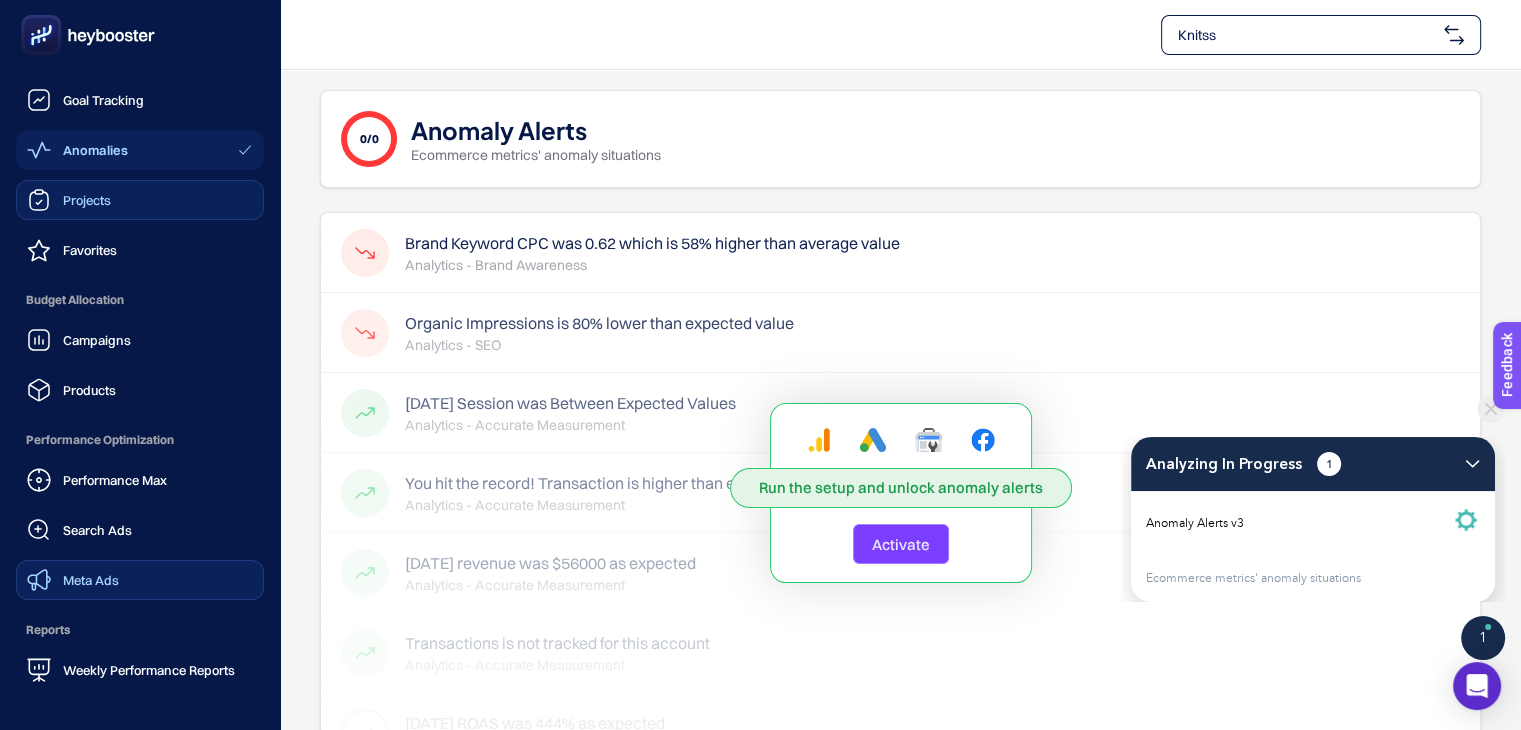 click on "Projects" at bounding box center [69, 200] 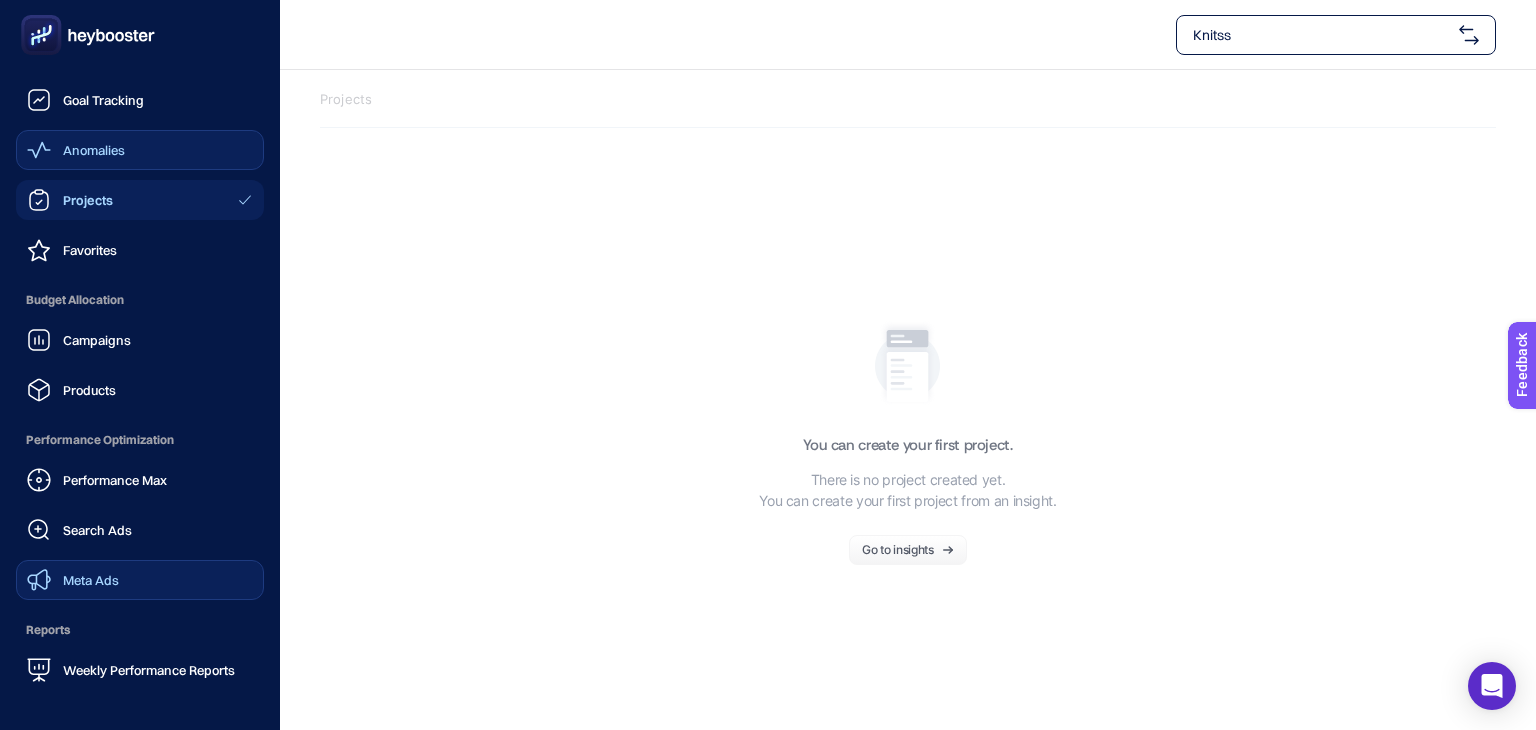 click on "Anomalies" at bounding box center [94, 150] 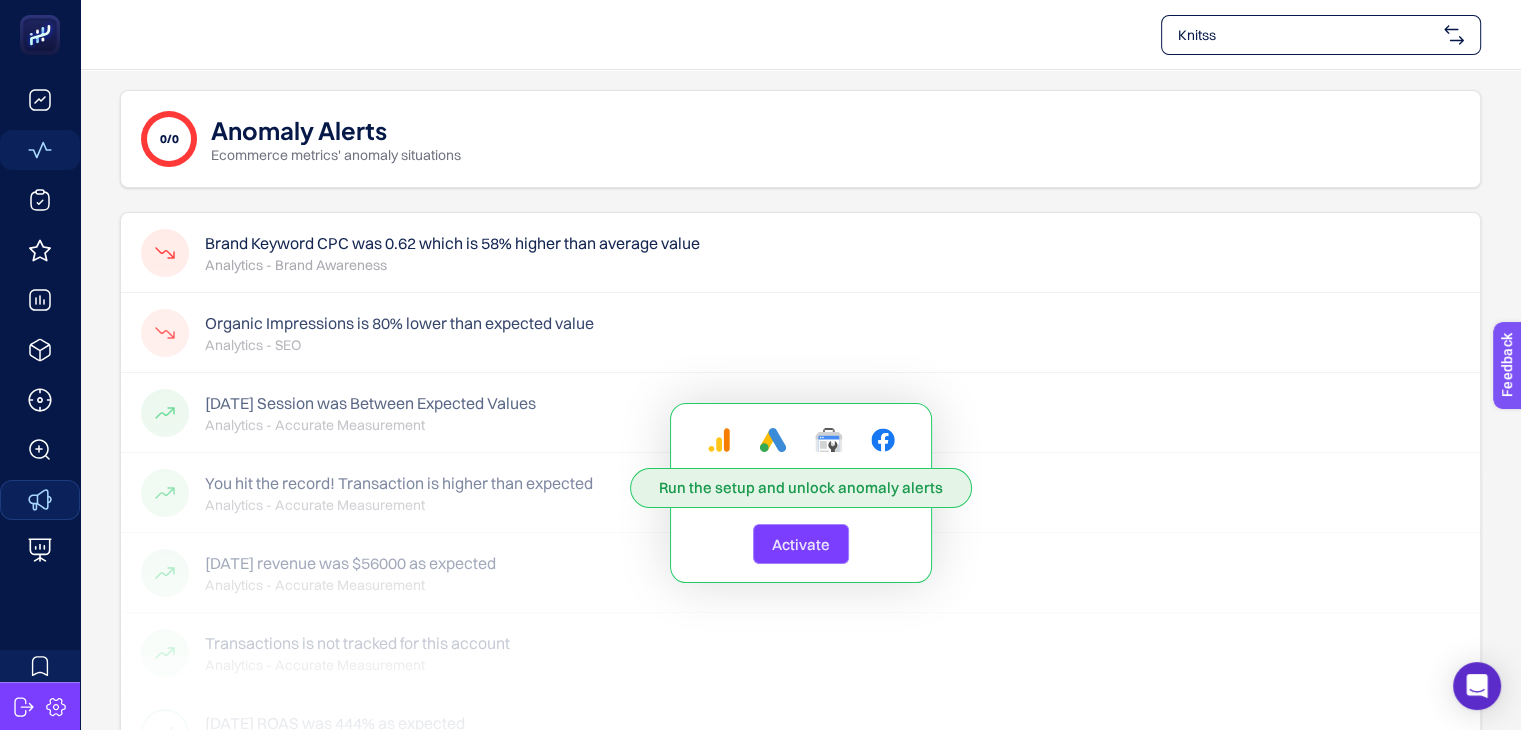 click on "Activate" at bounding box center (801, 544) 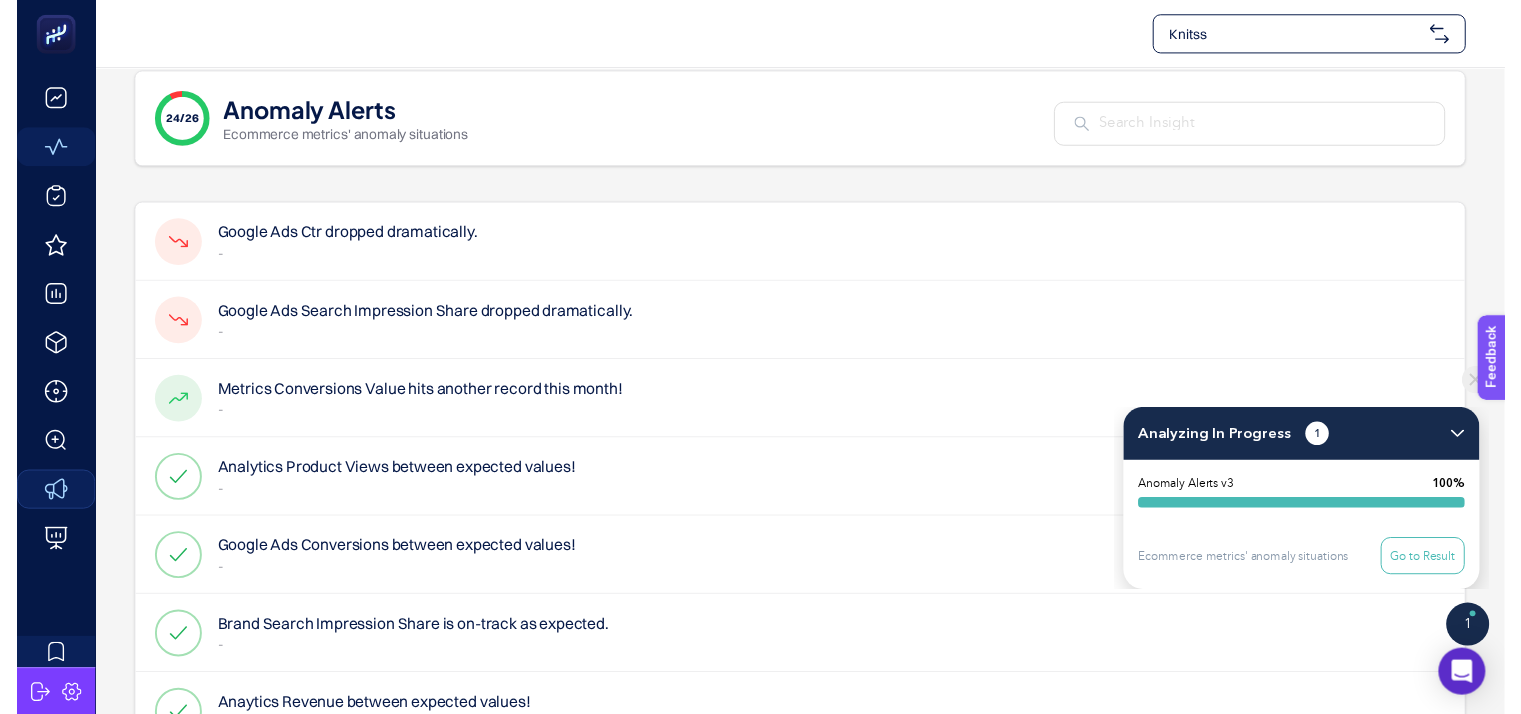 scroll, scrollTop: 0, scrollLeft: 0, axis: both 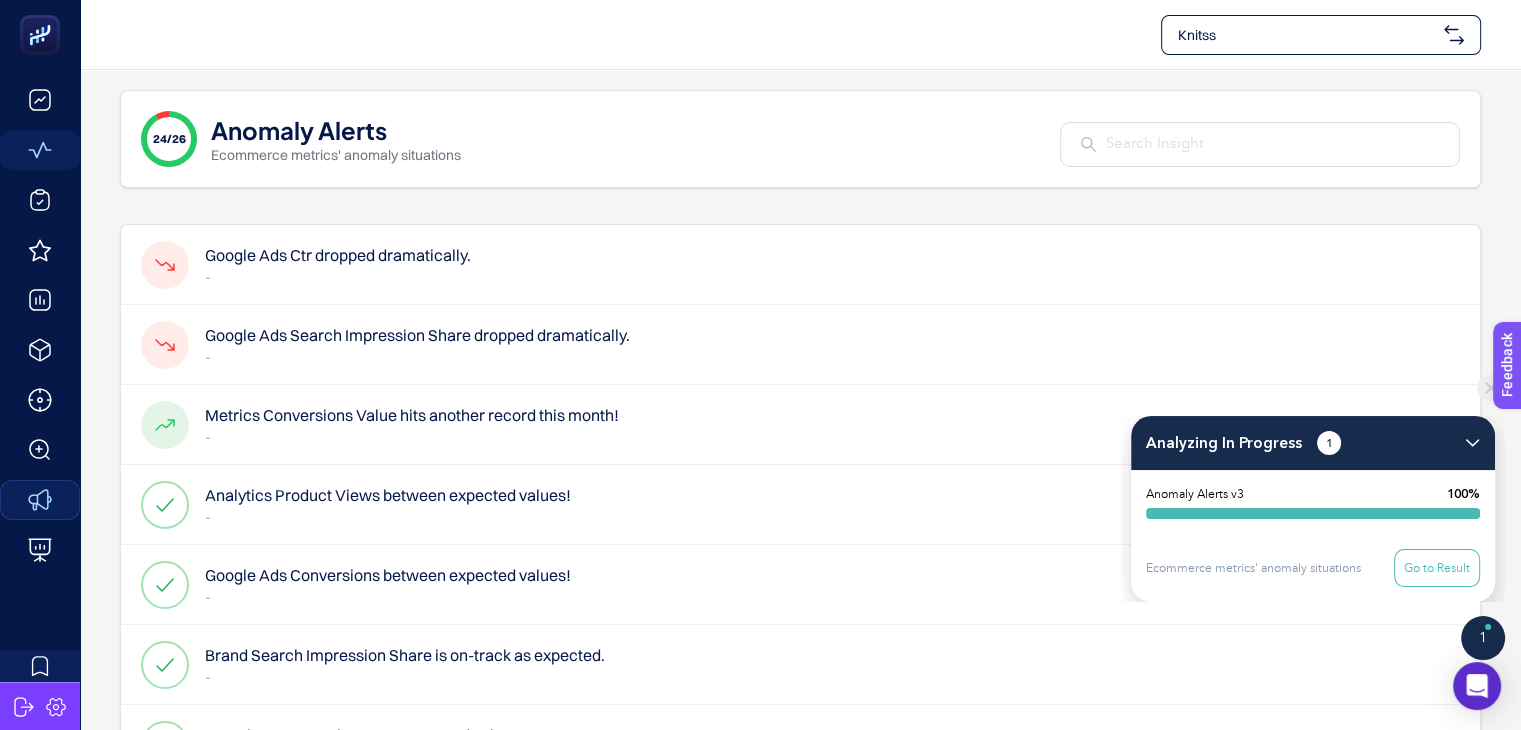 click on "24/26 Anomaly Alerts Ecommerce metrics' anomaly situations Google Ads Ctr dropped dramatically.  -  Google Ads Search Impression Share dropped dramatically.  -  Metrics Conversions Value hits another record this month!  -  Analytics Product Views between expected values!  -  Google Ads Conversions between expected values!  -  Brand Search Impression Share is on-track as expected.  -  Anaytics Revenue between expected values!  -  Google Ads CPC between expected values!  -  Analytics Product Purchase between expected values!  -  Google Organic Sessions between expected values!  -  Analytics Session Conversion Rate between expected values!  -  Analytics Purchase Rate between expected values!  -  Performance Max Conversions between expected values!  -  Analytics Cart-to-view rate between expected values!  -  Analytics Sessions between expected values!  -  Meta Ads Reach between expected values!  -  Google Ads Clicks-Sessions Trend analytics - brand_awareness Meta Ads Clicks between expected values!  -   -   -  1" 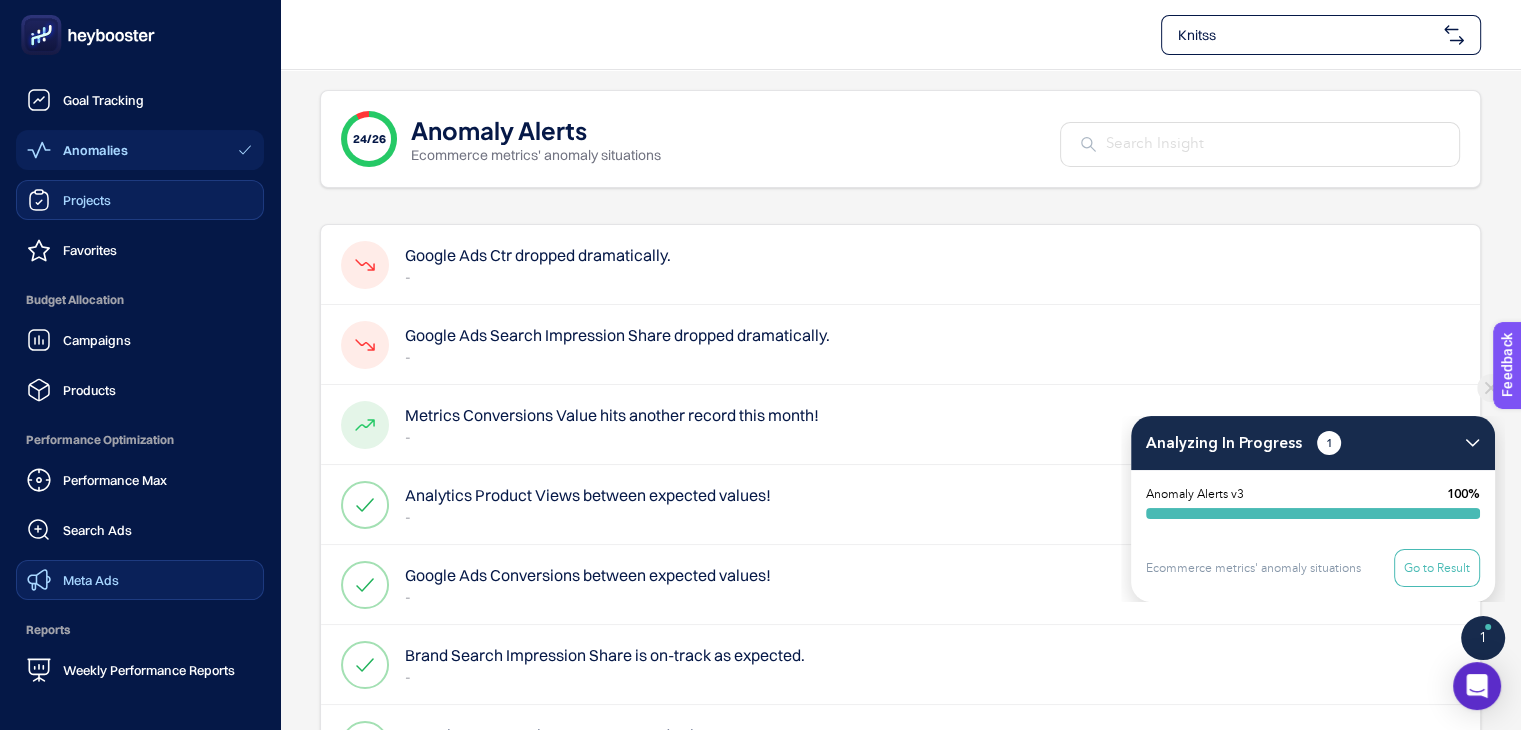 click on "Projects" at bounding box center (140, 200) 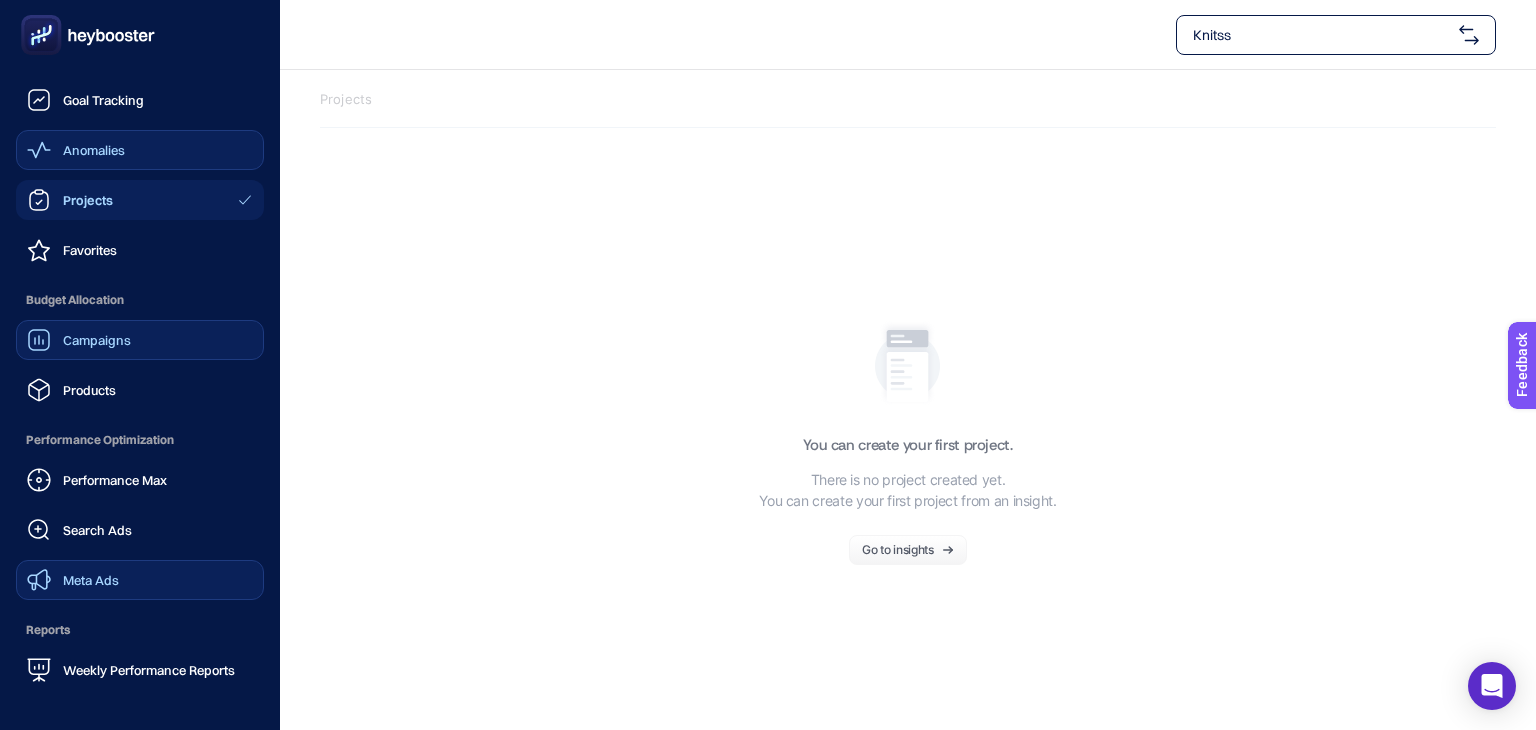 click on "Campaigns" 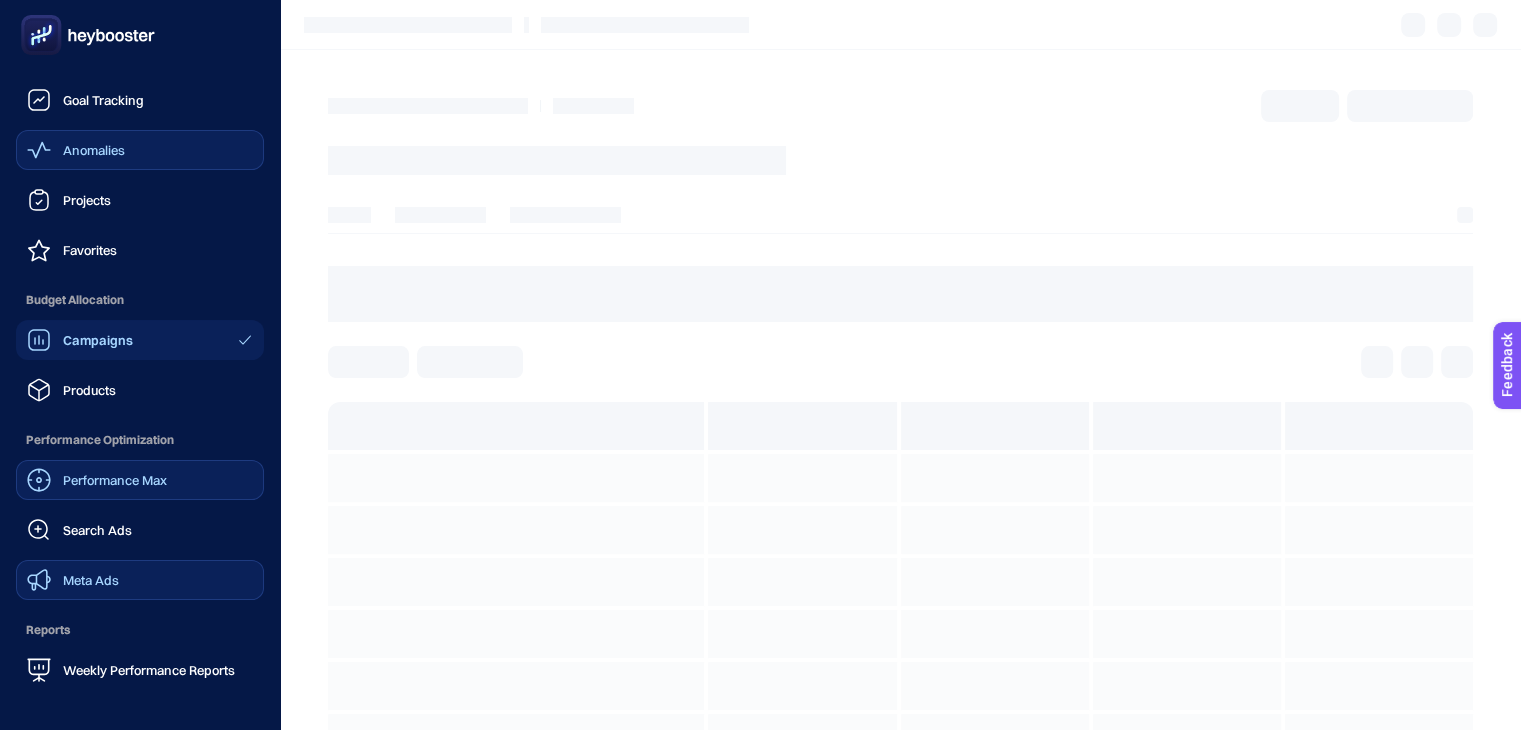 click on "Performance Max" at bounding box center (115, 480) 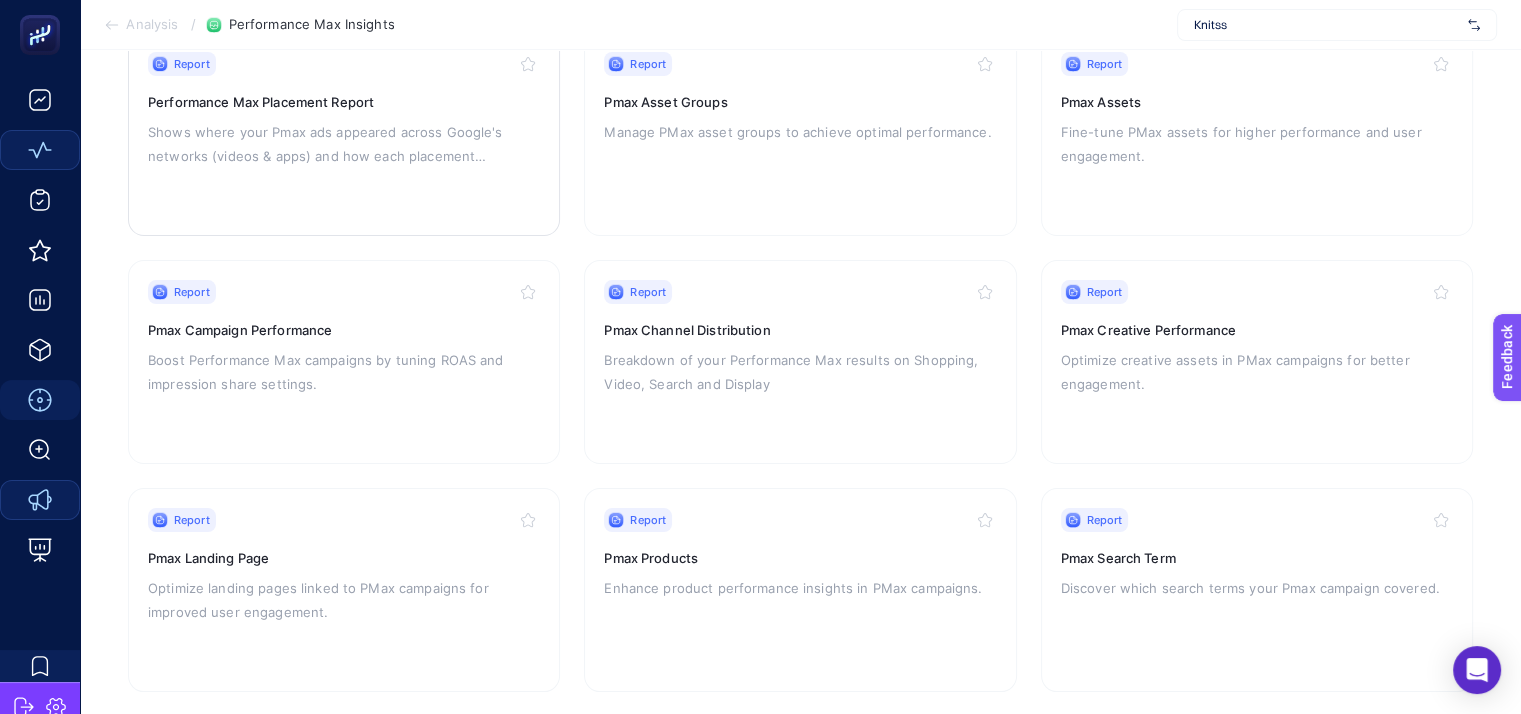 scroll, scrollTop: 266, scrollLeft: 0, axis: vertical 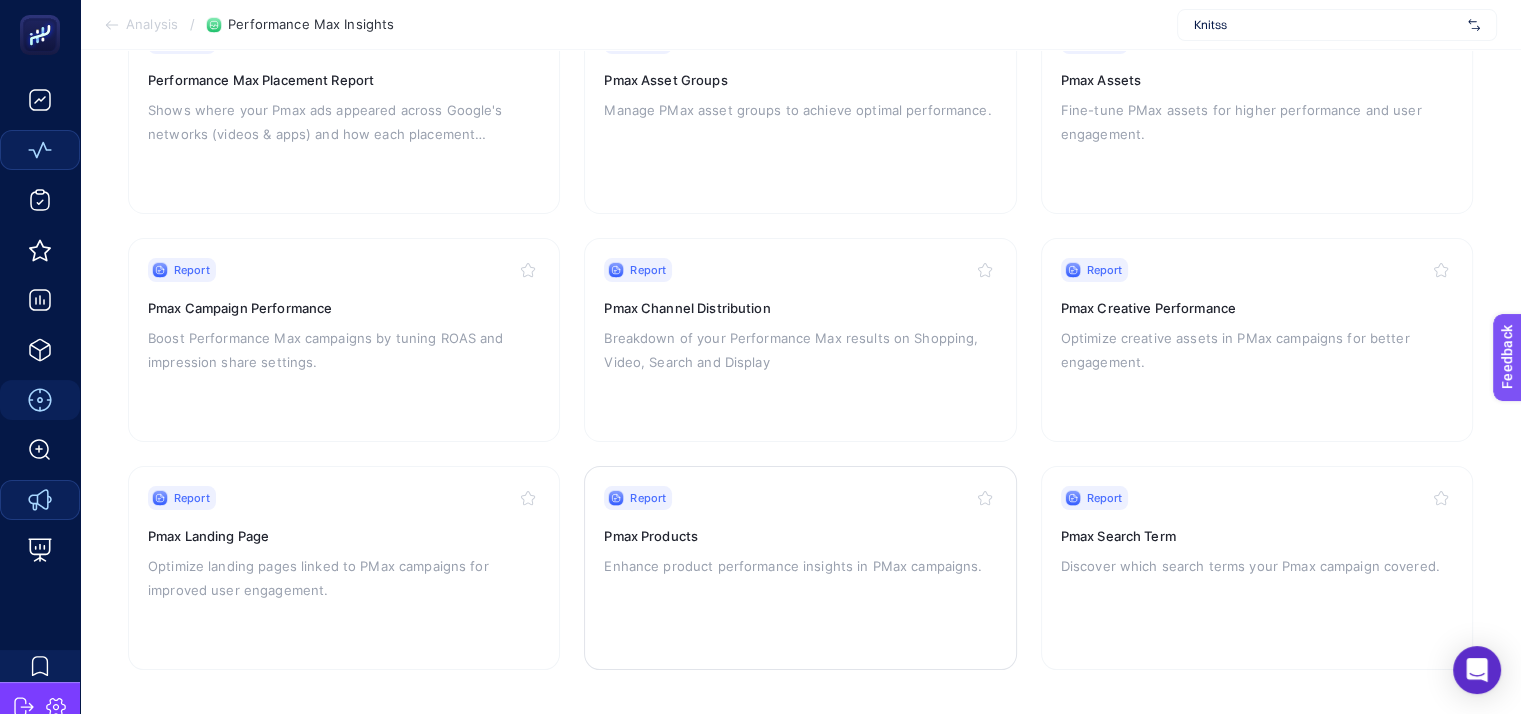 click on "Report" at bounding box center (648, 498) 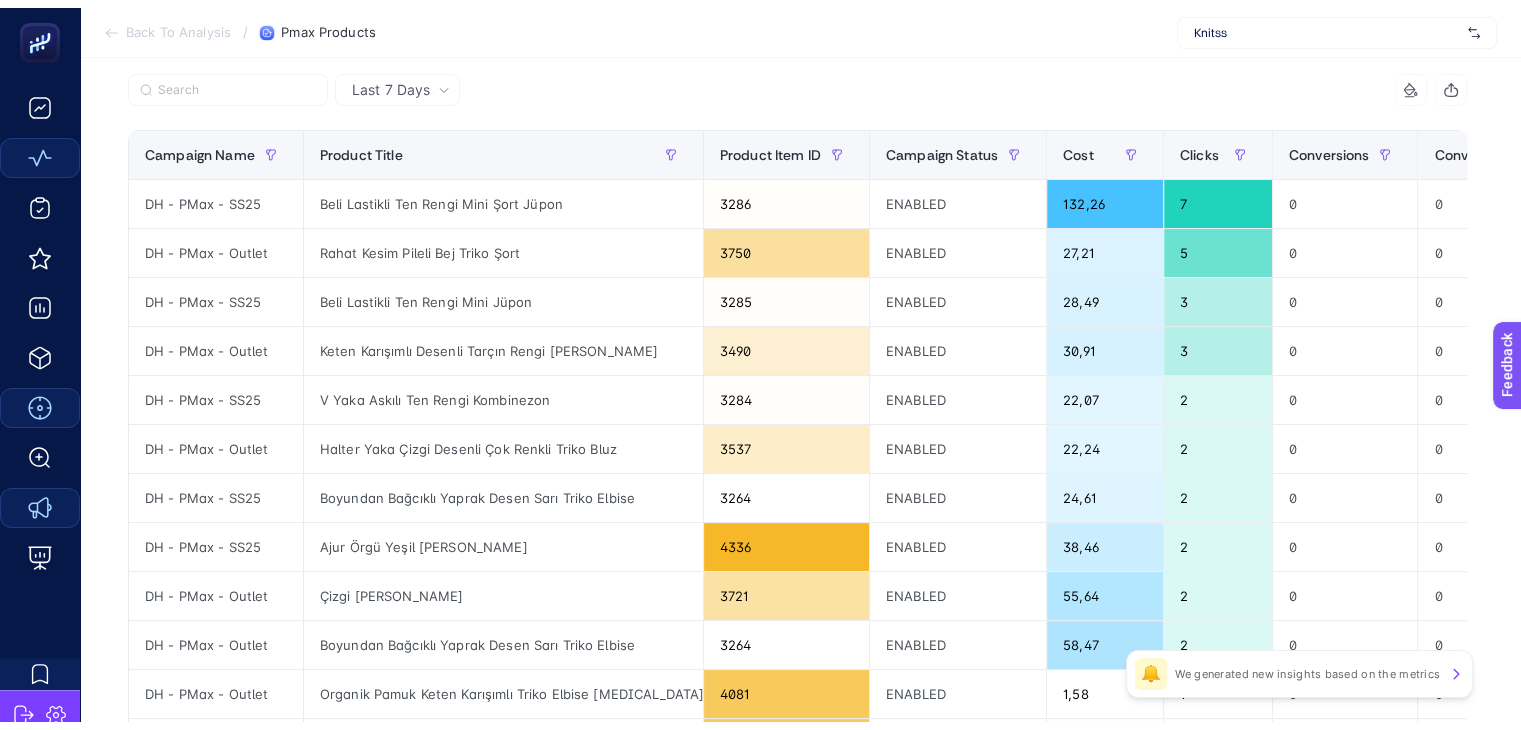 scroll, scrollTop: 200, scrollLeft: 0, axis: vertical 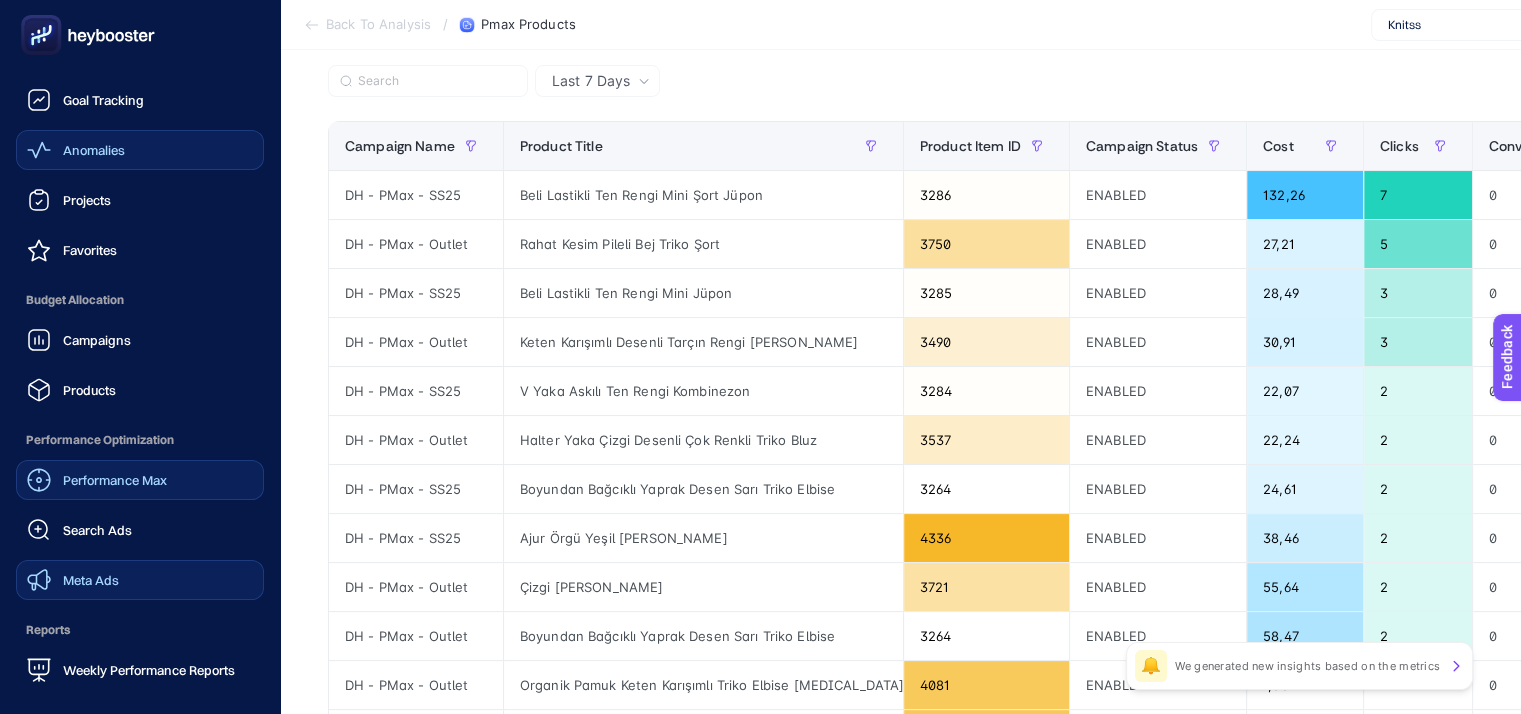click 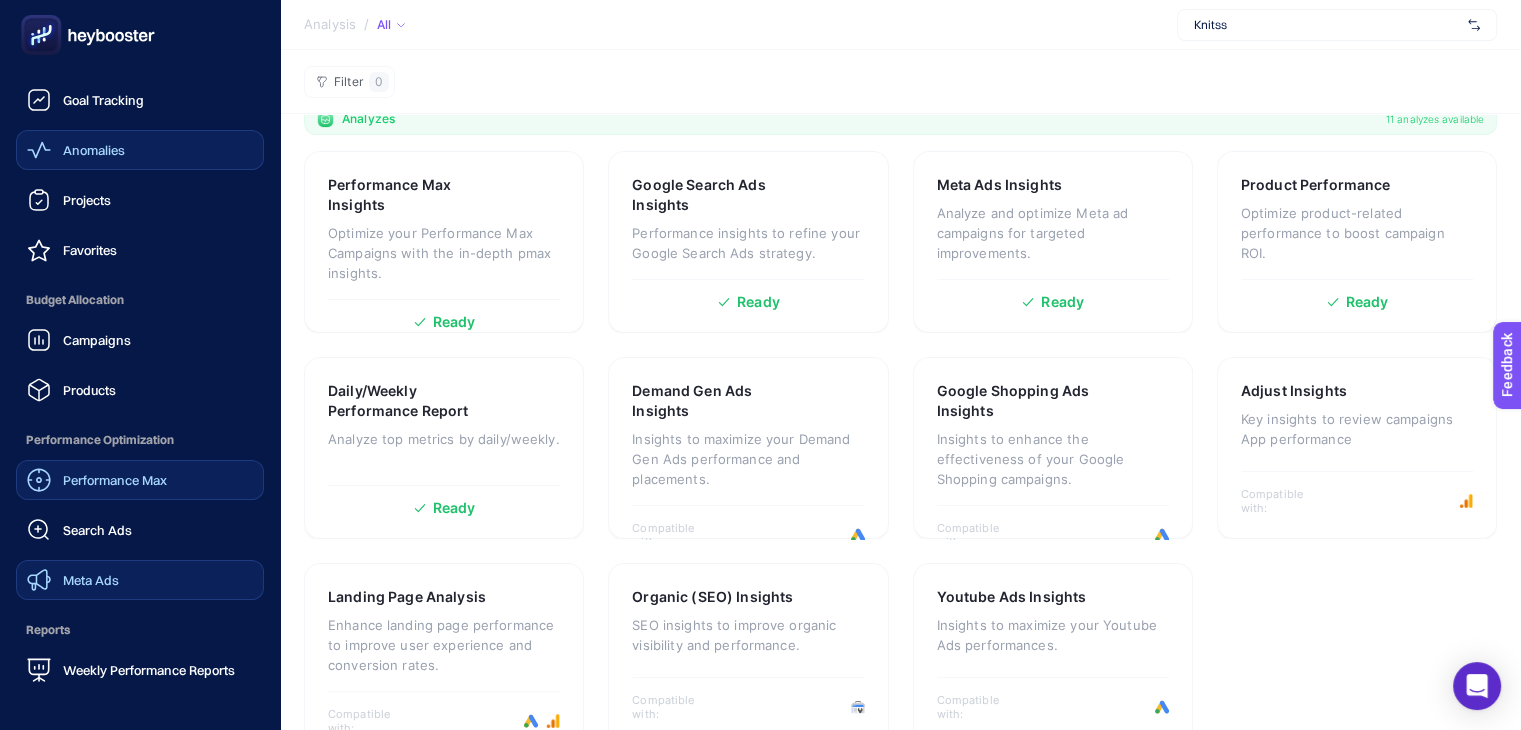 scroll, scrollTop: 239, scrollLeft: 0, axis: vertical 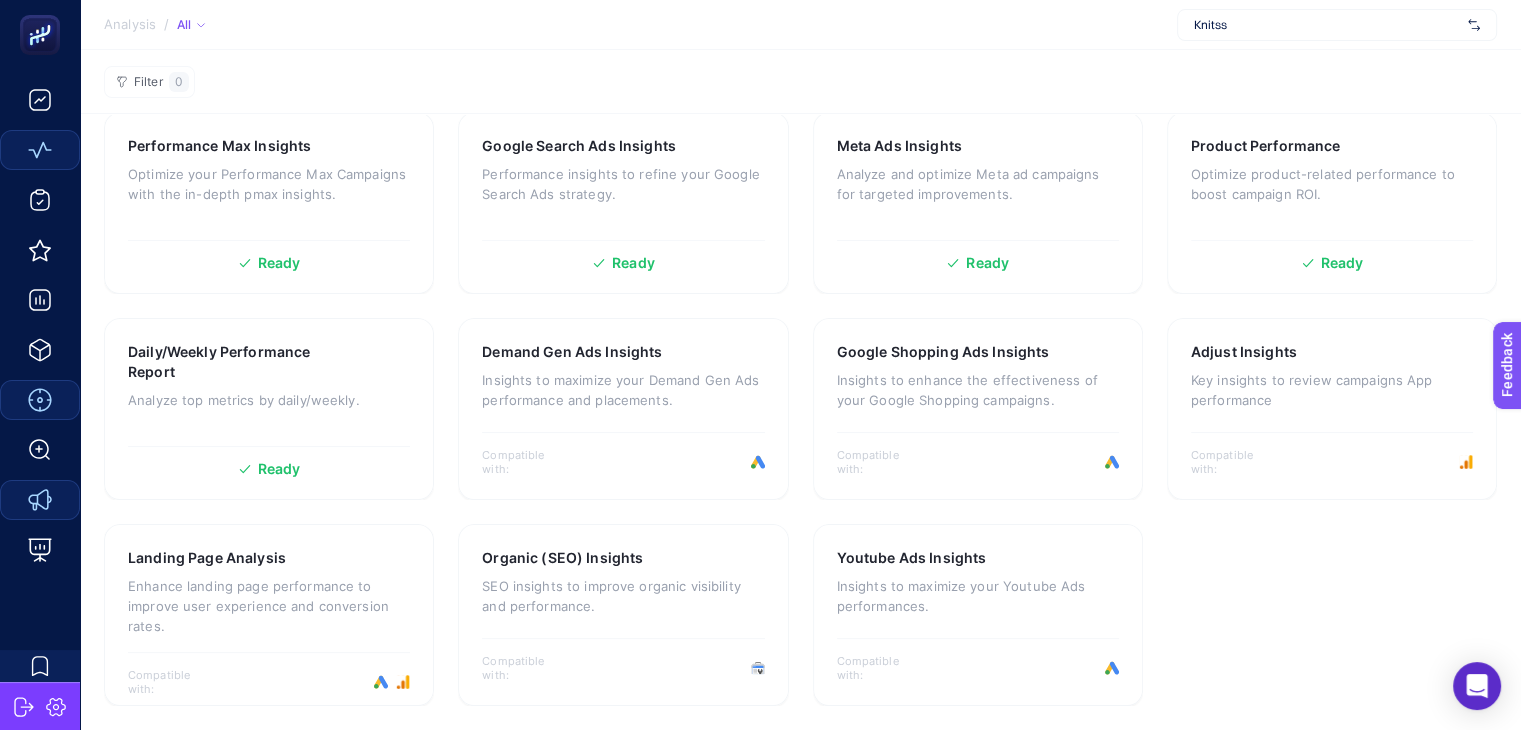 click on "All" at bounding box center [191, 25] 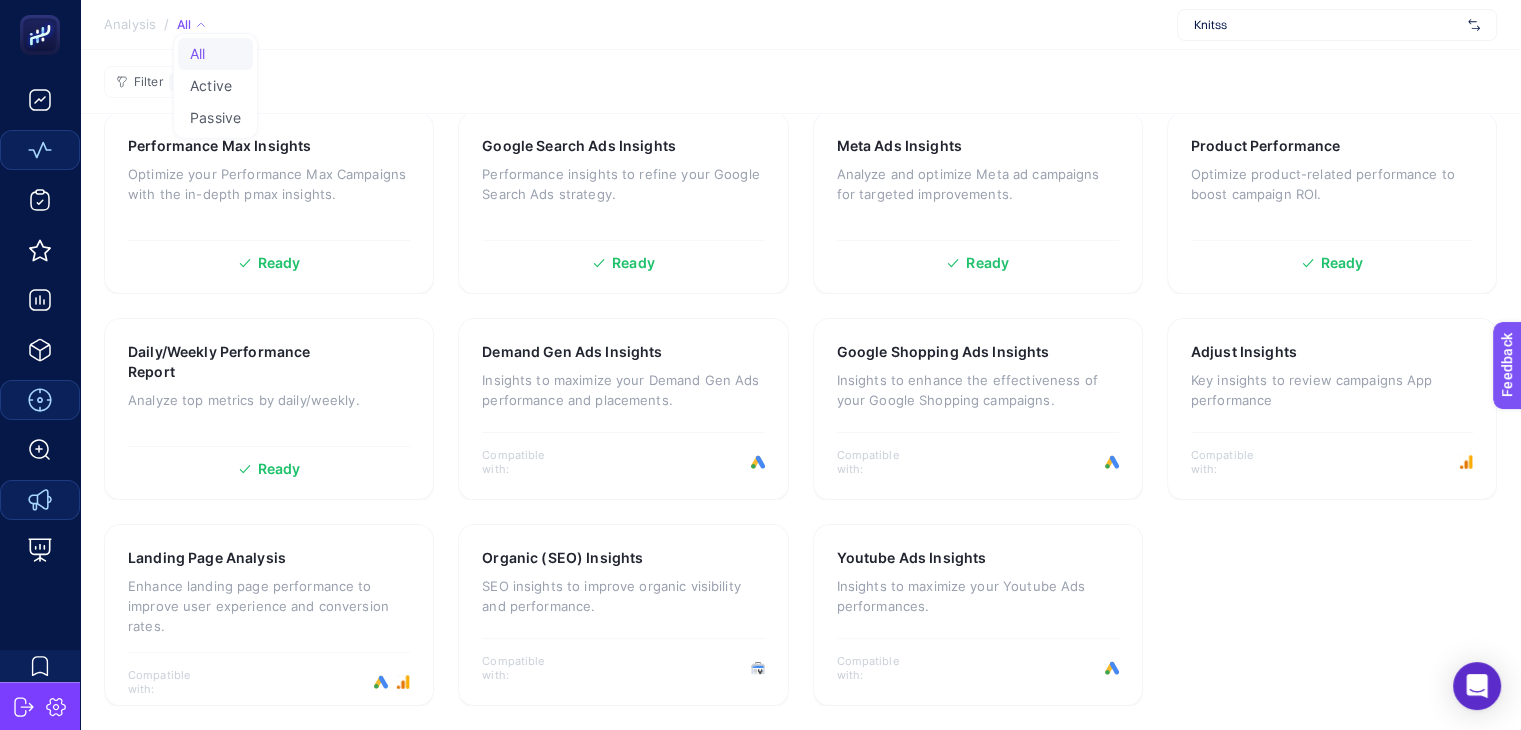 click on "Analysis / All  All Active Passive Knitss" 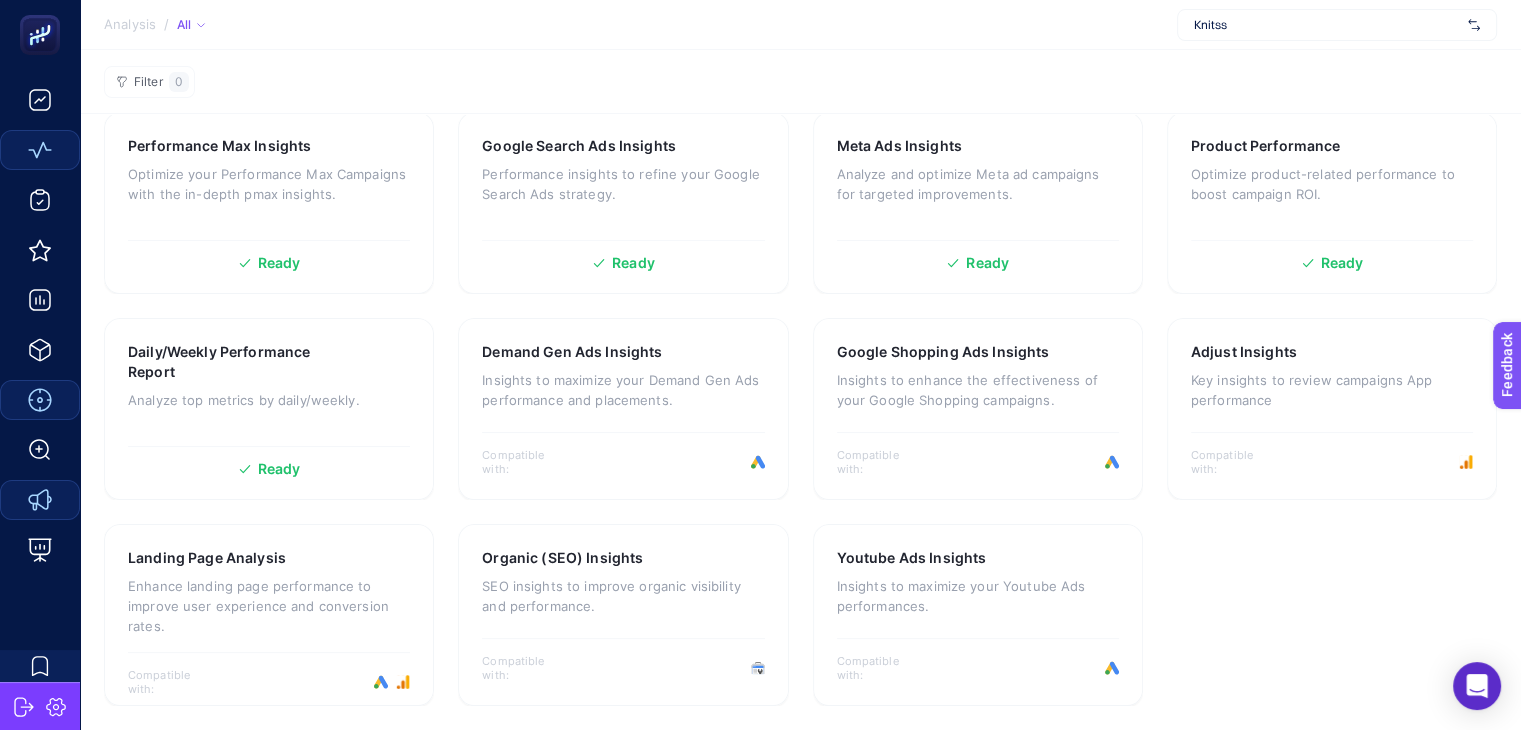 click on "Knitss" at bounding box center (1337, 25) 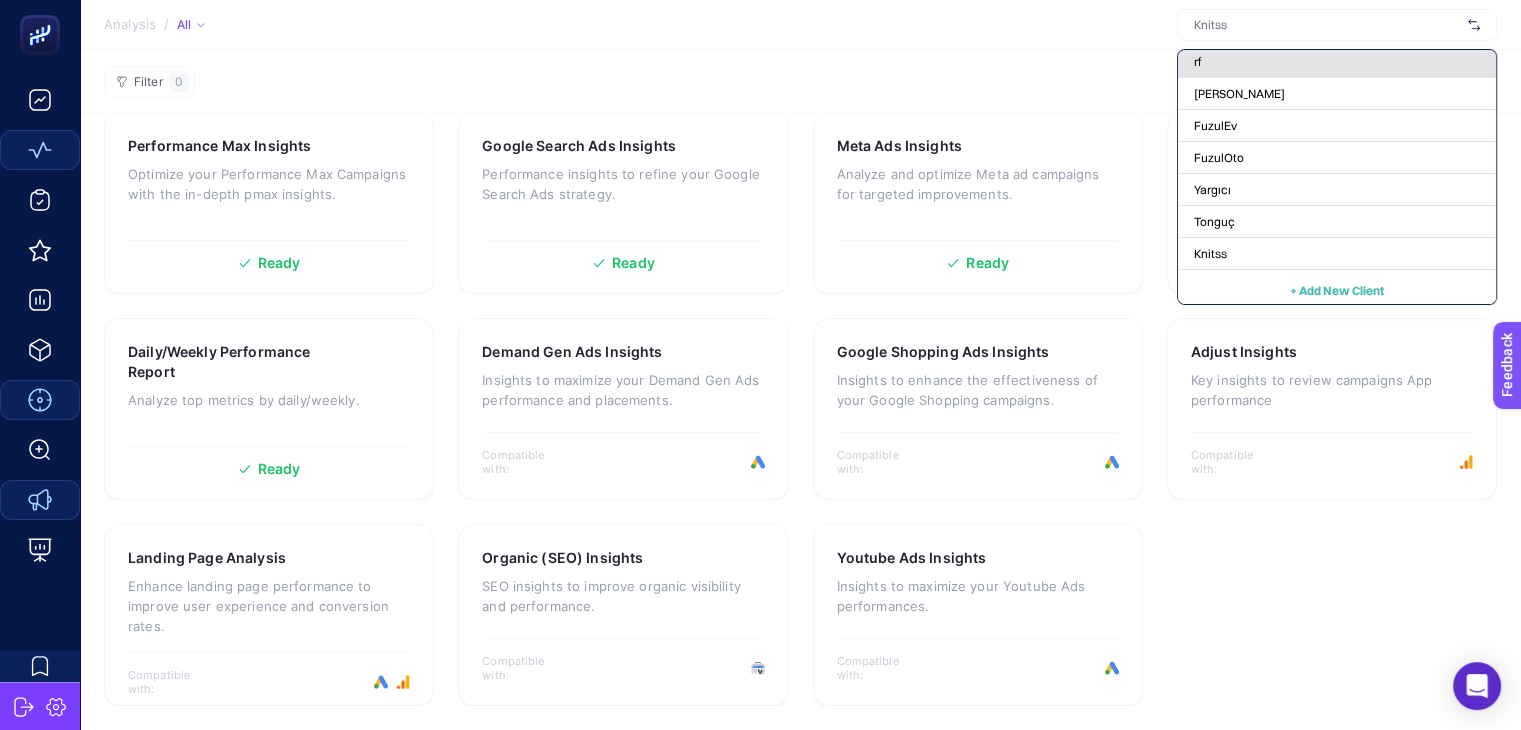 scroll, scrollTop: 169, scrollLeft: 0, axis: vertical 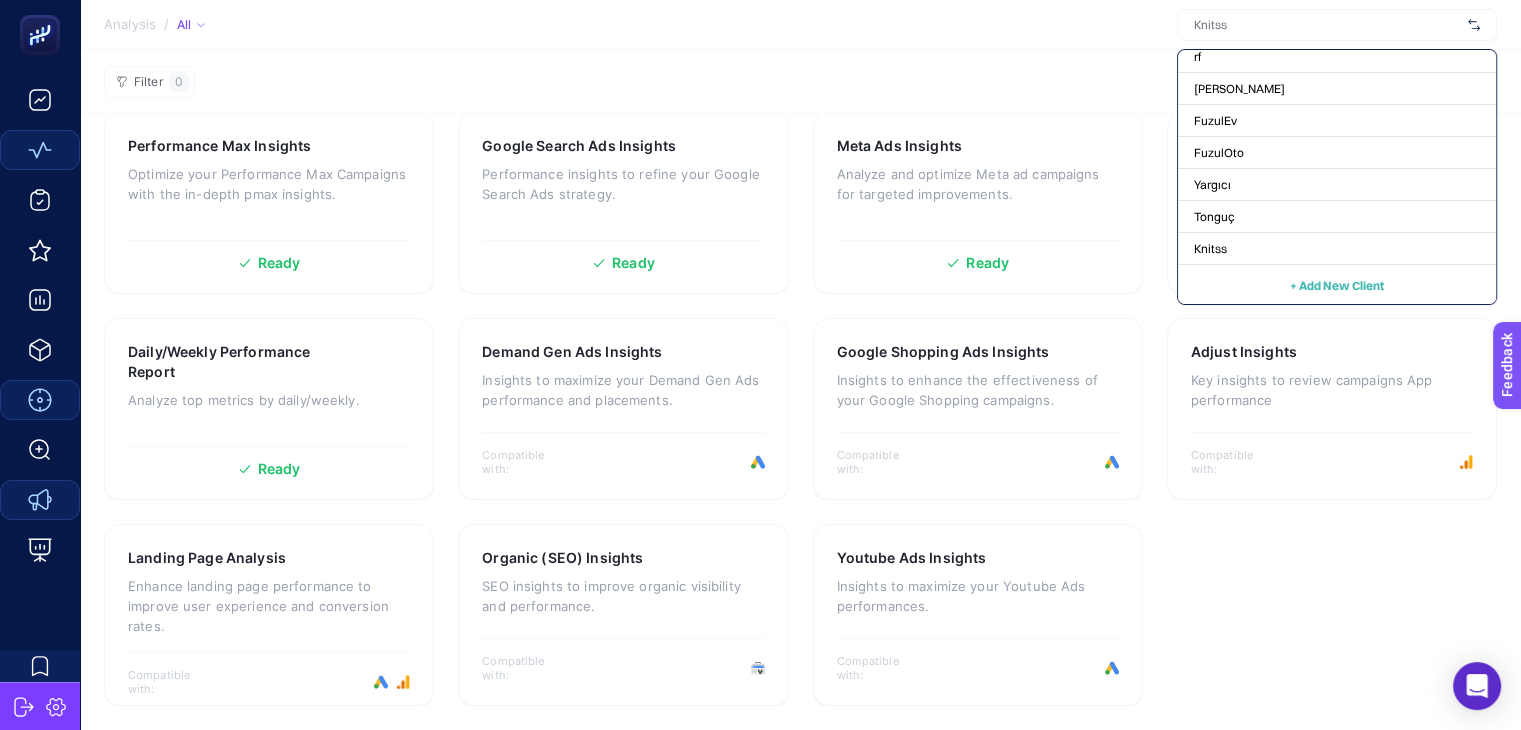 click on "Analysis / All  [PERSON_NAME] Nocturne [PERSON_NAME] İstanbul Çiçekleri rf [PERSON_NAME] FuzulEv FuzulOto Yargıcı Tonguç Knitss + Add New Client" 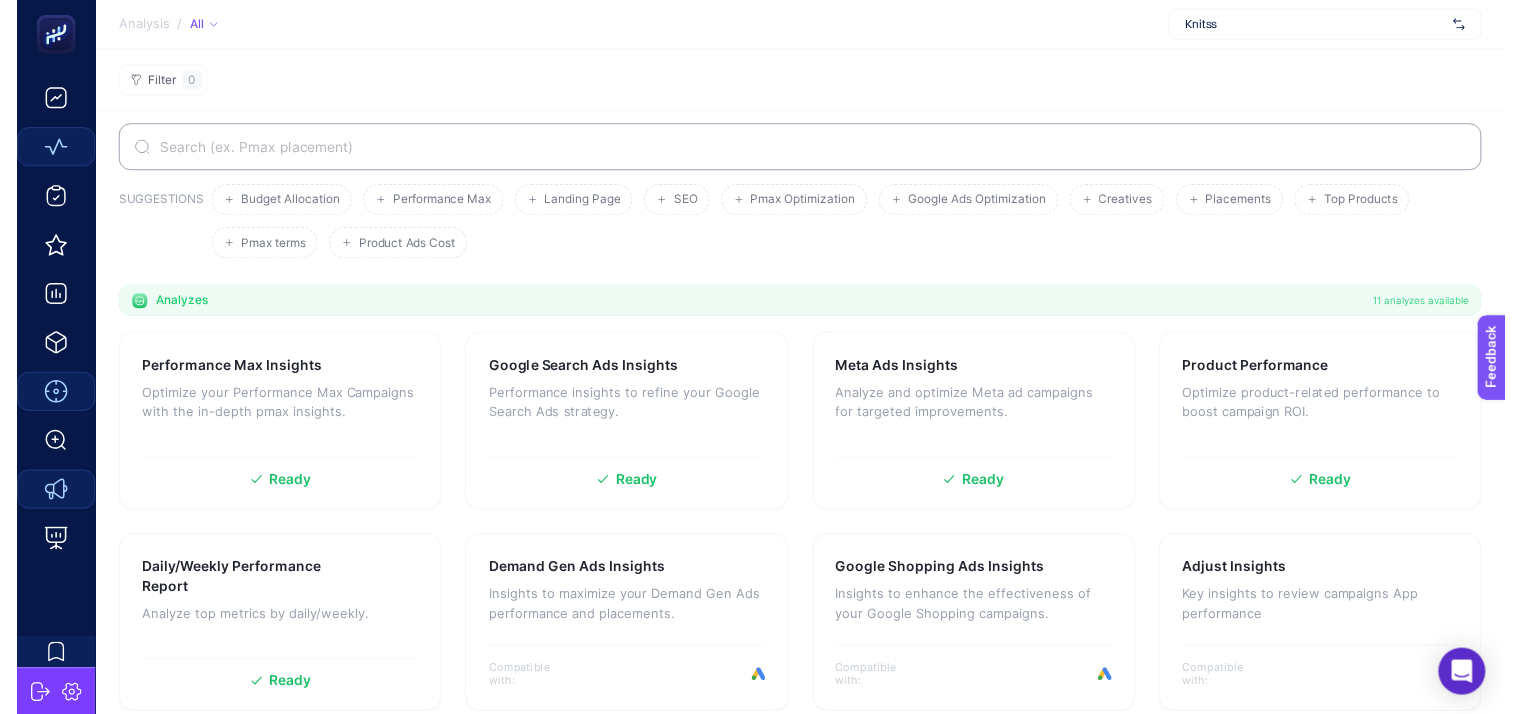 scroll, scrollTop: 0, scrollLeft: 0, axis: both 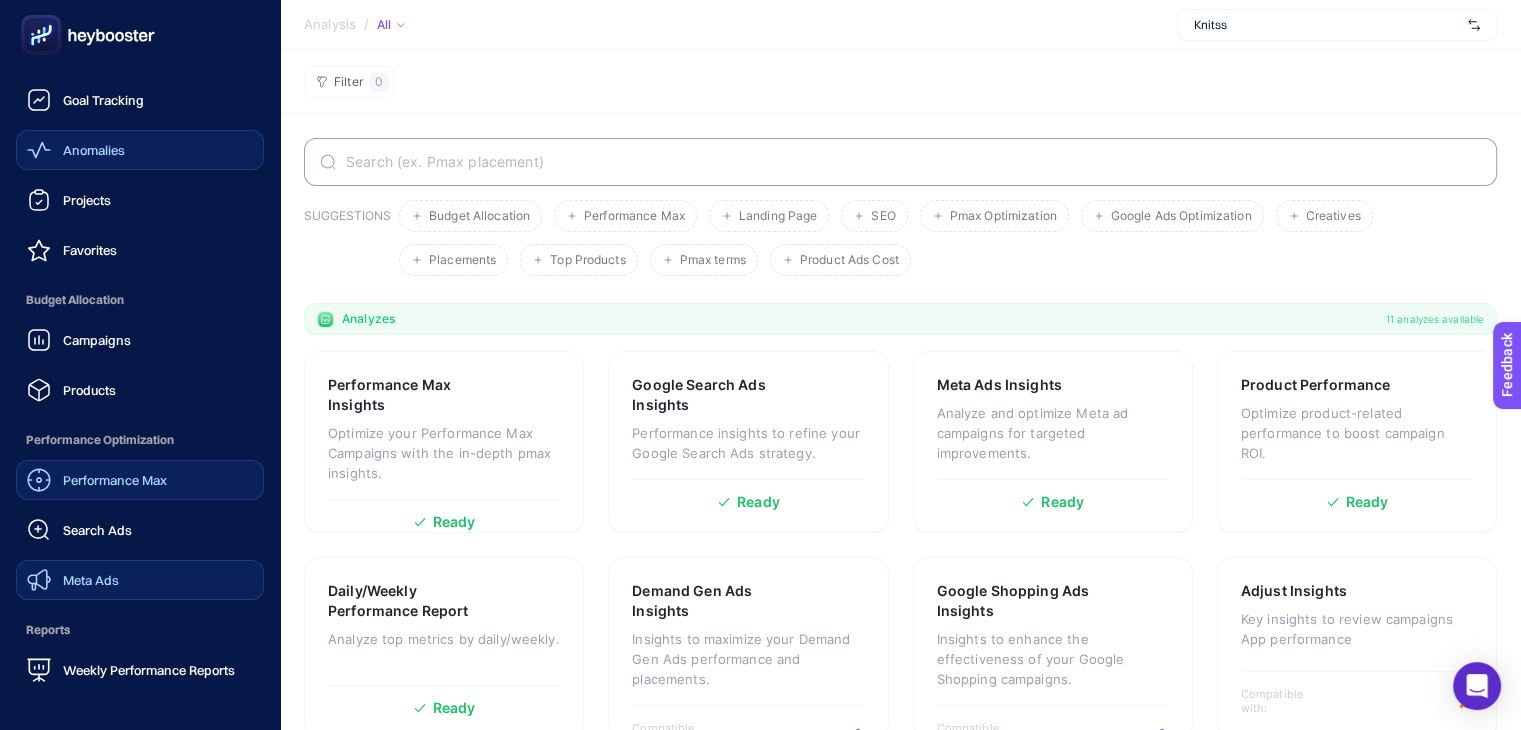 click on "Performance Max" at bounding box center [115, 480] 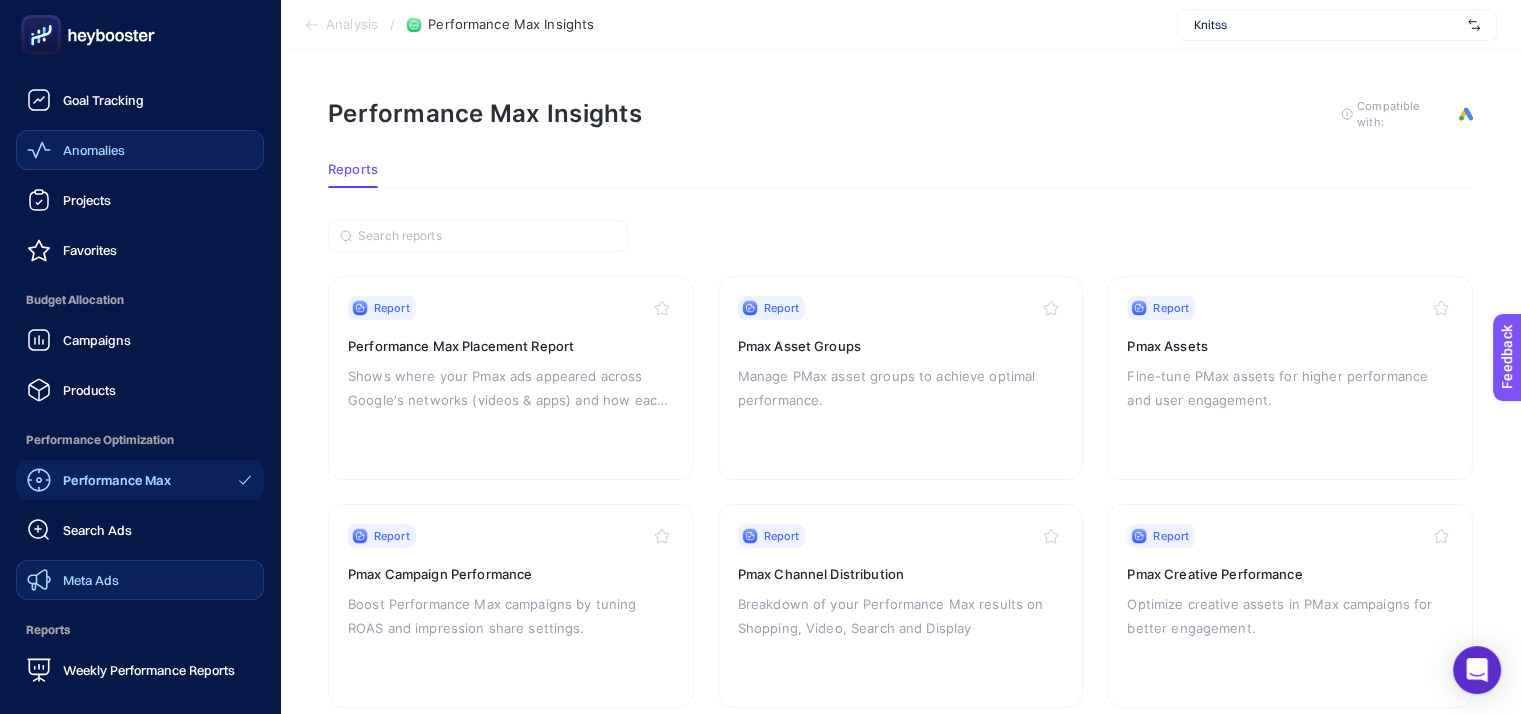 click on "Meta Ads" at bounding box center (91, 580) 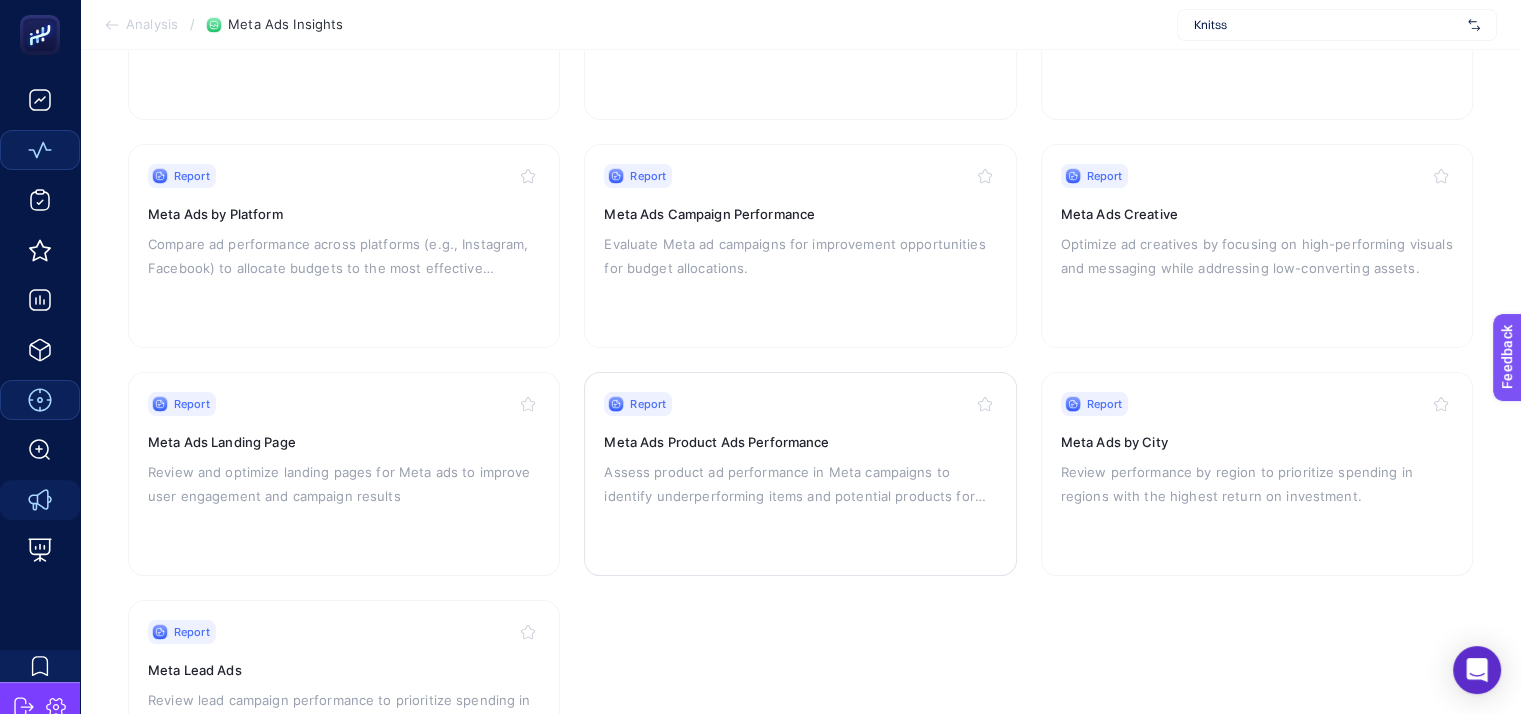 scroll, scrollTop: 0, scrollLeft: 0, axis: both 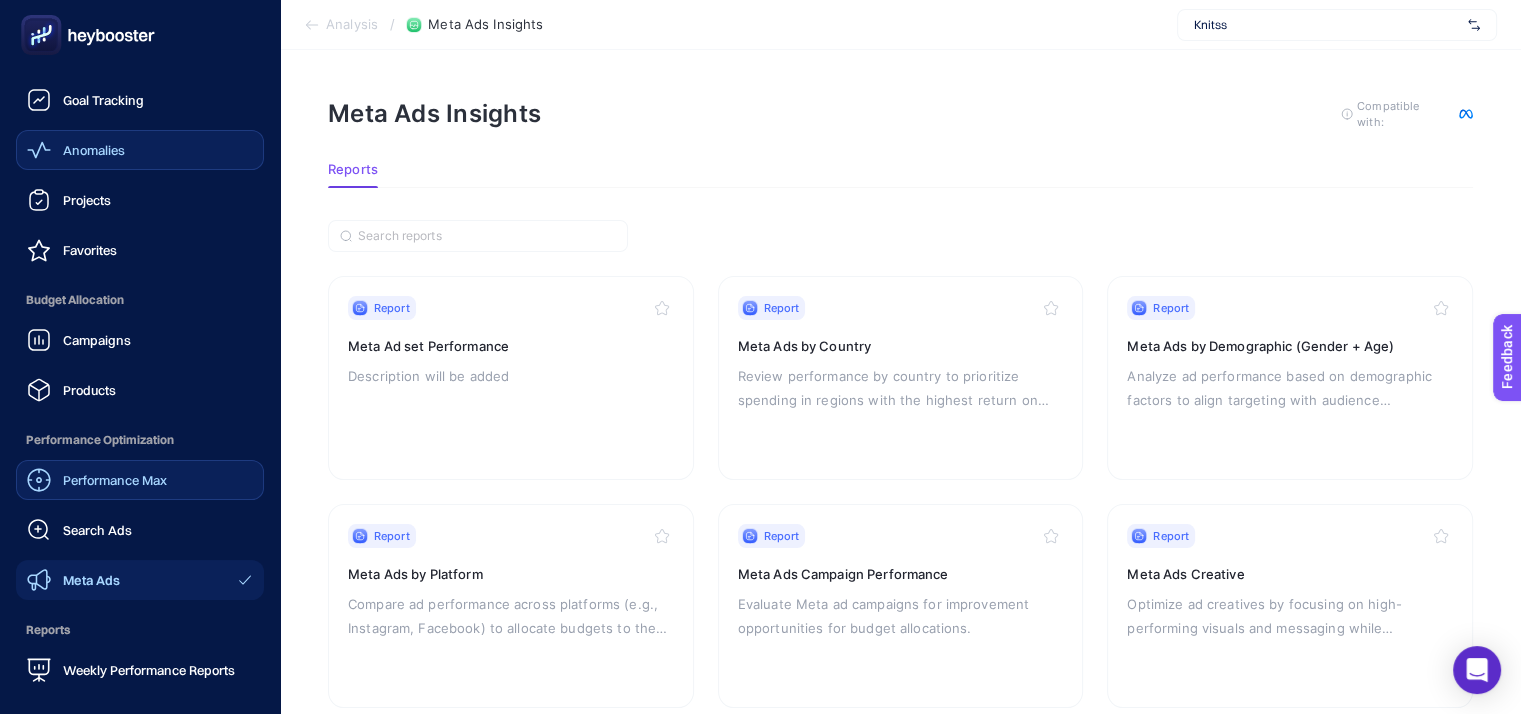 click on "Performance Max" at bounding box center (97, 480) 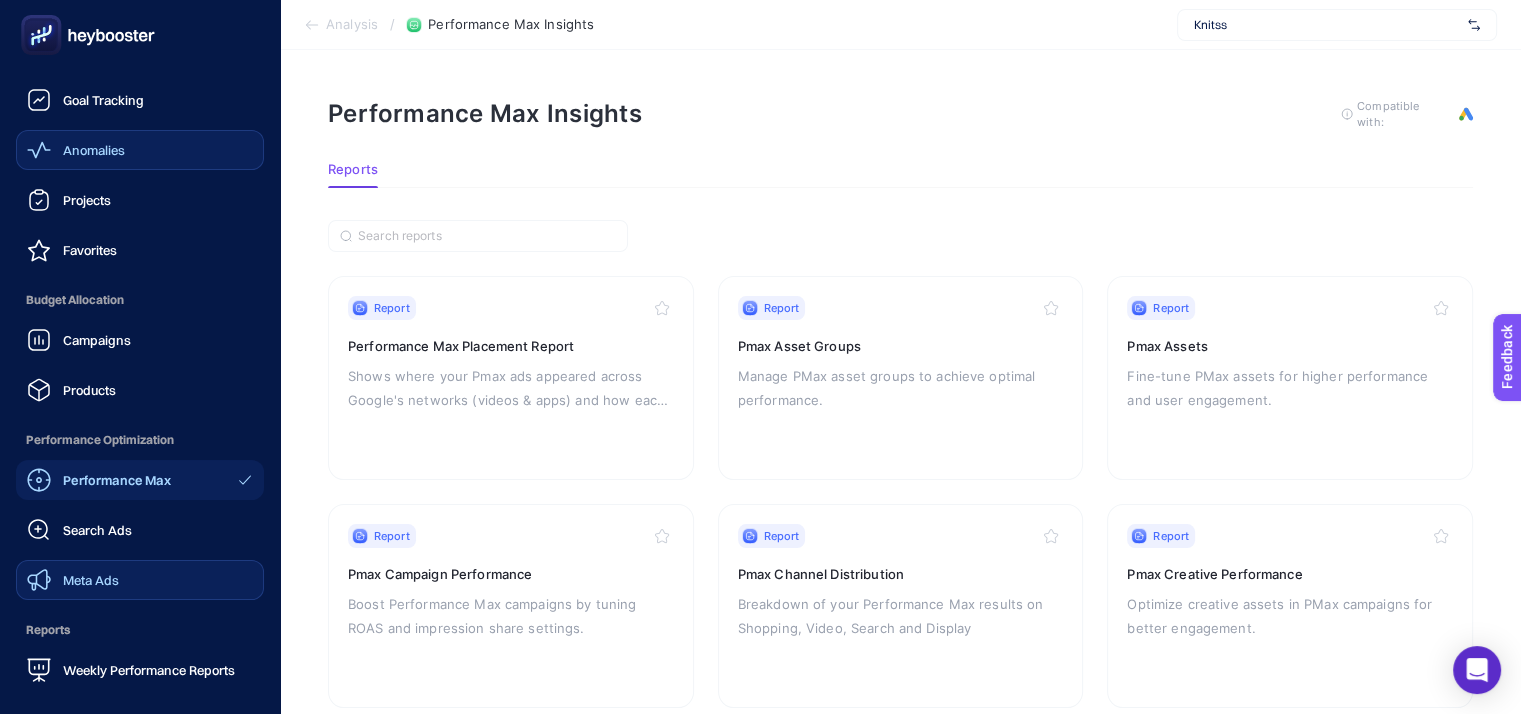click on "Anomalies" at bounding box center [94, 150] 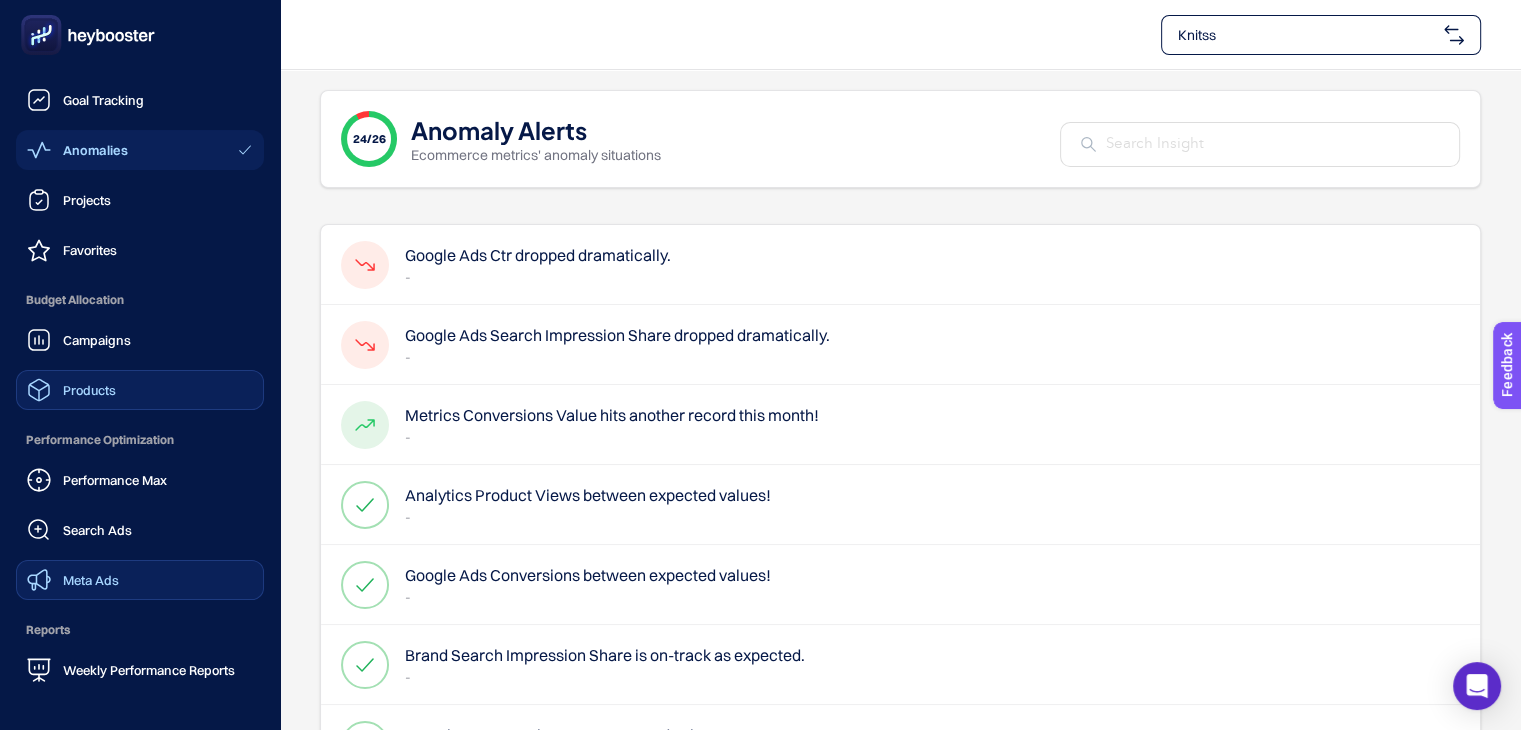 click on "Products" at bounding box center [89, 390] 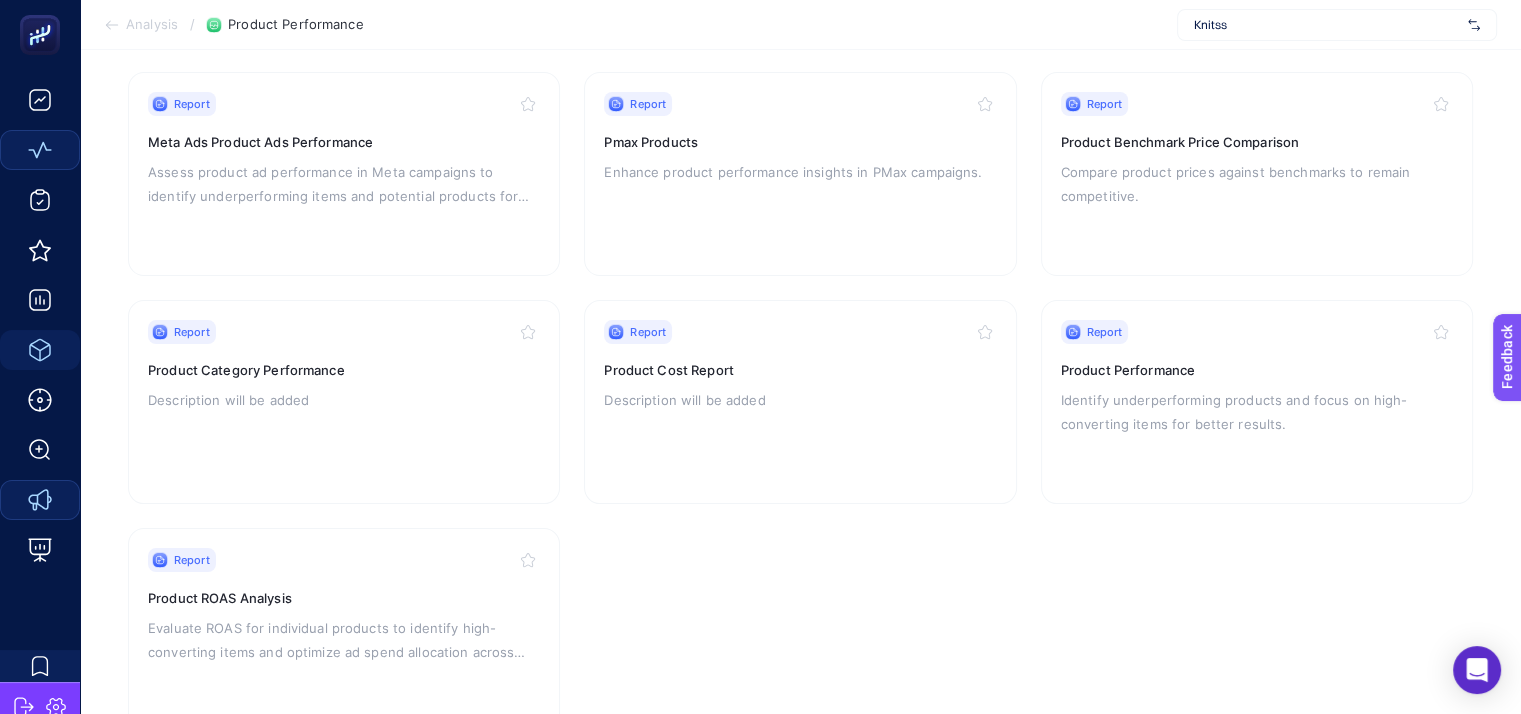 scroll, scrollTop: 266, scrollLeft: 0, axis: vertical 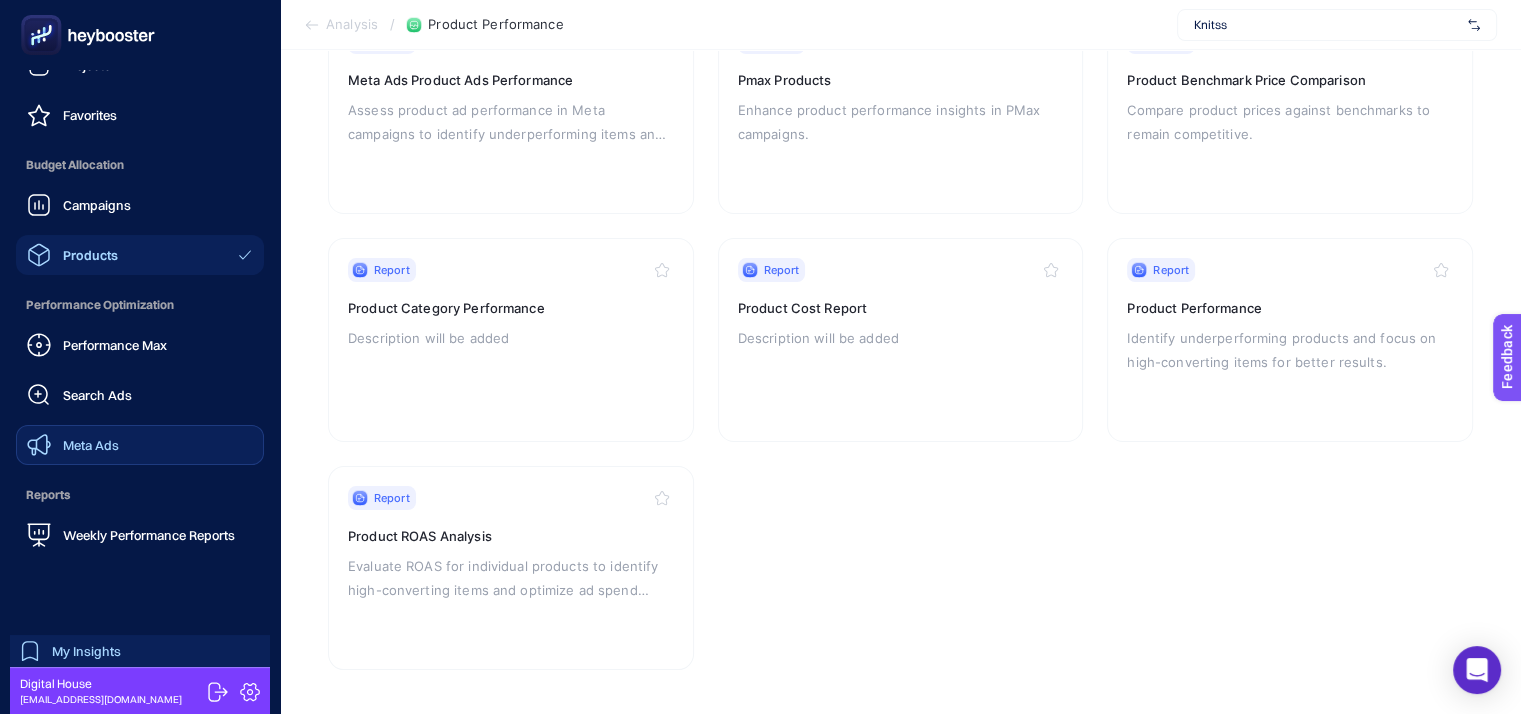 click on "My Insights" at bounding box center (86, 651) 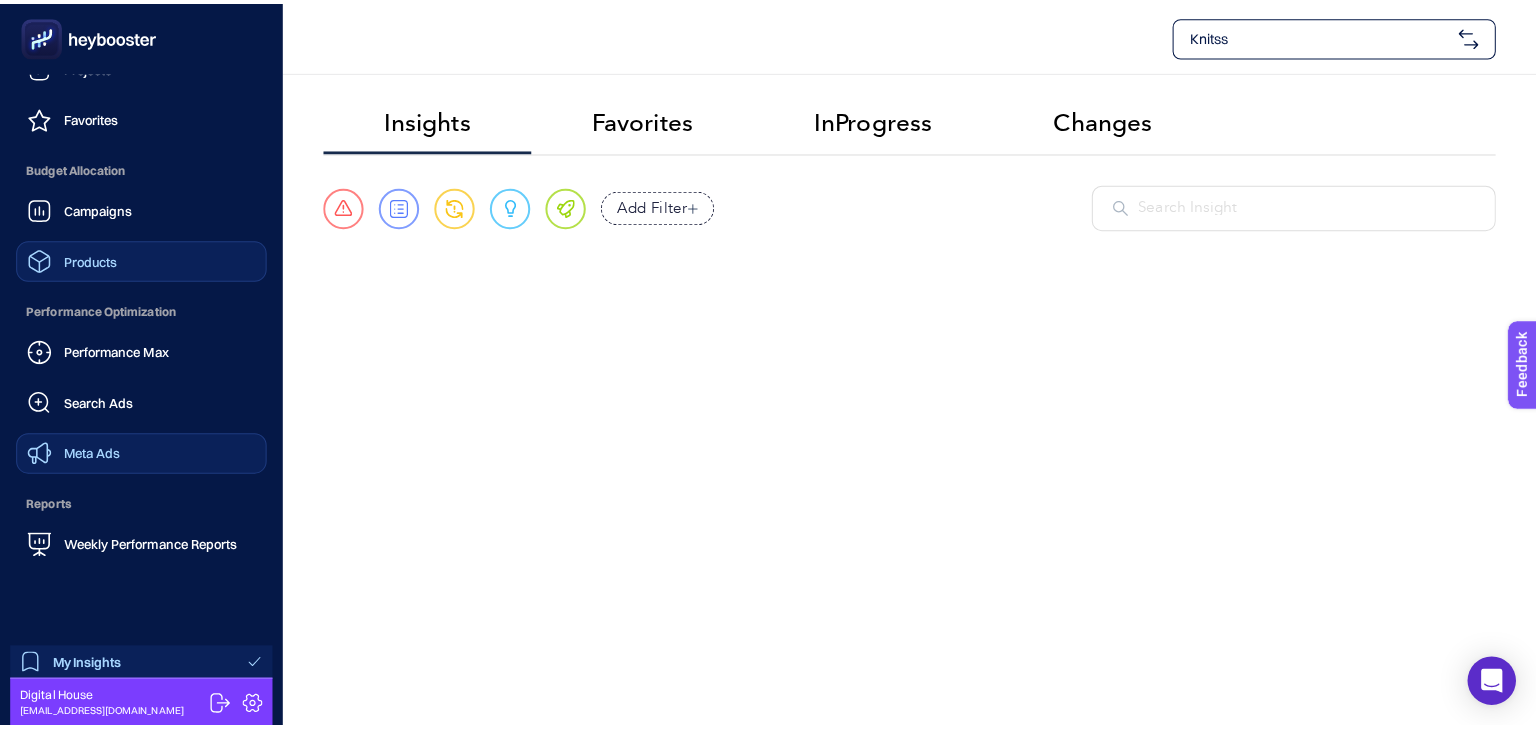 scroll, scrollTop: 0, scrollLeft: 0, axis: both 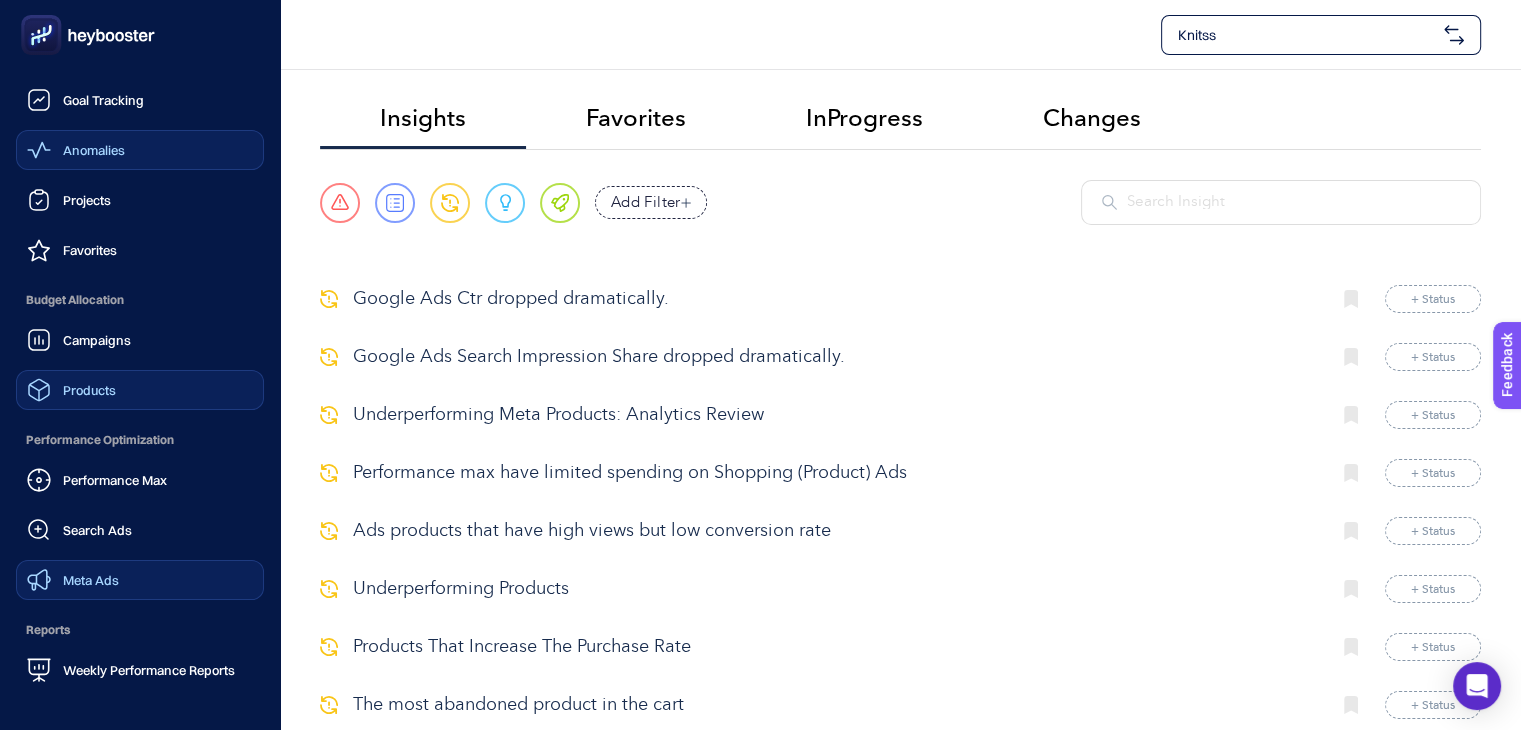 click on "Anomalies" at bounding box center (140, 150) 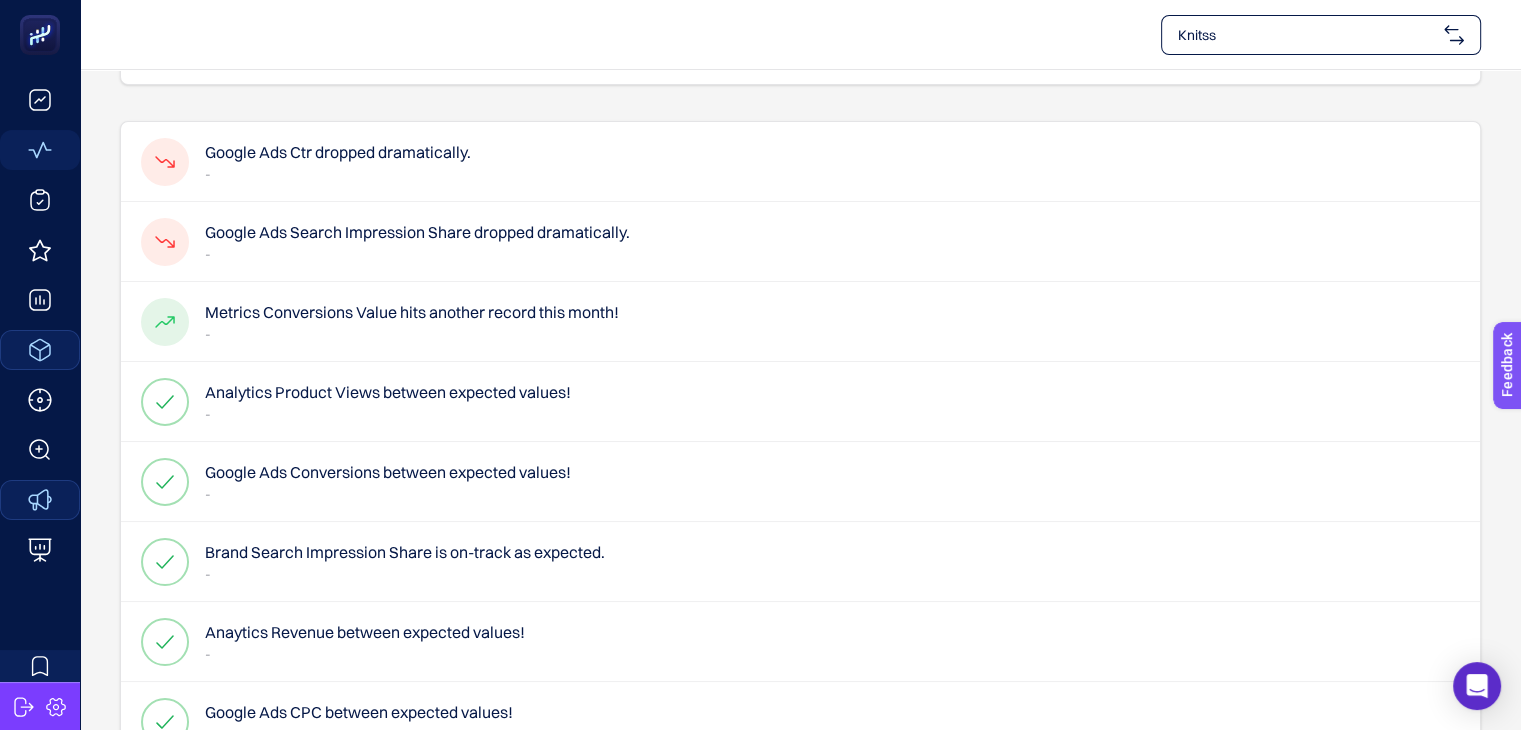 scroll, scrollTop: 0, scrollLeft: 0, axis: both 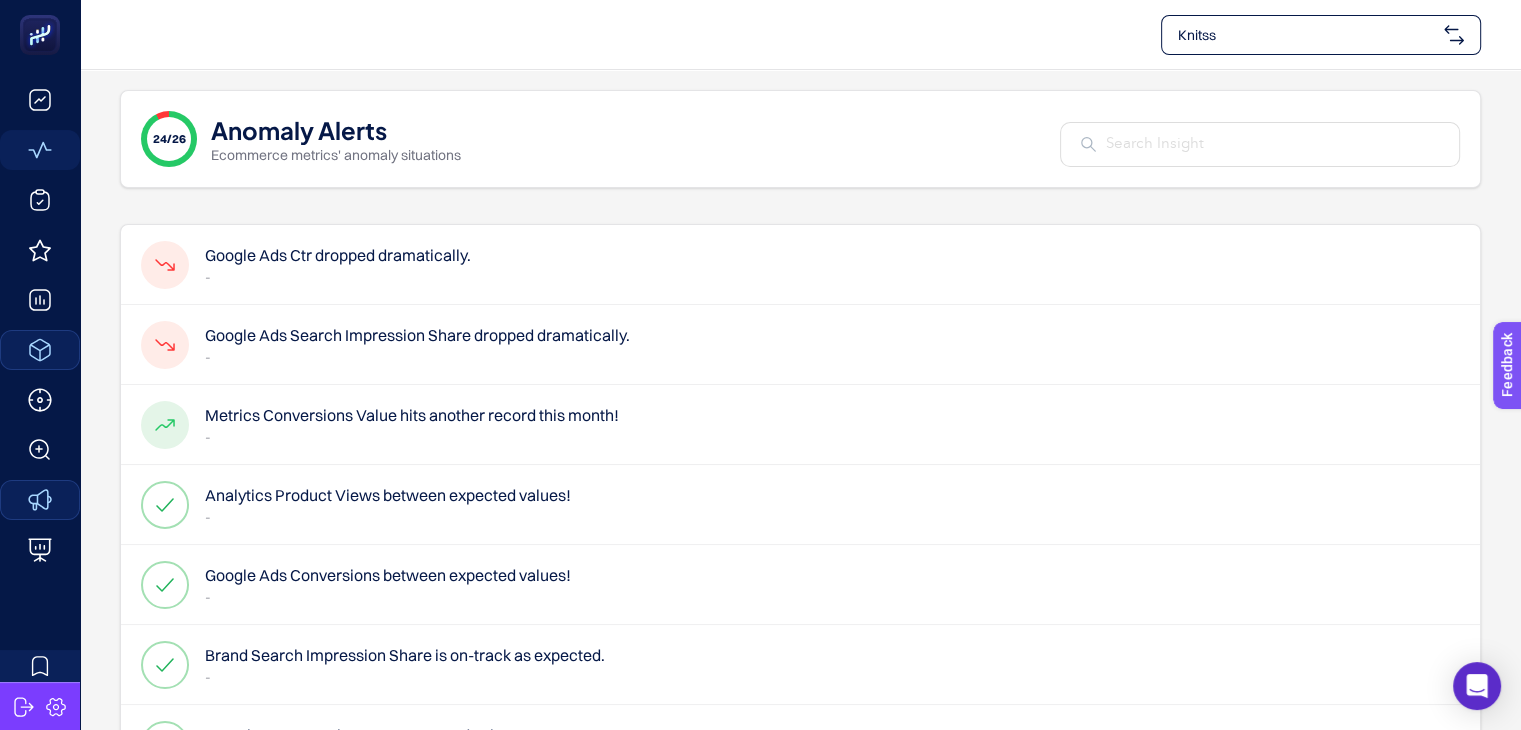 click on "24/26 Anomaly Alerts Ecommerce metrics' anomaly situations Google Ads Ctr dropped dramatically.  -  Google Ads Search Impression Share dropped dramatically.  -  Metrics Conversions Value hits another record this month!  -  Analytics Product Views between expected values!  -  Google Ads Conversions between expected values!  -  Brand Search Impression Share is on-track as expected.  -  Anaytics Revenue between expected values!  -  Google Ads CPC between expected values!  -  Analytics Product Purchase between expected values!  -  Google Organic Sessions between expected values!  -  Analytics Session Conversion Rate between expected values!  -  Analytics Purchase Rate between expected values!  -  Performance Max Conversions between expected values!  -  Analytics Cart-to-view rate between expected values!  -  Analytics Sessions between expected values!  -  Meta Ads Reach between expected values!  -  Google Ads Clicks-Sessions Trend analytics - brand_awareness Meta Ads Clicks between expected values!  -   -   -" 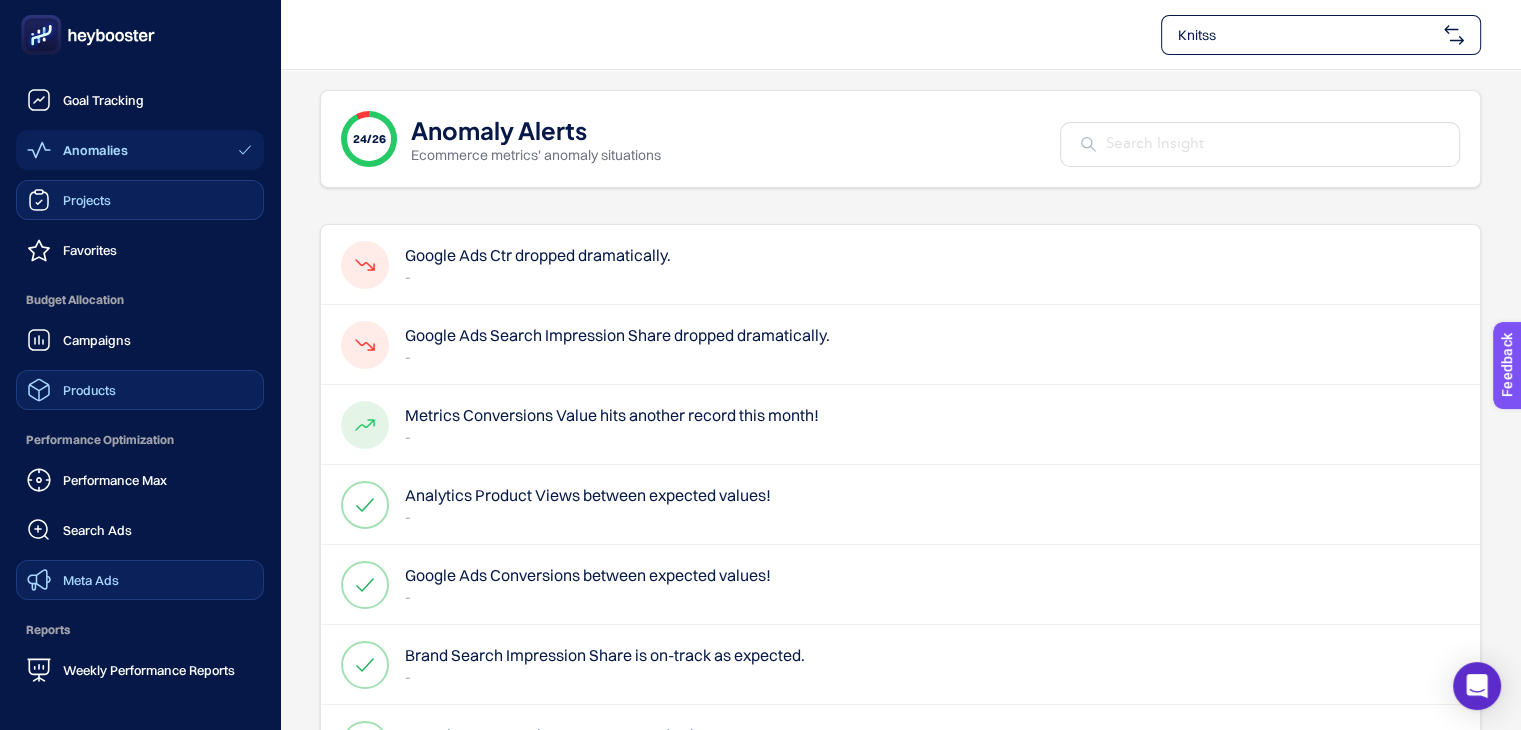 click on "Projects" at bounding box center [69, 200] 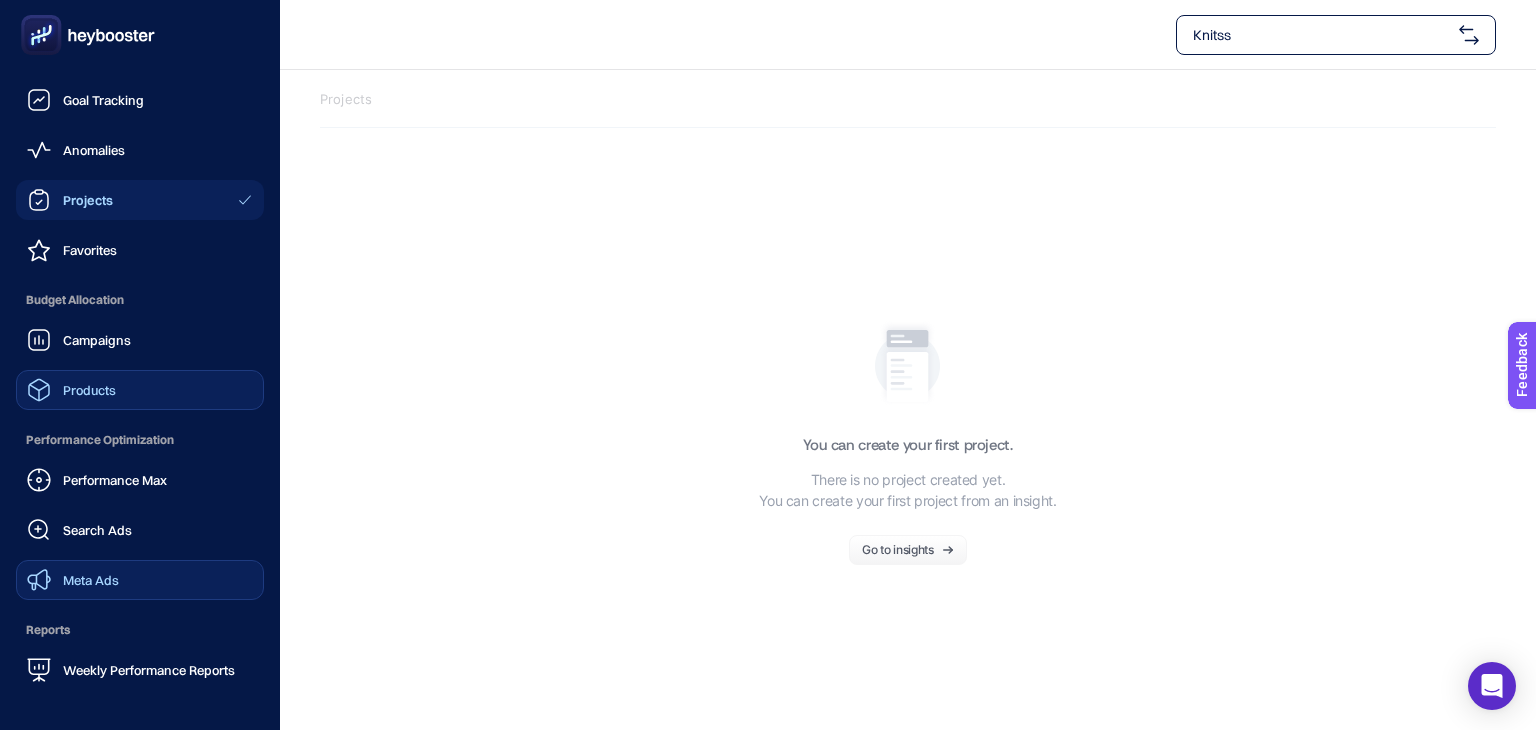 click on "Campaigns" at bounding box center [97, 340] 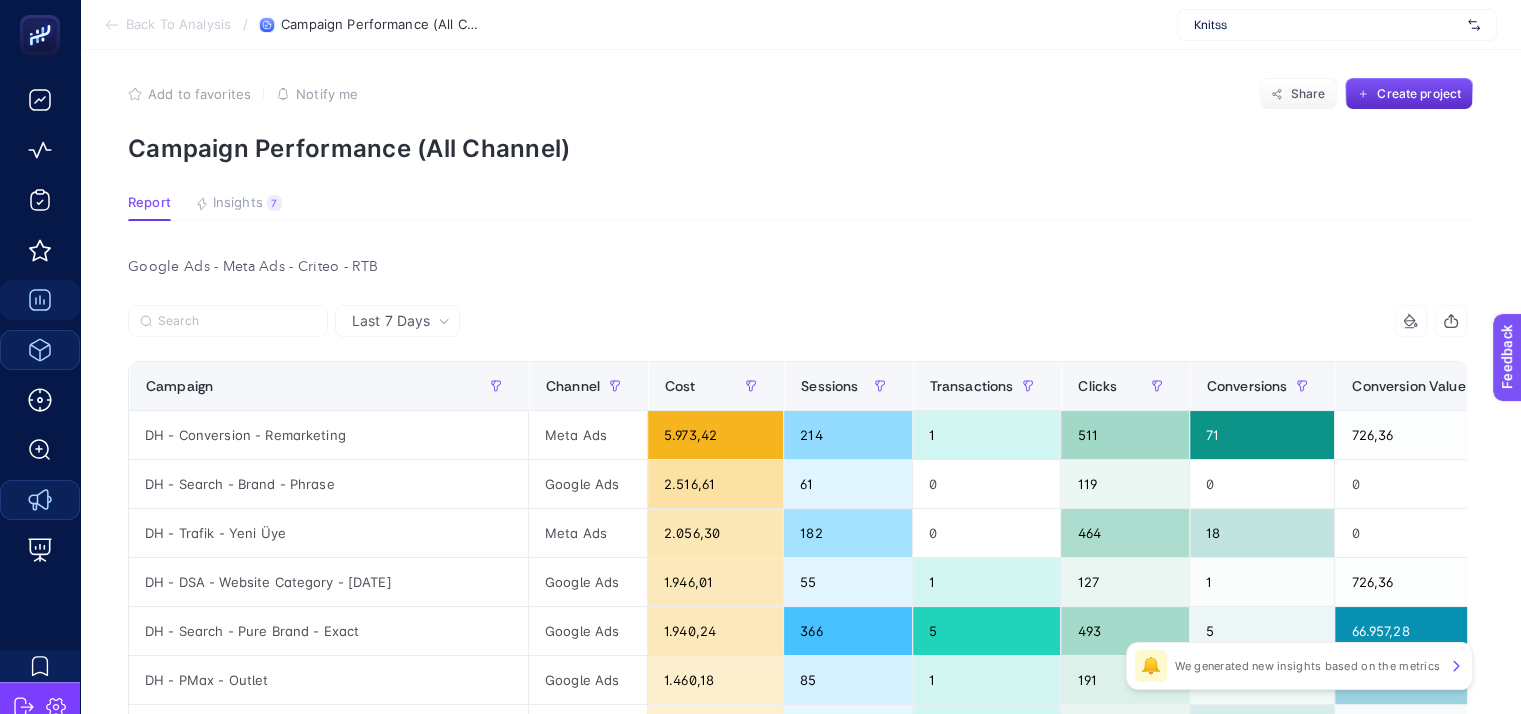 scroll, scrollTop: 0, scrollLeft: 0, axis: both 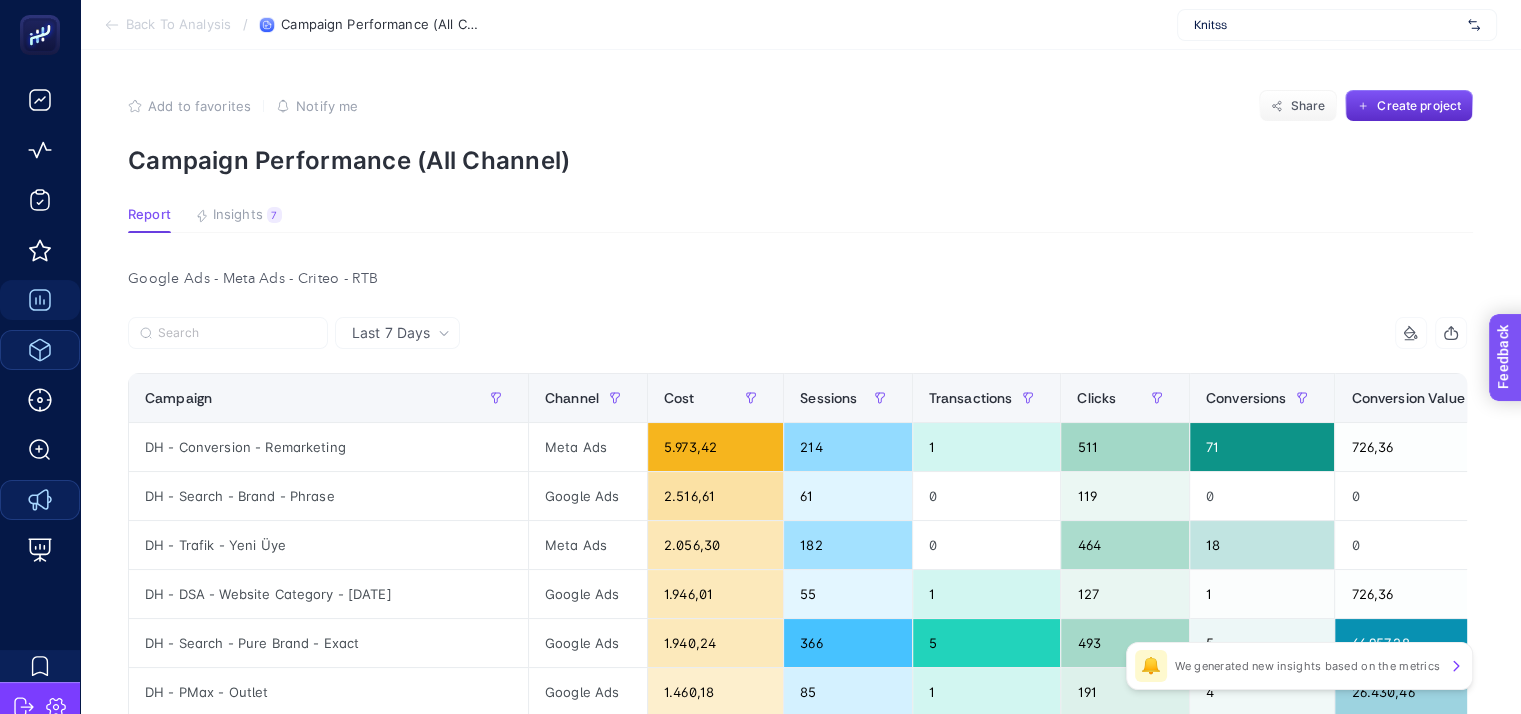 click on "Feedback" at bounding box center [1533, 415] 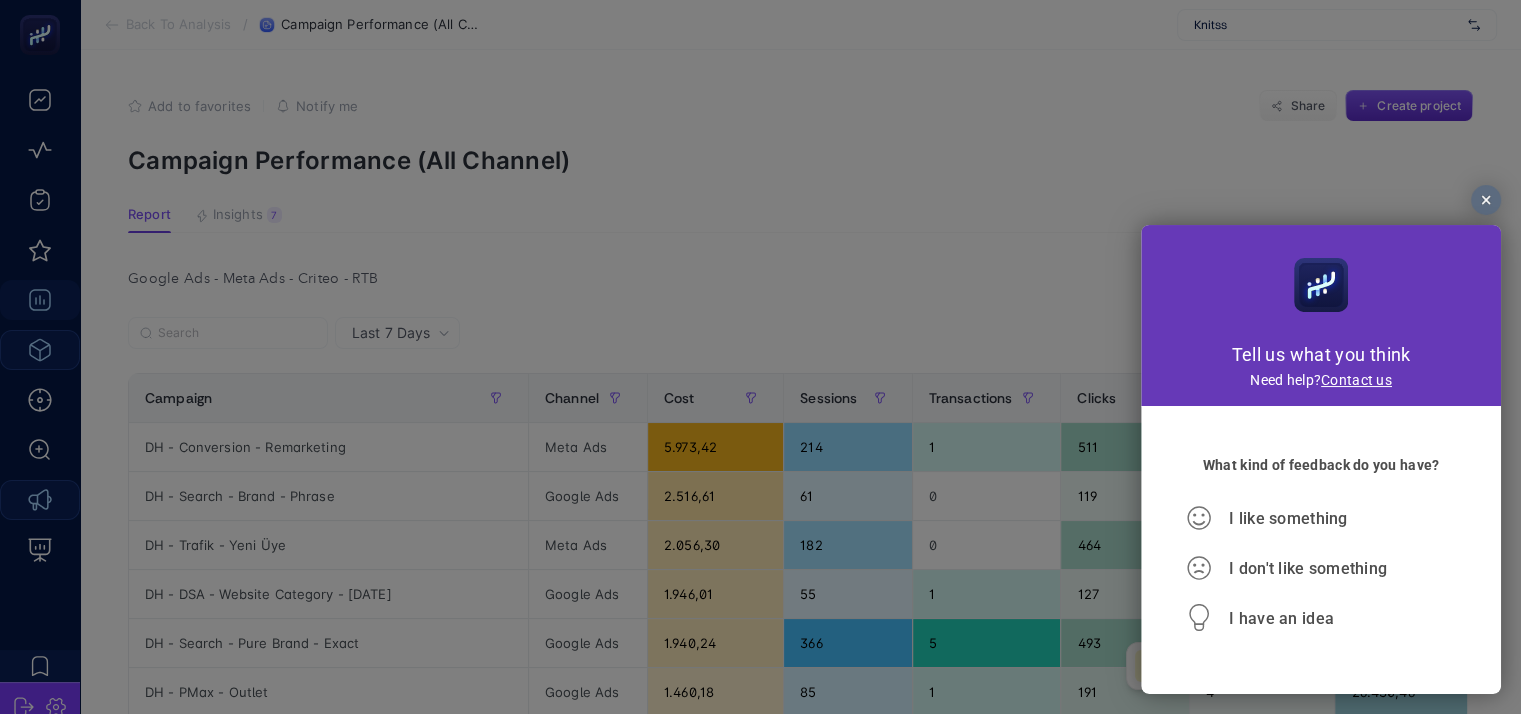 scroll, scrollTop: 0, scrollLeft: 0, axis: both 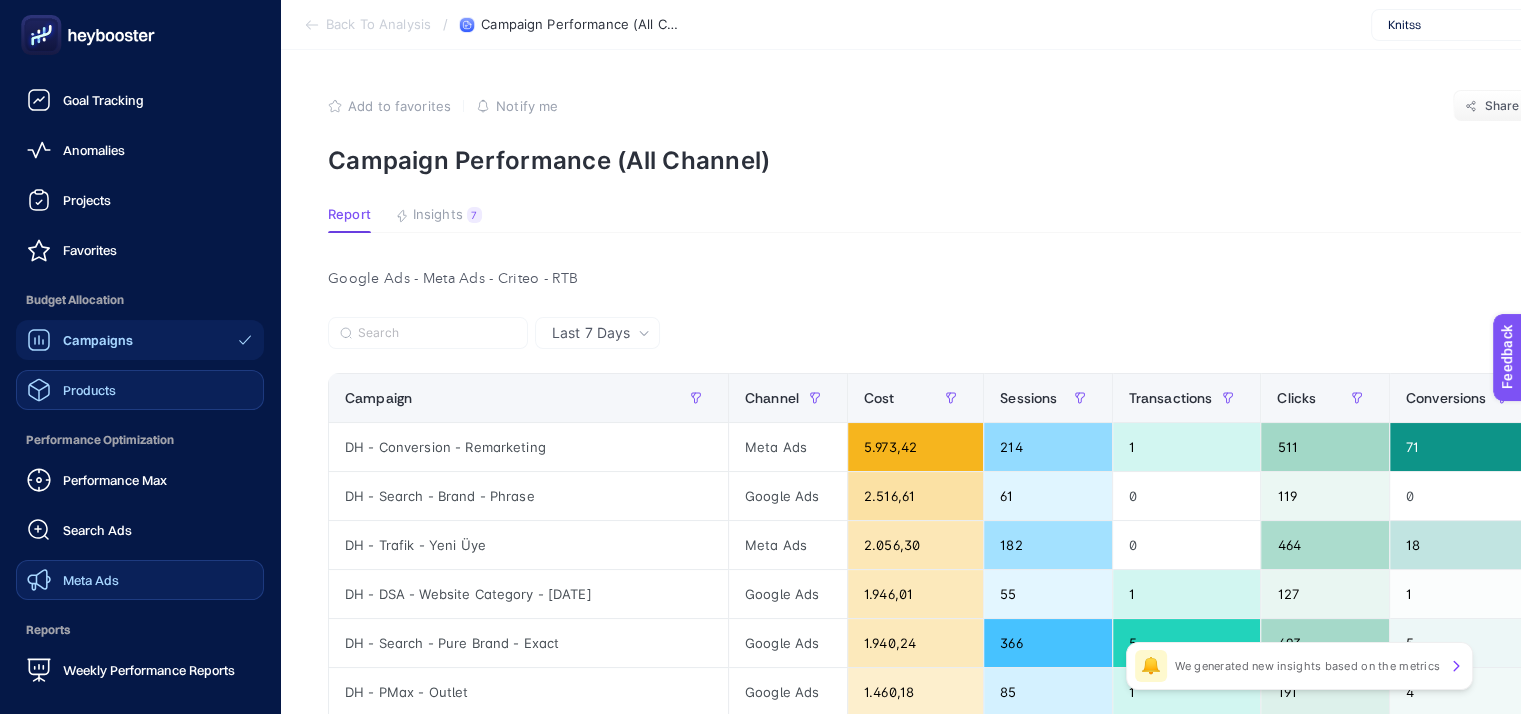 click on "Meta Ads" 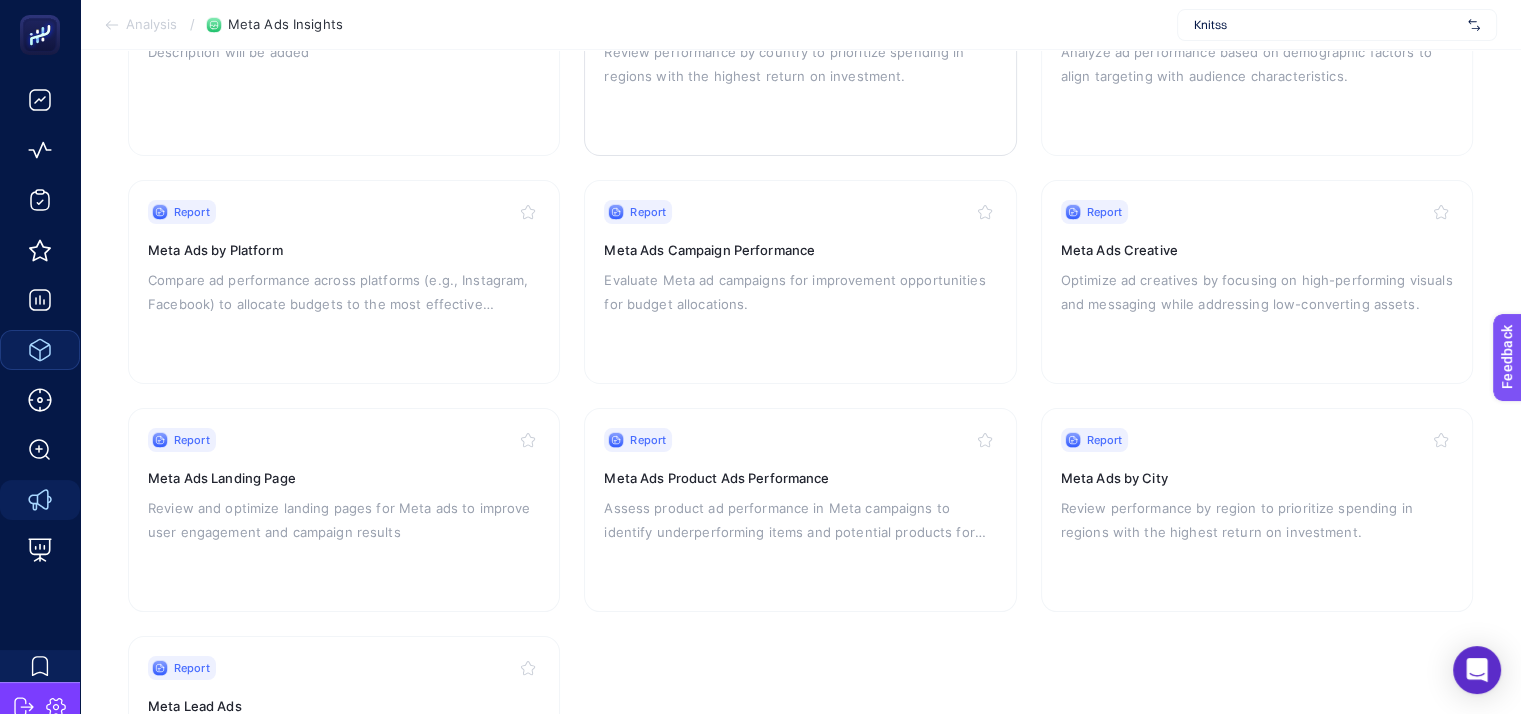 scroll, scrollTop: 400, scrollLeft: 0, axis: vertical 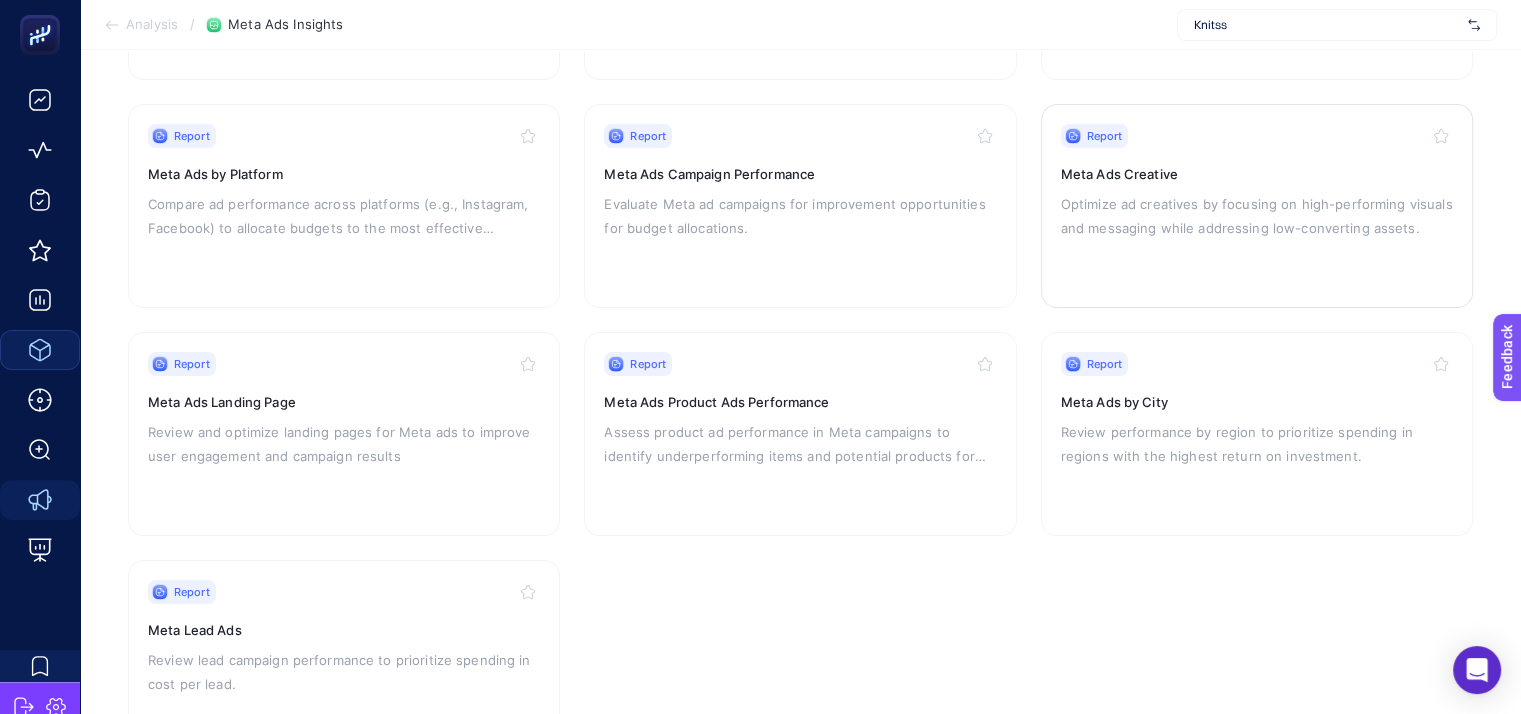 click on "Report" at bounding box center (1105, 136) 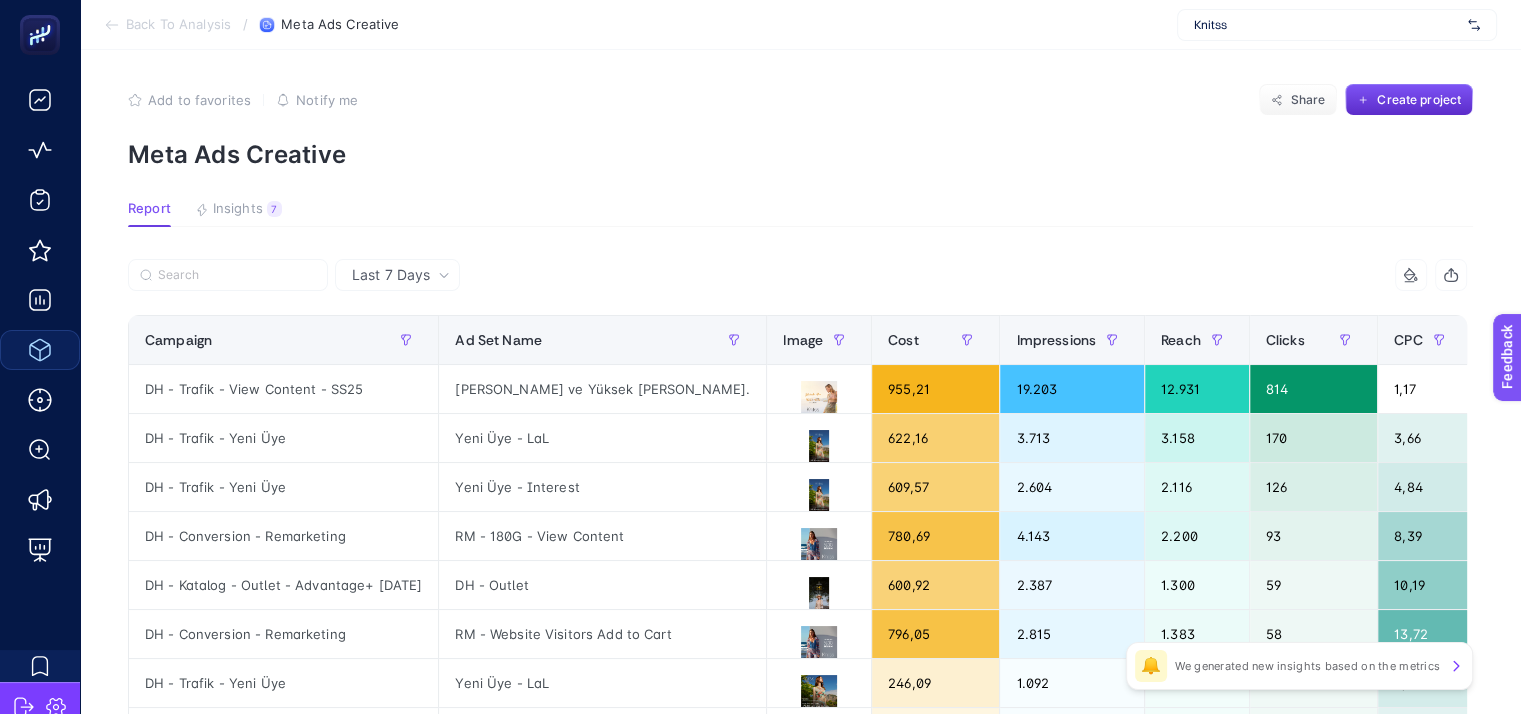 scroll, scrollTop: 0, scrollLeft: 0, axis: both 